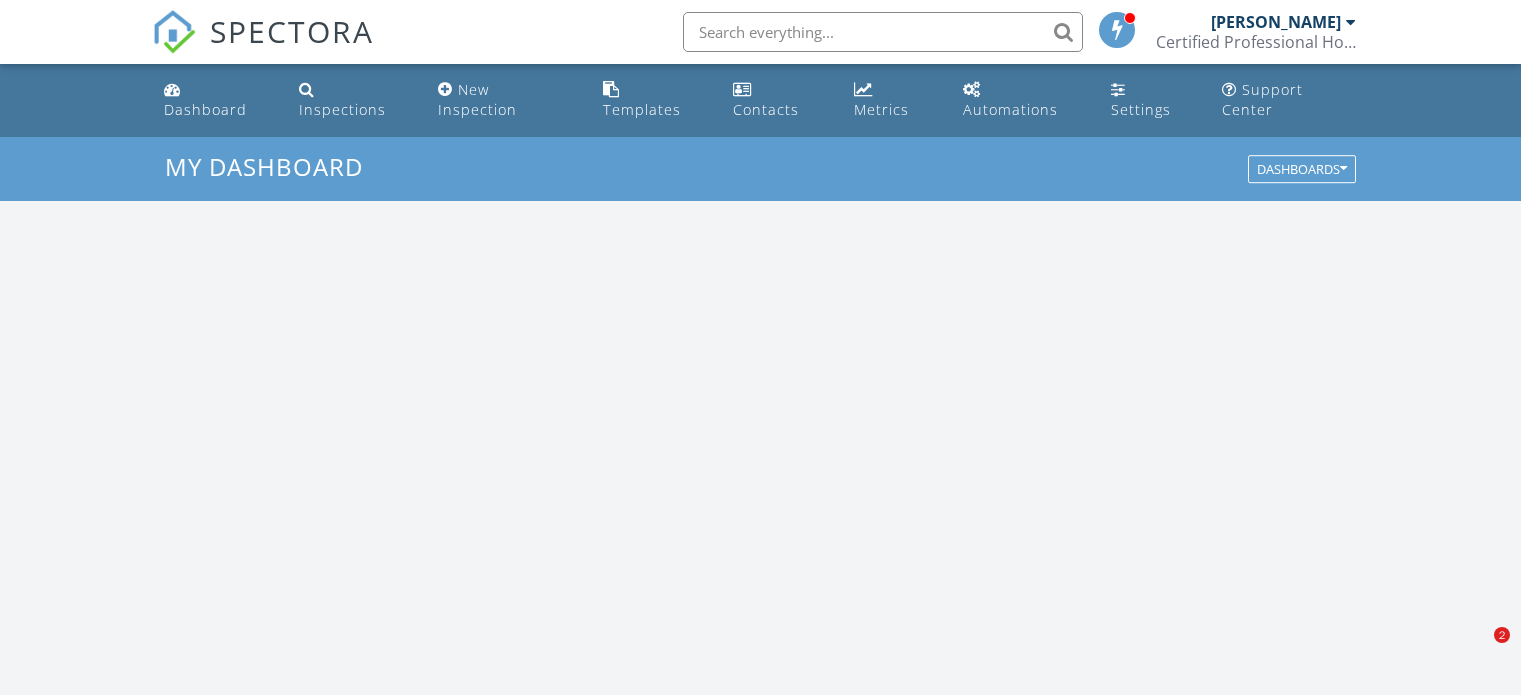 scroll, scrollTop: 0, scrollLeft: 0, axis: both 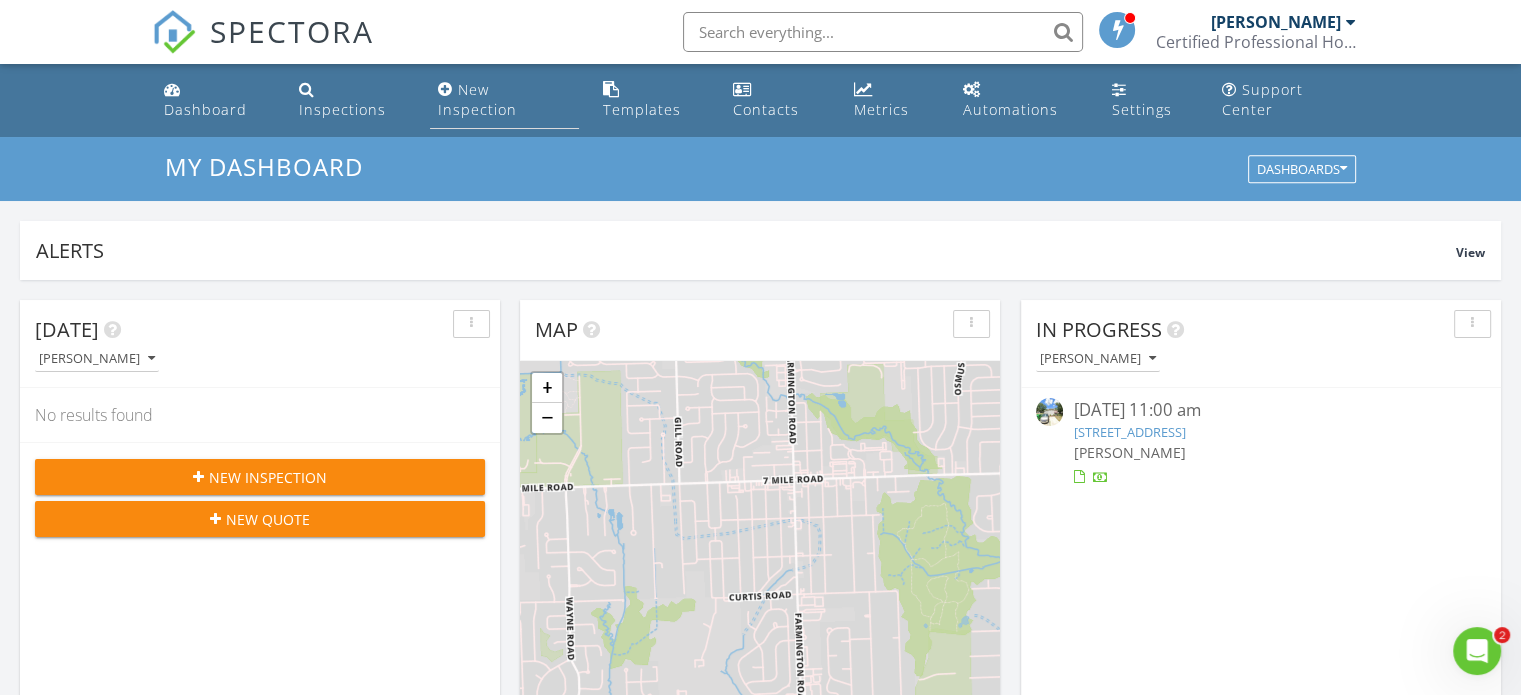 click on "New Inspection" at bounding box center (477, 99) 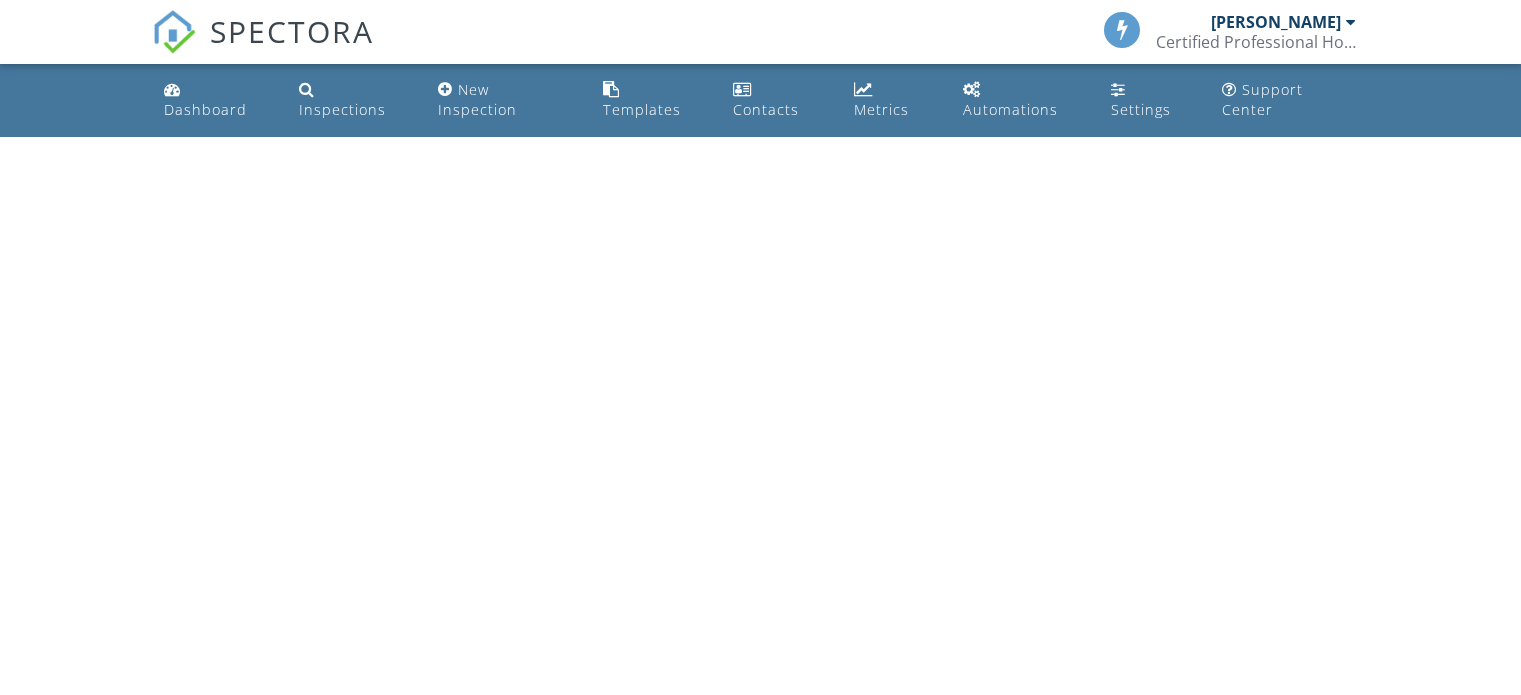 scroll, scrollTop: 0, scrollLeft: 0, axis: both 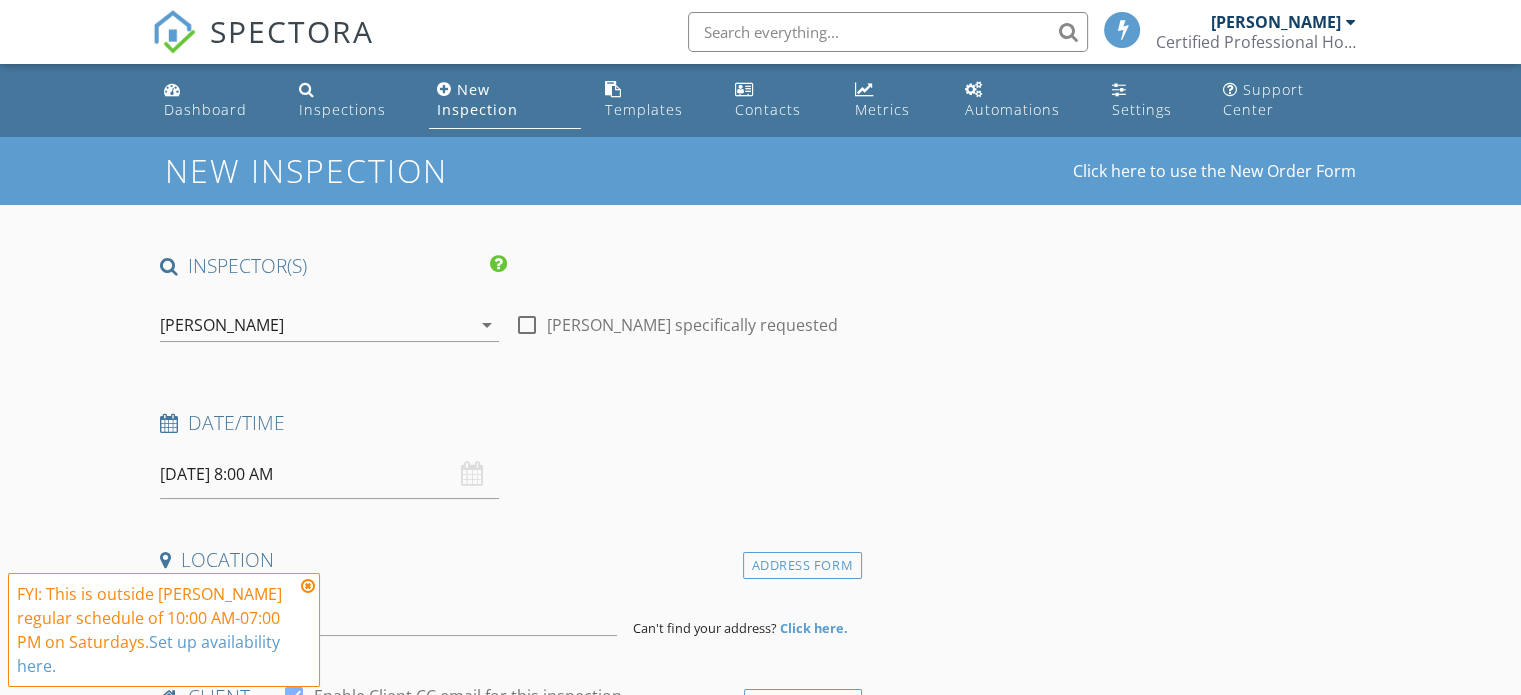 click at bounding box center (527, 325) 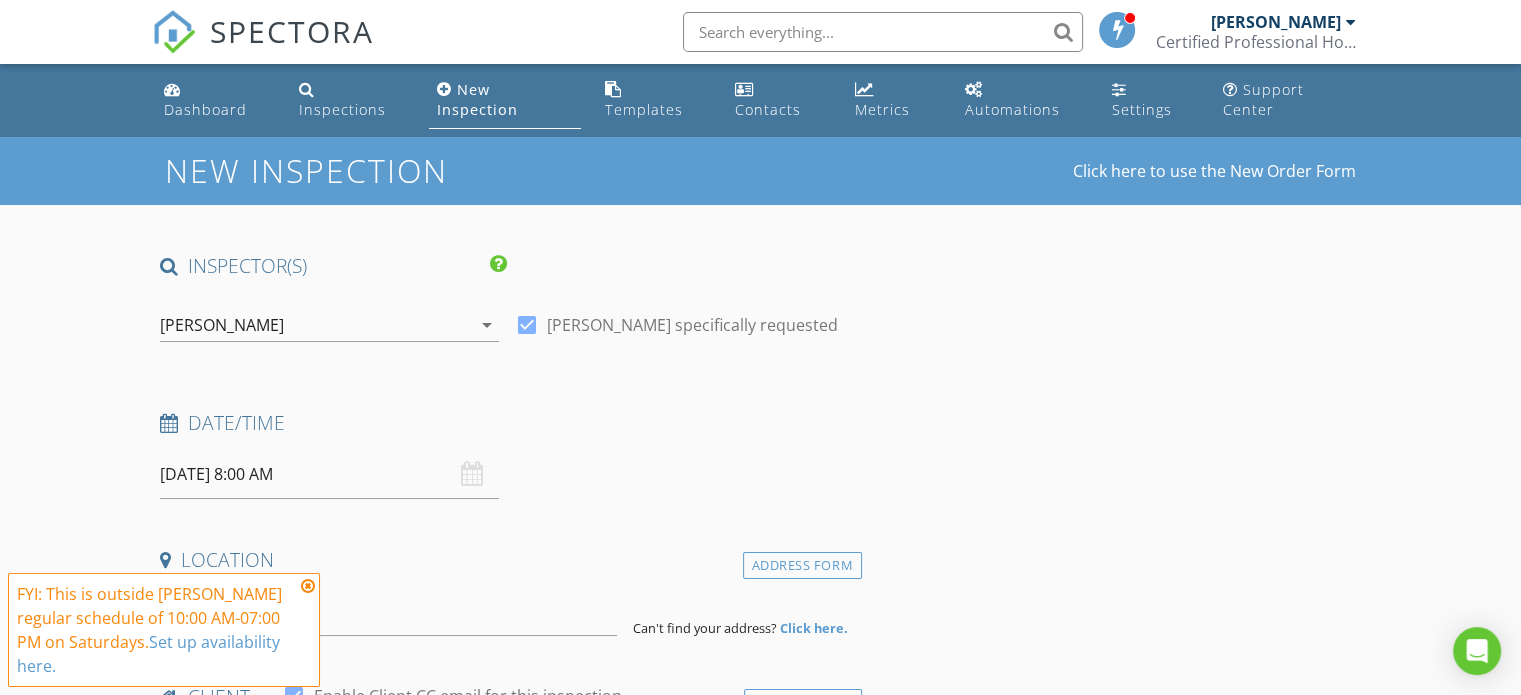 click on "07/12/2025 8:00 AM" at bounding box center [329, 474] 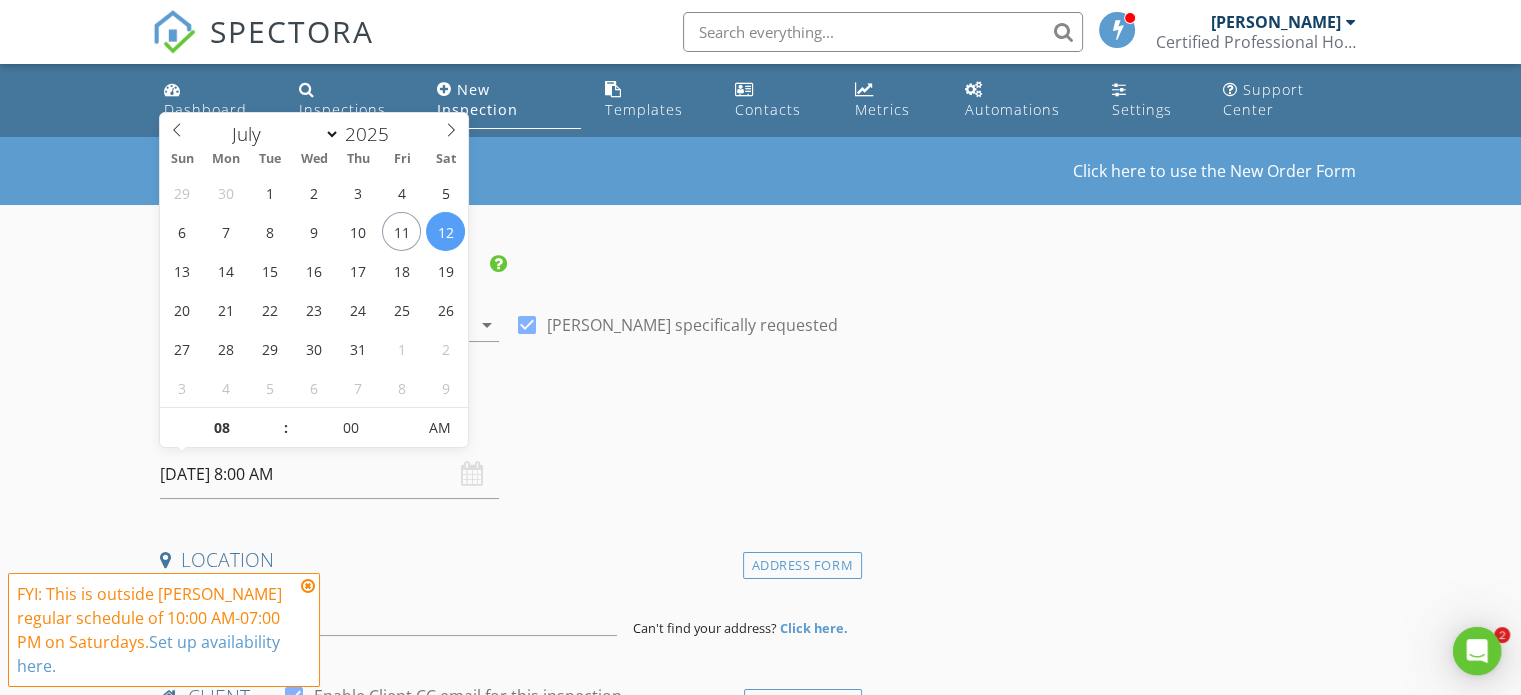 scroll, scrollTop: 0, scrollLeft: 0, axis: both 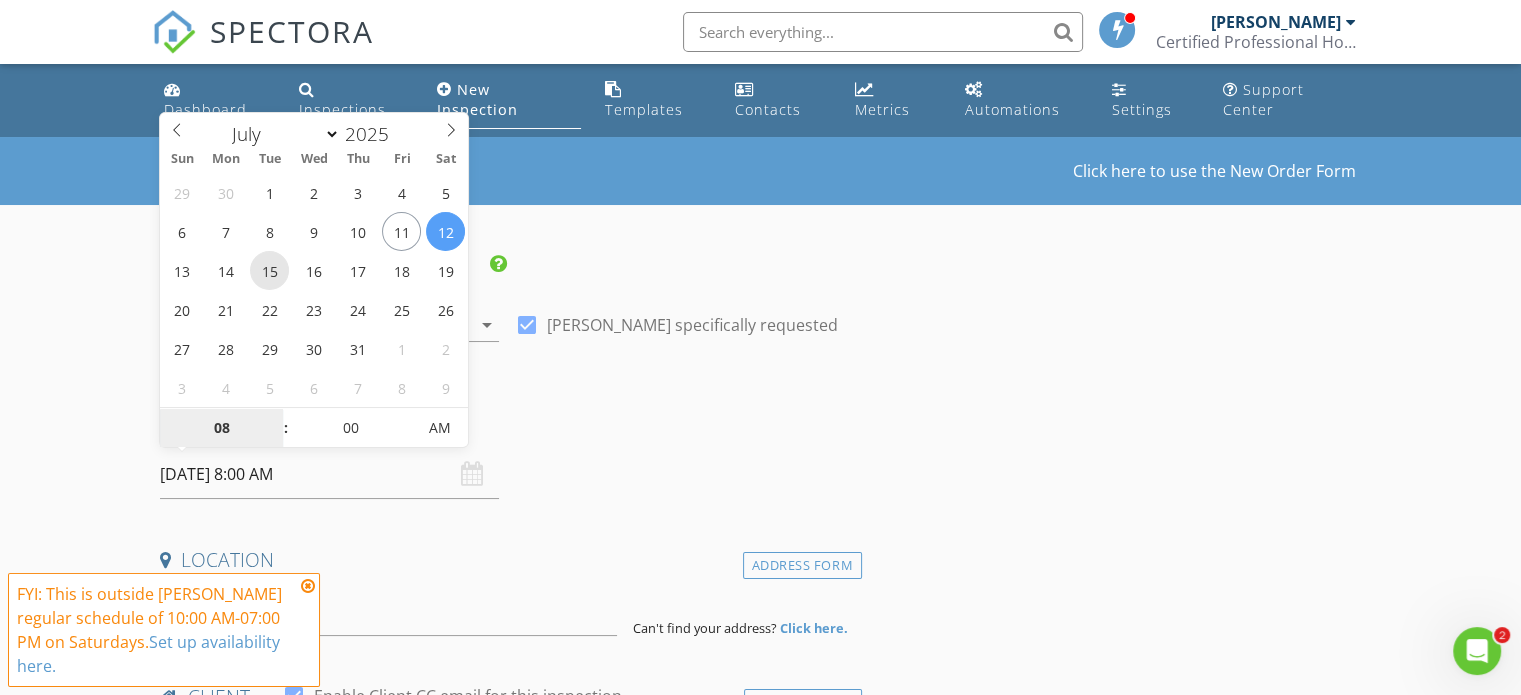 type on "07/15/2025 8:00 AM" 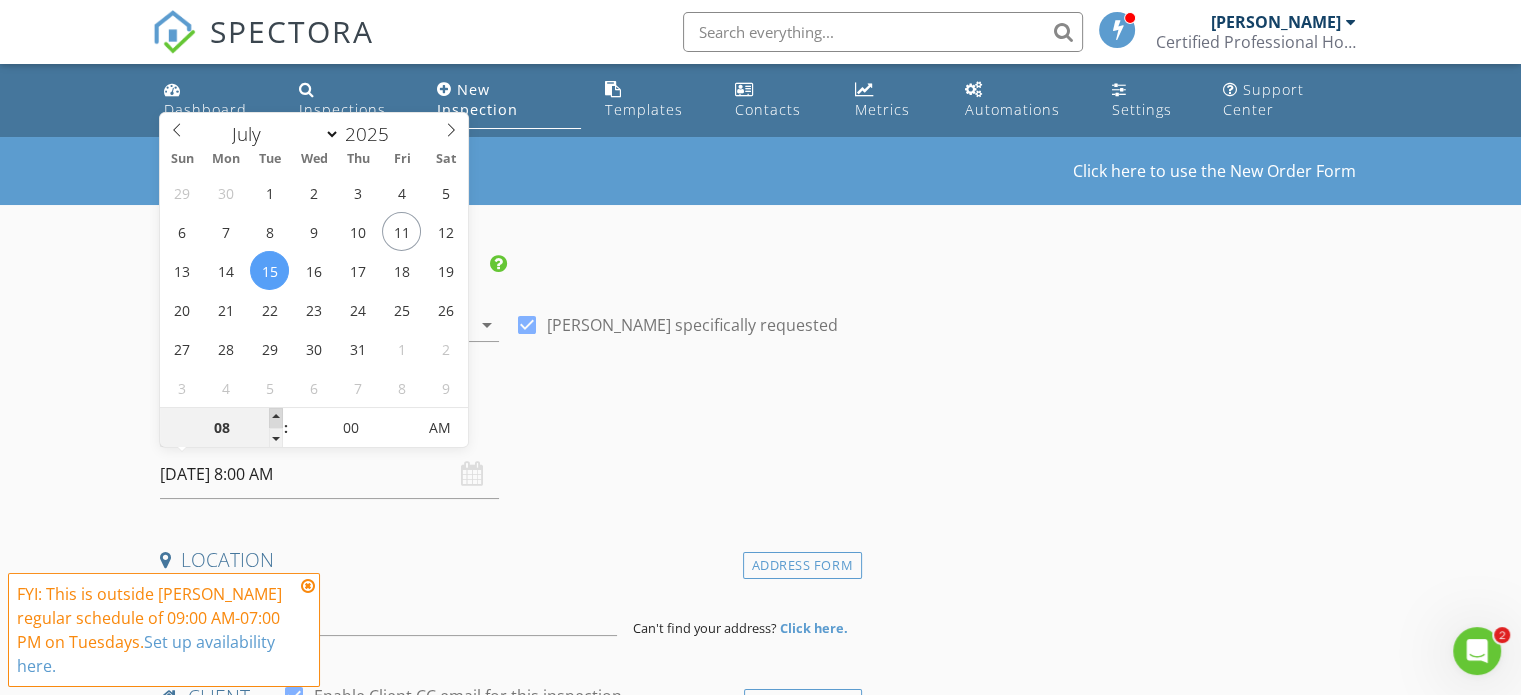 type on "09" 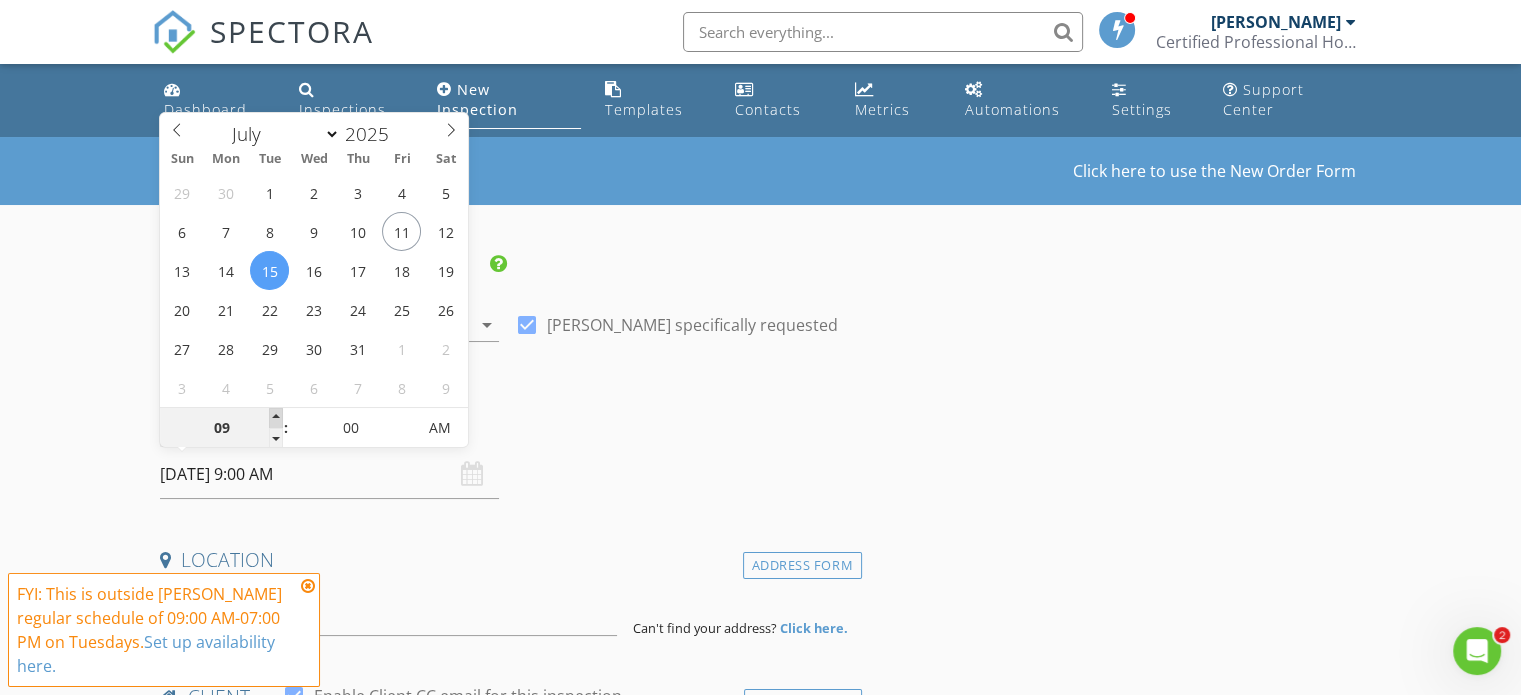 click at bounding box center [276, 418] 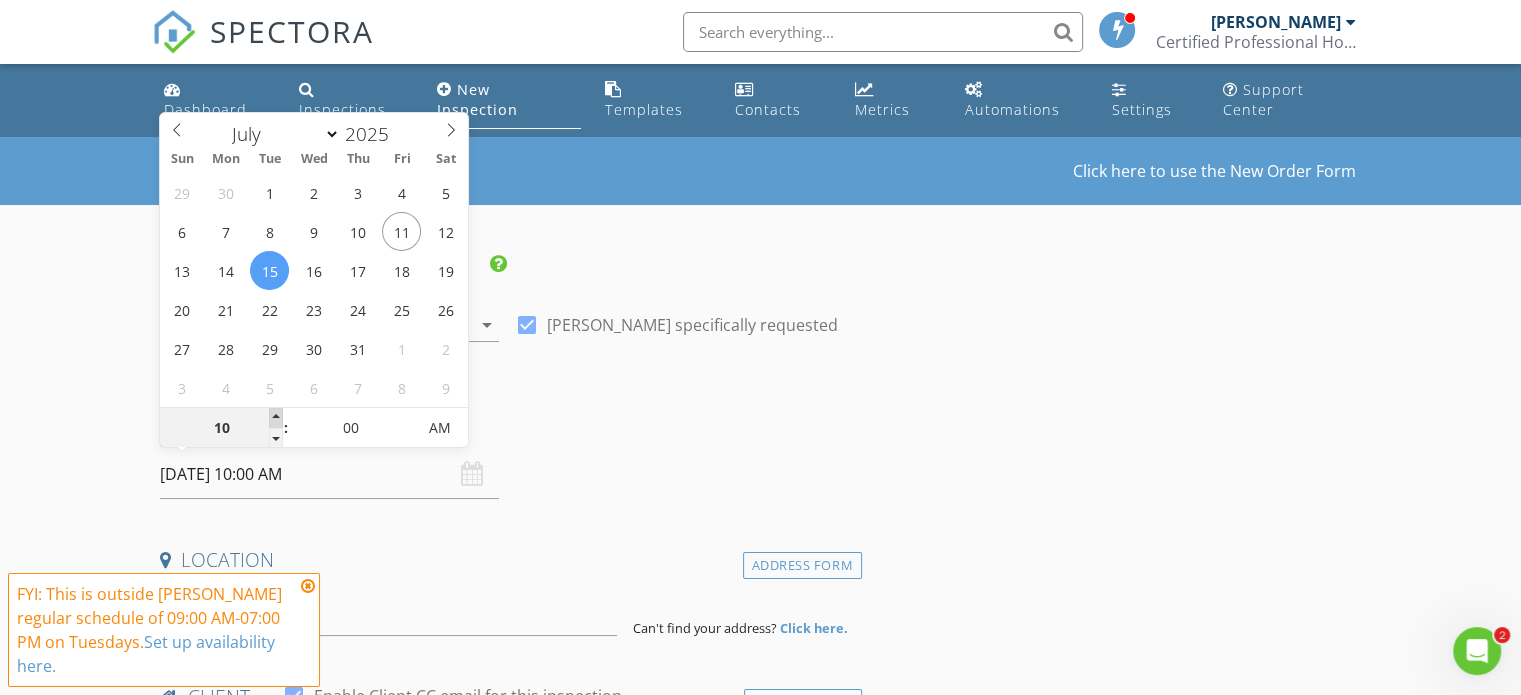 click at bounding box center (276, 418) 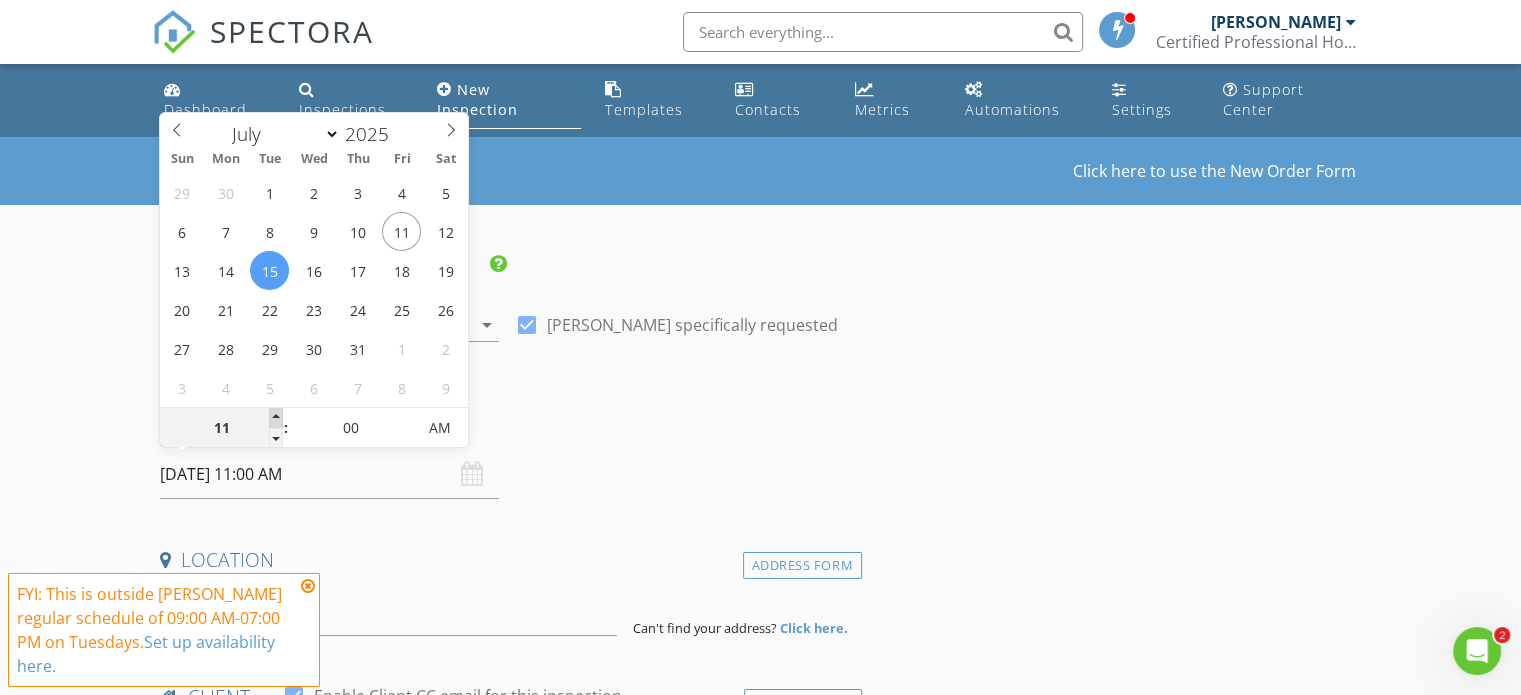 click at bounding box center [276, 418] 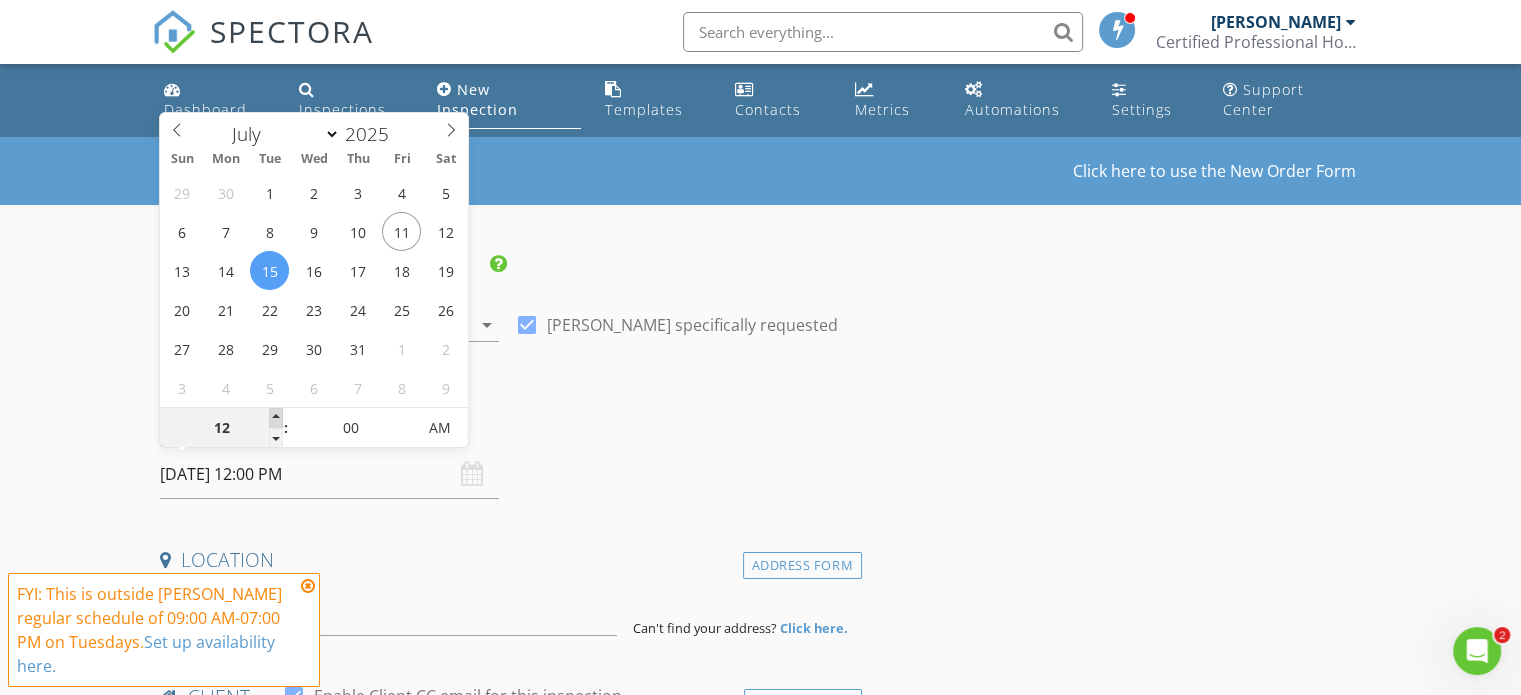 click at bounding box center [276, 418] 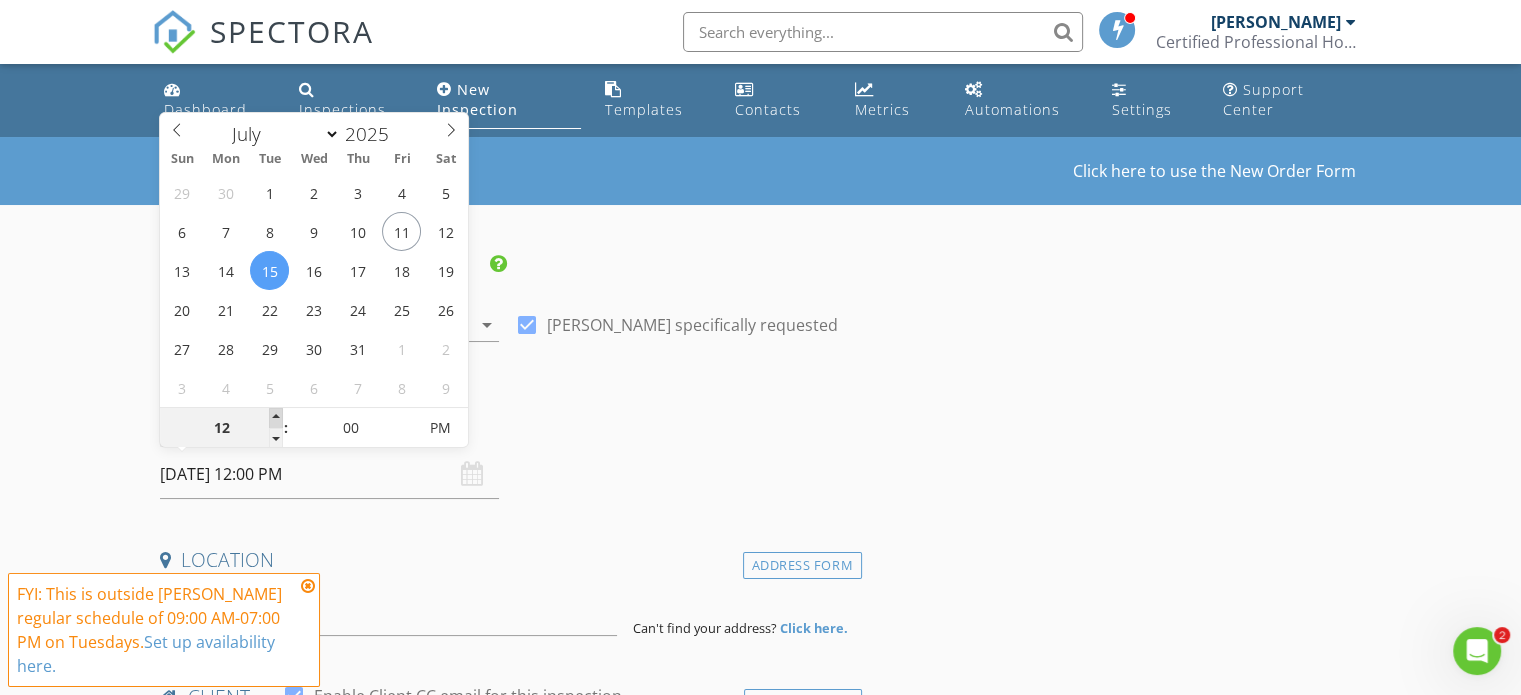 type on "01" 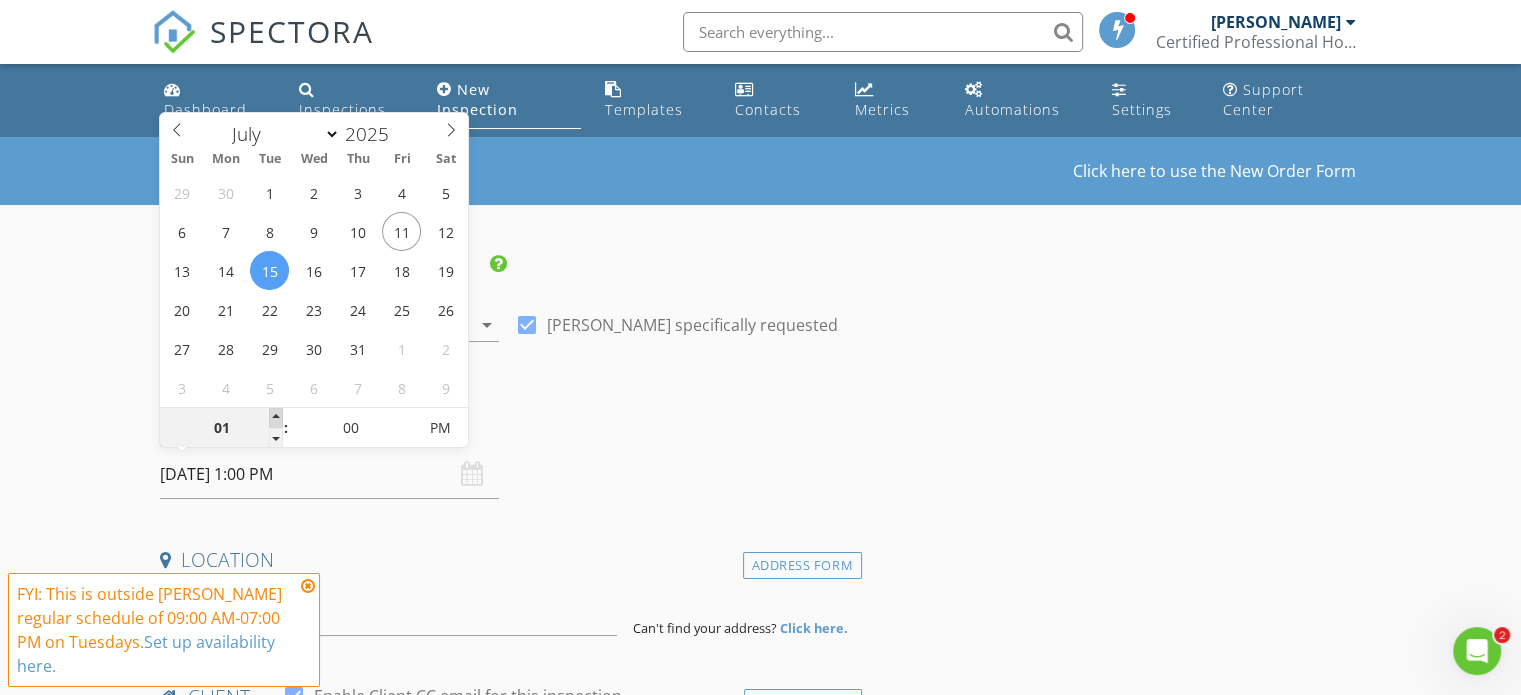 click at bounding box center (276, 418) 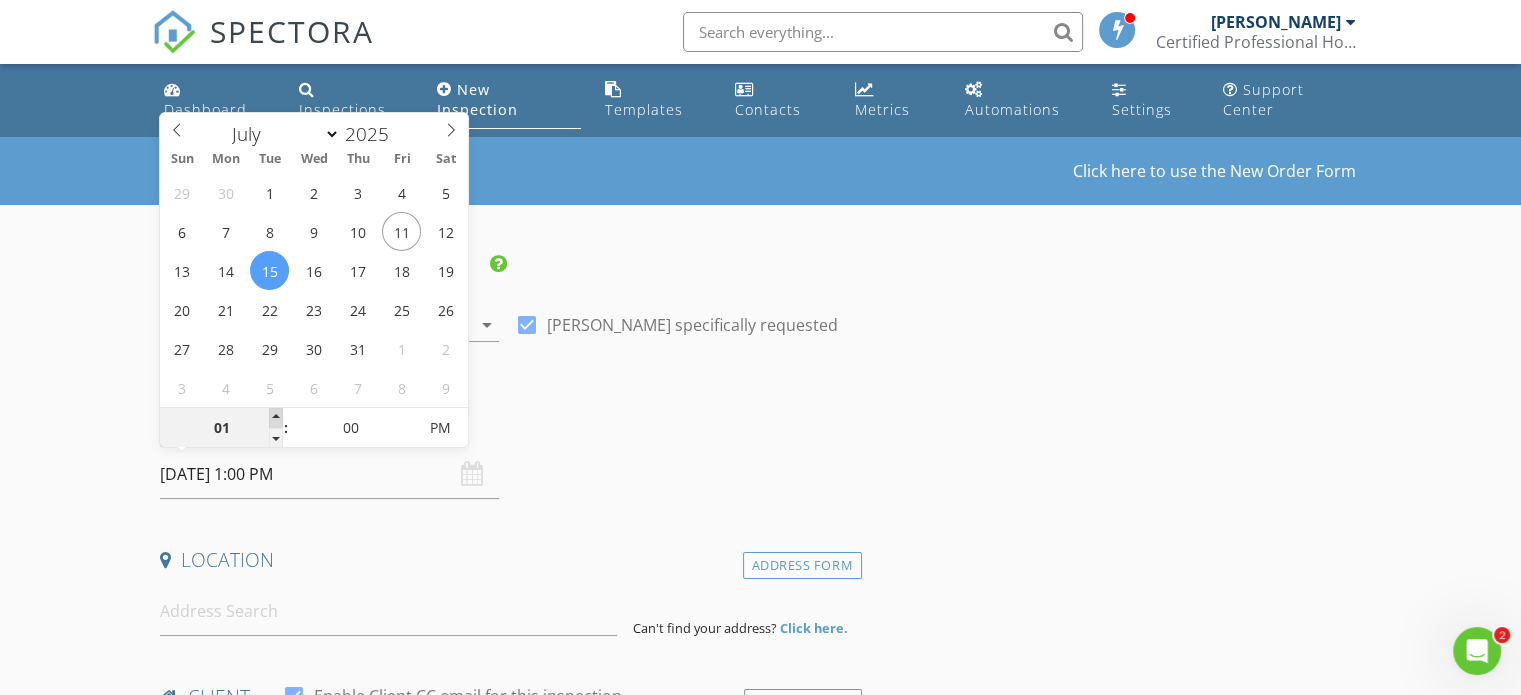 type on "02" 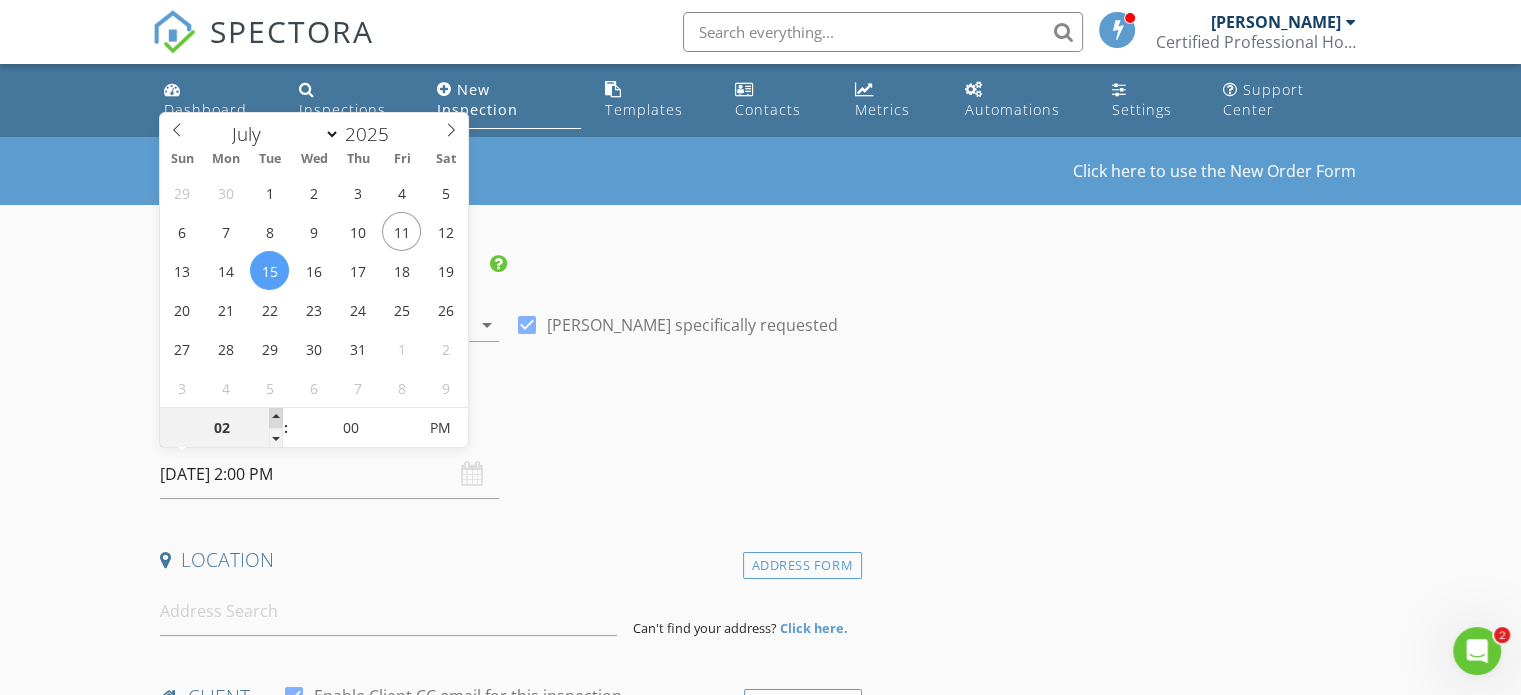 click at bounding box center (276, 418) 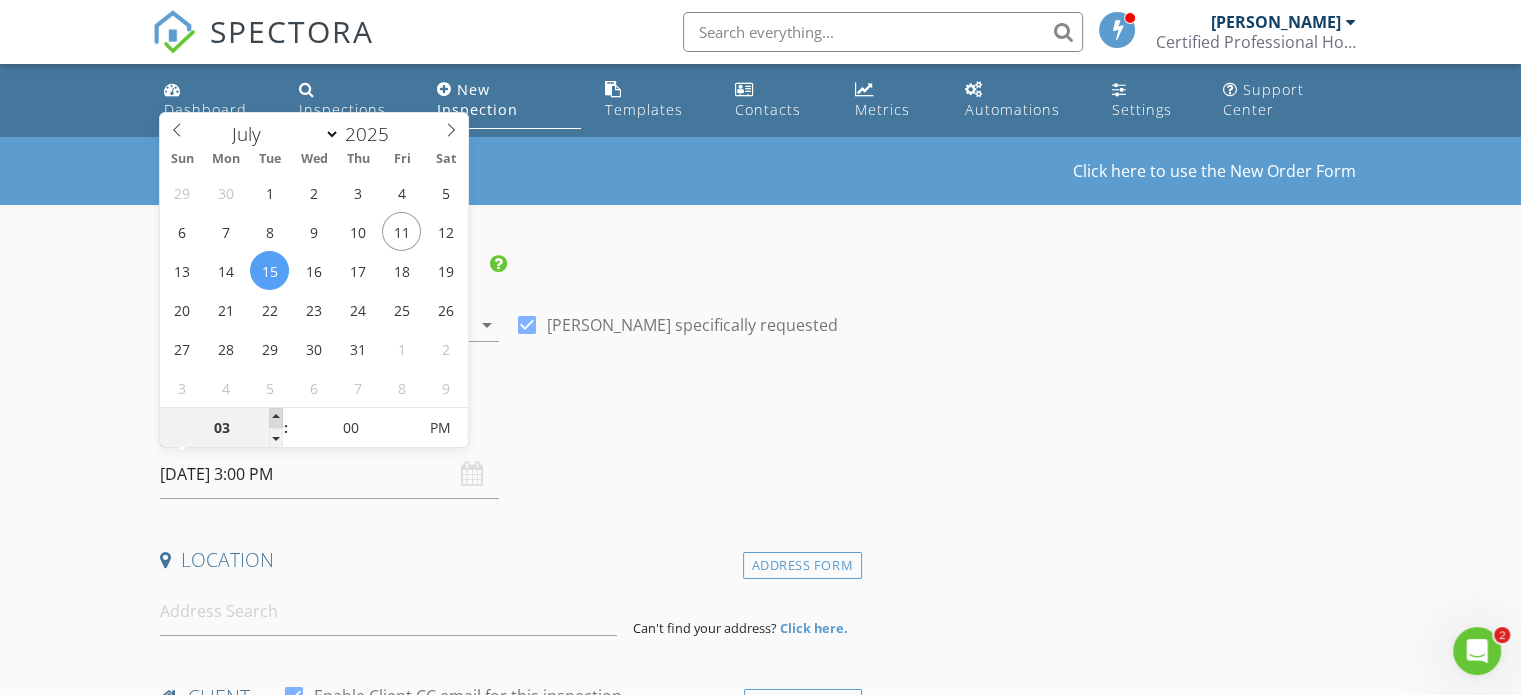 click at bounding box center (276, 418) 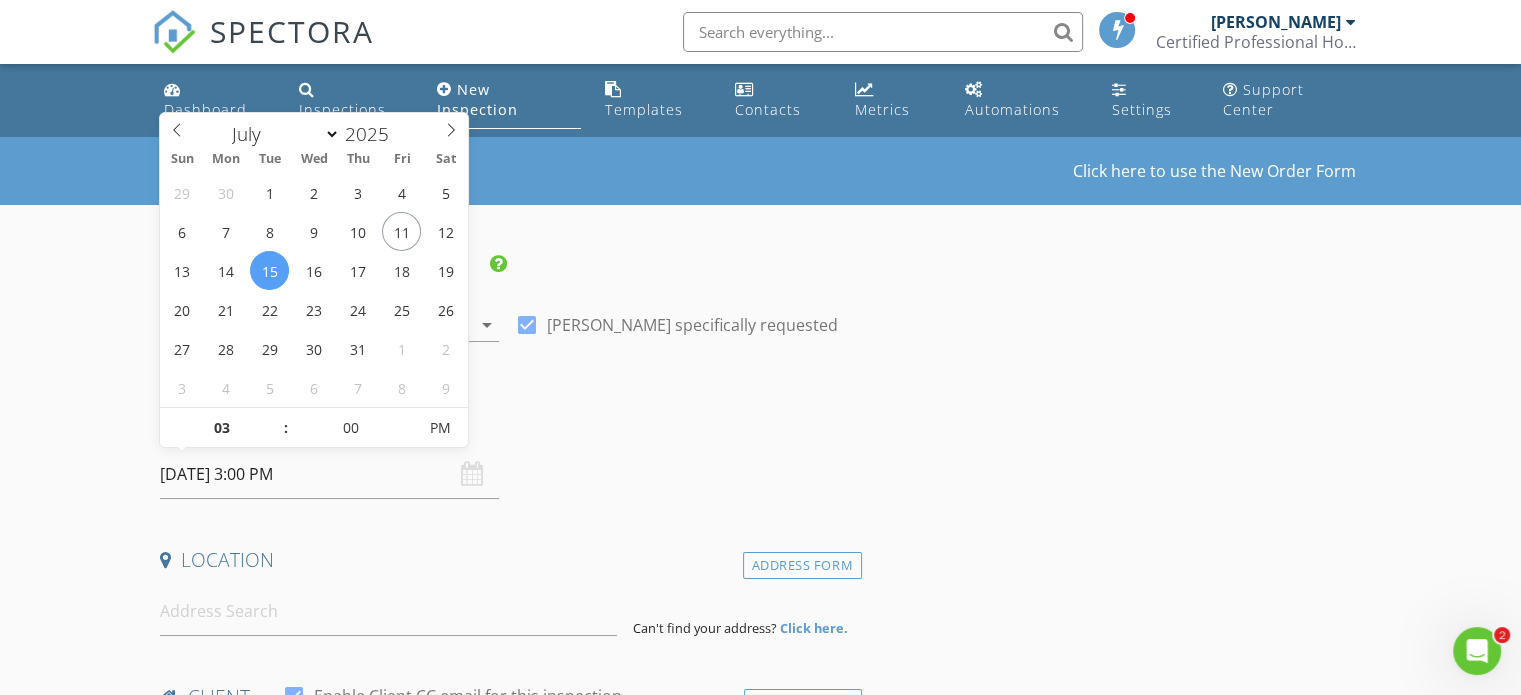 click on "INSPECTOR(S)
check_box   Craig Efrusy   PRIMARY   Craig Efrusy arrow_drop_down   check_box Craig Efrusy specifically requested
Date/Time
07/15/2025 3:00 PM
Location
Address Form       Can't find your address?   Click here.
client
check_box Enable Client CC email for this inspection   Client Search     check_box_outline_blank Client is a Company/Organization     First Name   Last Name   Email   CC Email   Phone           Notes   Private Notes
ADD ADDITIONAL client
SERVICES
arrow_drop_down     Select Discount Code arrow_drop_down    Charges       TOTAL   $0.00    Duration    No services with durations selected      Templates    No templates selected    Agreements    No agreements selected
Manual Edit
FEES
TOTAL:   $0.00" at bounding box center [760, 1721] 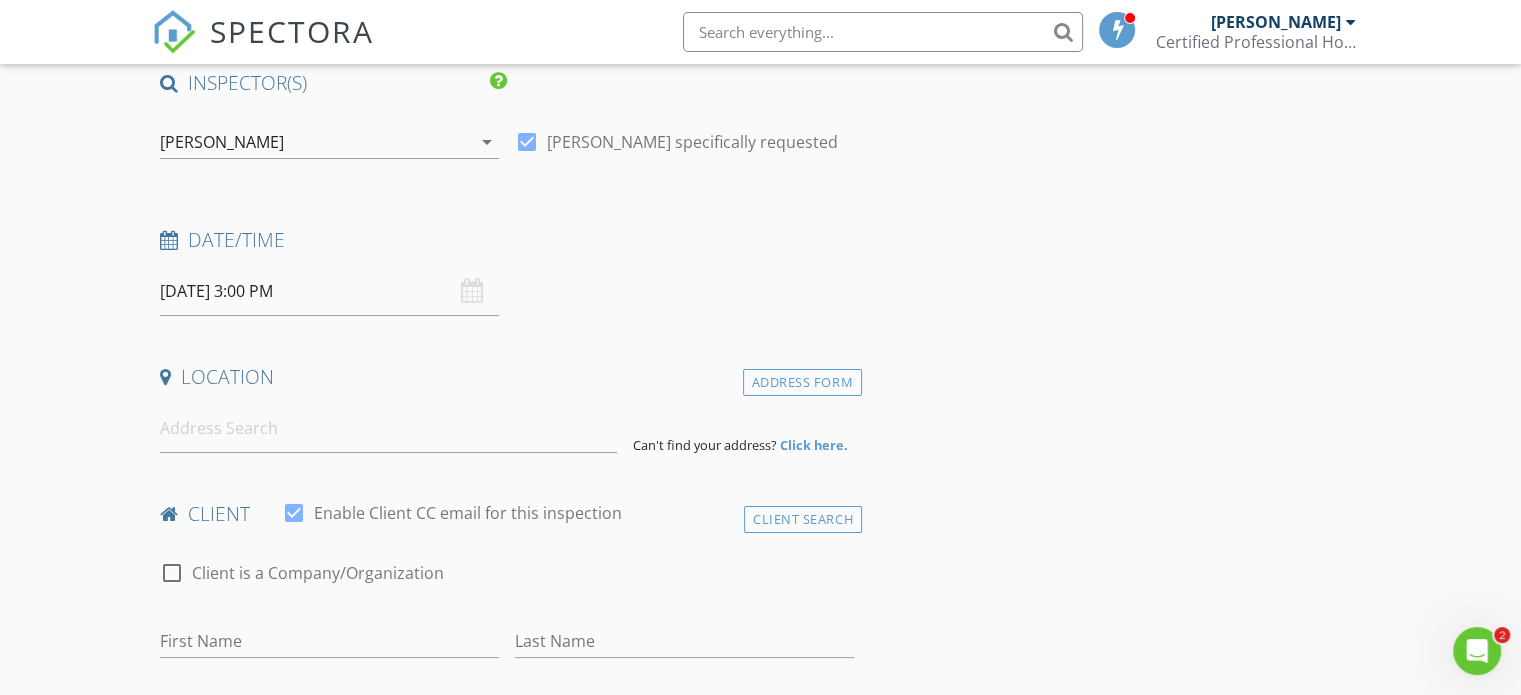 scroll, scrollTop: 200, scrollLeft: 0, axis: vertical 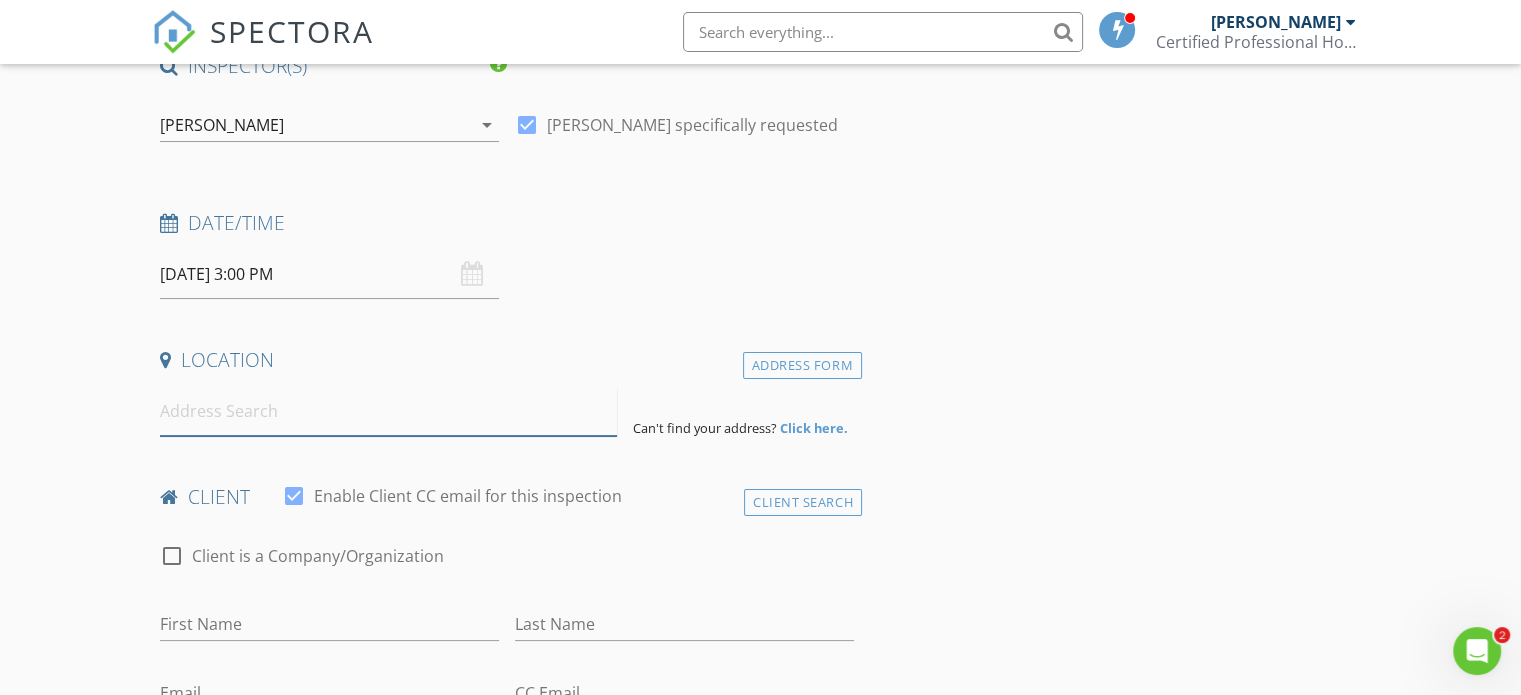 click at bounding box center [388, 411] 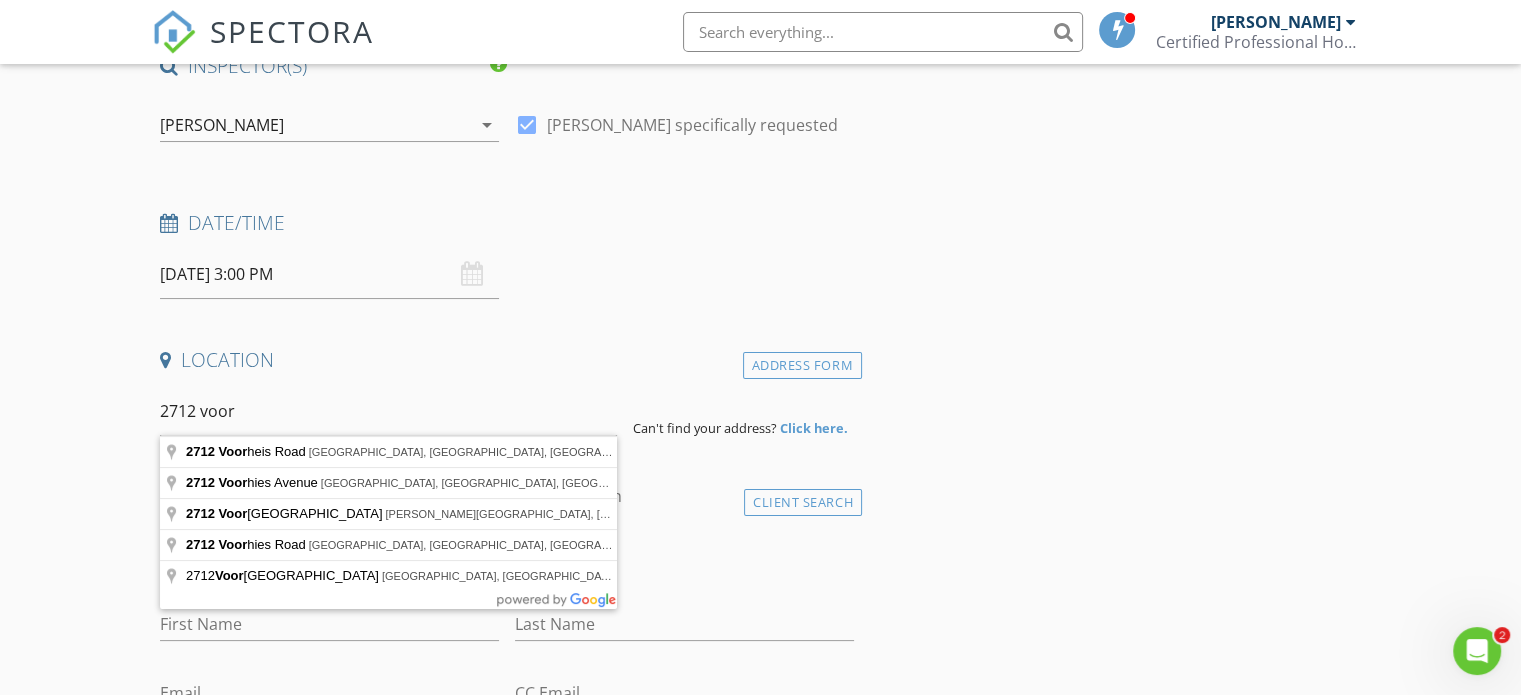 type on "2712 Voorheis Road, Waterford Township, MI, USA" 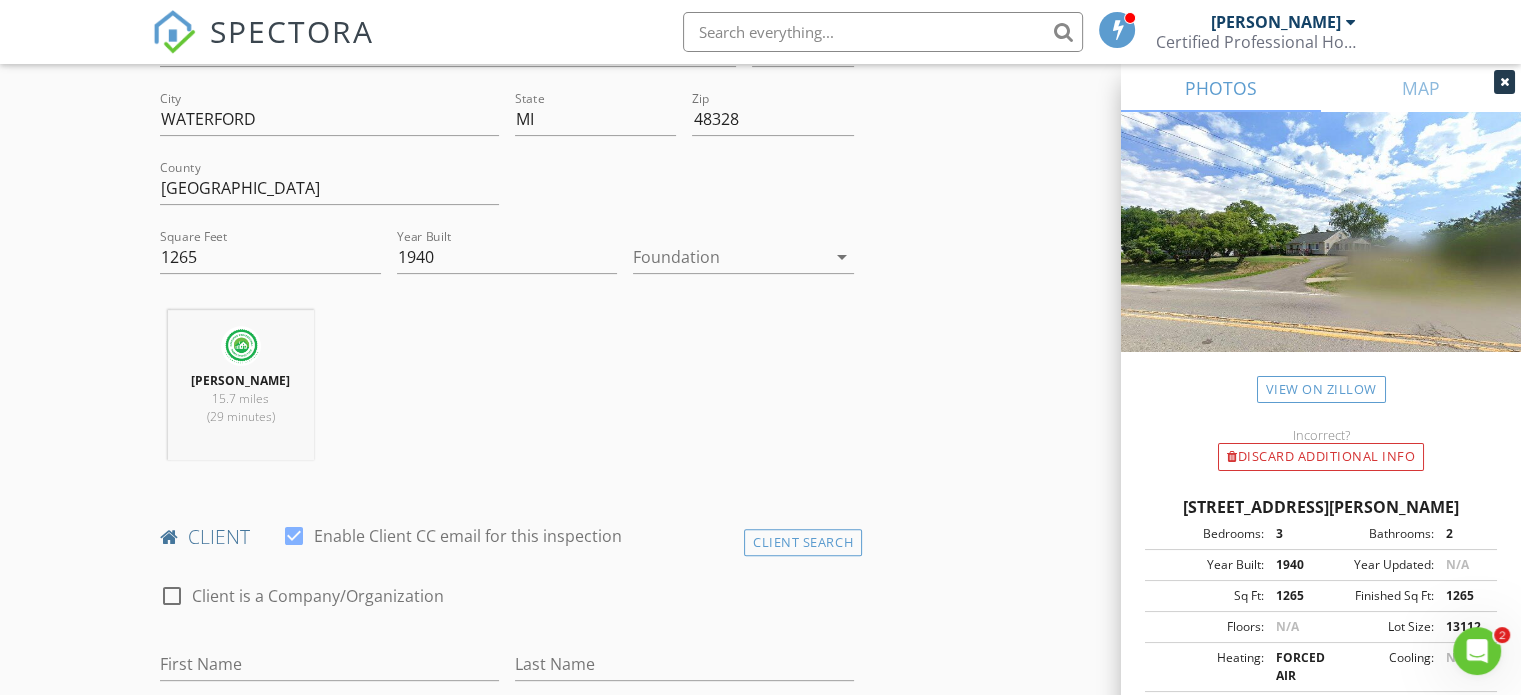 scroll, scrollTop: 600, scrollLeft: 0, axis: vertical 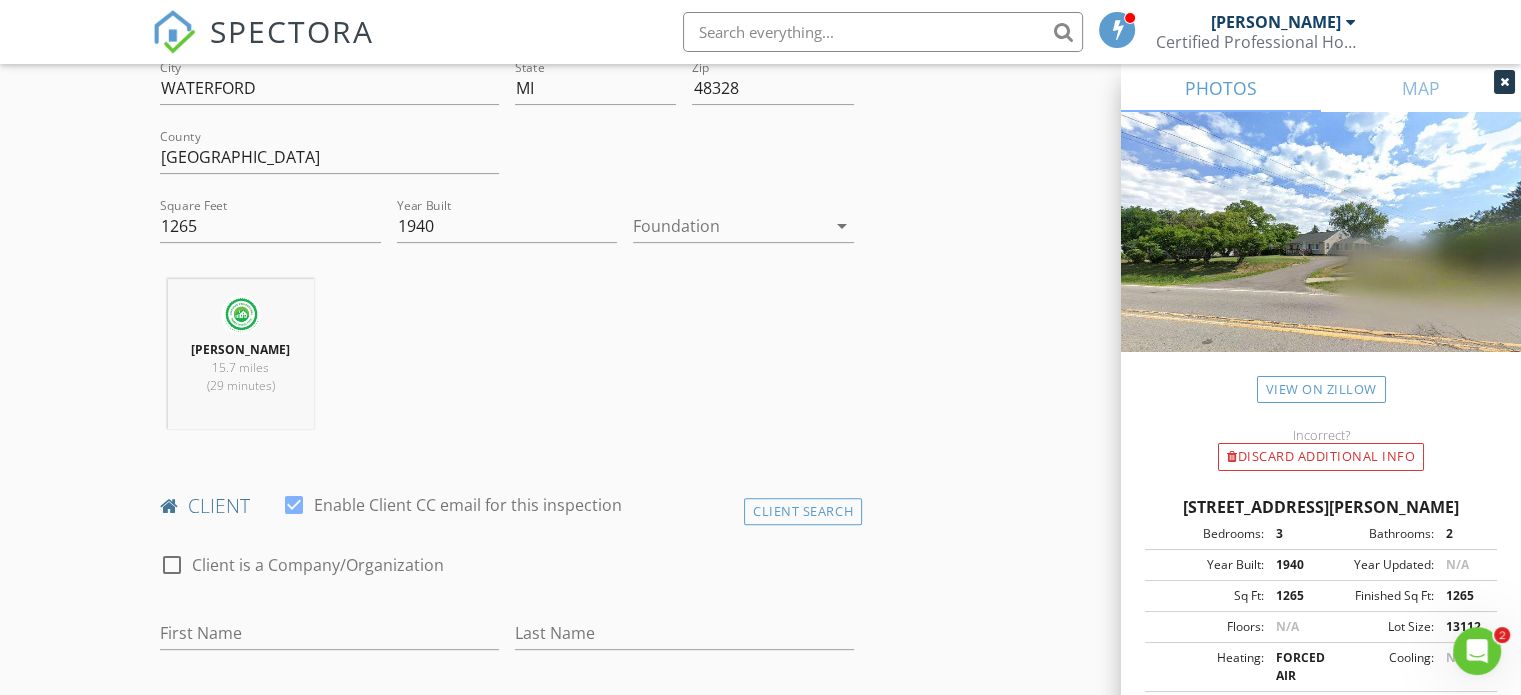 click on "arrow_drop_down" at bounding box center (842, 226) 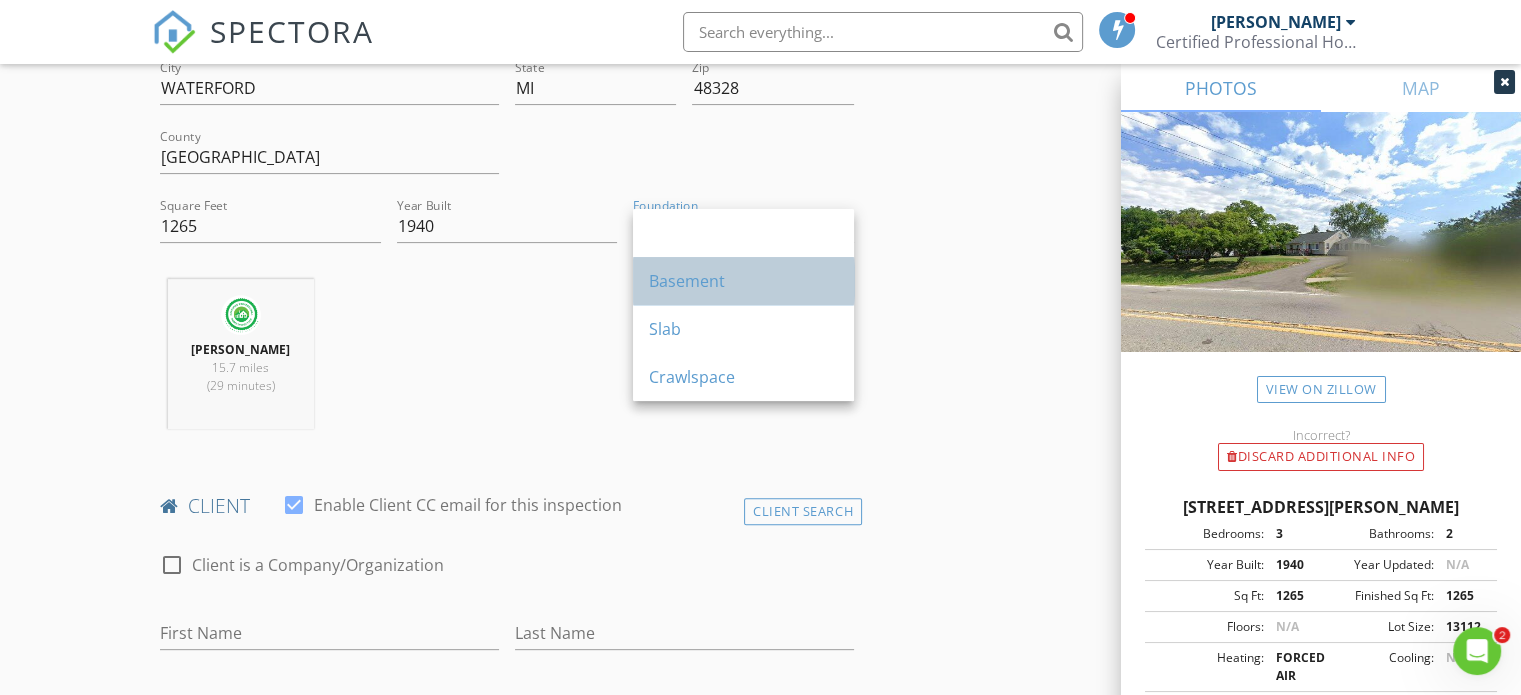 click on "Basement" at bounding box center (743, 281) 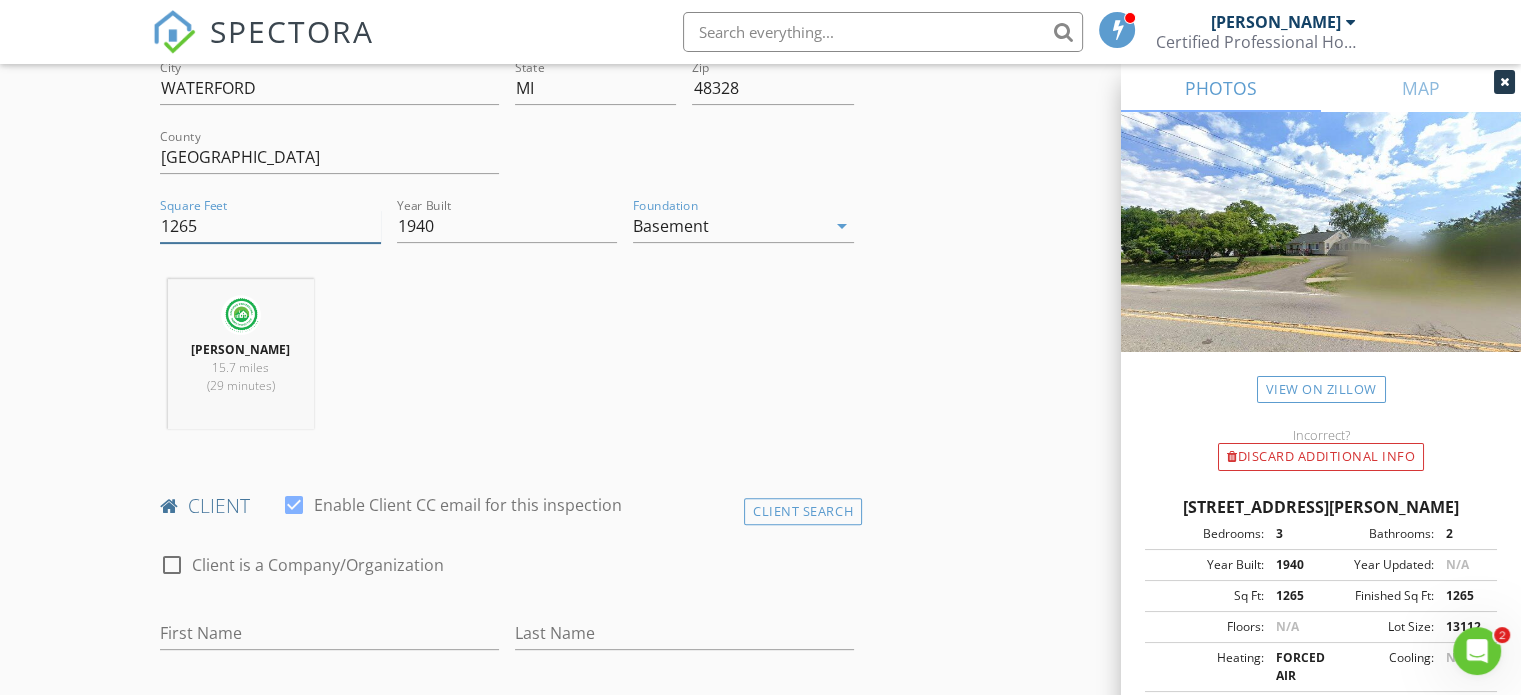 drag, startPoint x: 202, startPoint y: 223, endPoint x: 171, endPoint y: 221, distance: 31.06445 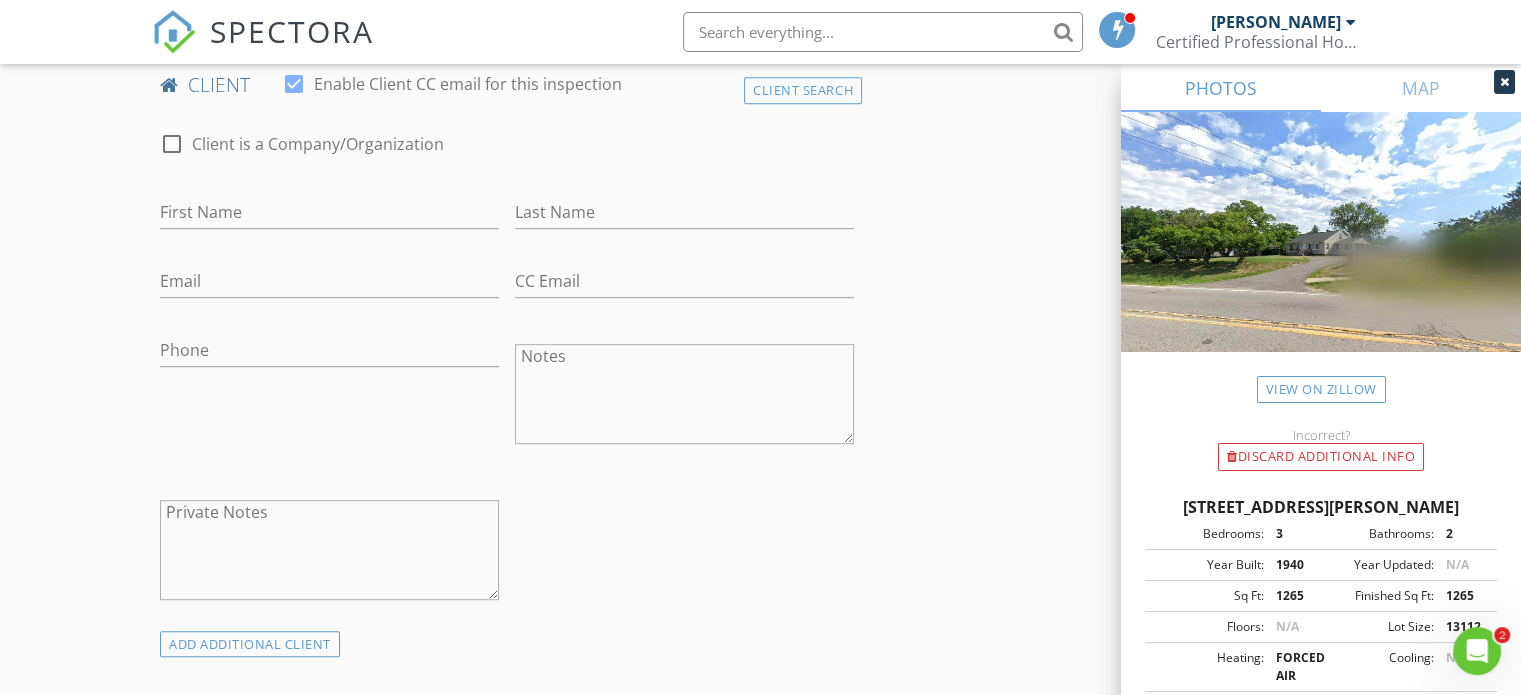 scroll, scrollTop: 900, scrollLeft: 0, axis: vertical 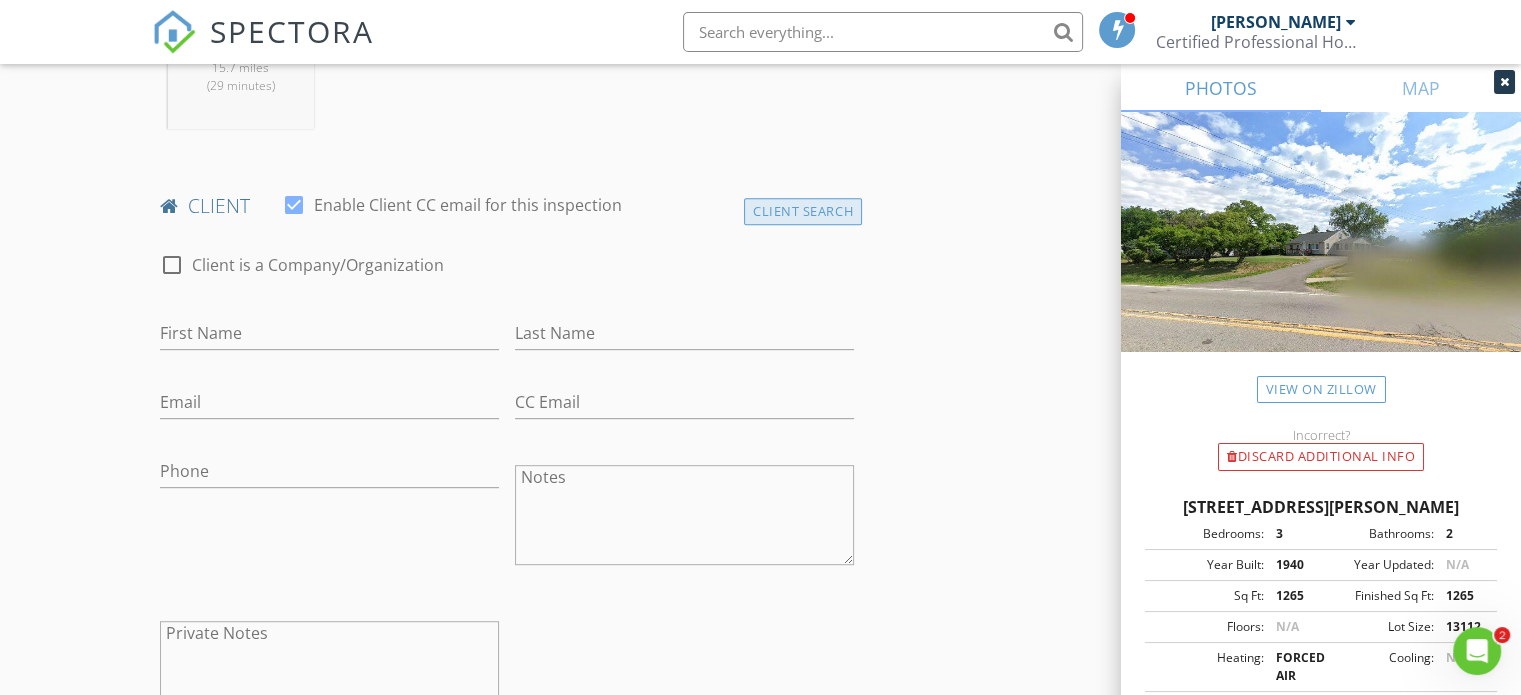 type on "1500" 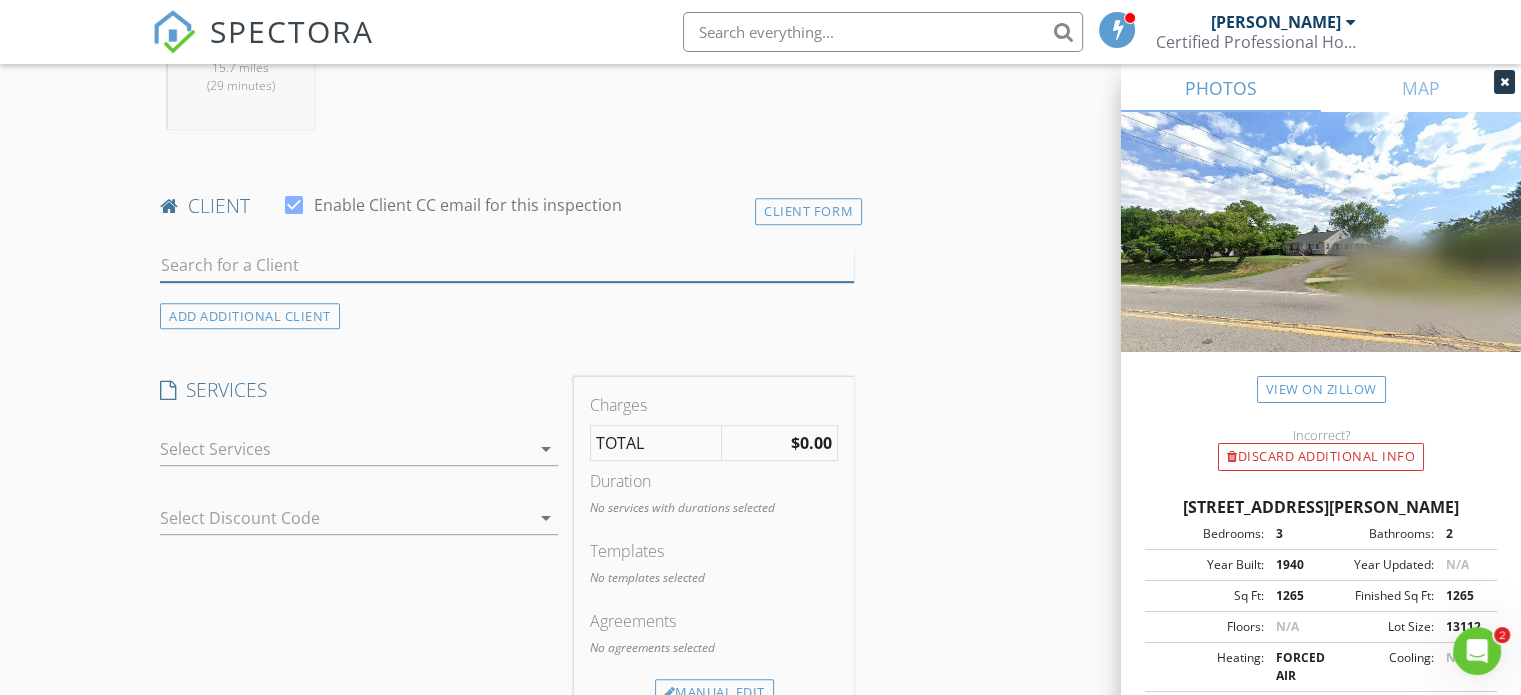 click at bounding box center (507, 265) 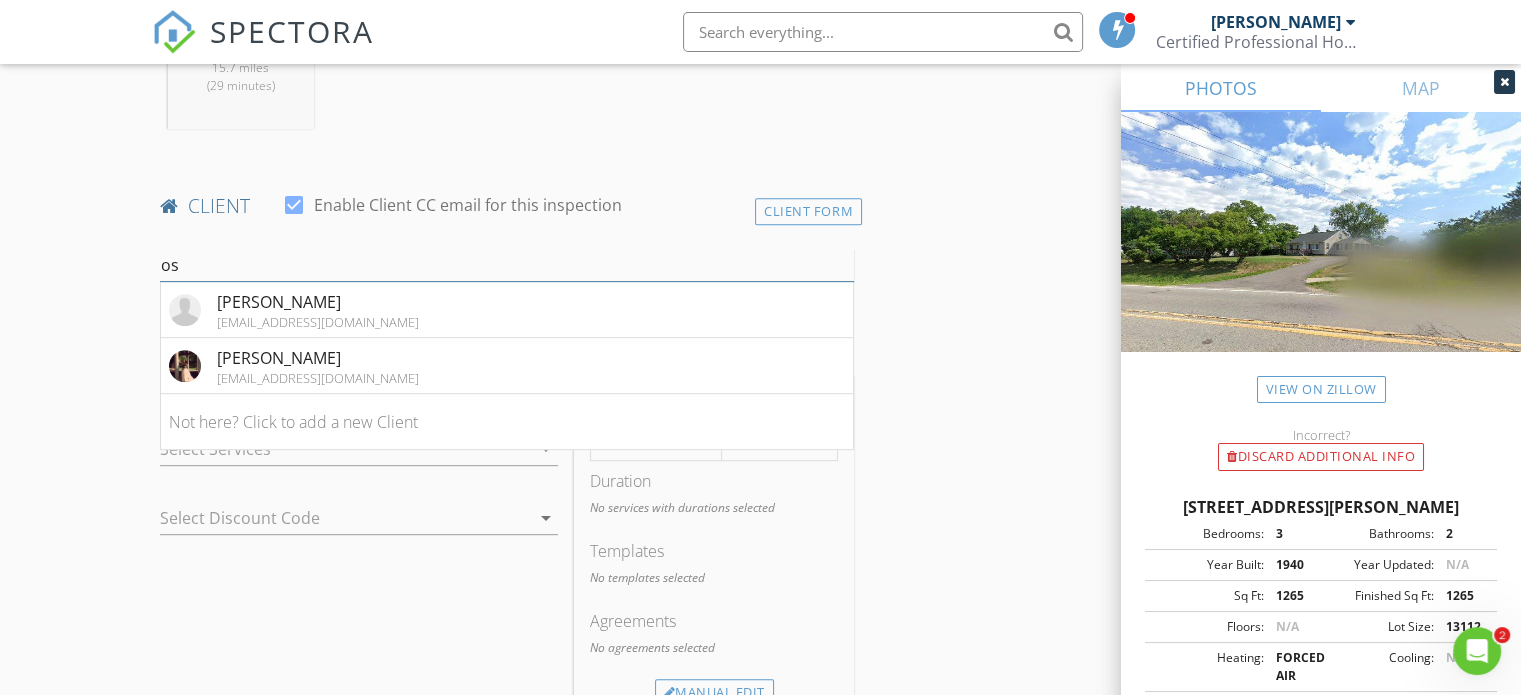 type on "o" 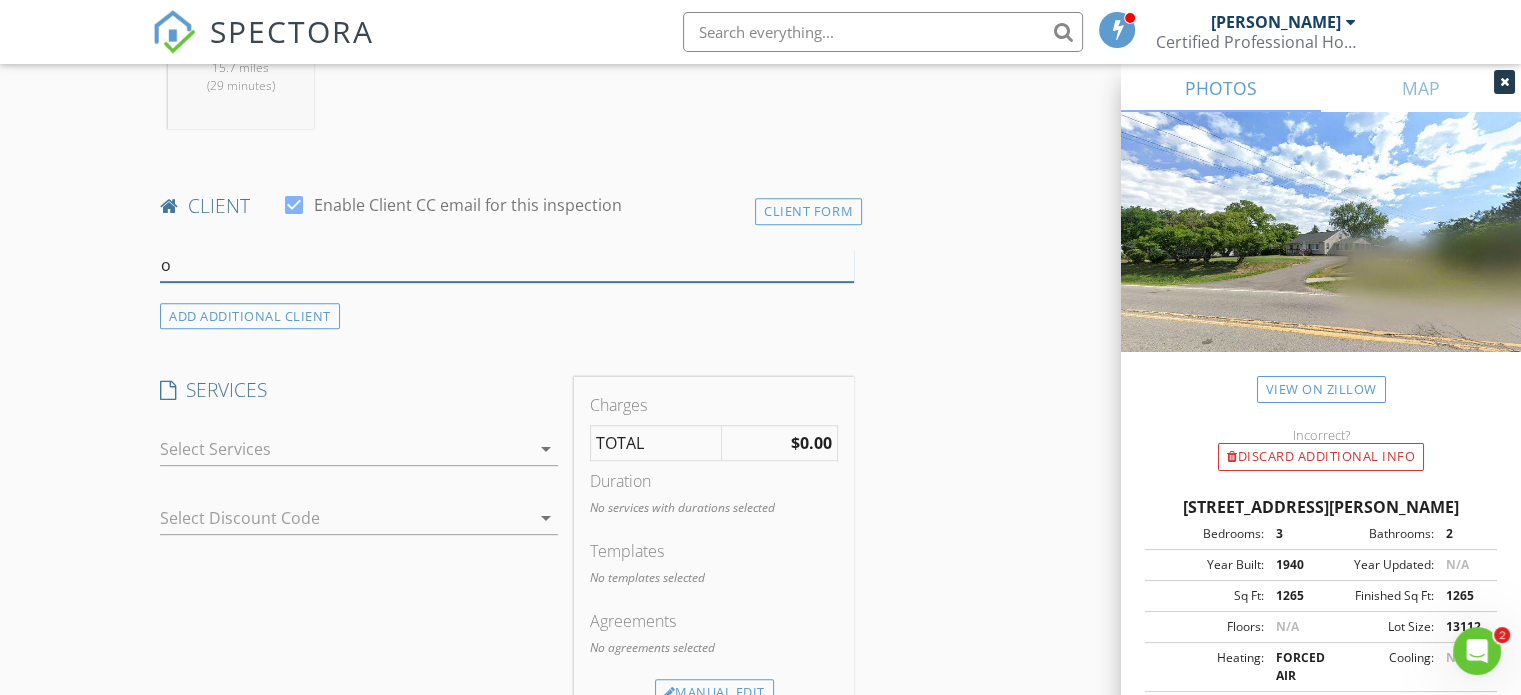 type 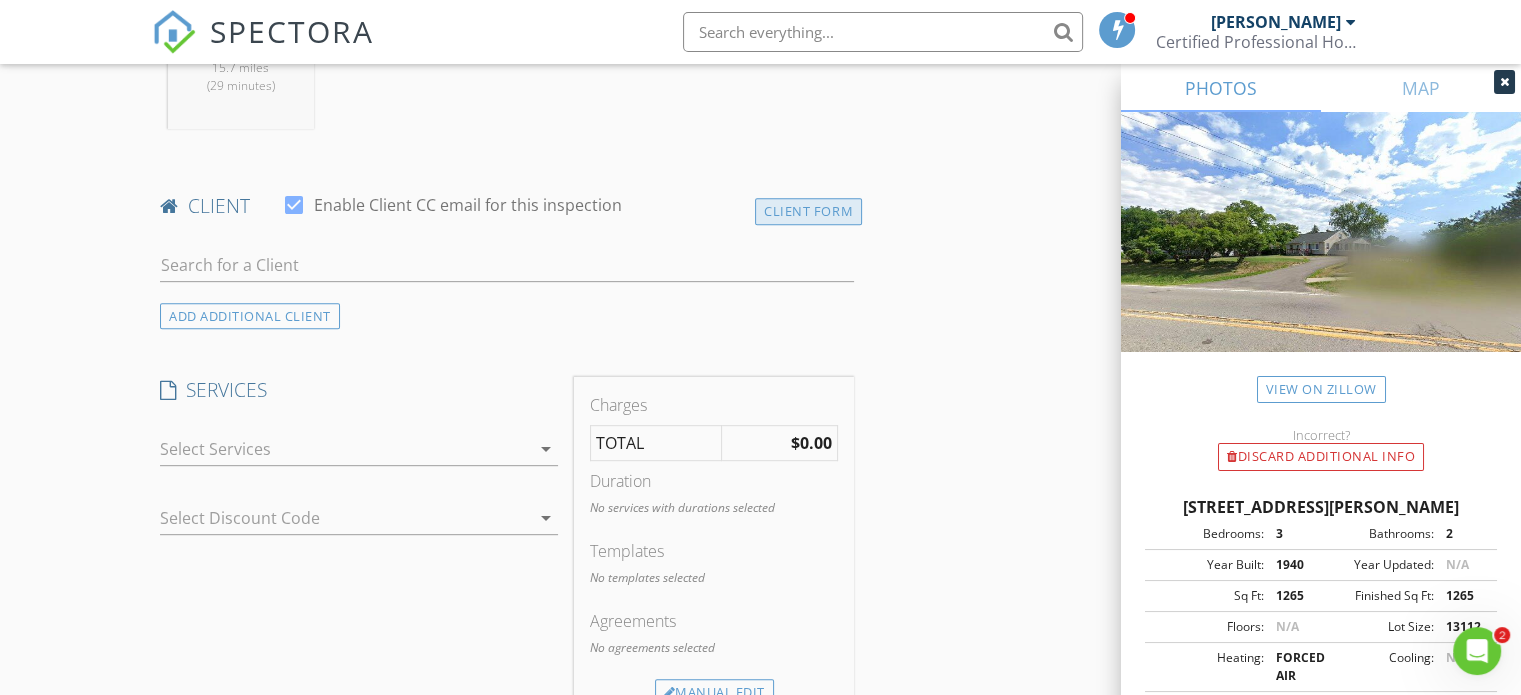 click on "Client Form" at bounding box center (808, 211) 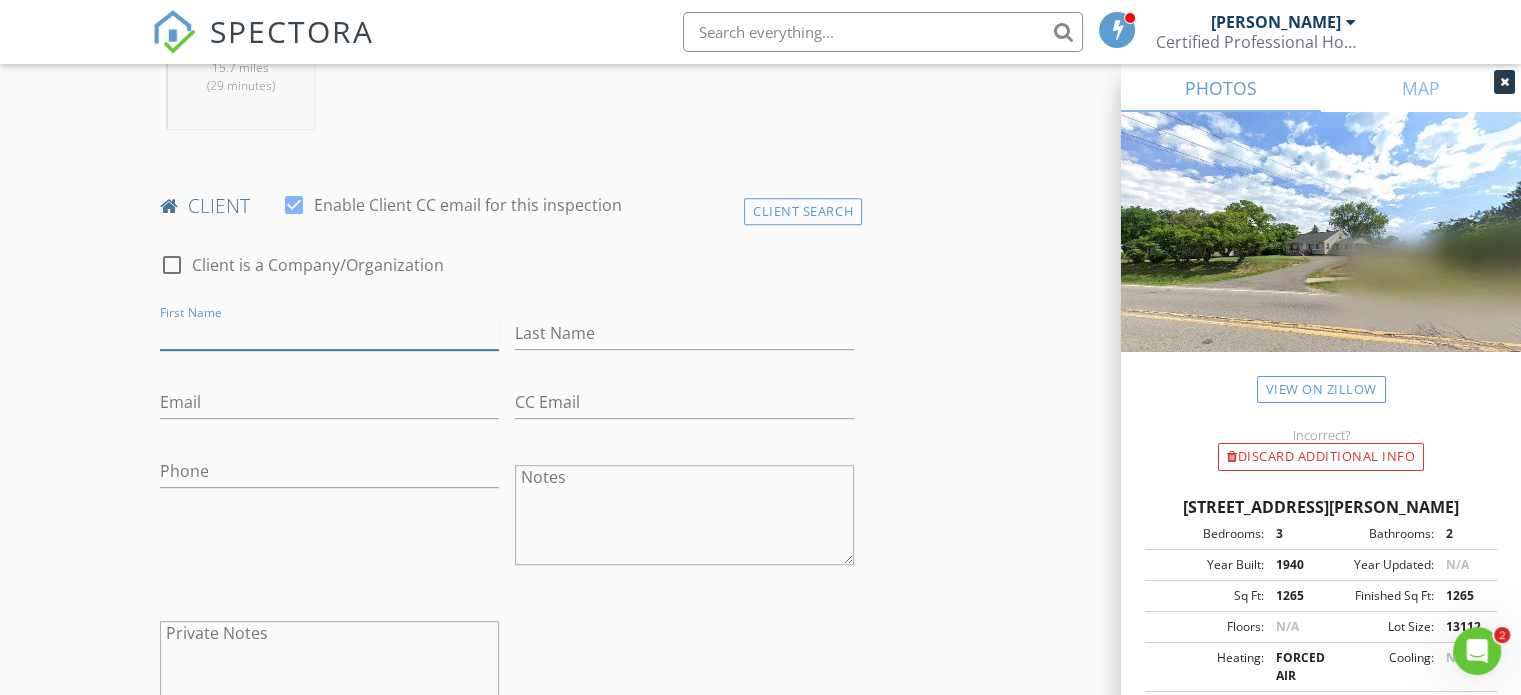 click on "First Name" at bounding box center (329, 333) 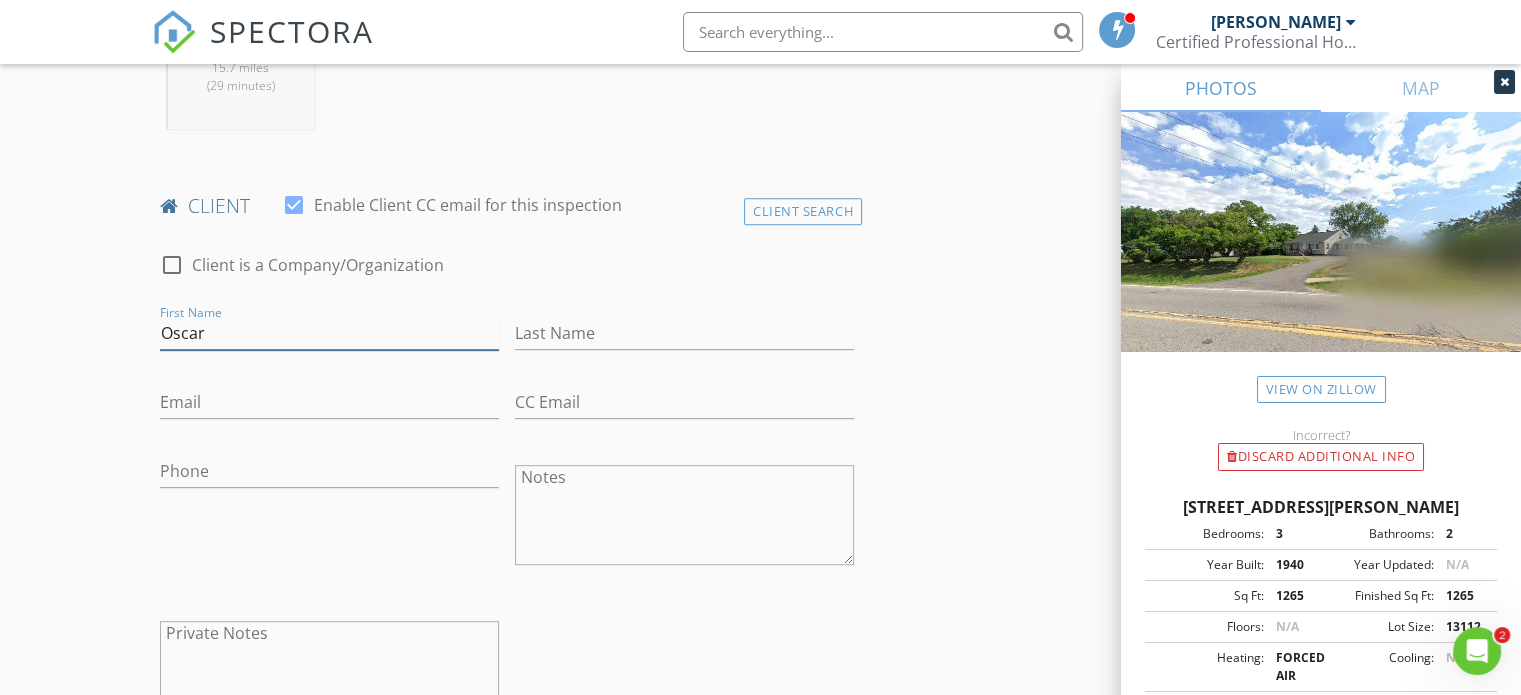 type on "Oscar" 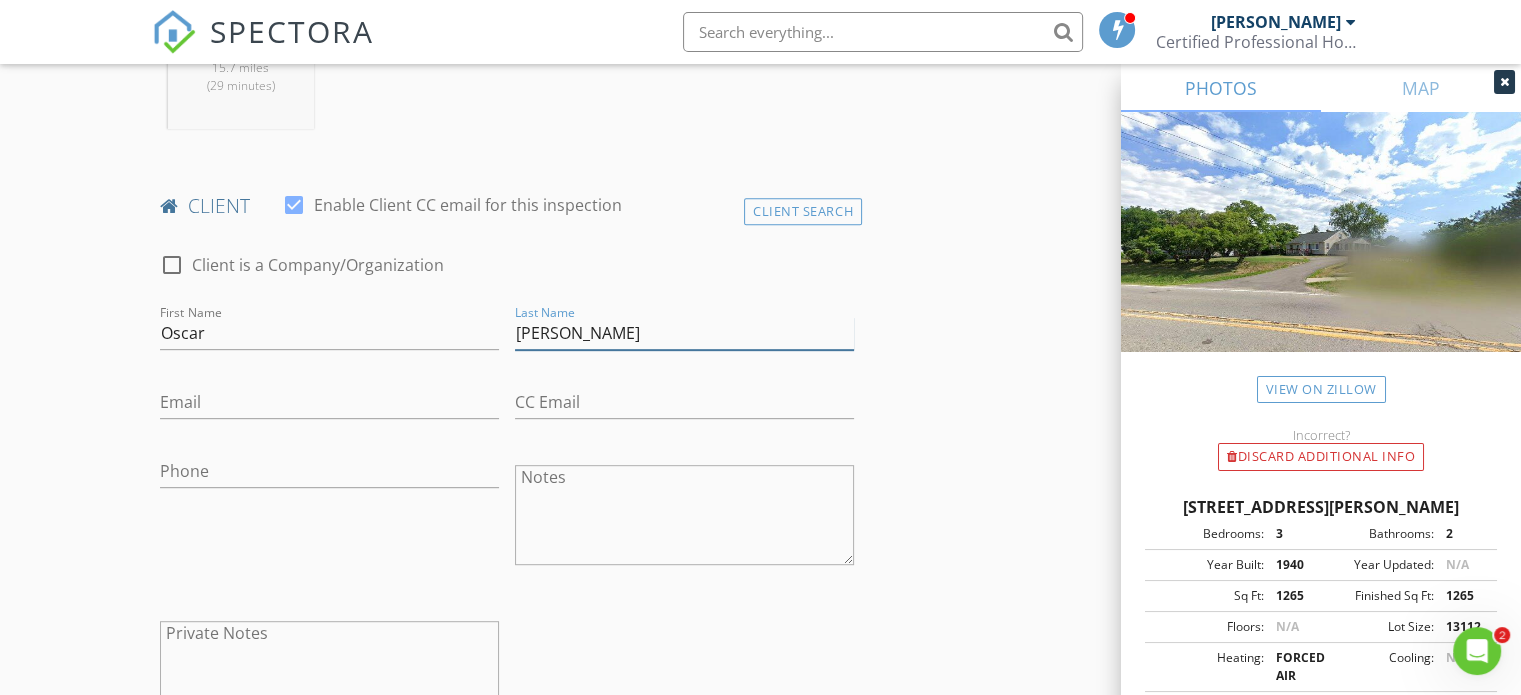 type on "Martinez" 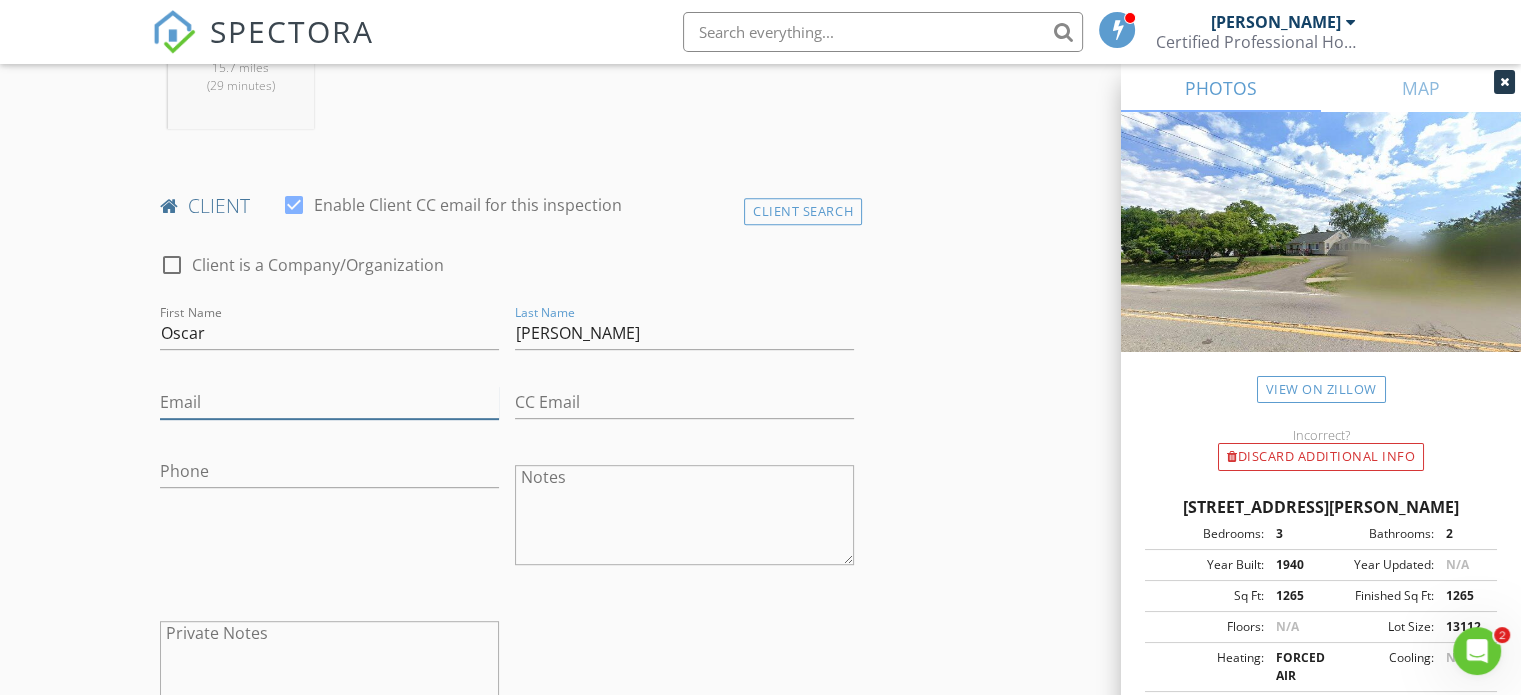 click on "Email" at bounding box center [329, 402] 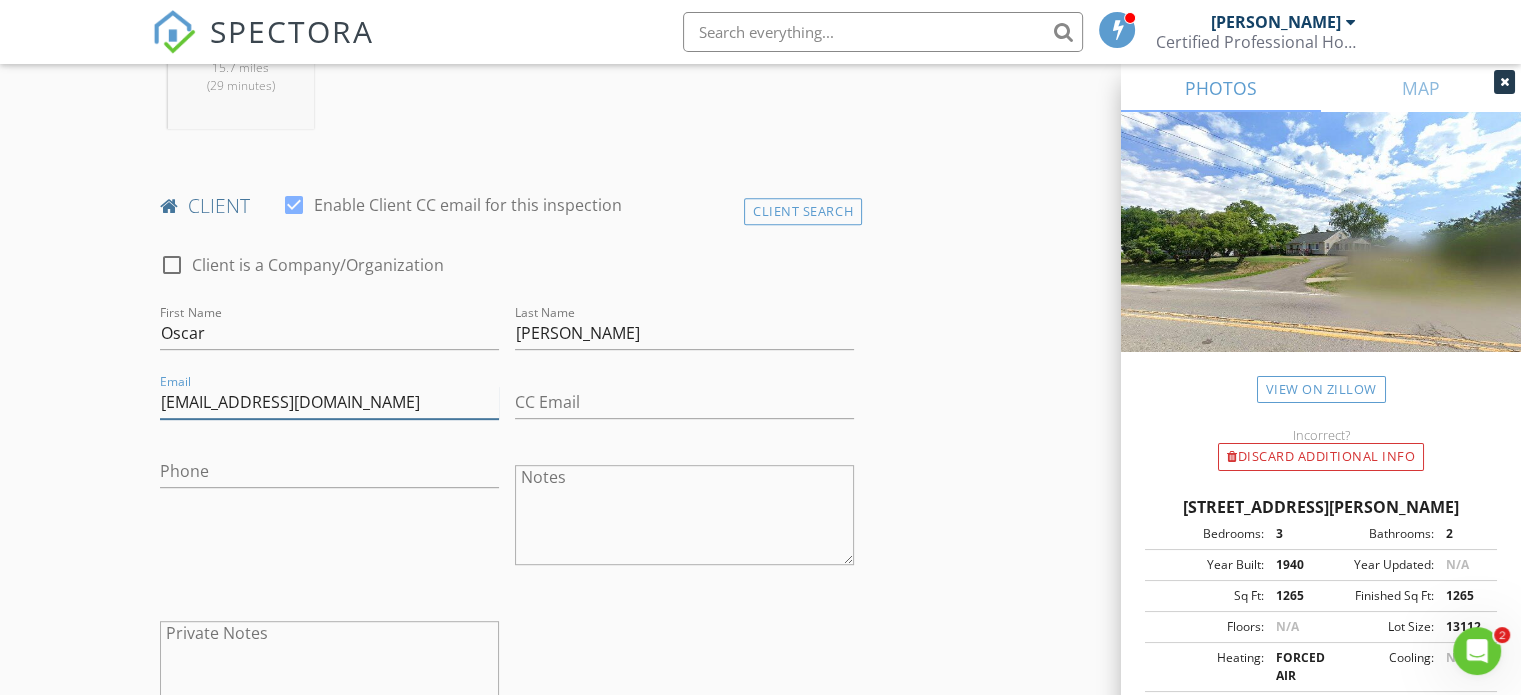 type on "oscarmartinez1977como@gmail.com" 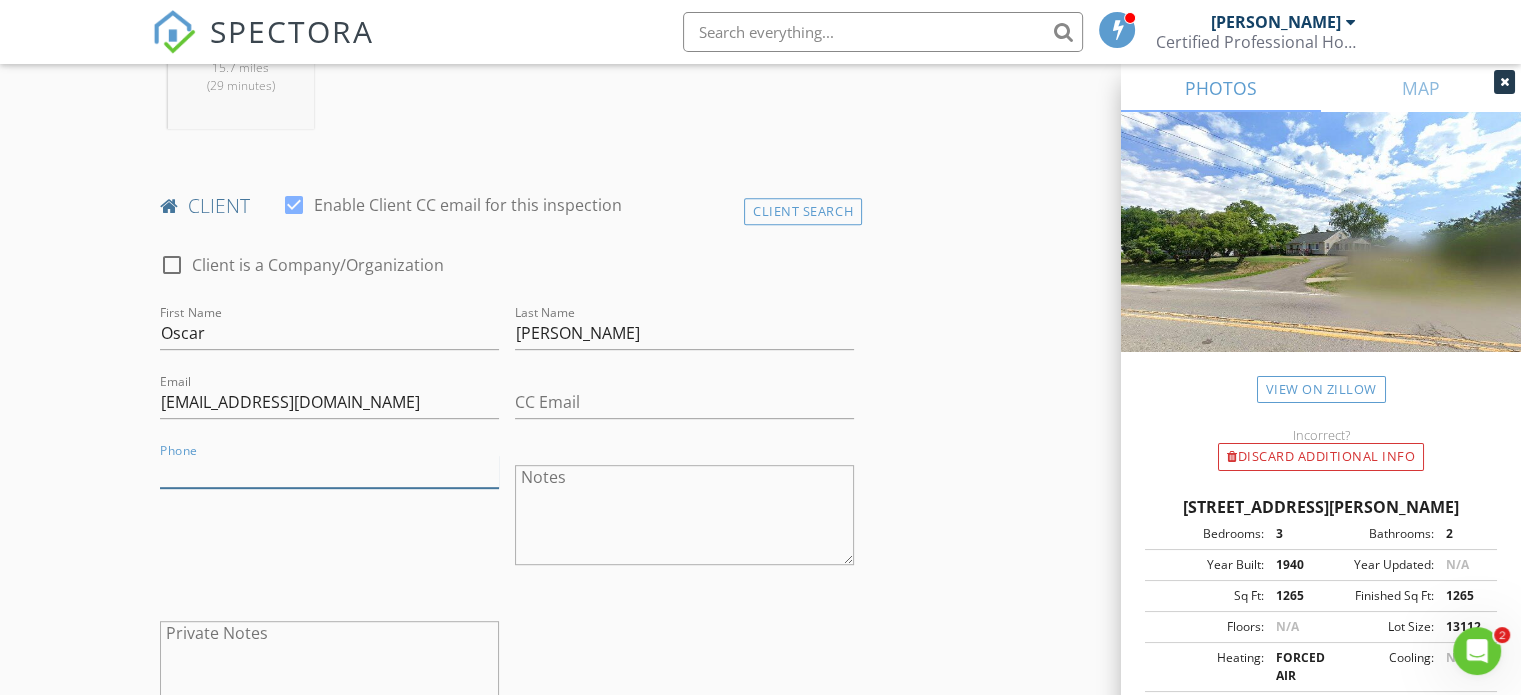 click on "Phone" at bounding box center (329, 471) 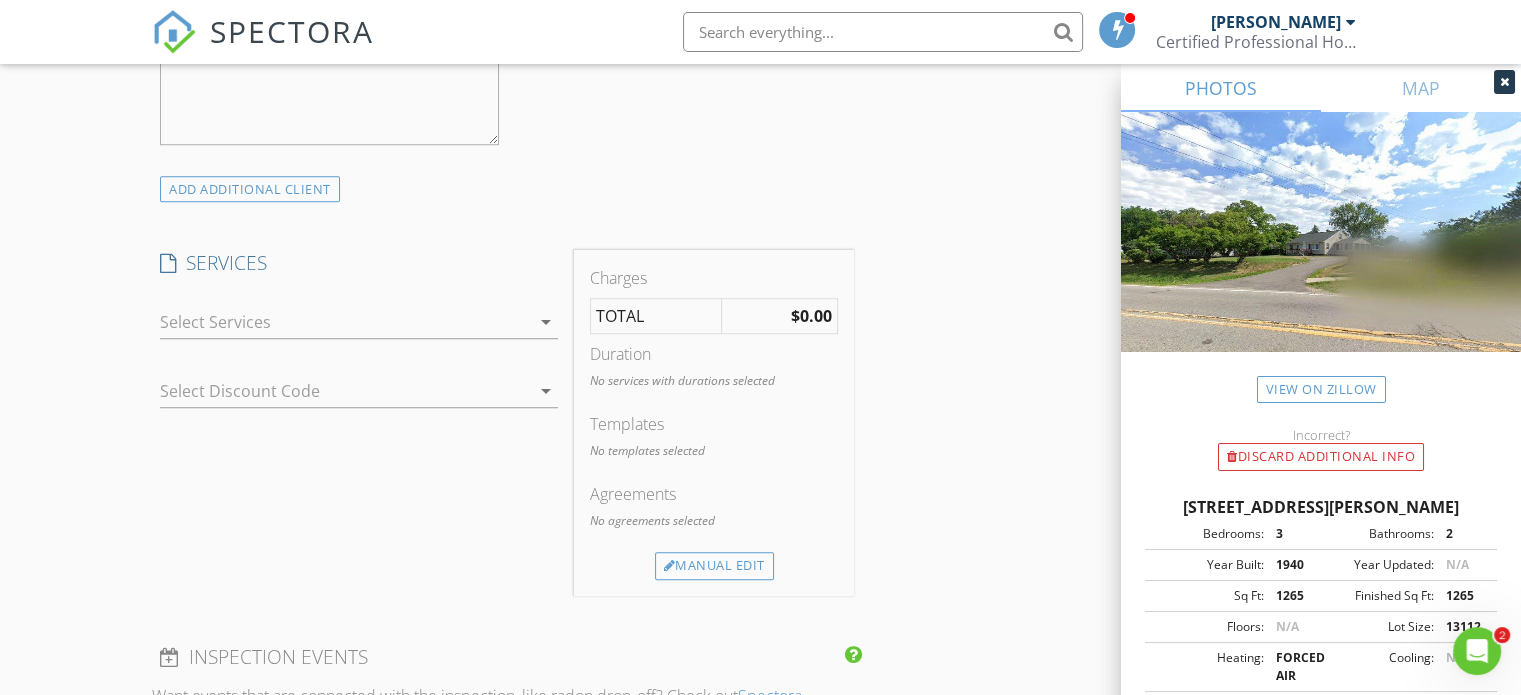 scroll, scrollTop: 1500, scrollLeft: 0, axis: vertical 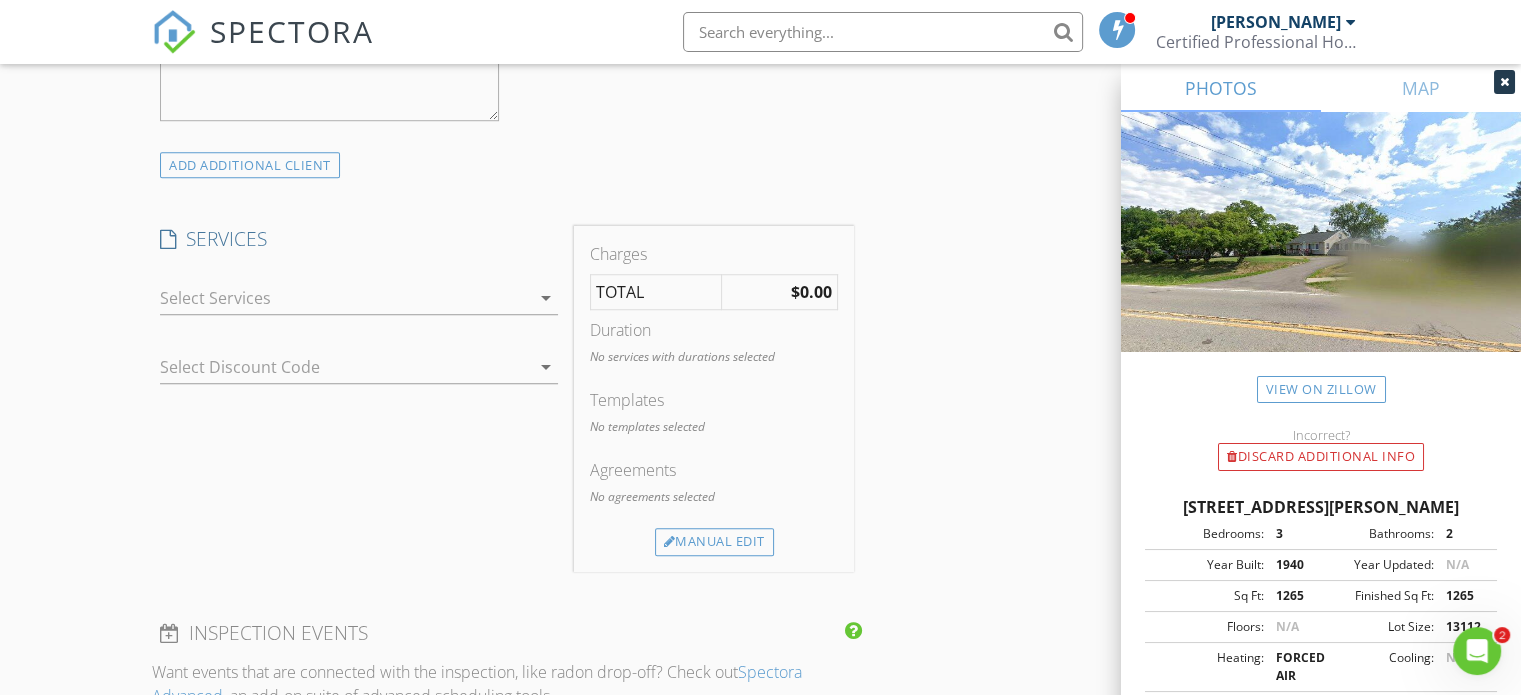 type on "248-660-8242" 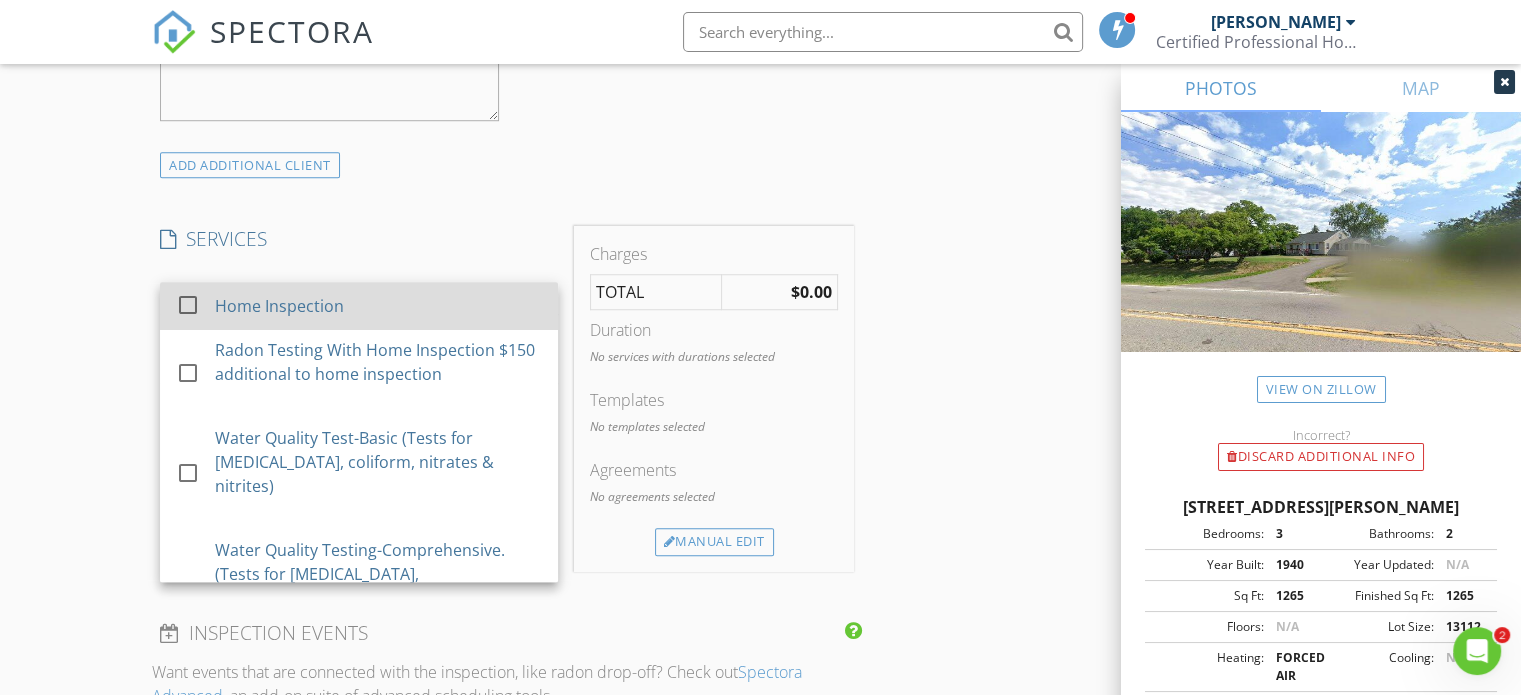 click on "Home Inspection" at bounding box center (379, 306) 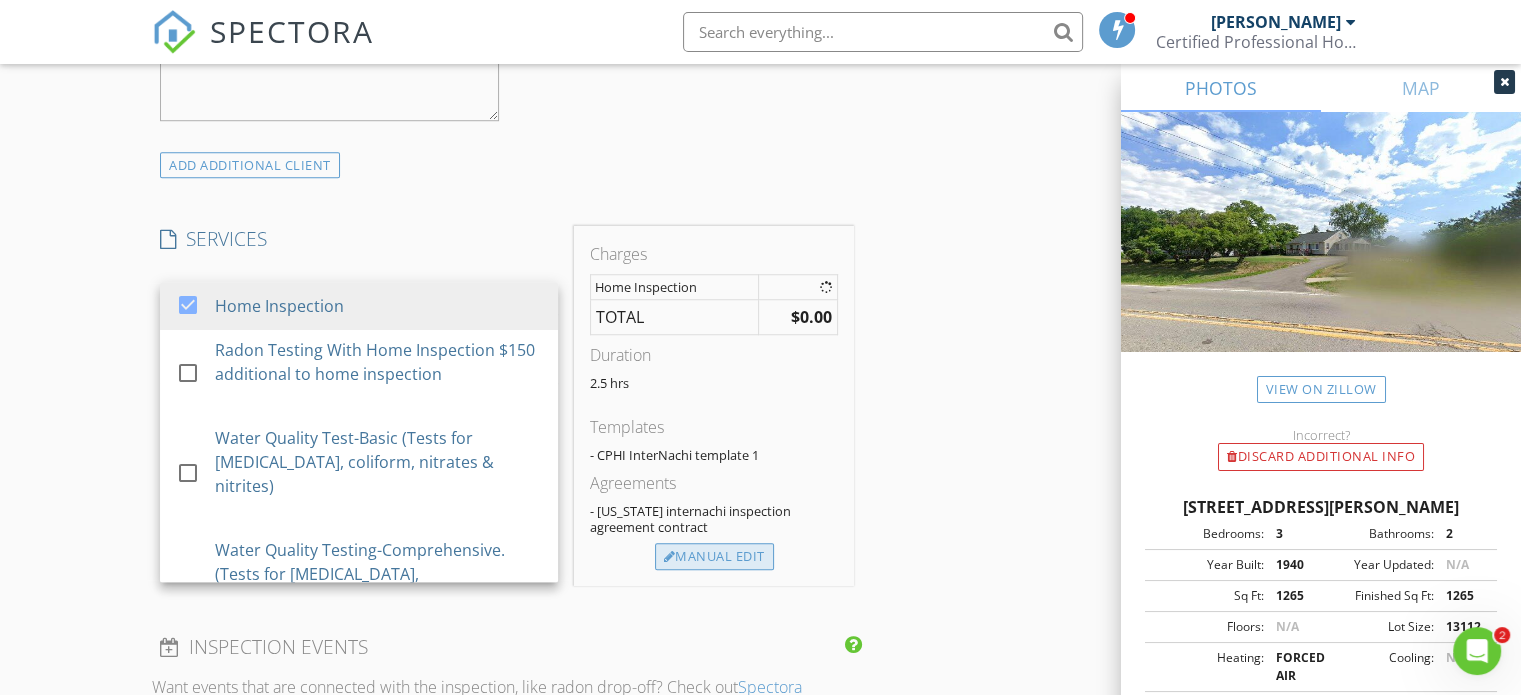 click on "Manual Edit" at bounding box center (714, 557) 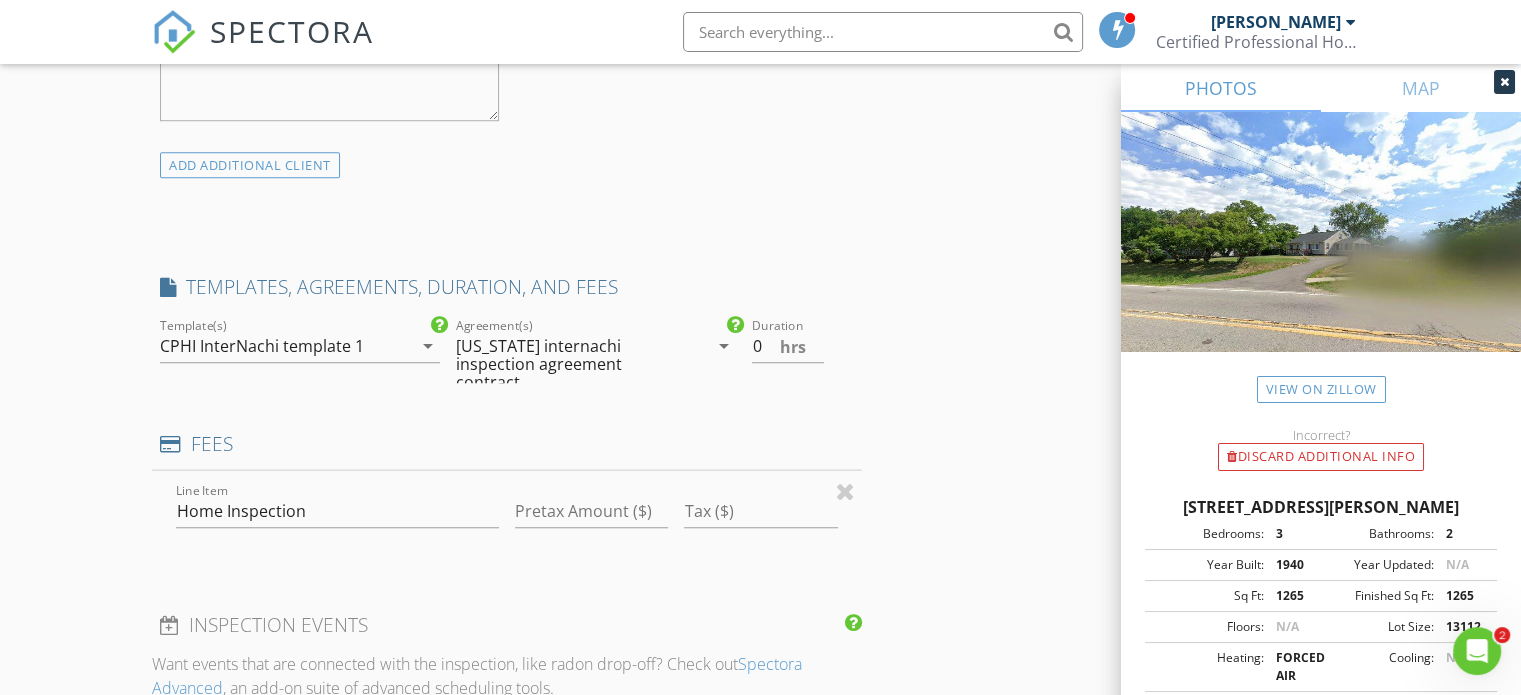 type on "0" 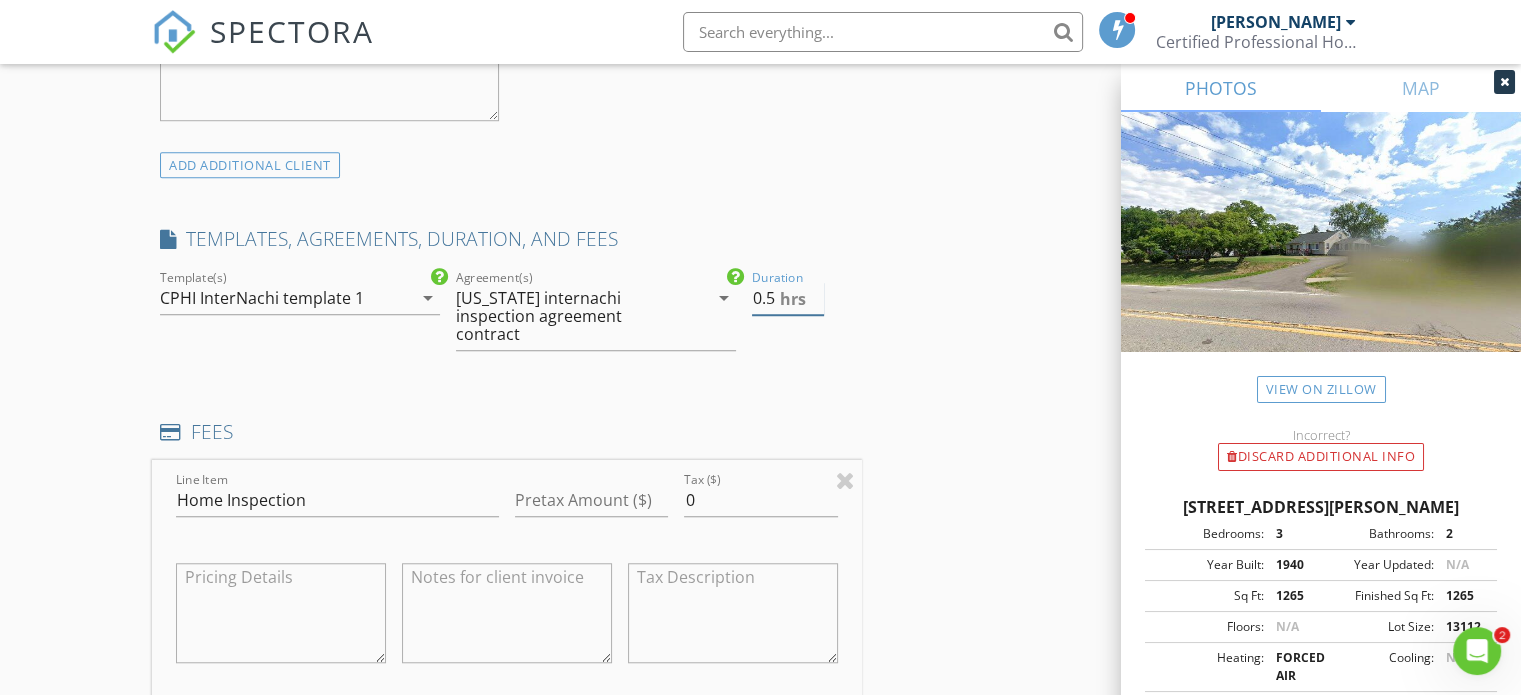 click on "0.5" at bounding box center (788, 298) 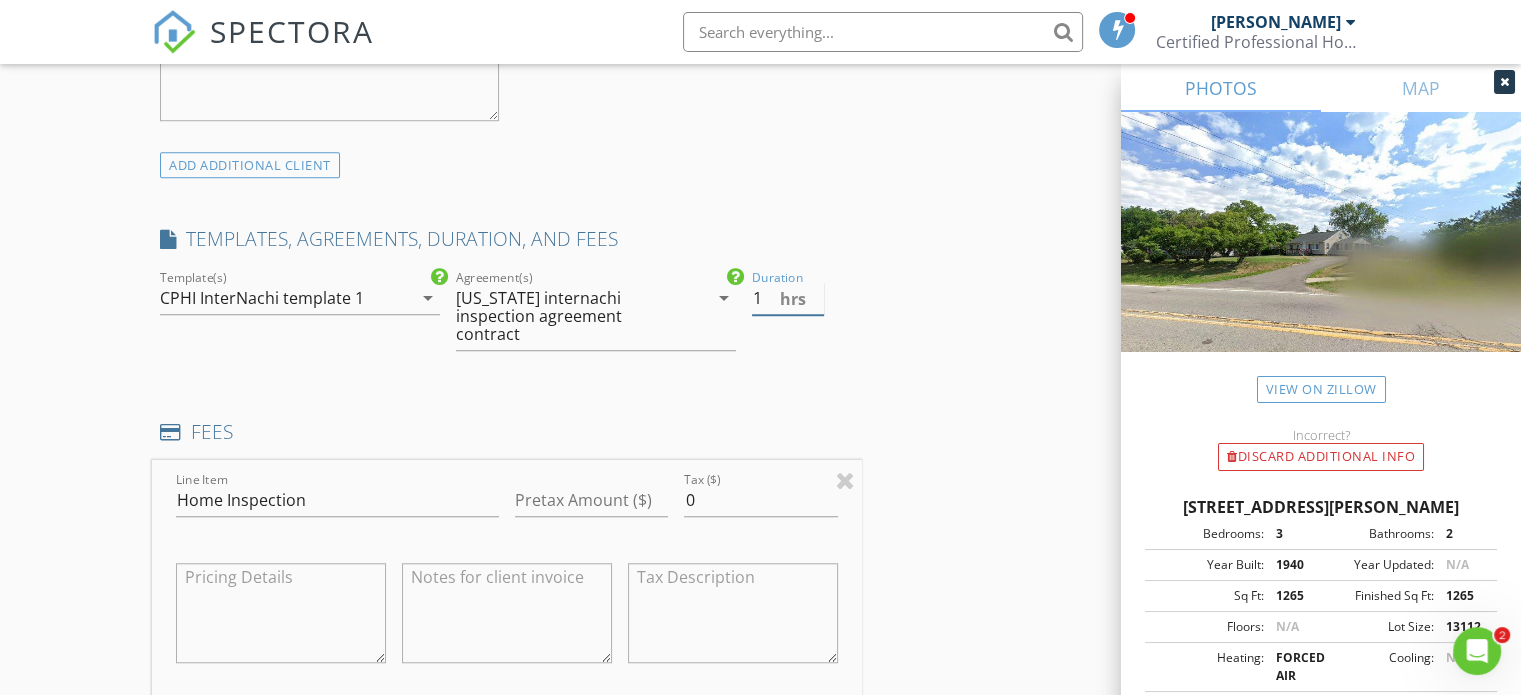 click on "1" at bounding box center [788, 298] 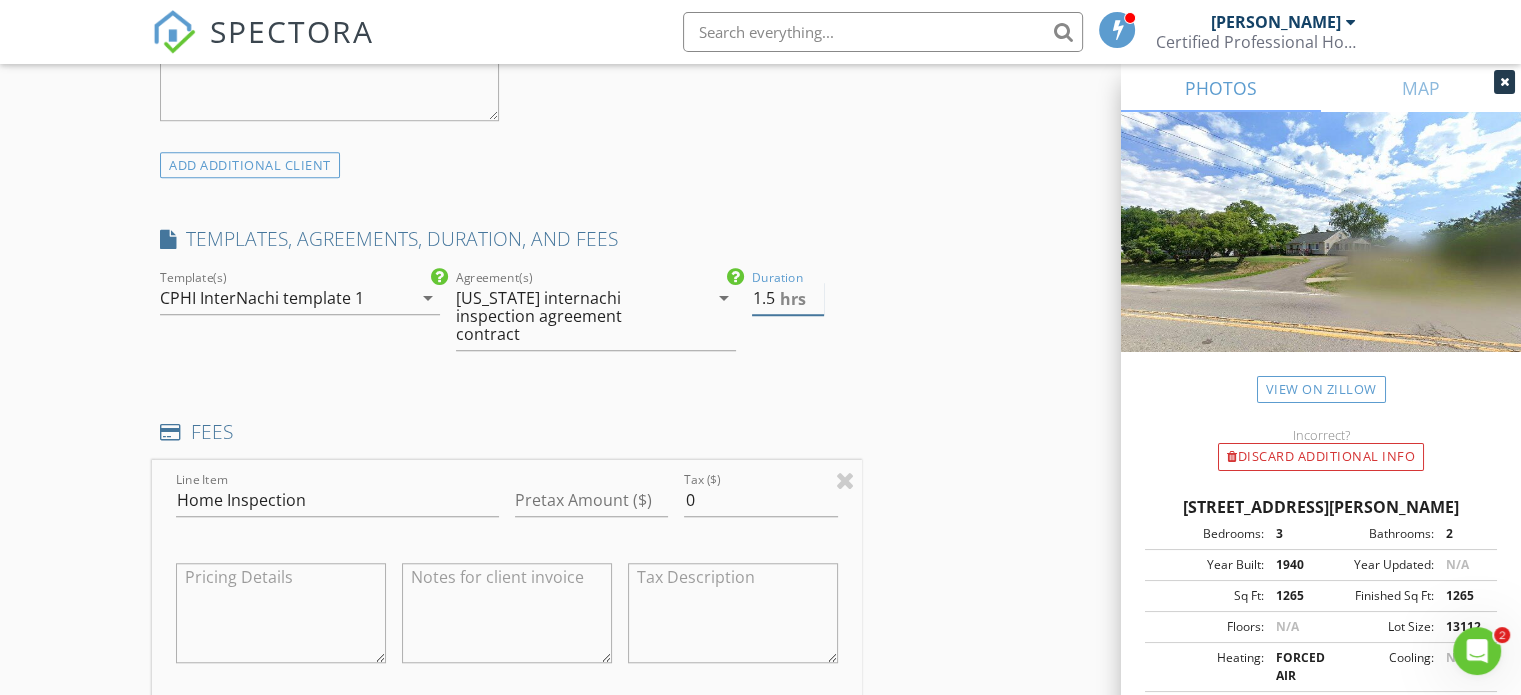 click on "1.5" at bounding box center [788, 298] 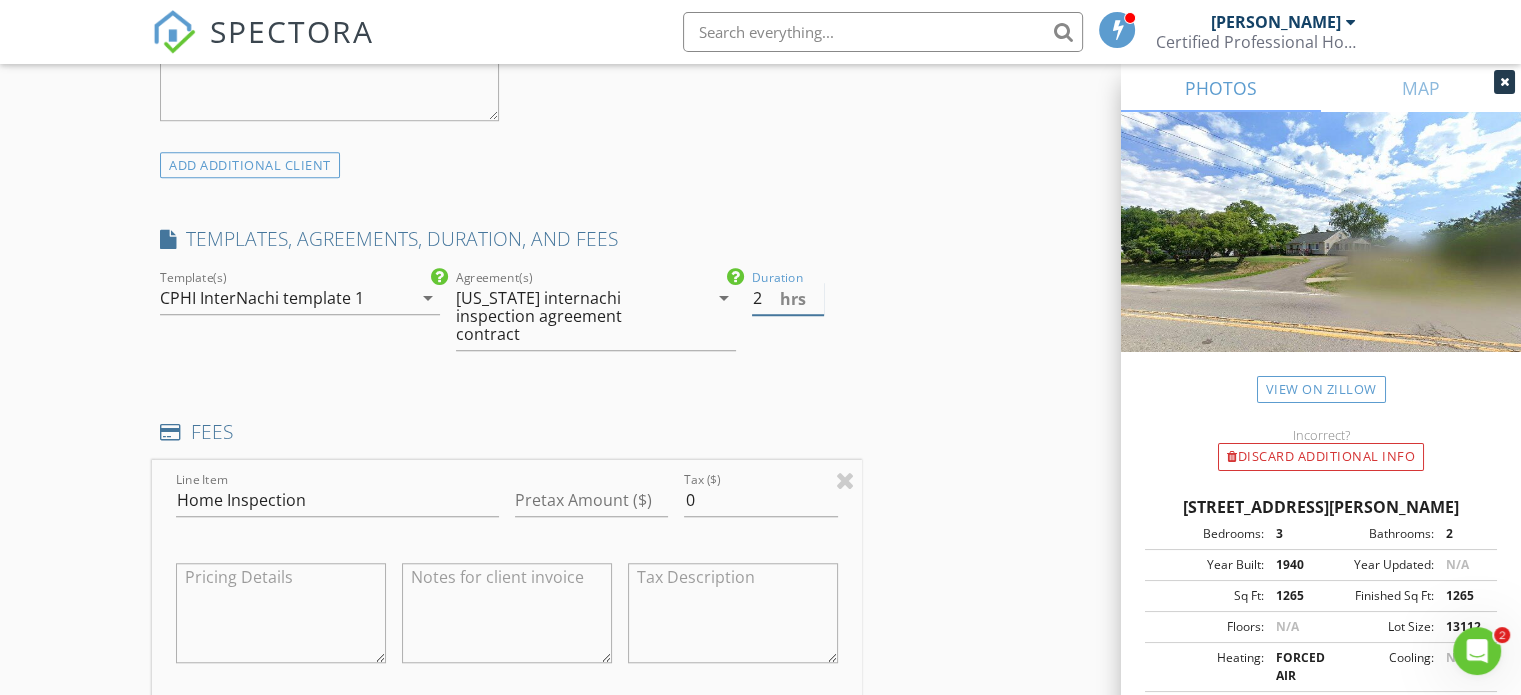 click on "2" at bounding box center [788, 298] 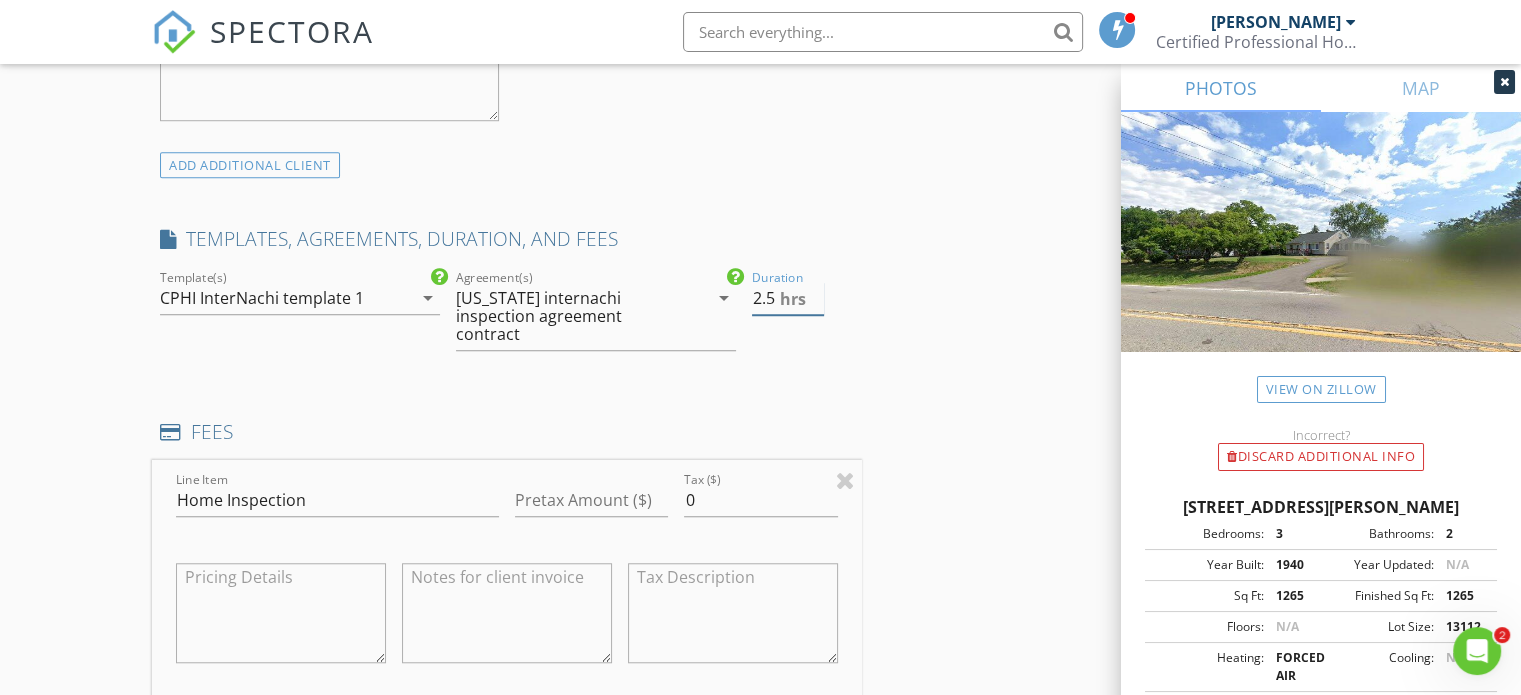 click on "2.5" at bounding box center (788, 298) 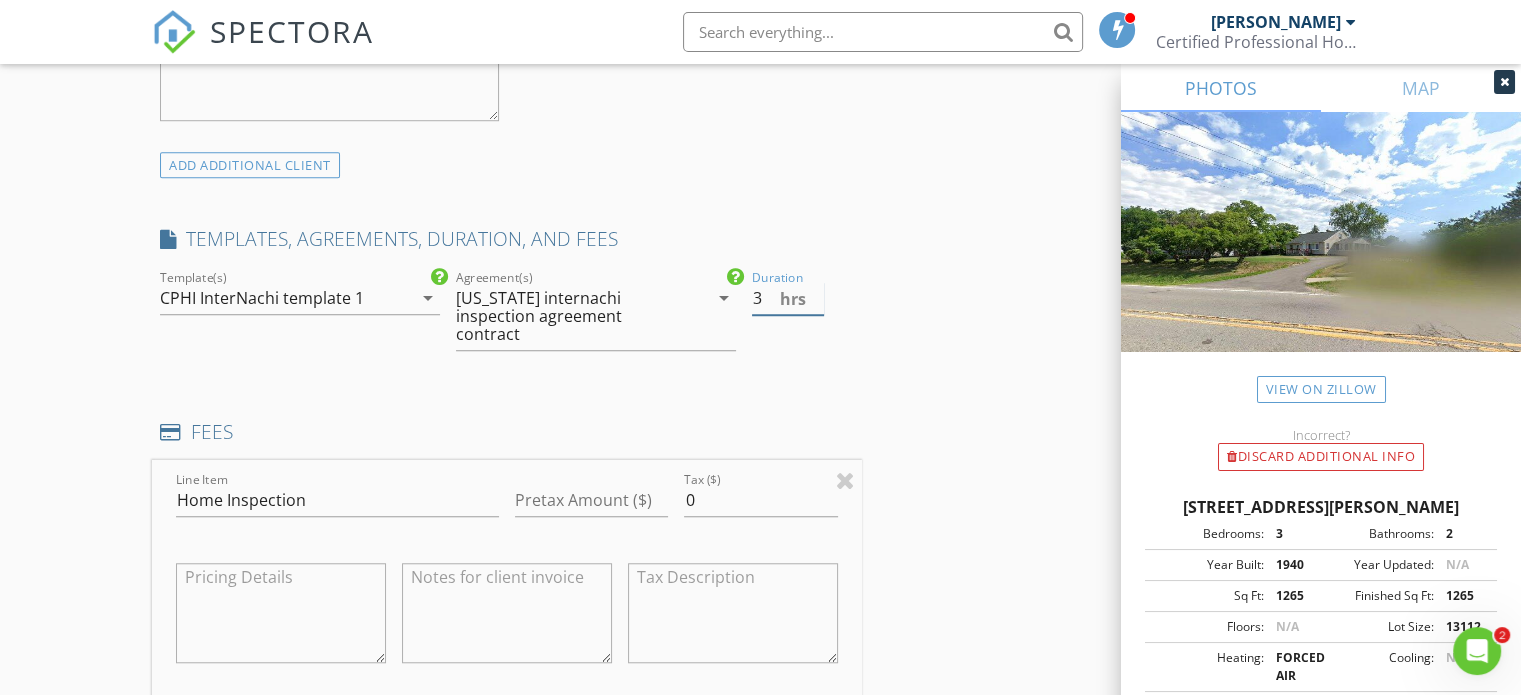 type on "3" 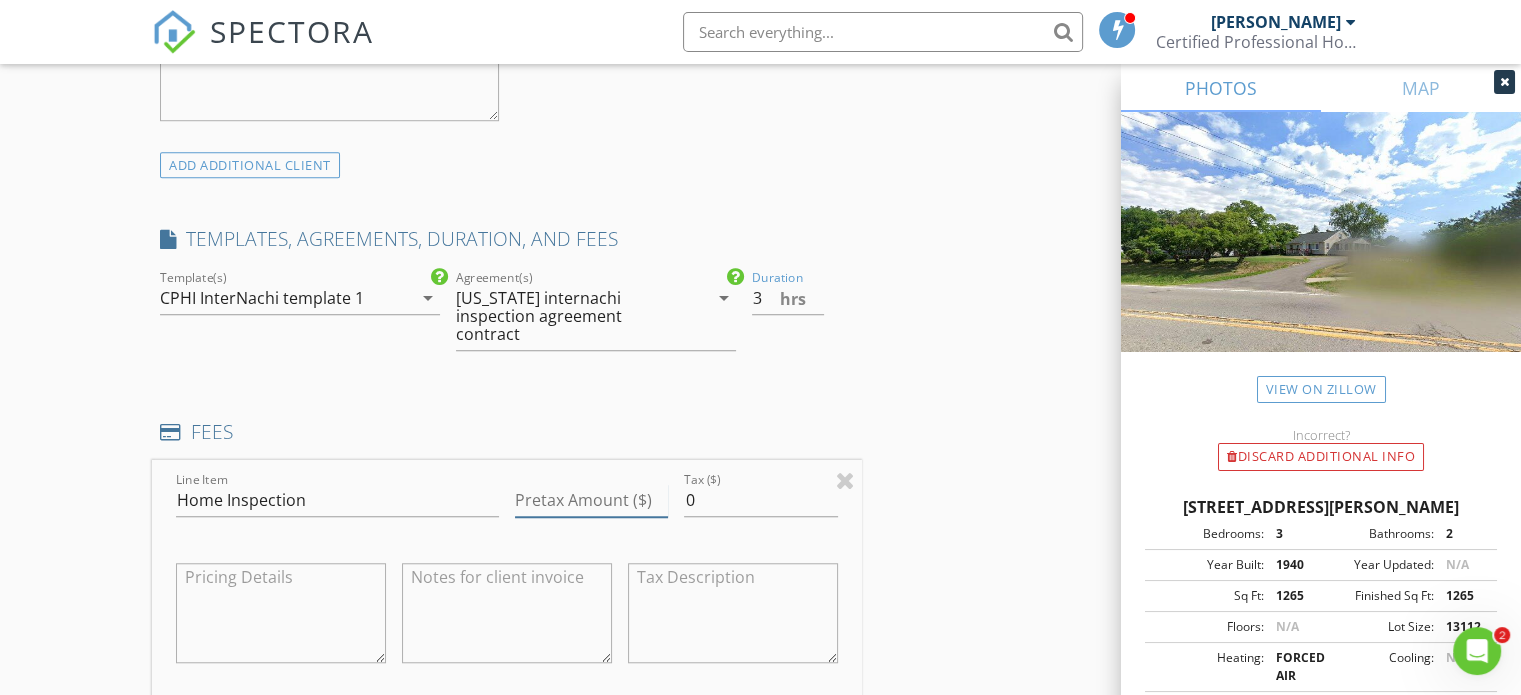 click on "Pretax Amount ($)" at bounding box center (591, 500) 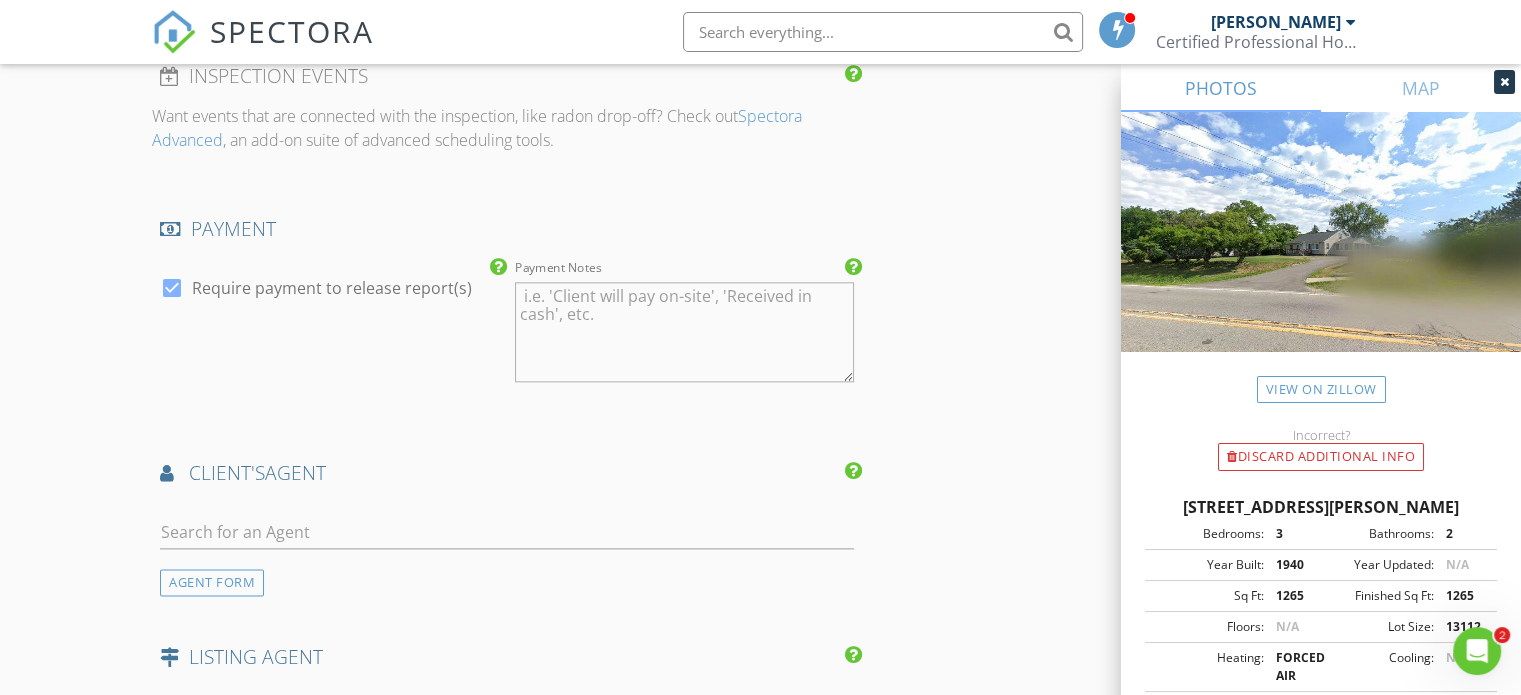 scroll, scrollTop: 2400, scrollLeft: 0, axis: vertical 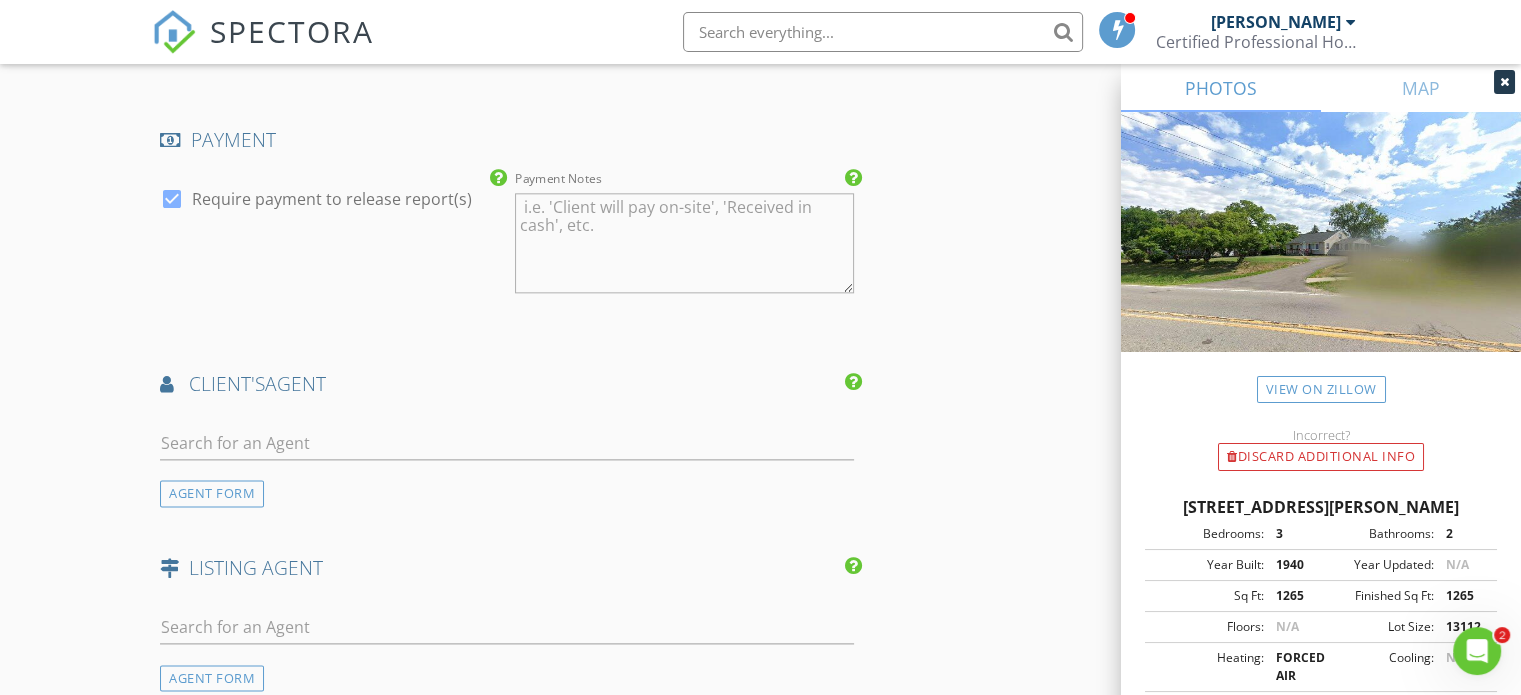 type on "390.00" 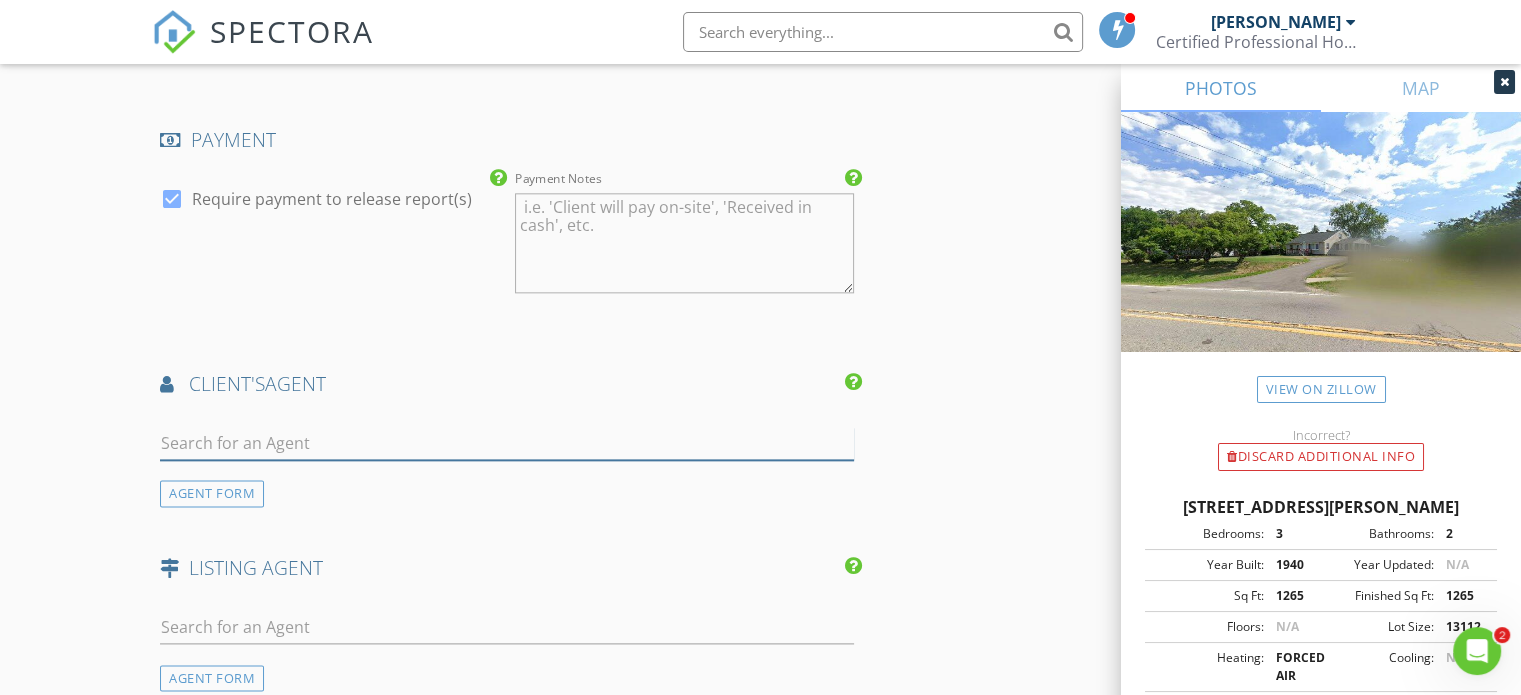 click at bounding box center (507, 443) 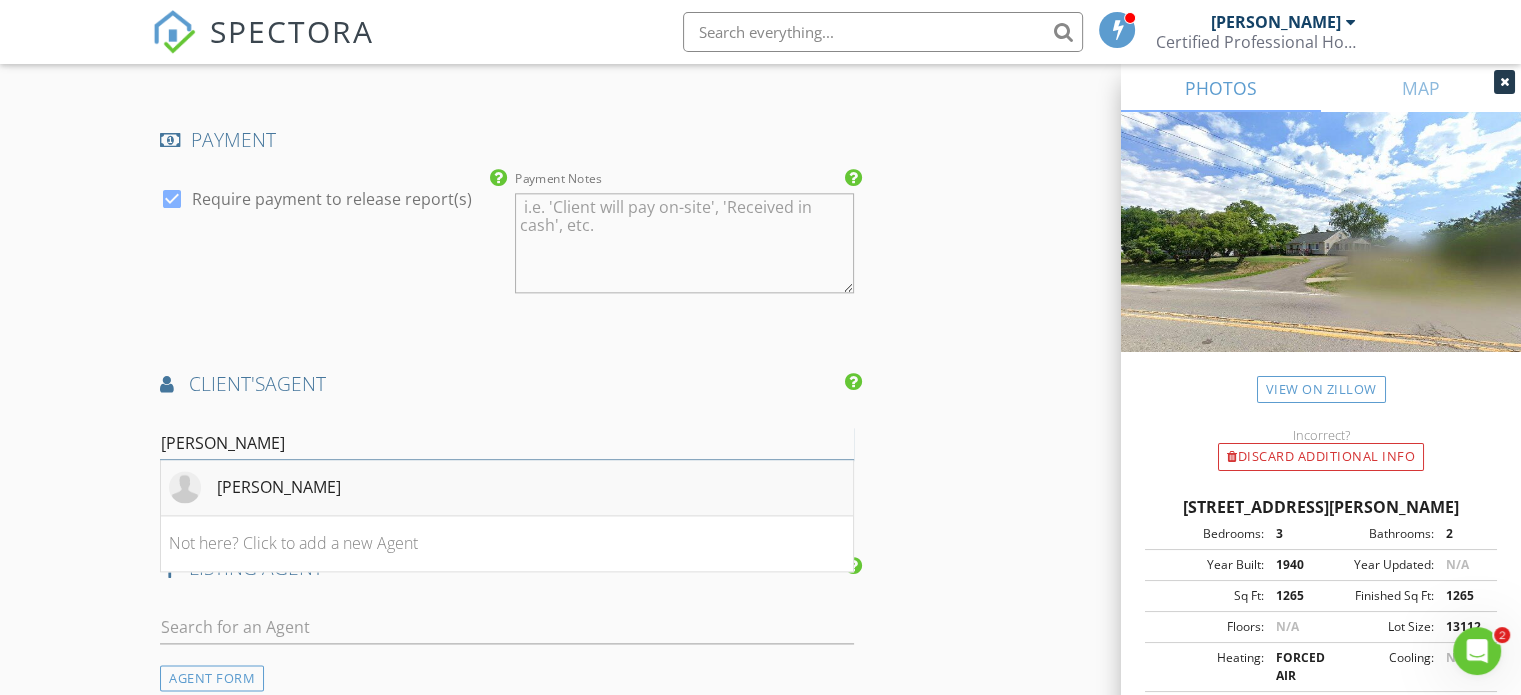 type on "carlos" 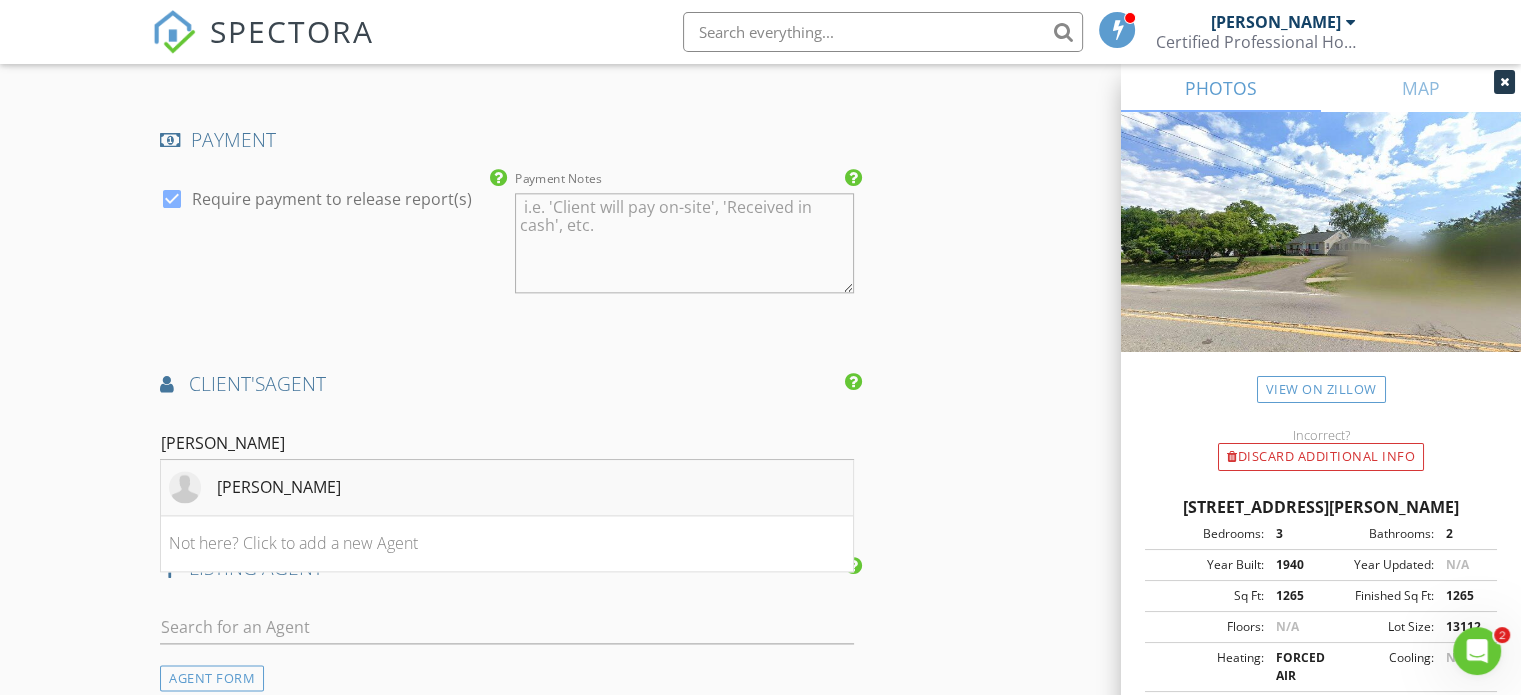 click on "[PERSON_NAME]" at bounding box center (279, 487) 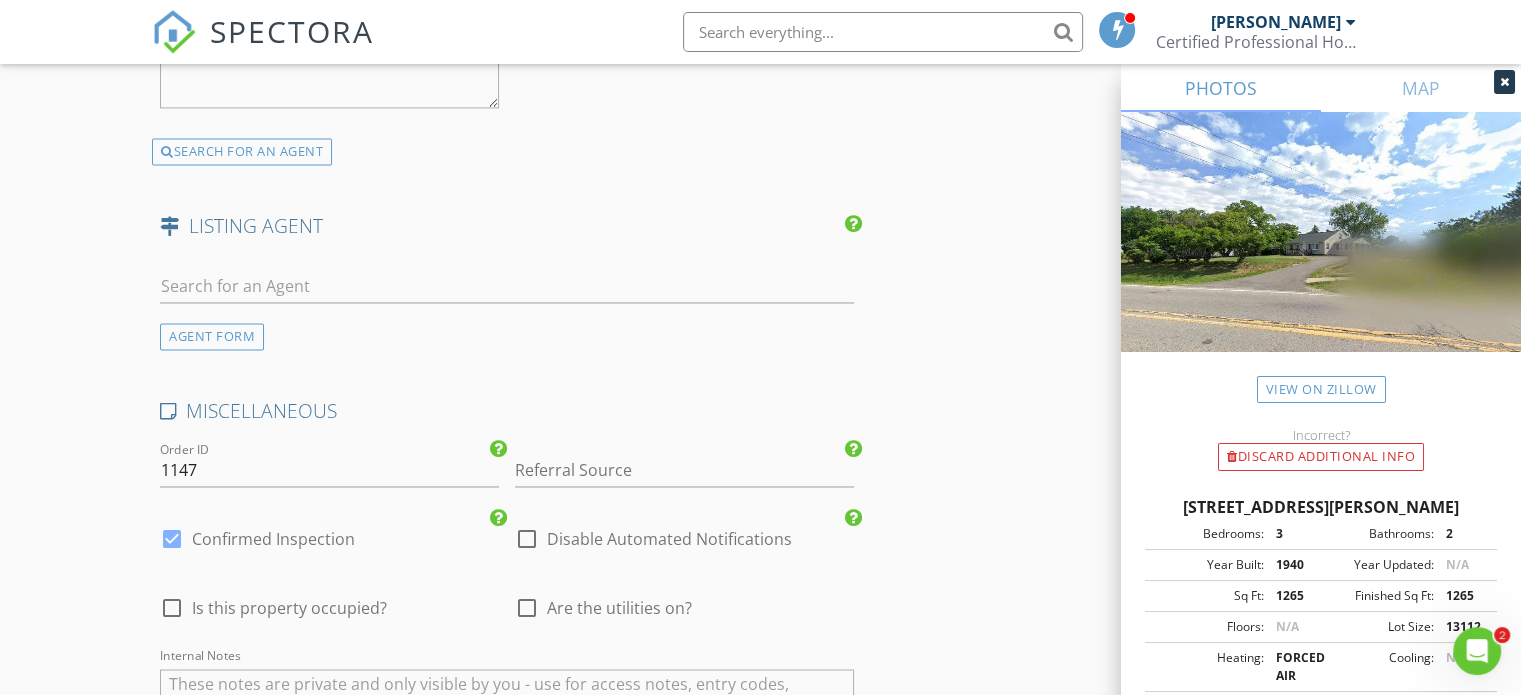scroll, scrollTop: 3200, scrollLeft: 0, axis: vertical 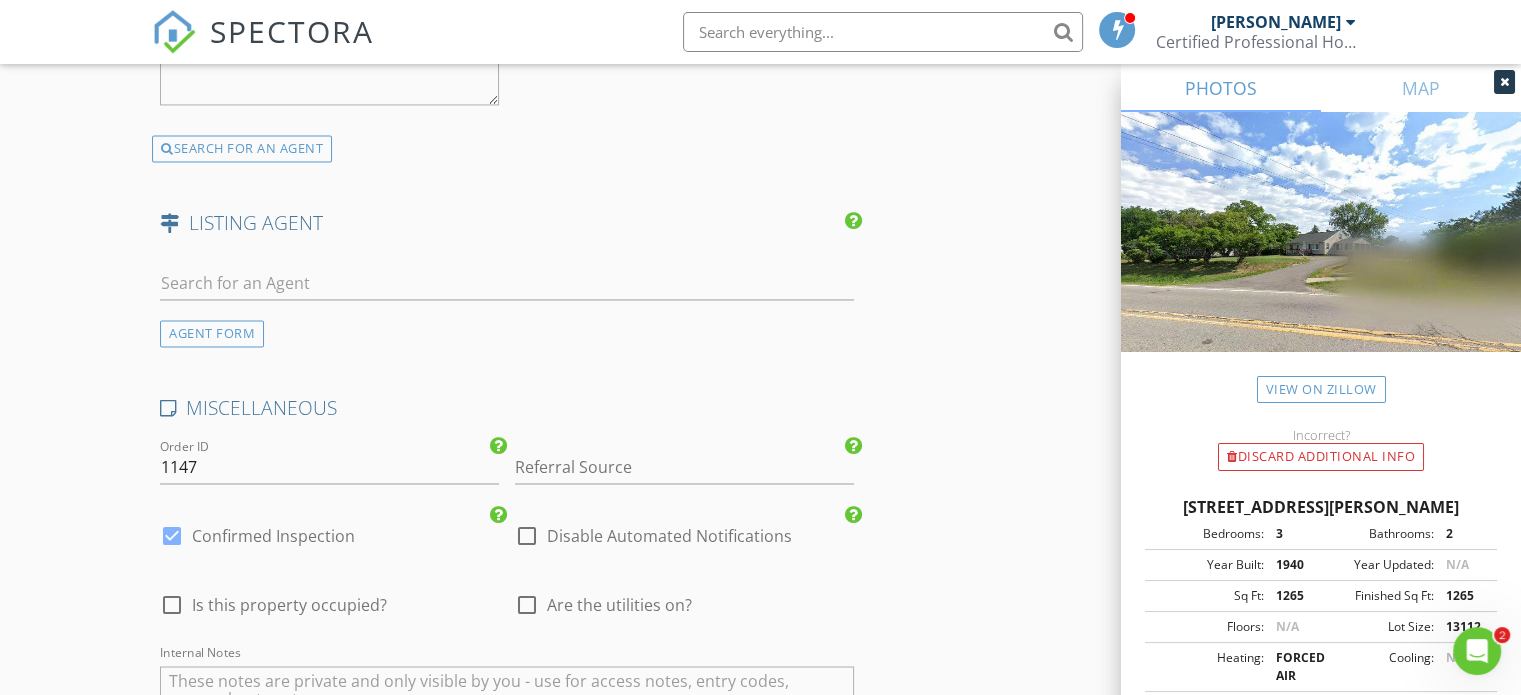 click at bounding box center [527, 604] 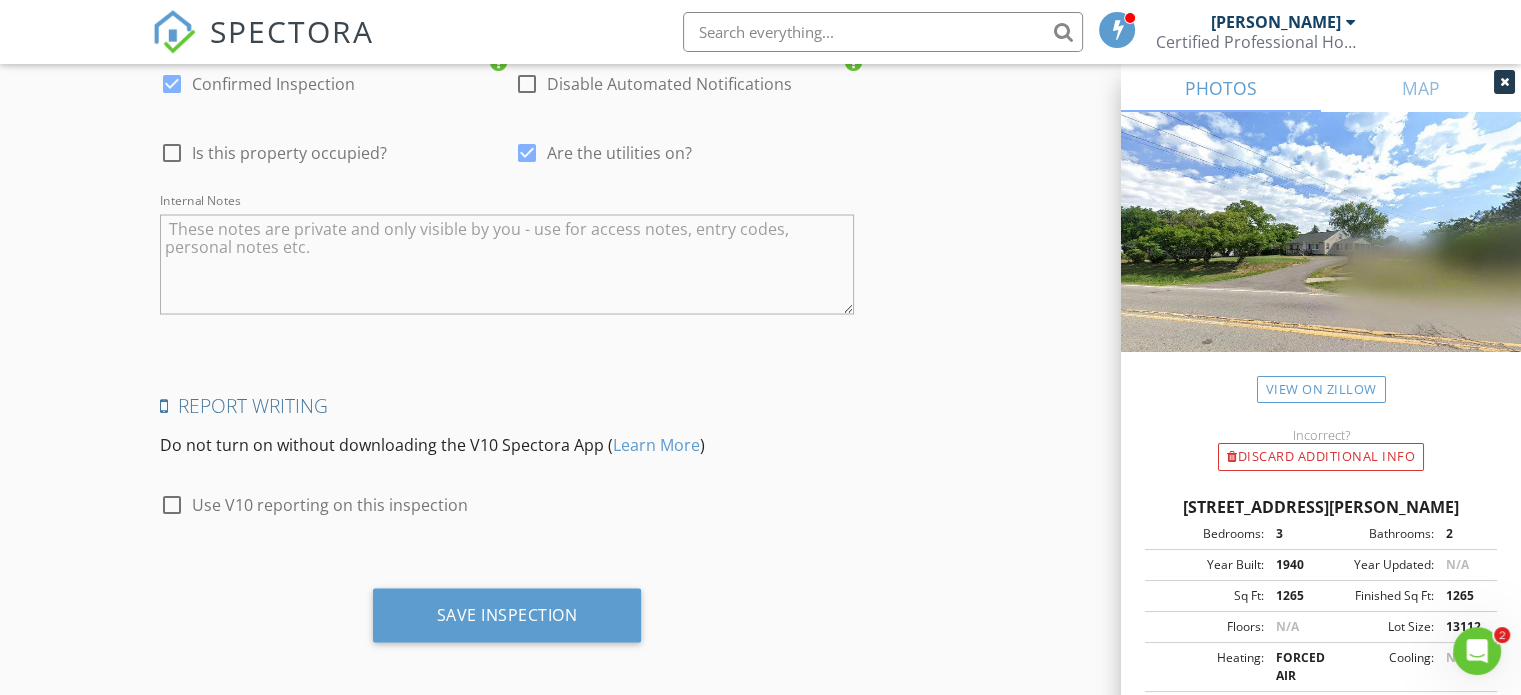 scroll, scrollTop: 3655, scrollLeft: 0, axis: vertical 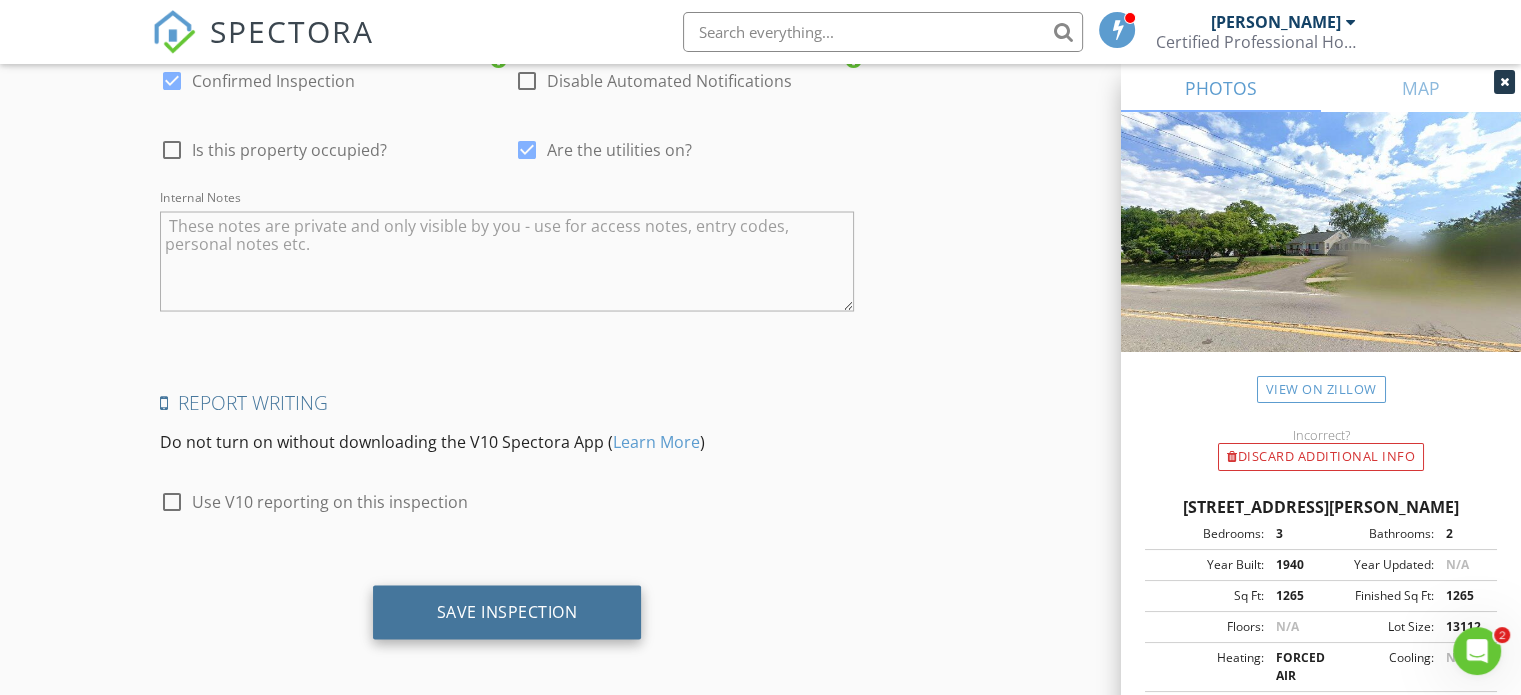 click on "Save Inspection" at bounding box center (507, 611) 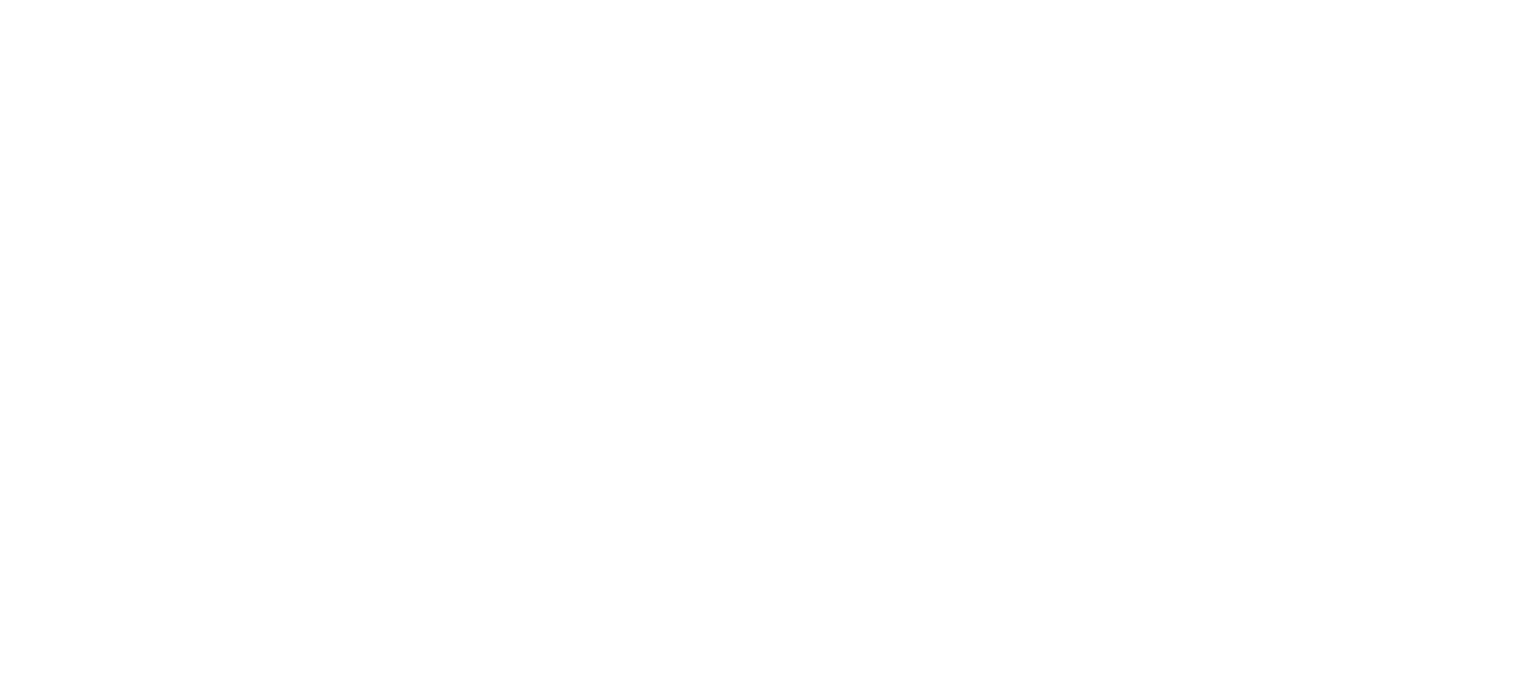 scroll, scrollTop: 0, scrollLeft: 0, axis: both 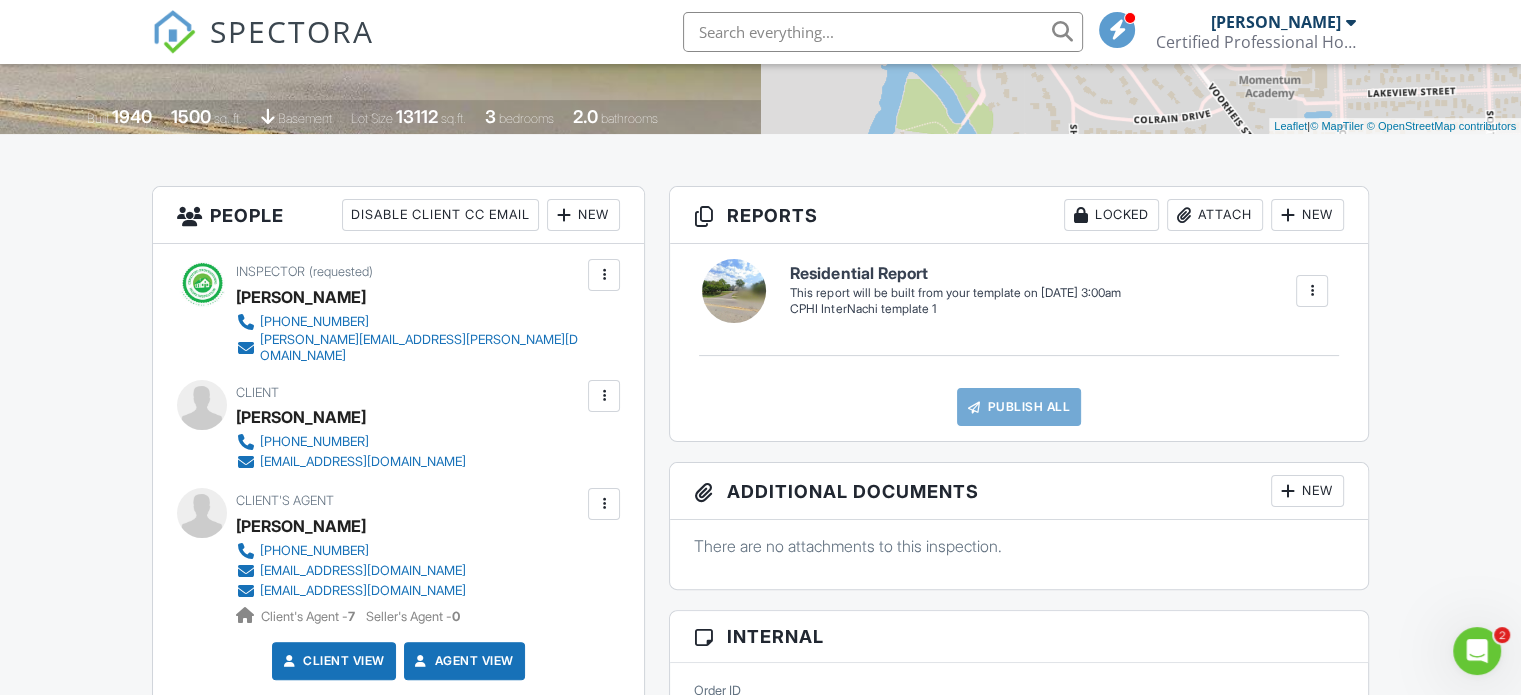 click at bounding box center [1312, 291] 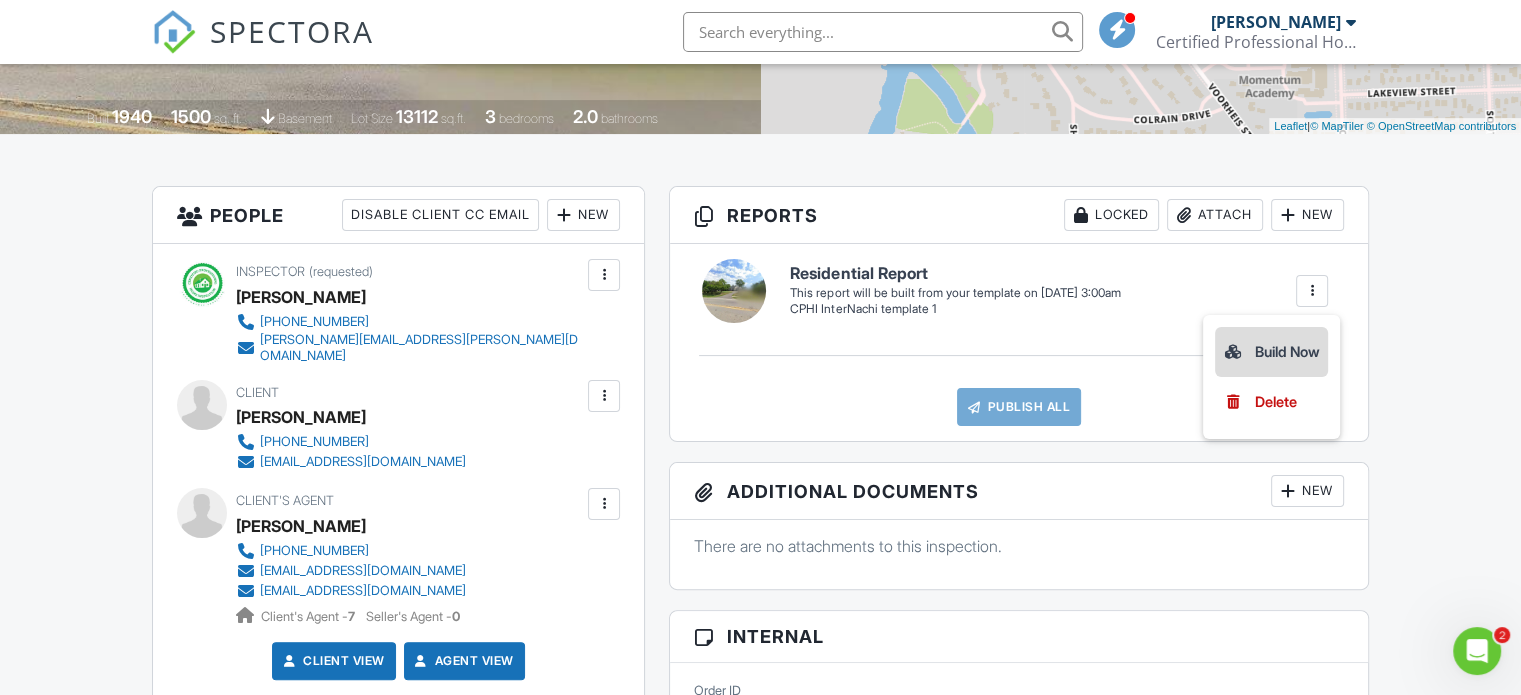 click on "Build Now" at bounding box center [1271, 352] 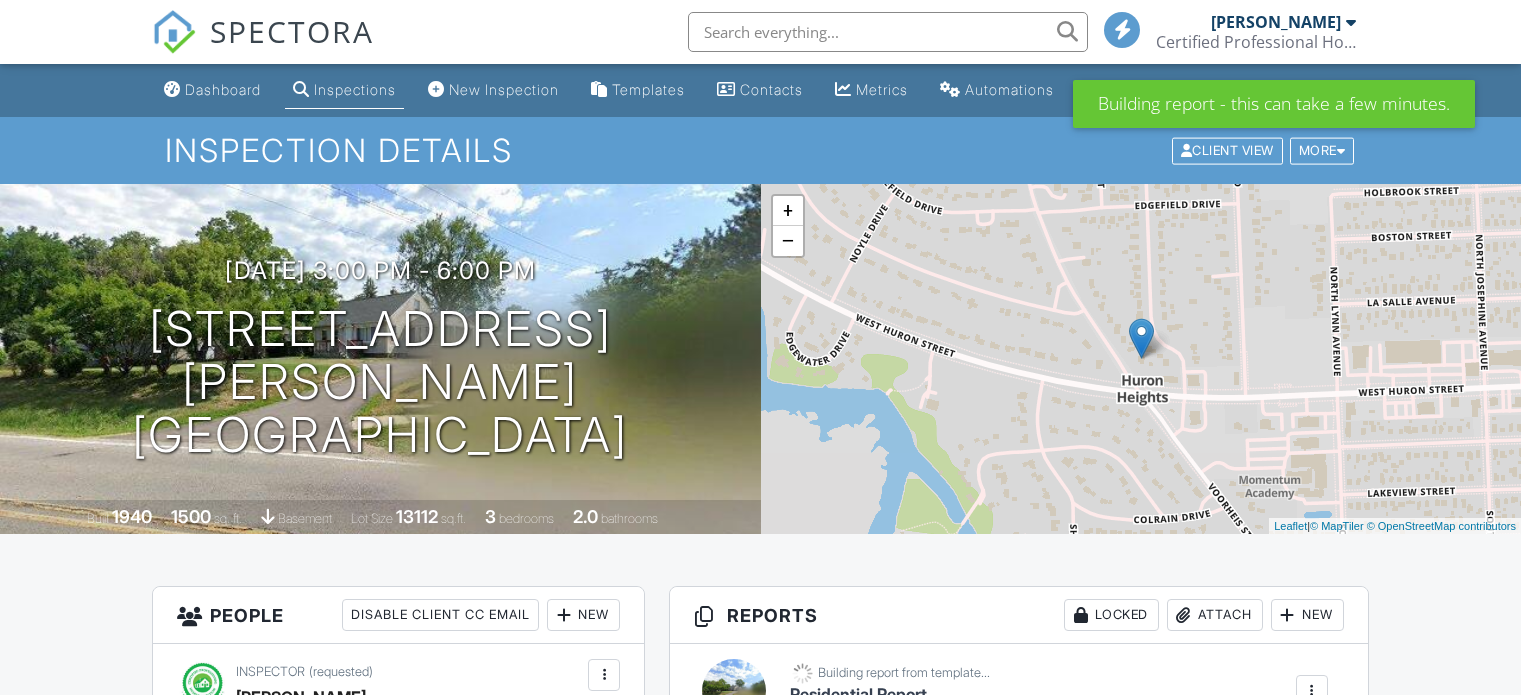 scroll, scrollTop: 0, scrollLeft: 0, axis: both 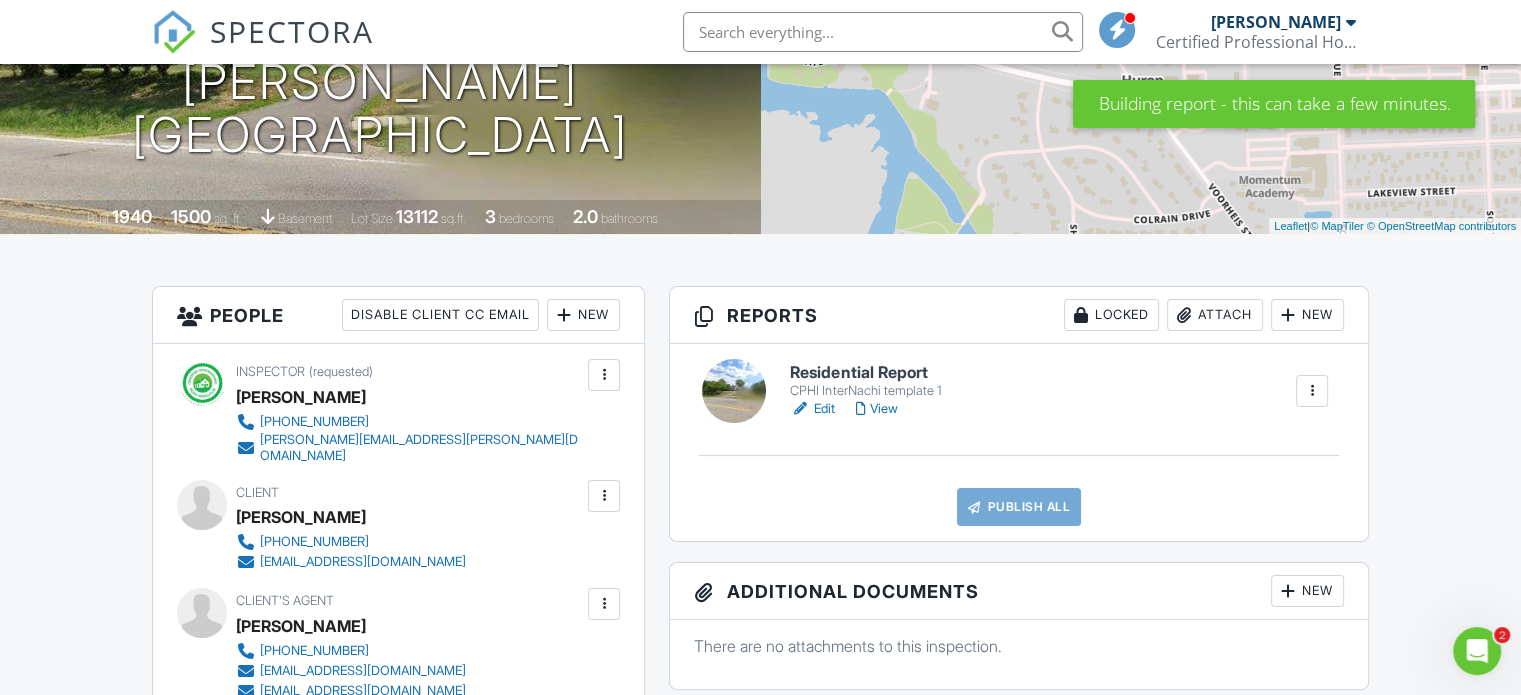 click on "Edit" at bounding box center [812, 409] 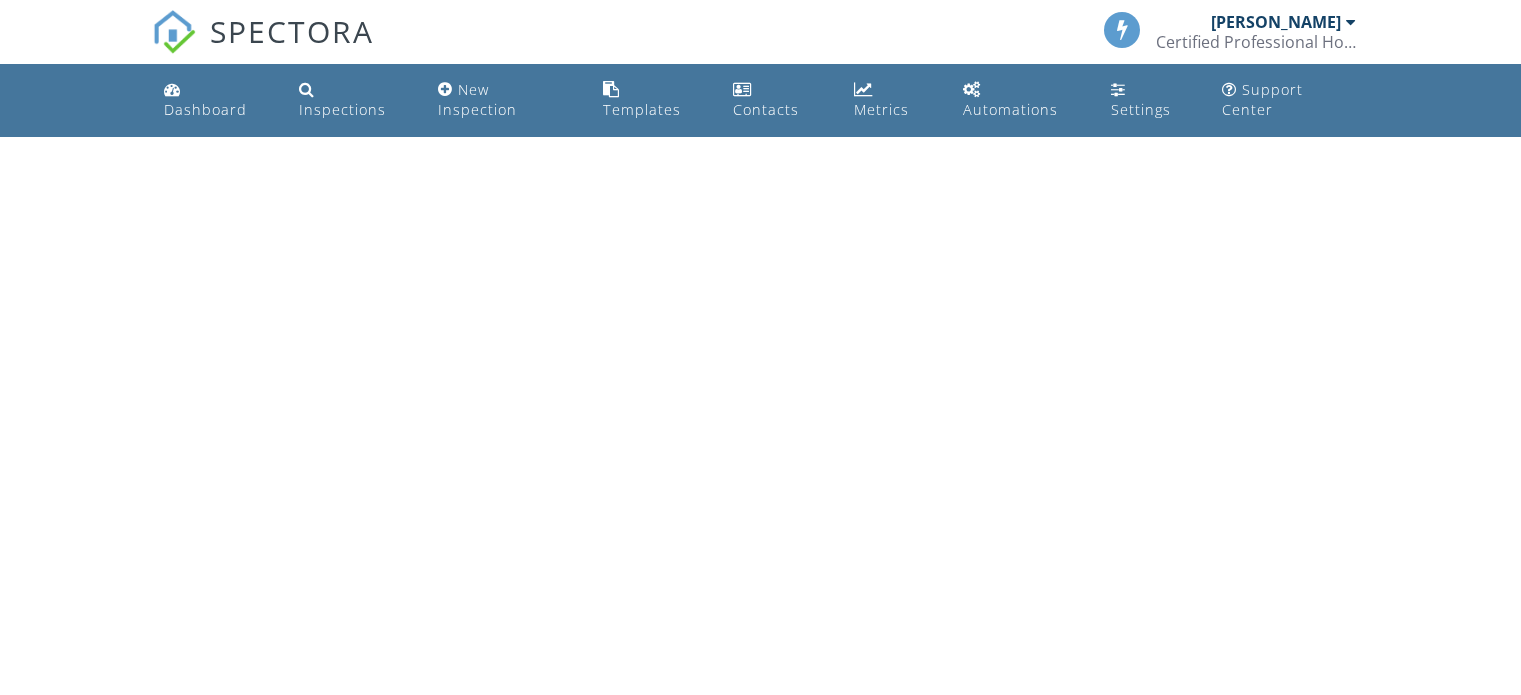 scroll, scrollTop: 0, scrollLeft: 0, axis: both 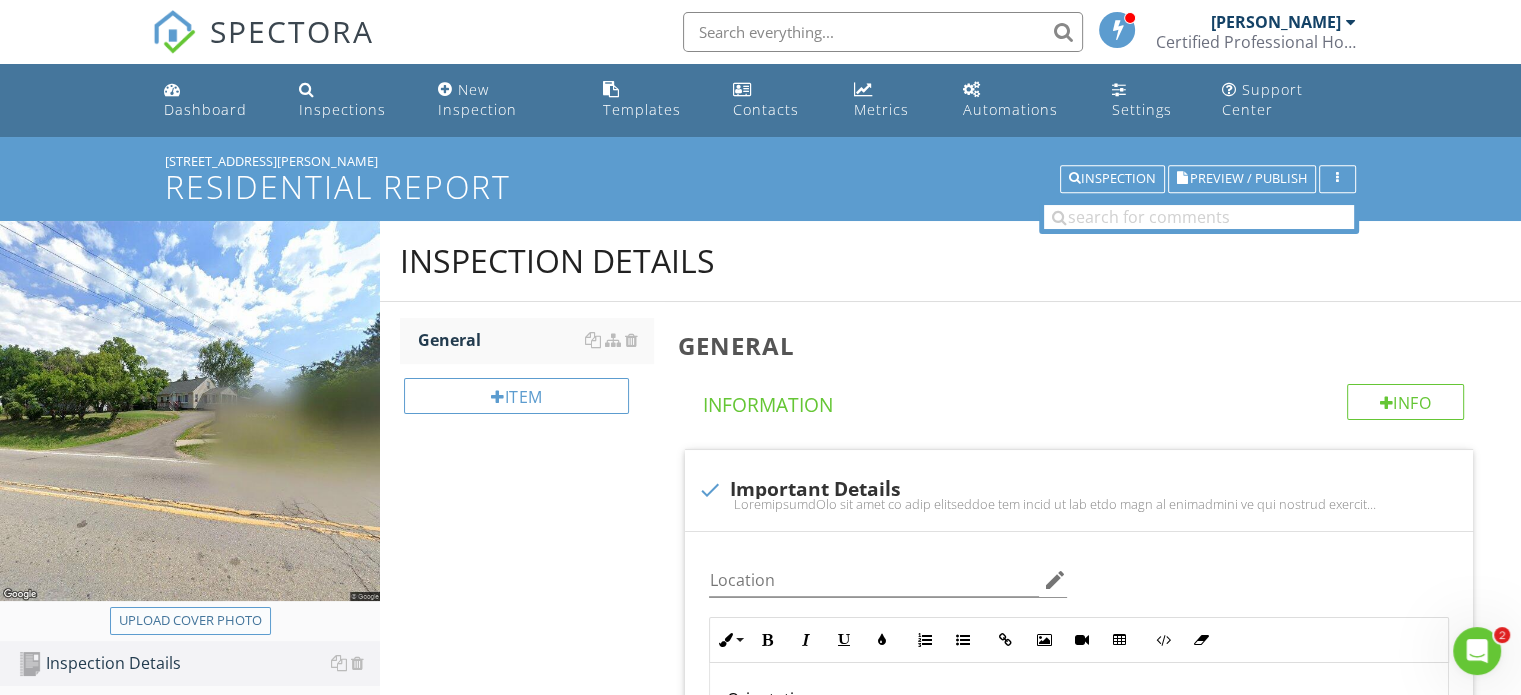click on "Upload cover photo" at bounding box center (190, 621) 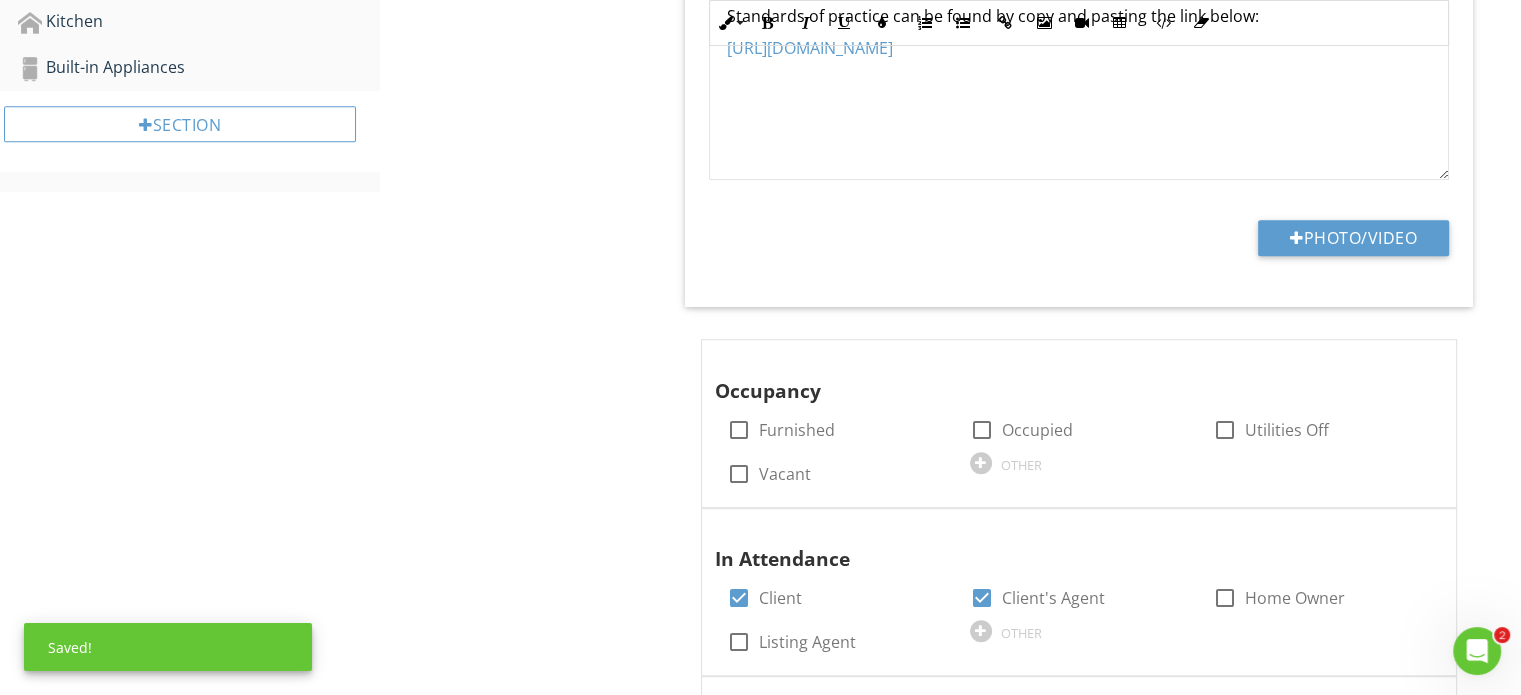 scroll, scrollTop: 1300, scrollLeft: 0, axis: vertical 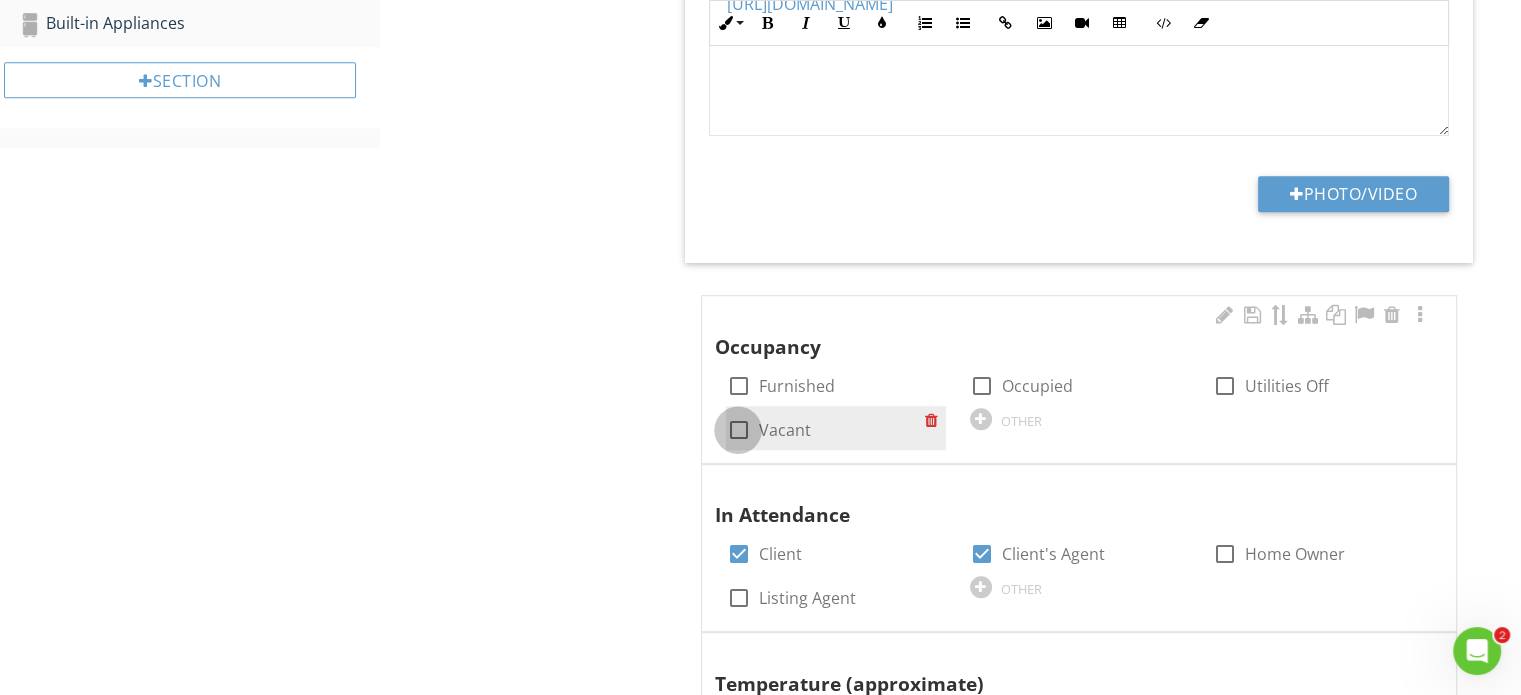 click at bounding box center (738, 430) 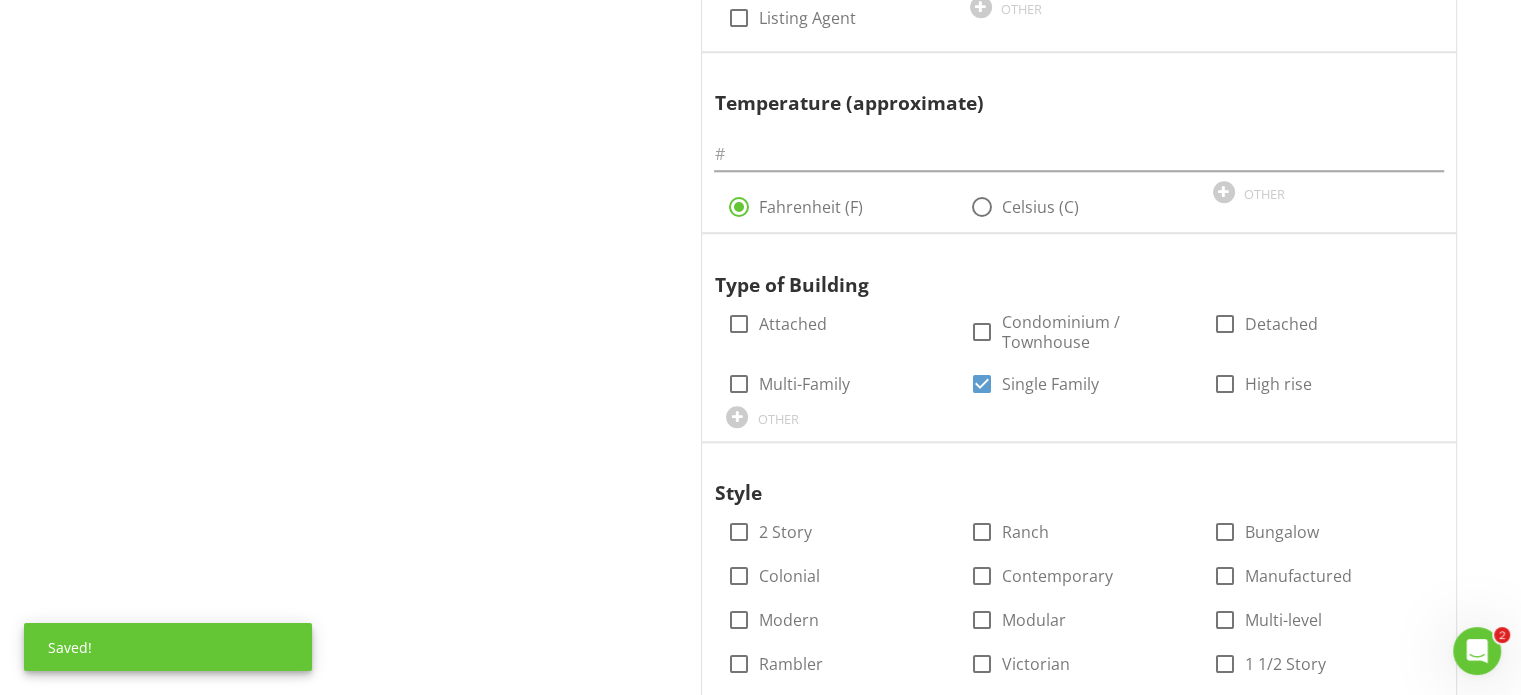 scroll, scrollTop: 2000, scrollLeft: 0, axis: vertical 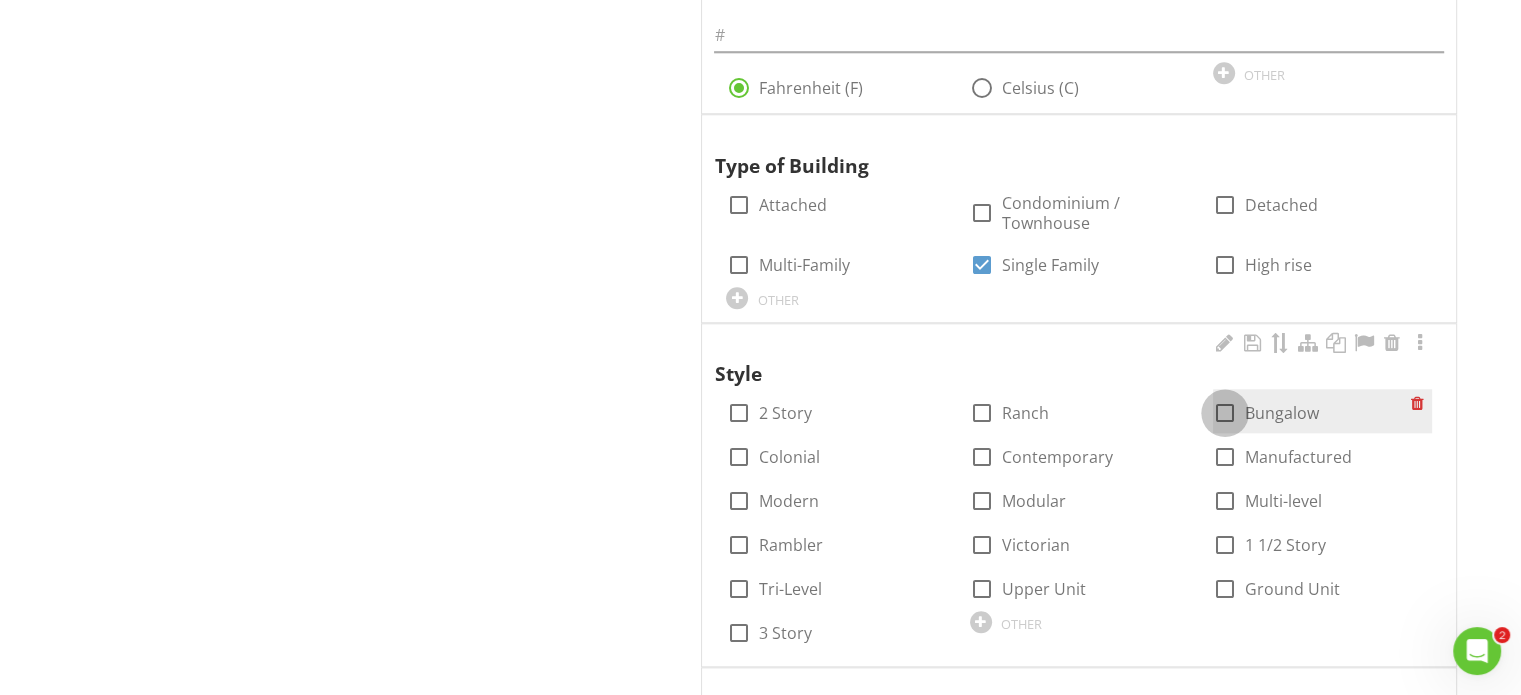 click at bounding box center [1225, 413] 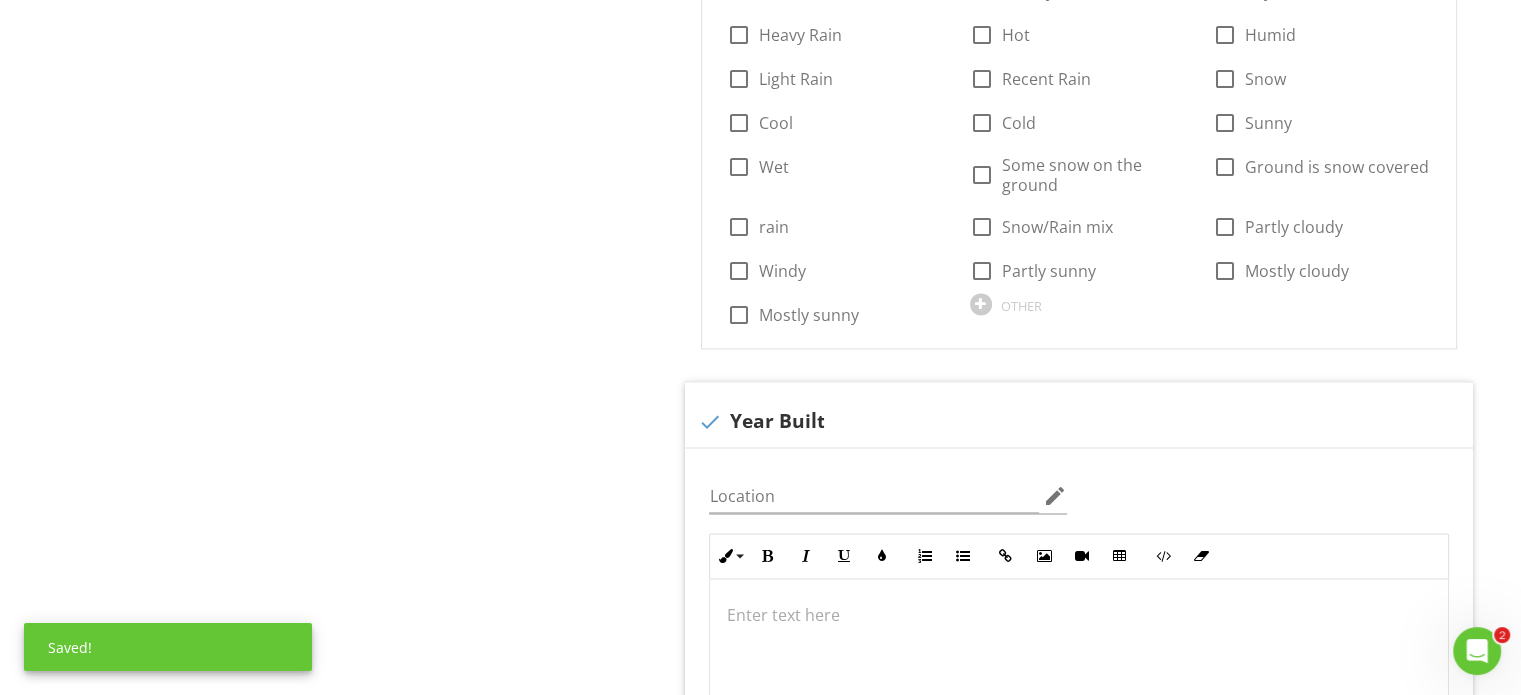 scroll, scrollTop: 2900, scrollLeft: 0, axis: vertical 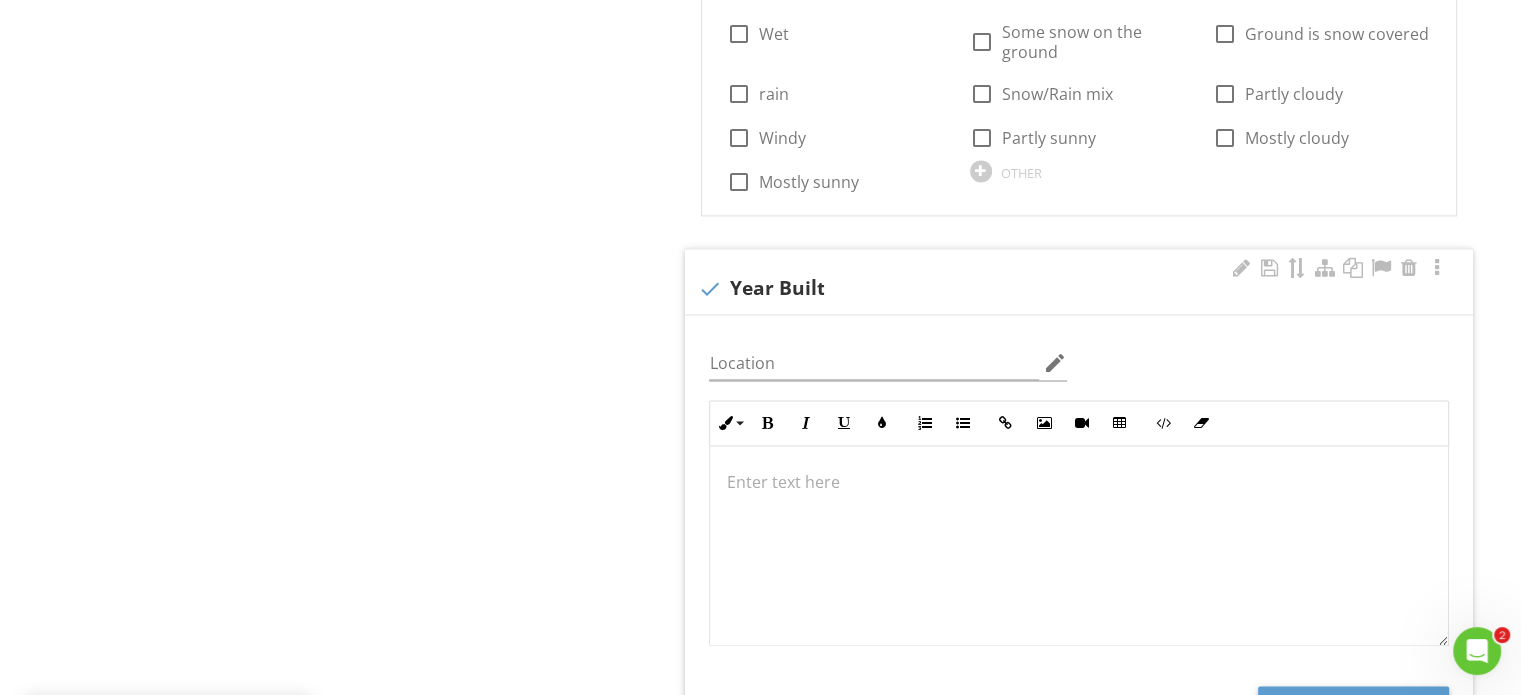 click at bounding box center (1079, 482) 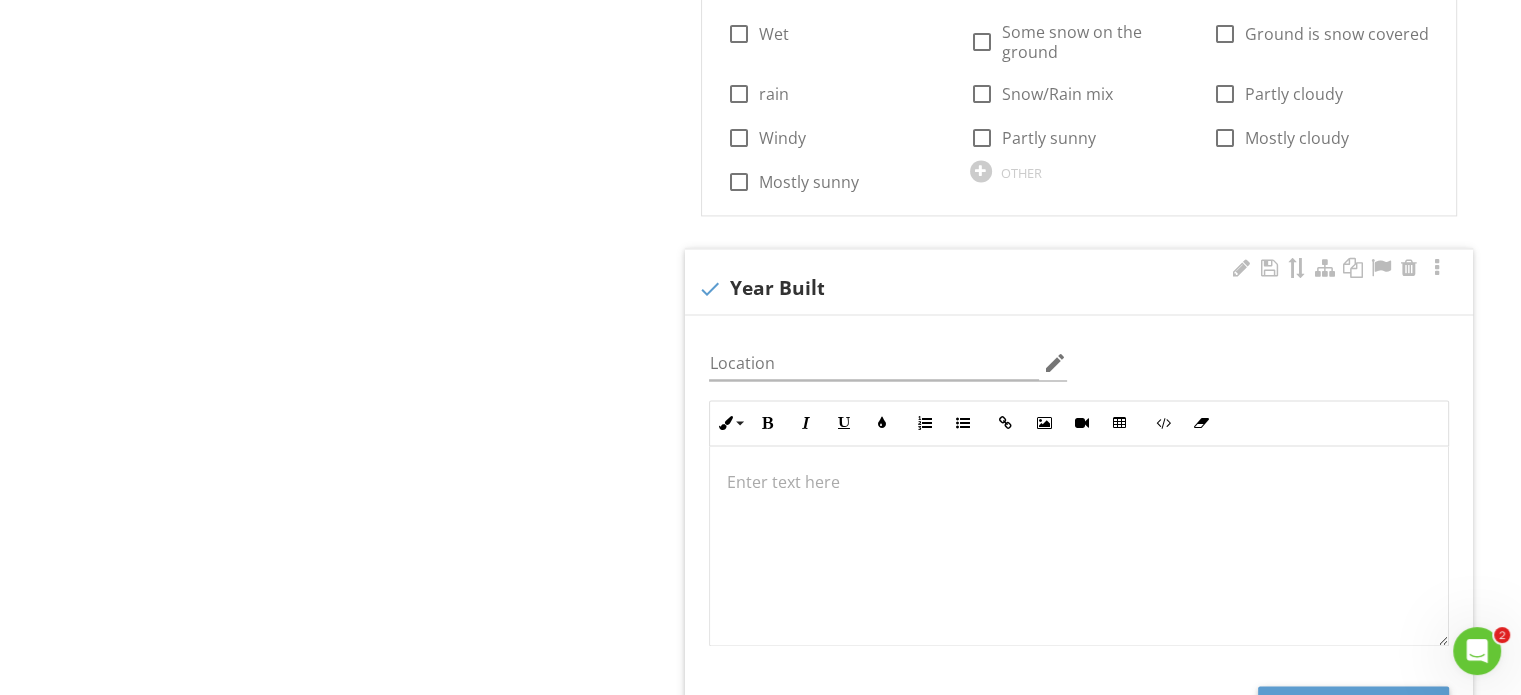 type 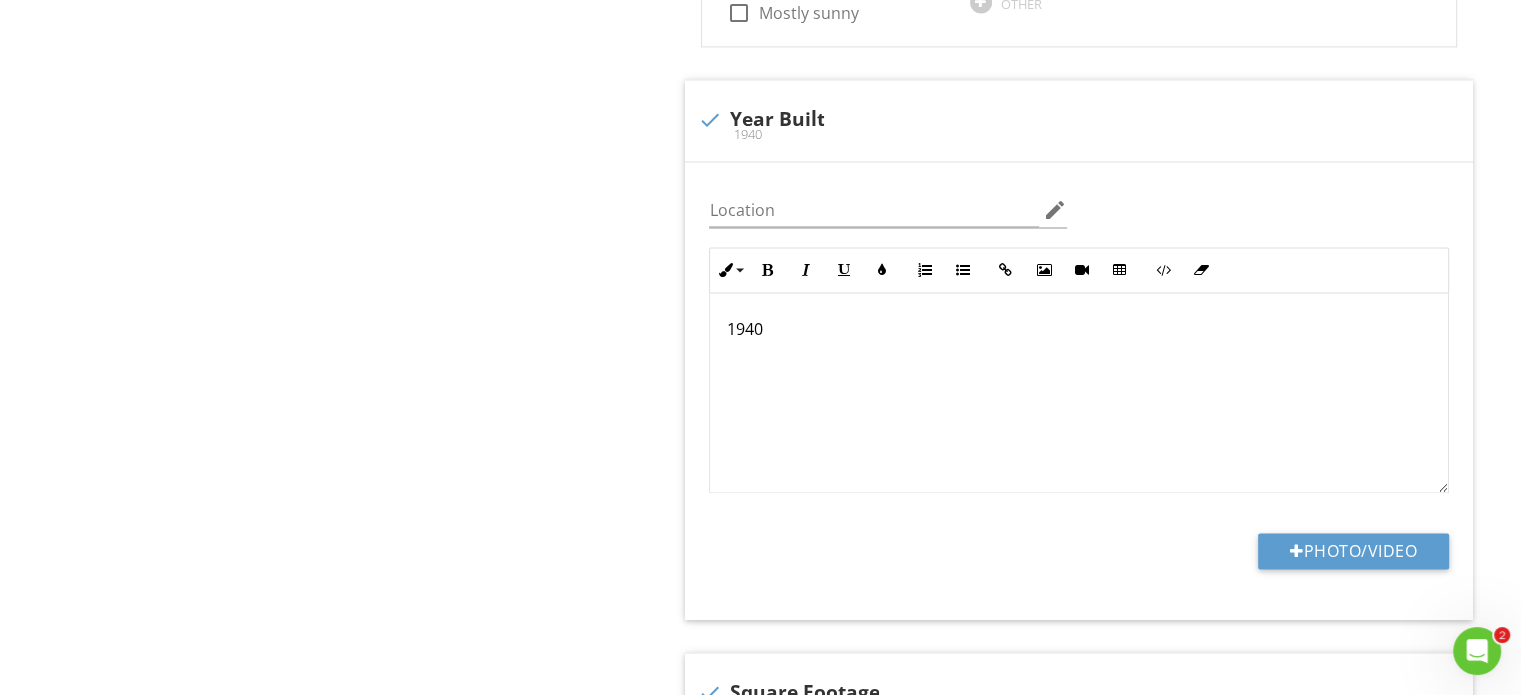 scroll, scrollTop: 3516, scrollLeft: 0, axis: vertical 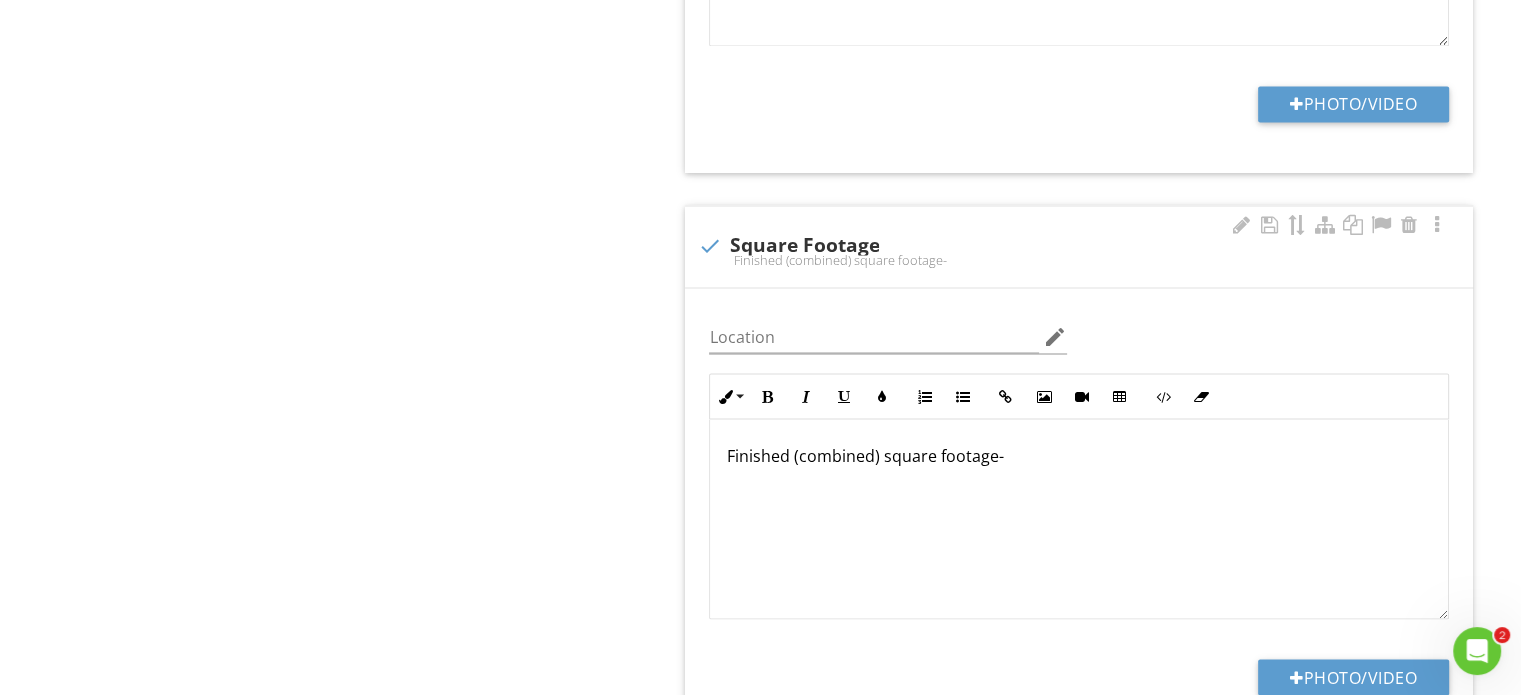 click on "Finished (combined) square footage-" at bounding box center [1079, 455] 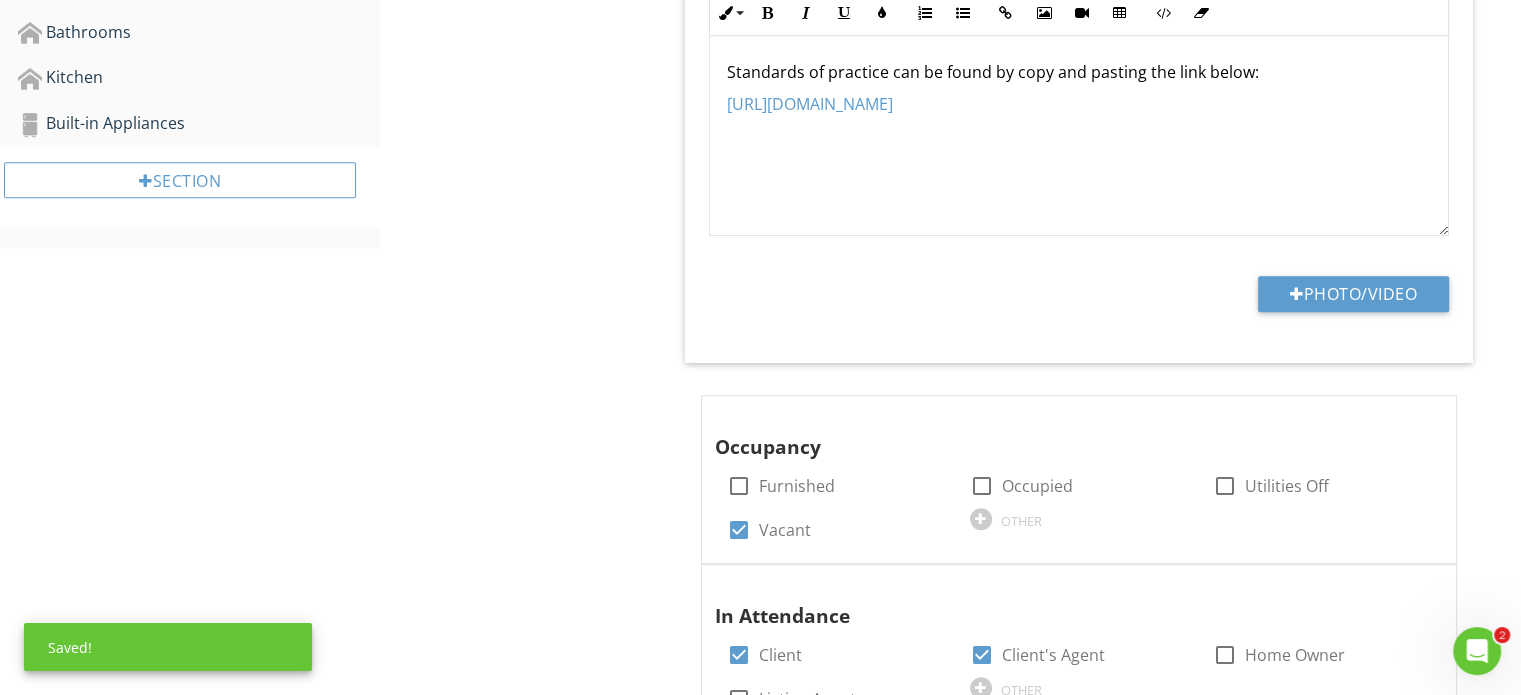 scroll, scrollTop: 916, scrollLeft: 0, axis: vertical 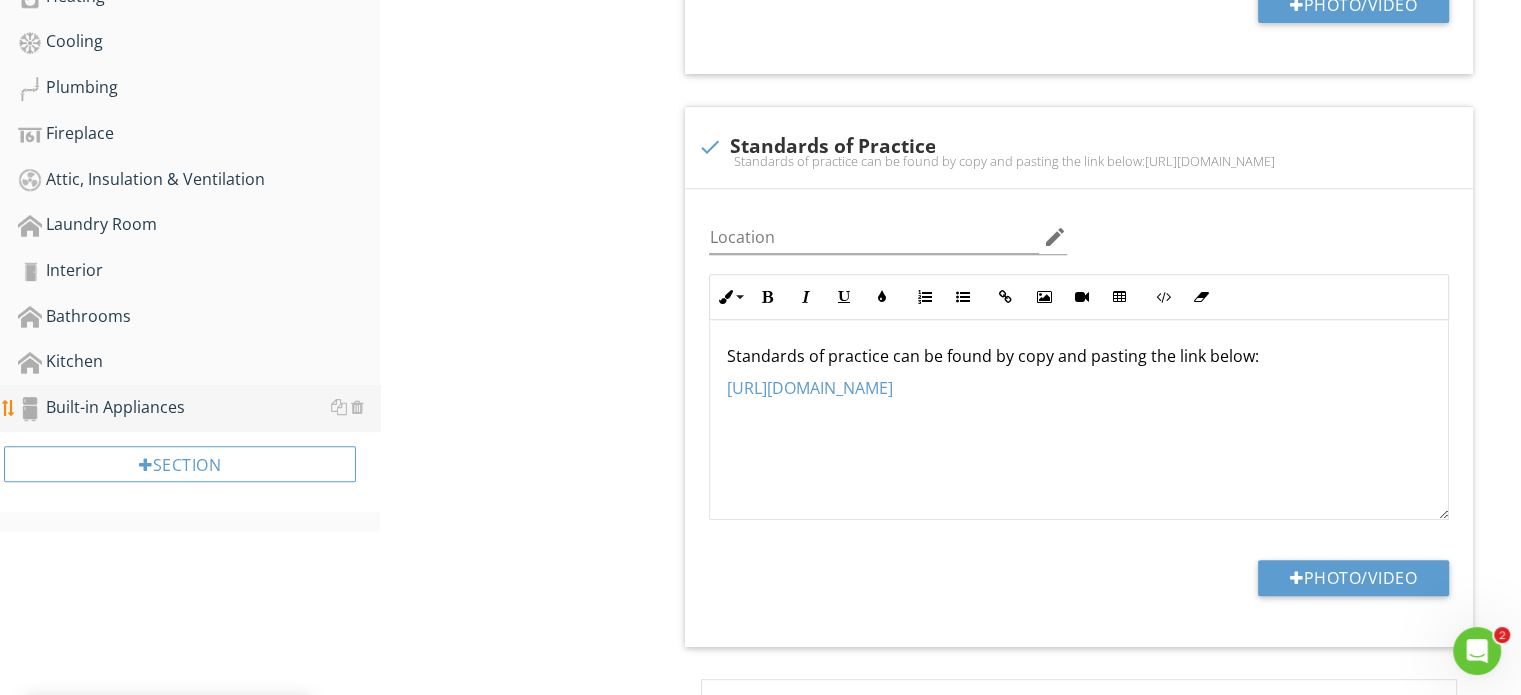 click on "Built-in Appliances" at bounding box center (199, 408) 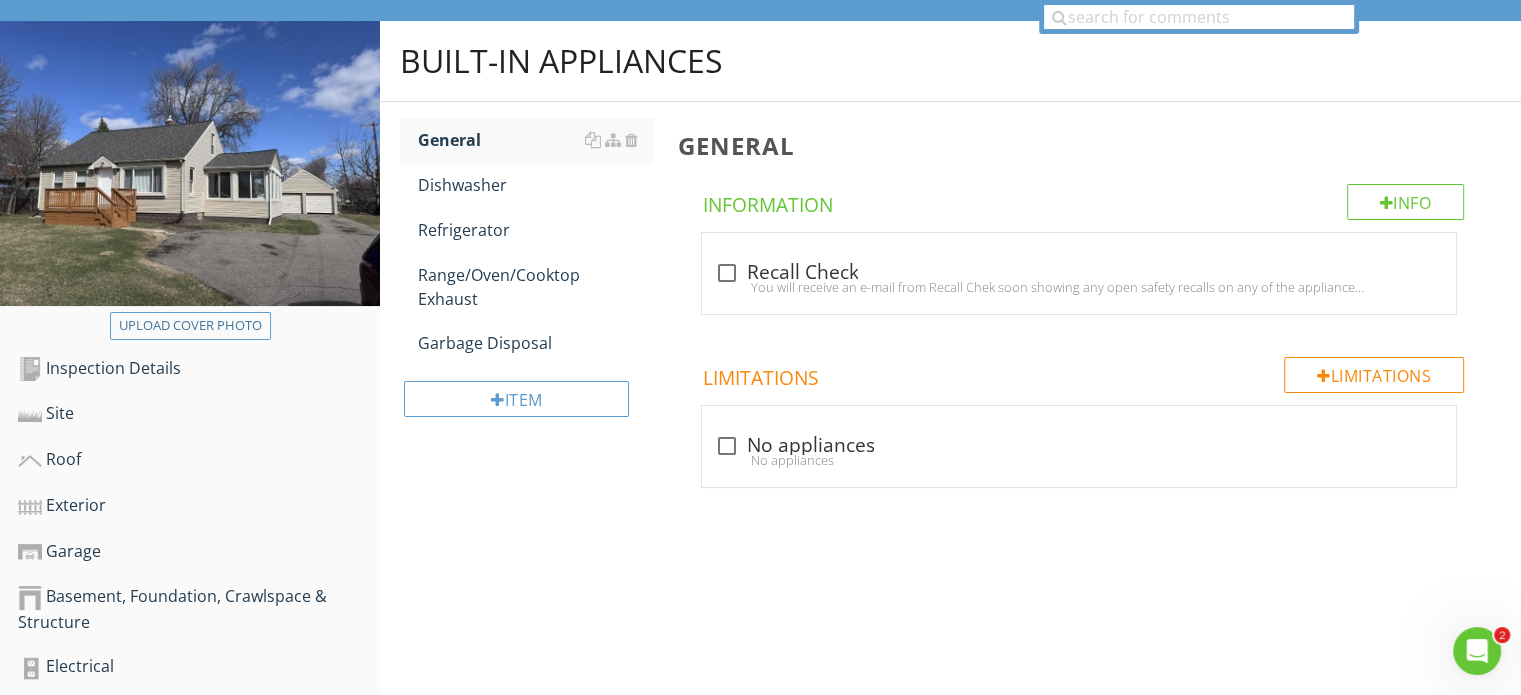 scroll, scrollTop: 125, scrollLeft: 0, axis: vertical 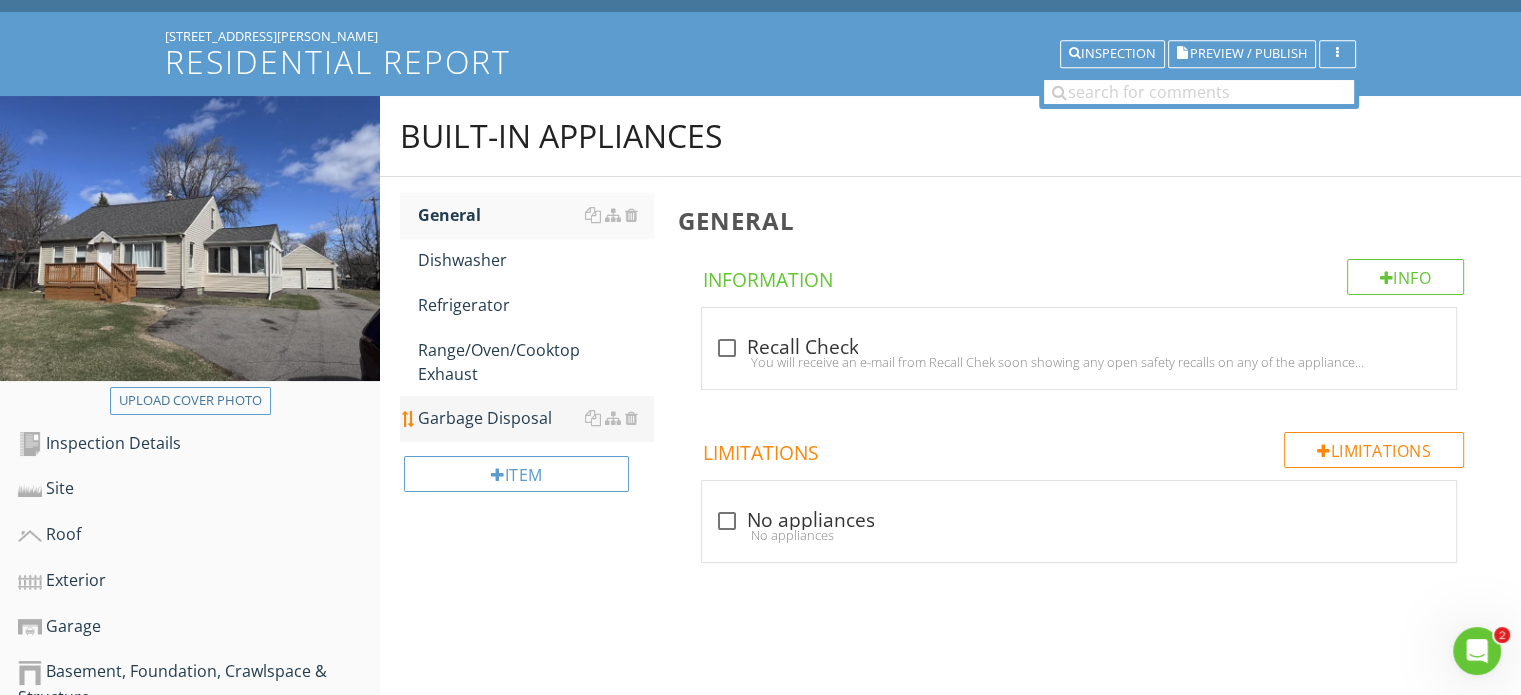 click on "Garbage Disposal" at bounding box center [535, 418] 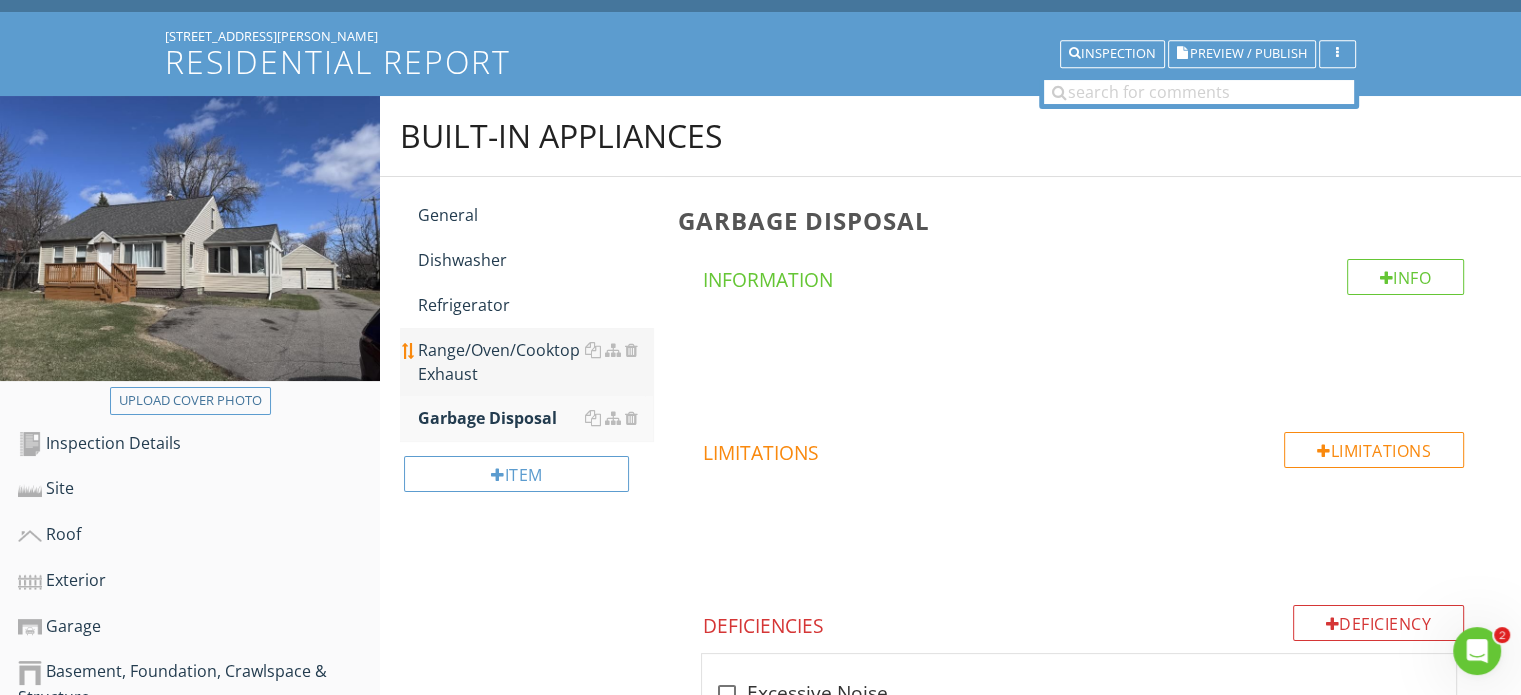 click on "Range/Oven/Cooktop Exhaust" at bounding box center (535, 362) 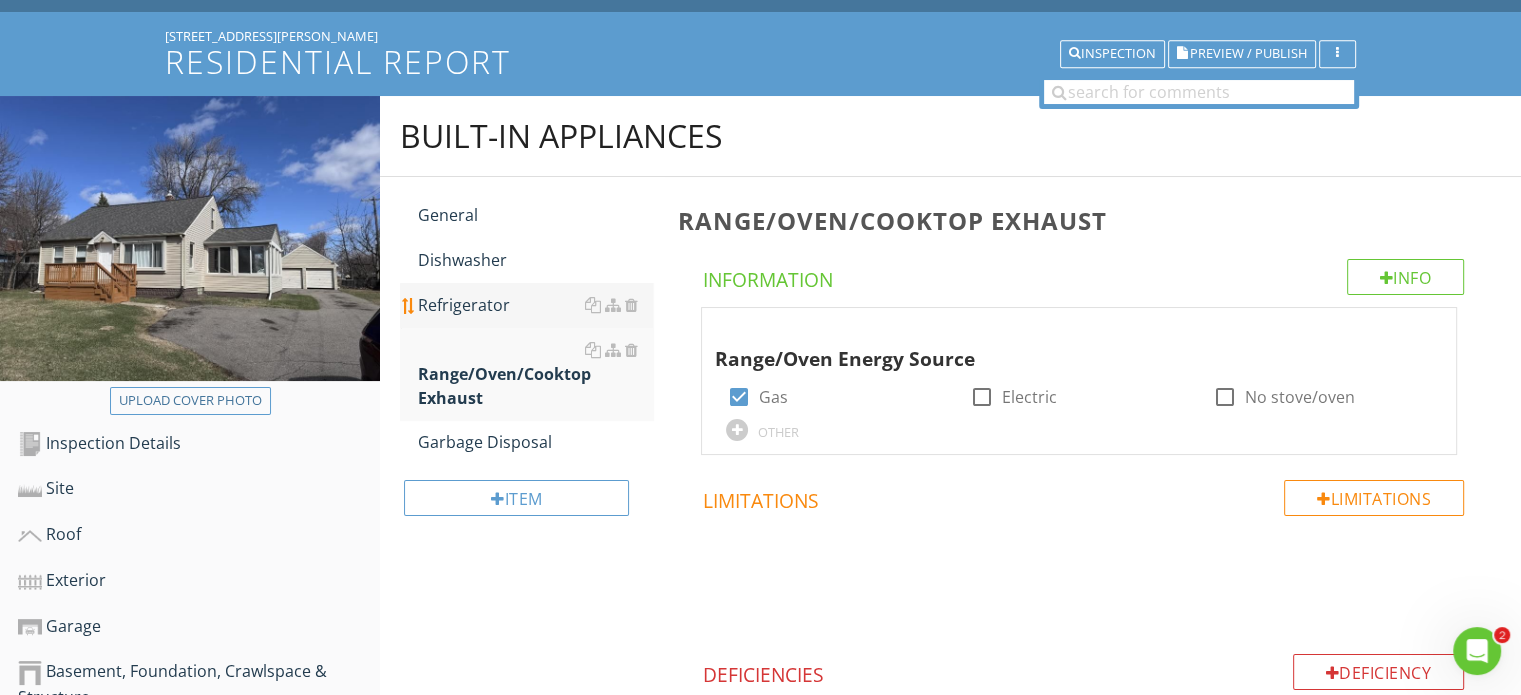click on "Refrigerator" at bounding box center (535, 305) 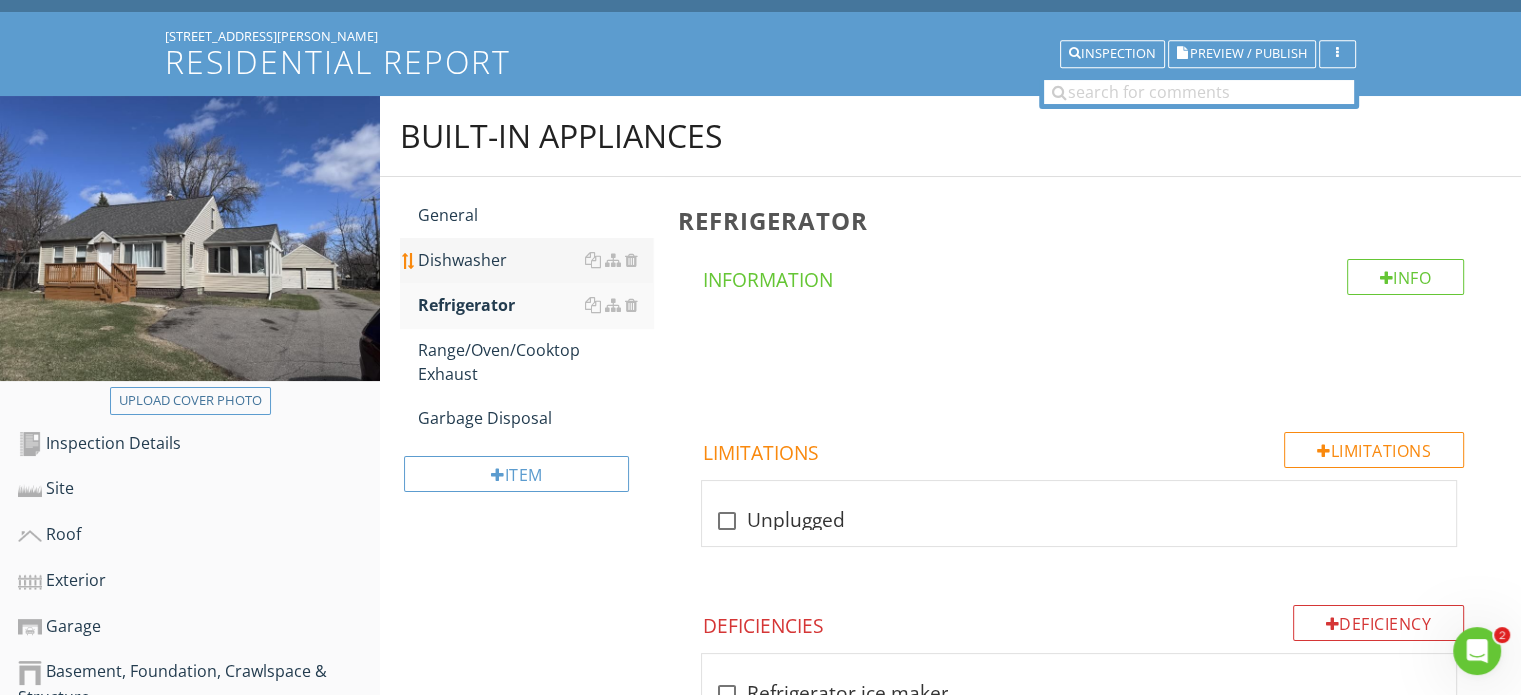 click on "Dishwasher" at bounding box center [535, 260] 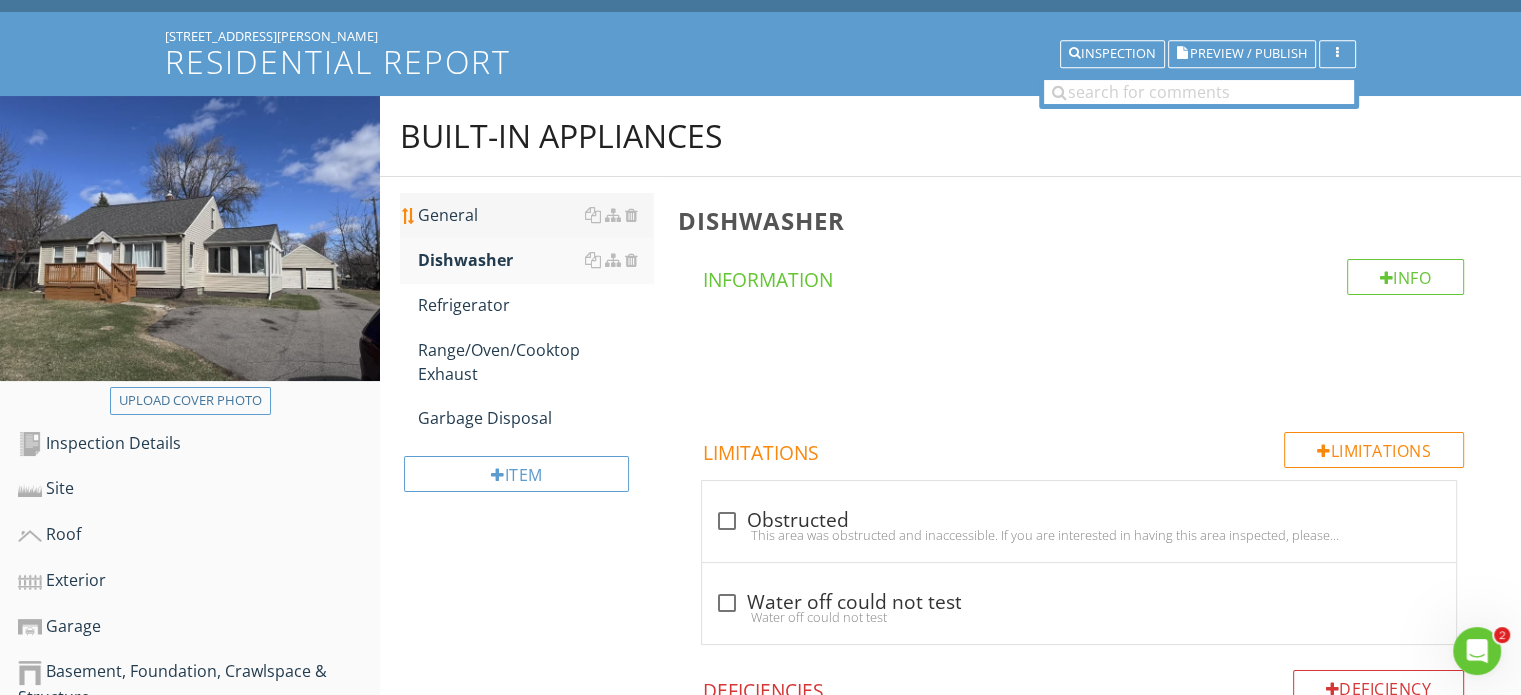click on "General" at bounding box center (535, 215) 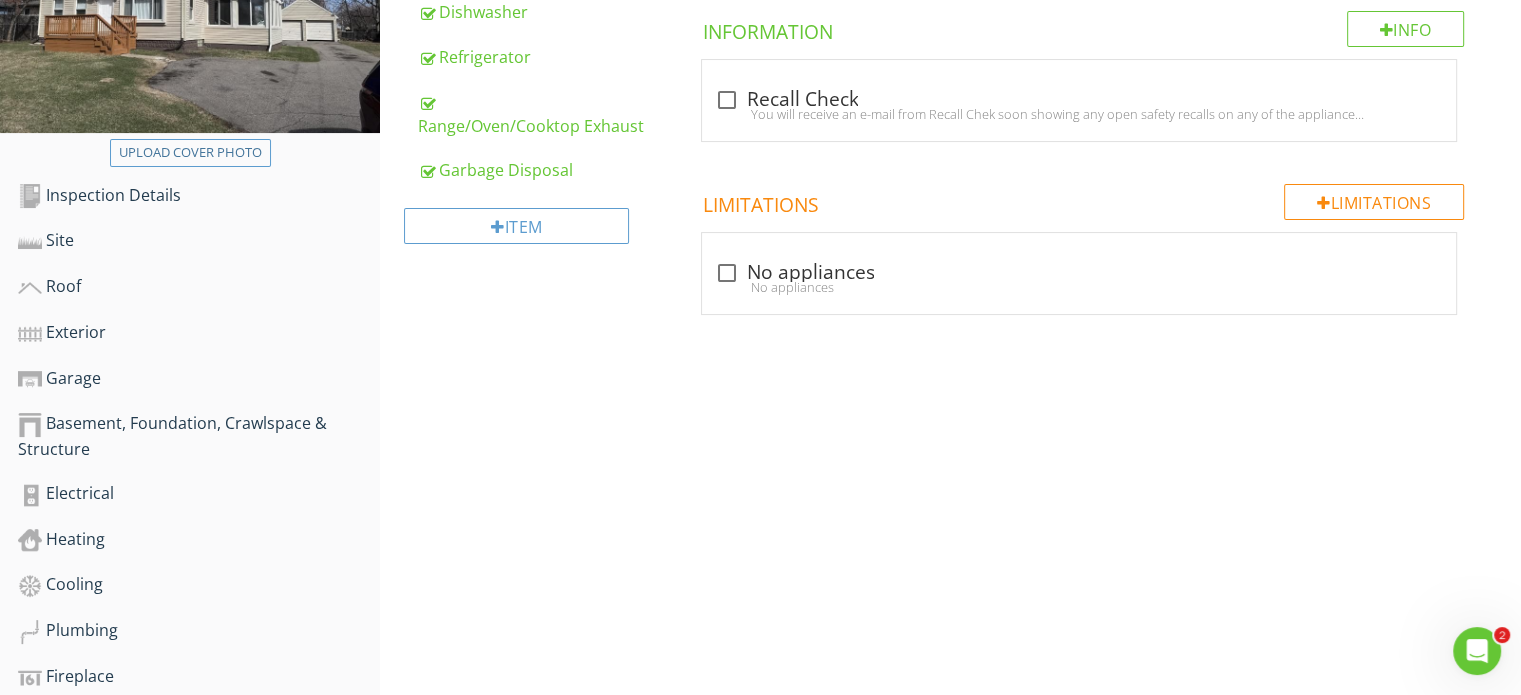 scroll, scrollTop: 625, scrollLeft: 0, axis: vertical 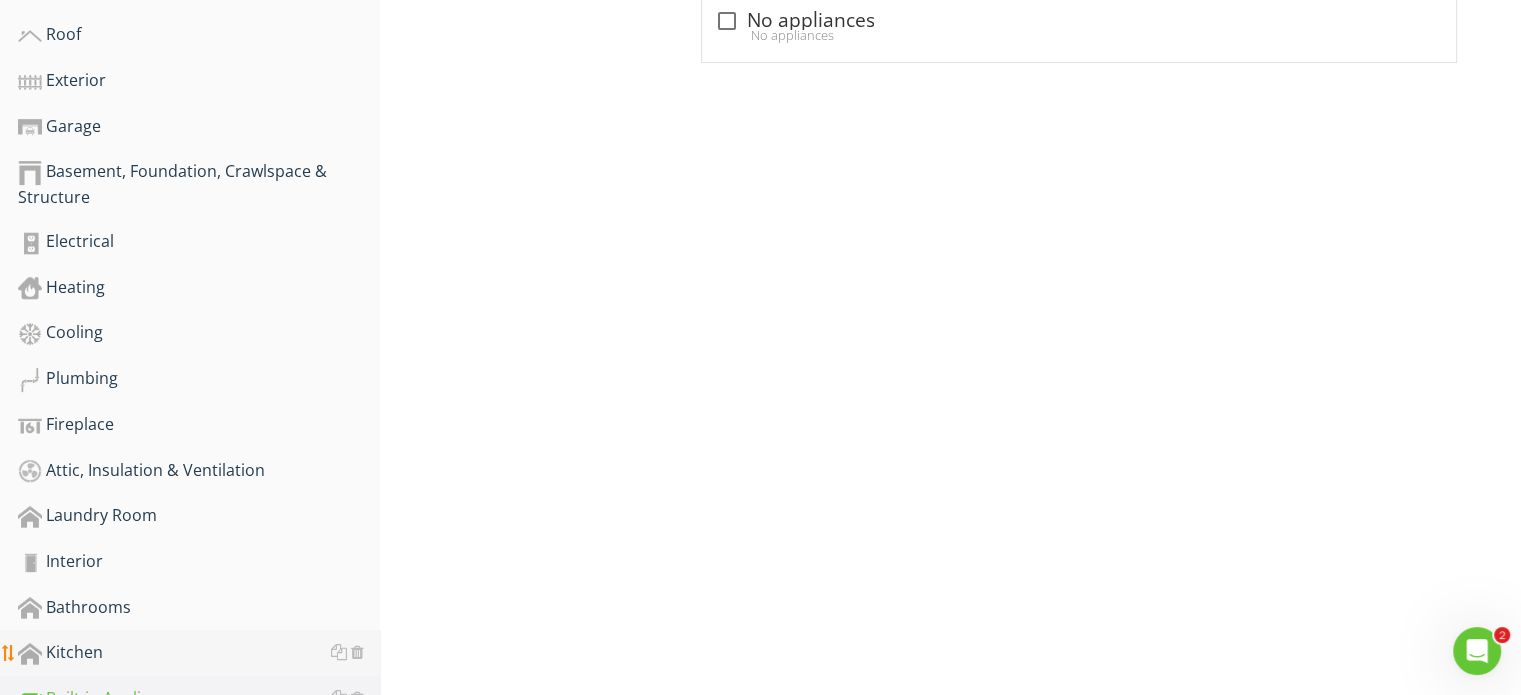 click on "Kitchen" at bounding box center (199, 653) 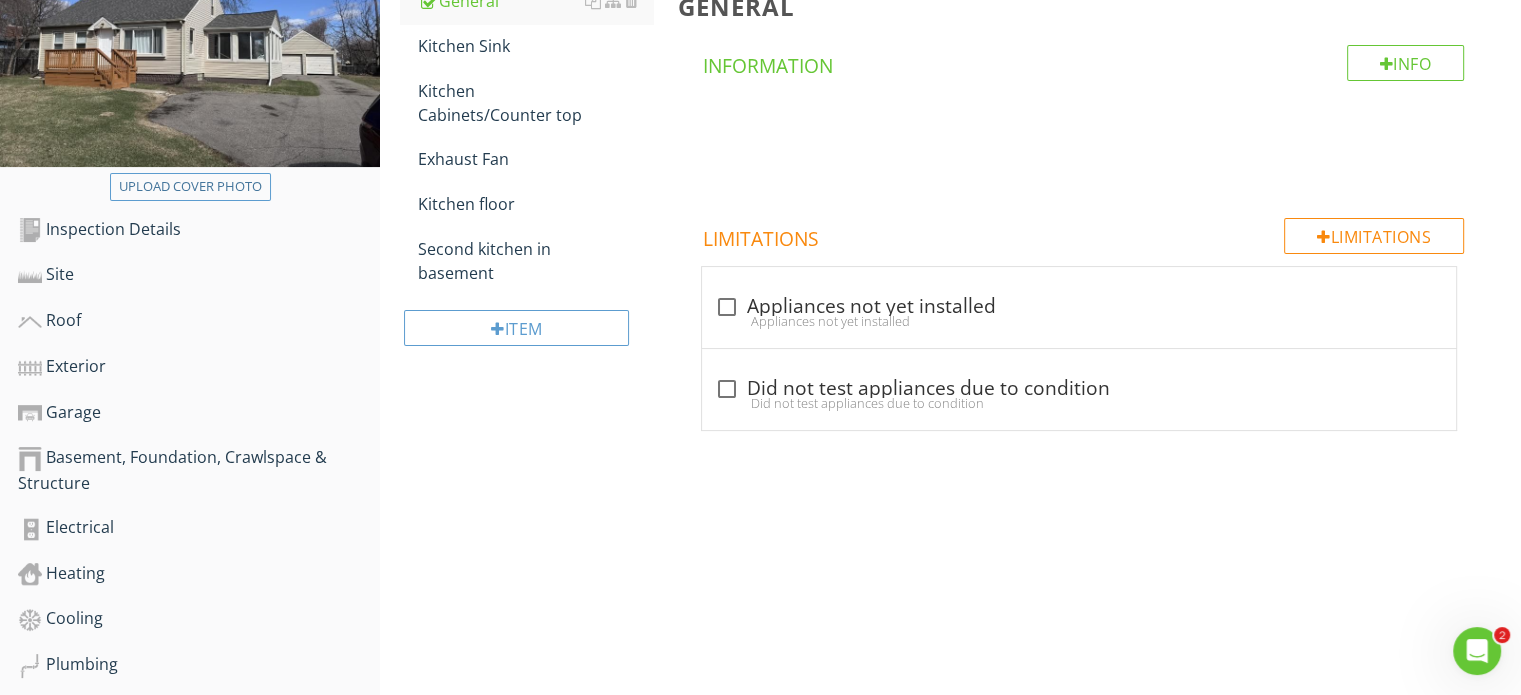scroll, scrollTop: 25, scrollLeft: 0, axis: vertical 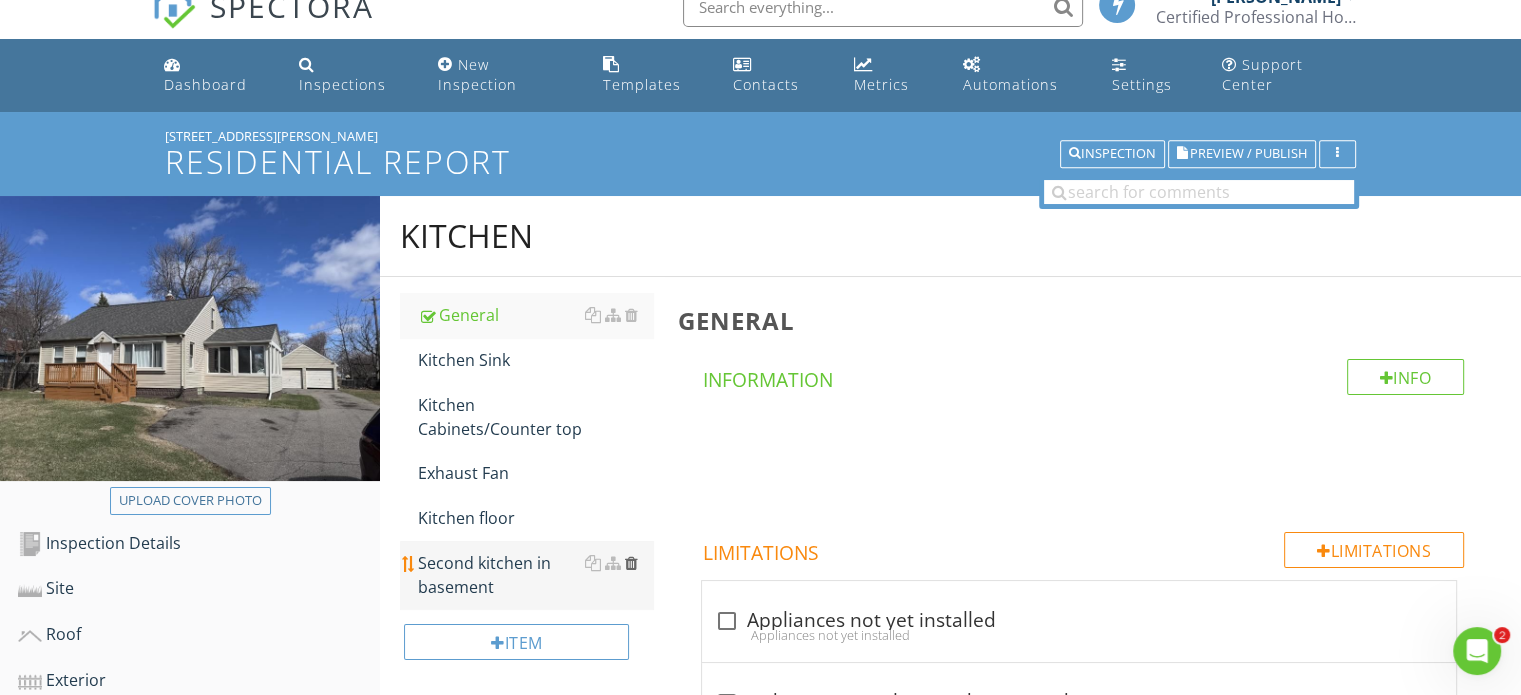 click at bounding box center [630, 563] 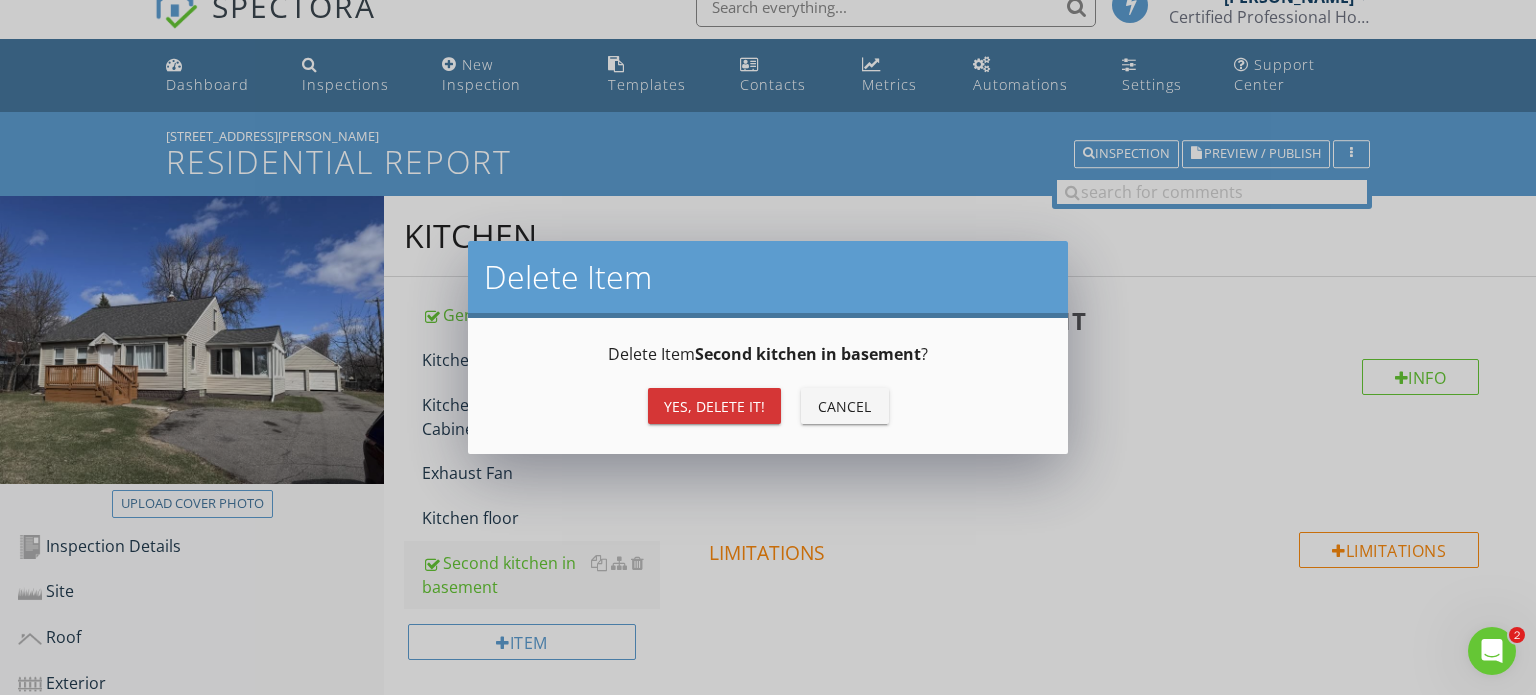 click on "Yes, Delete it!" at bounding box center (714, 406) 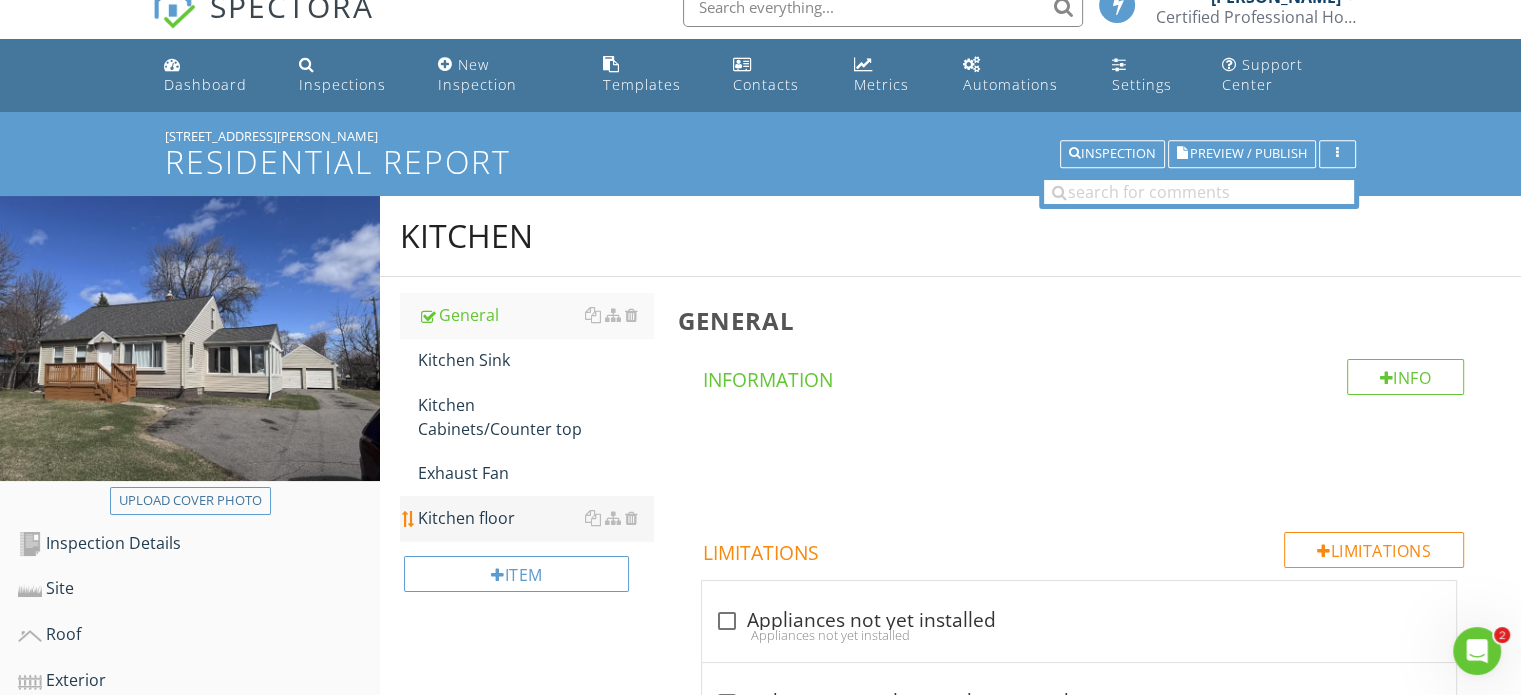 click on "Kitchen floor" at bounding box center (535, 518) 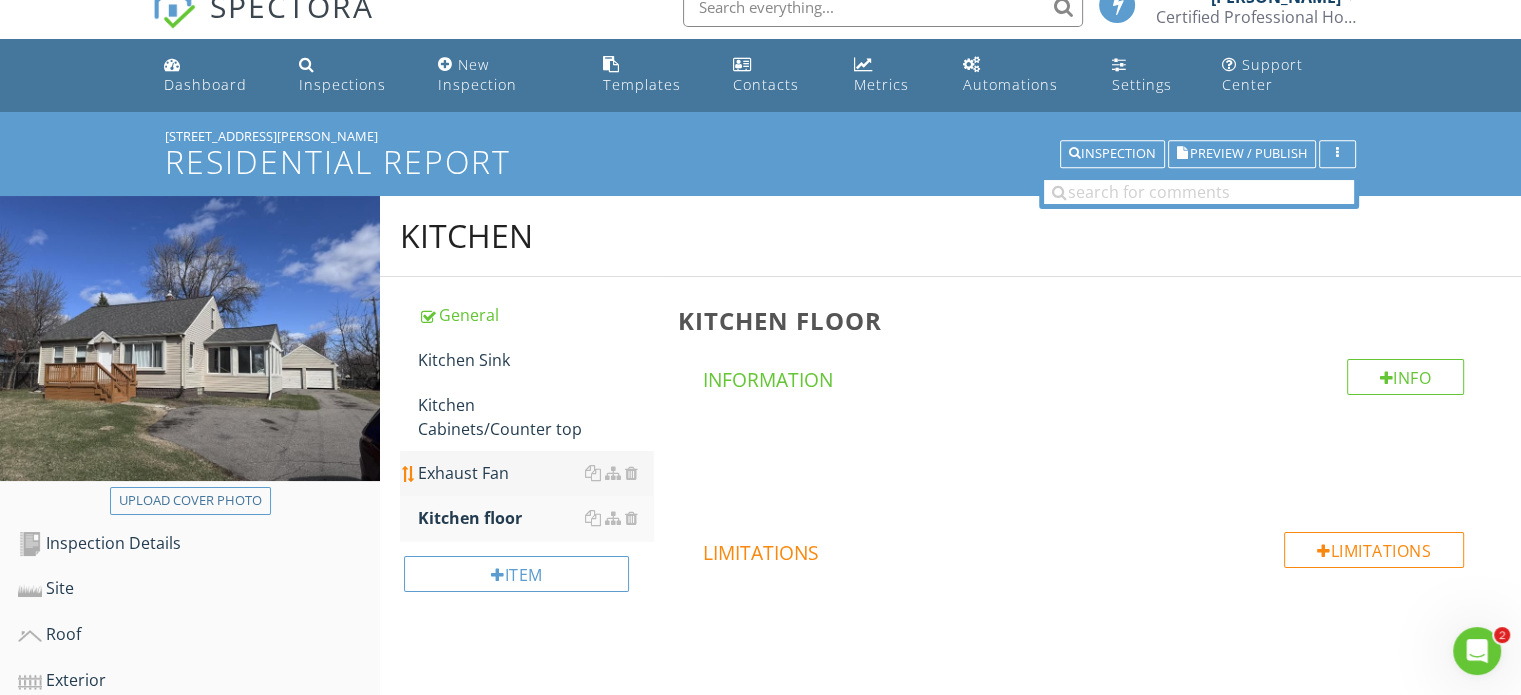 click on "Exhaust Fan" at bounding box center (535, 473) 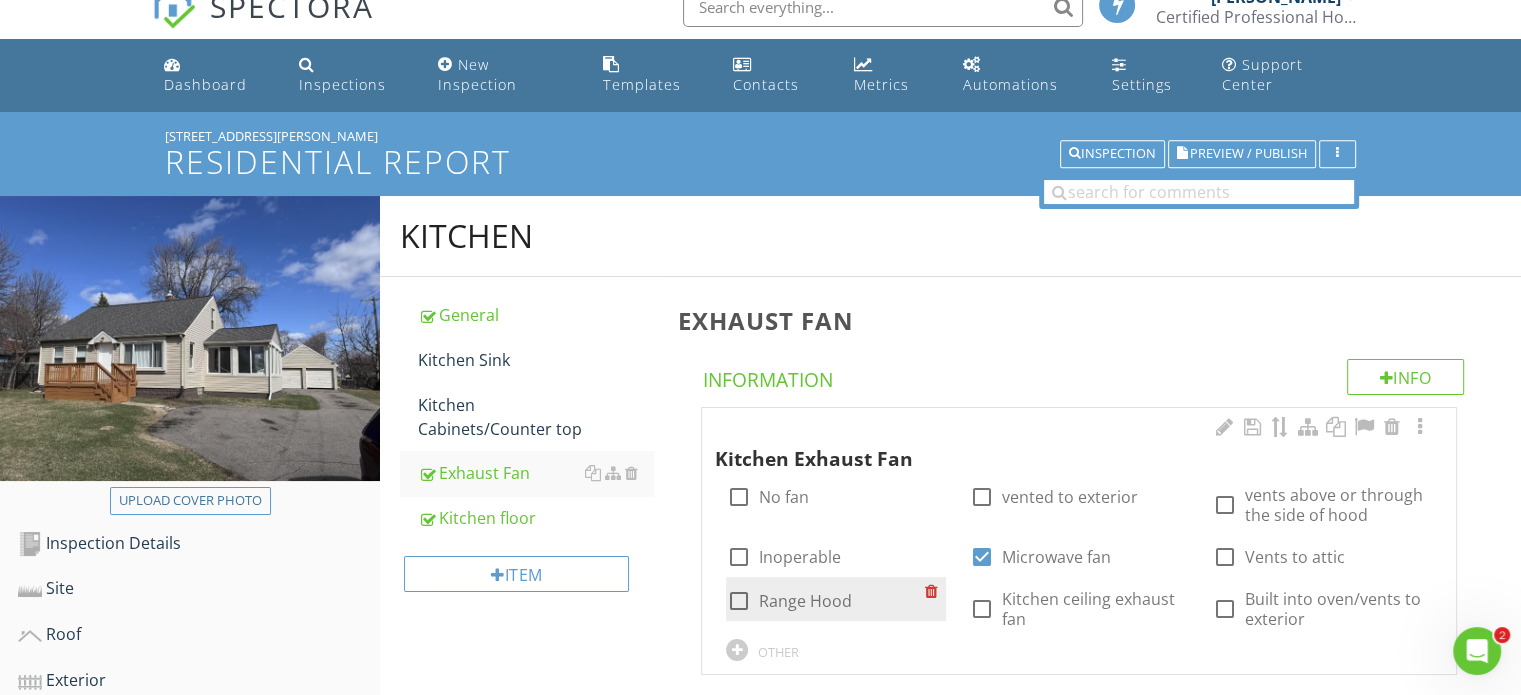 click at bounding box center (738, 601) 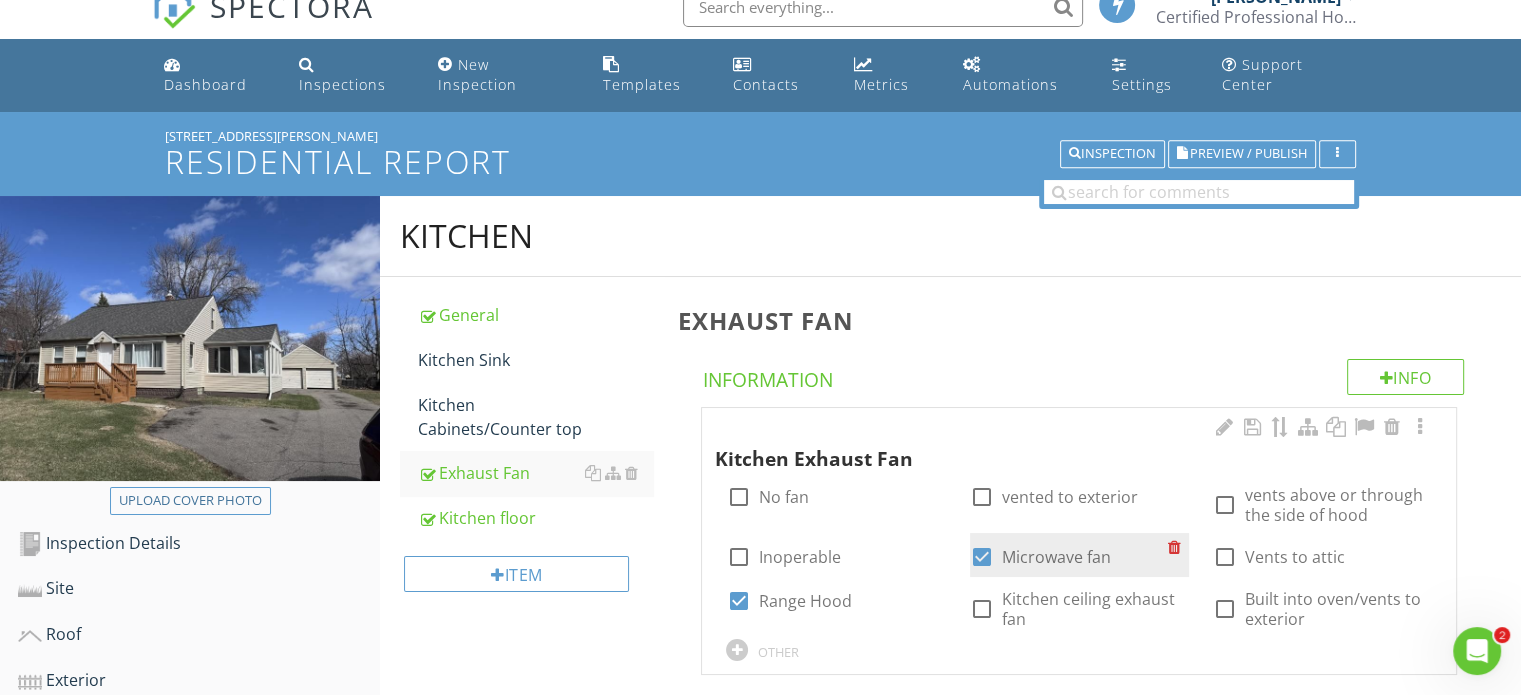 click at bounding box center (982, 557) 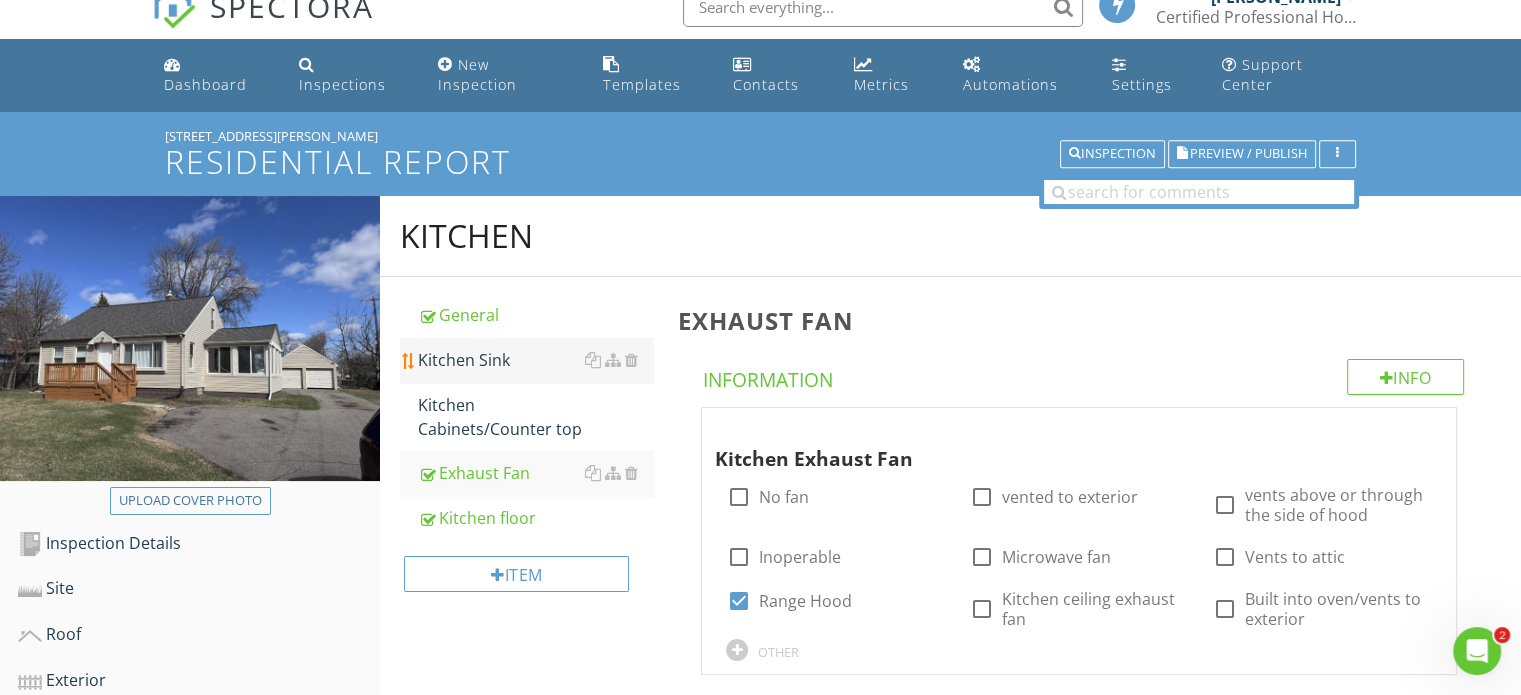 click on "Kitchen Sink" at bounding box center (535, 360) 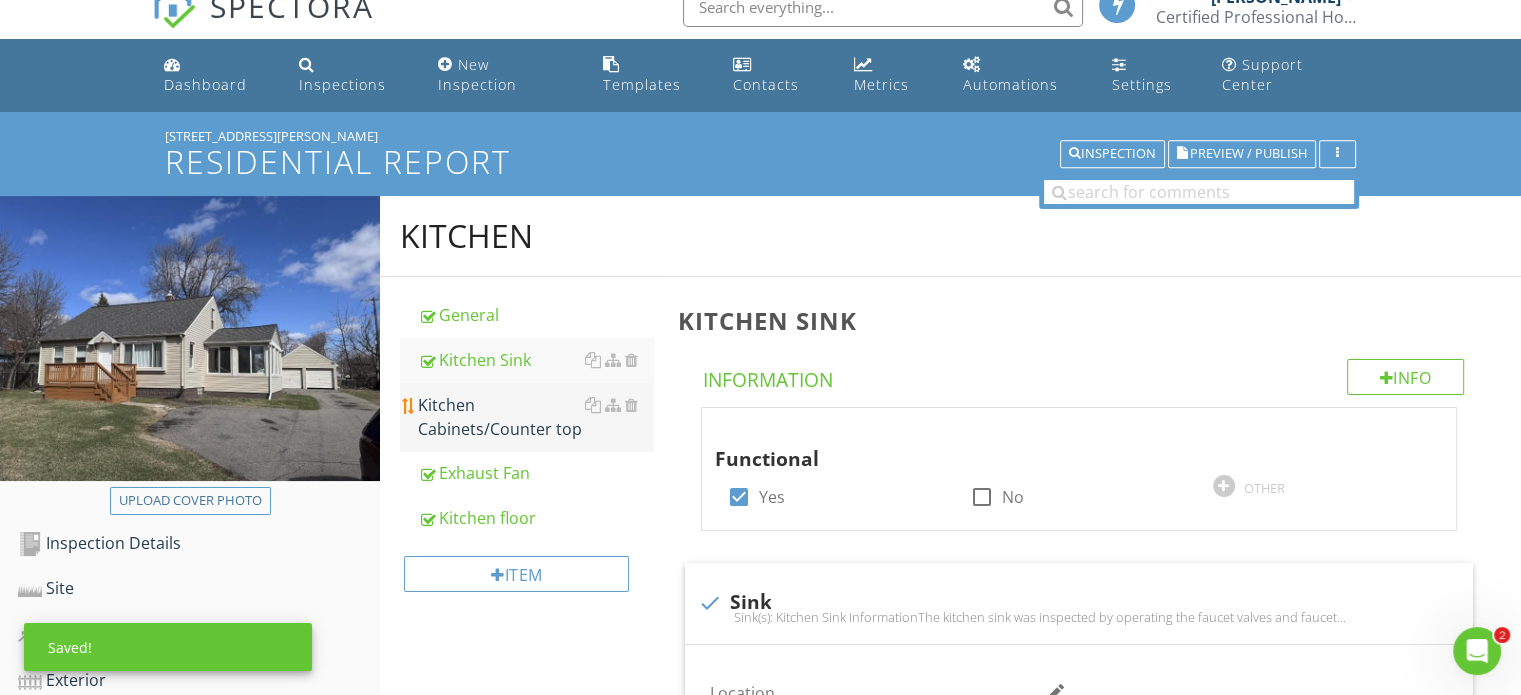 click on "Kitchen Cabinets/Counter top" at bounding box center [535, 417] 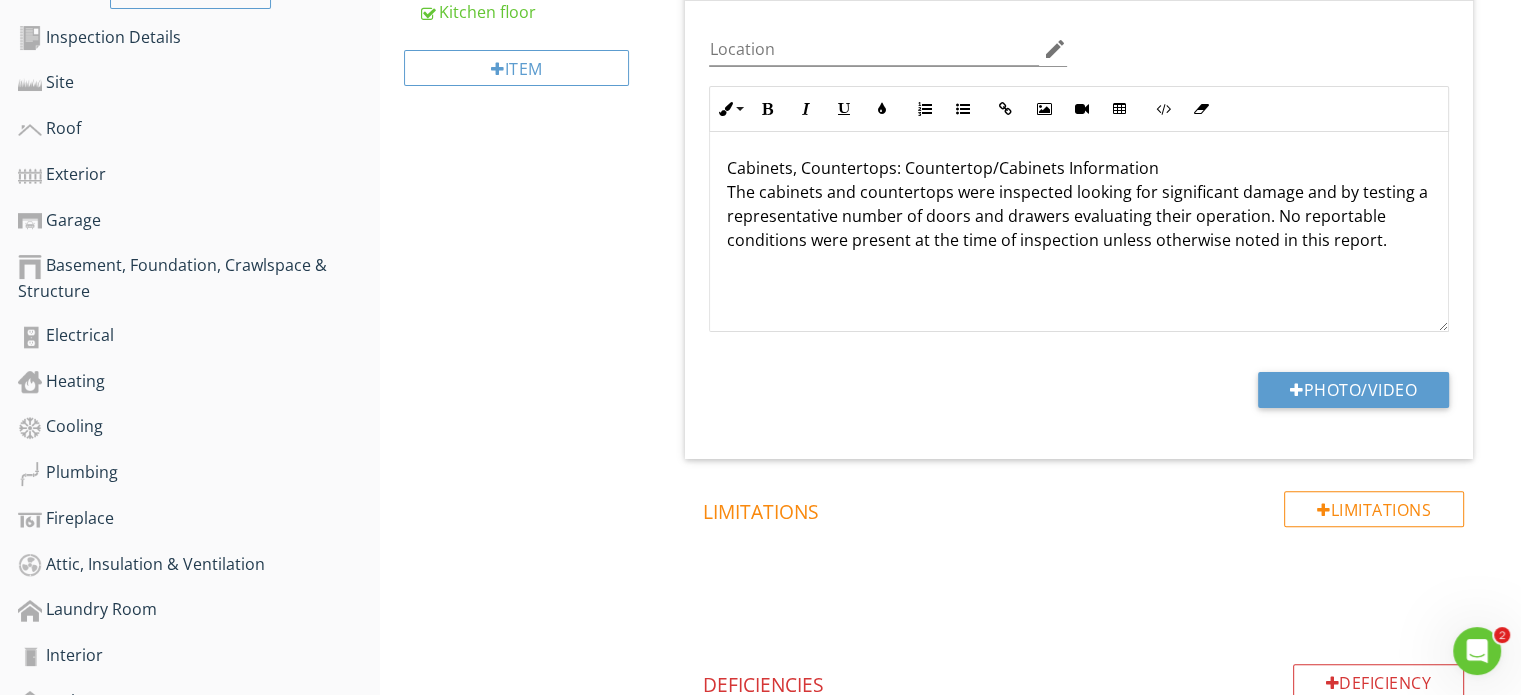 scroll, scrollTop: 725, scrollLeft: 0, axis: vertical 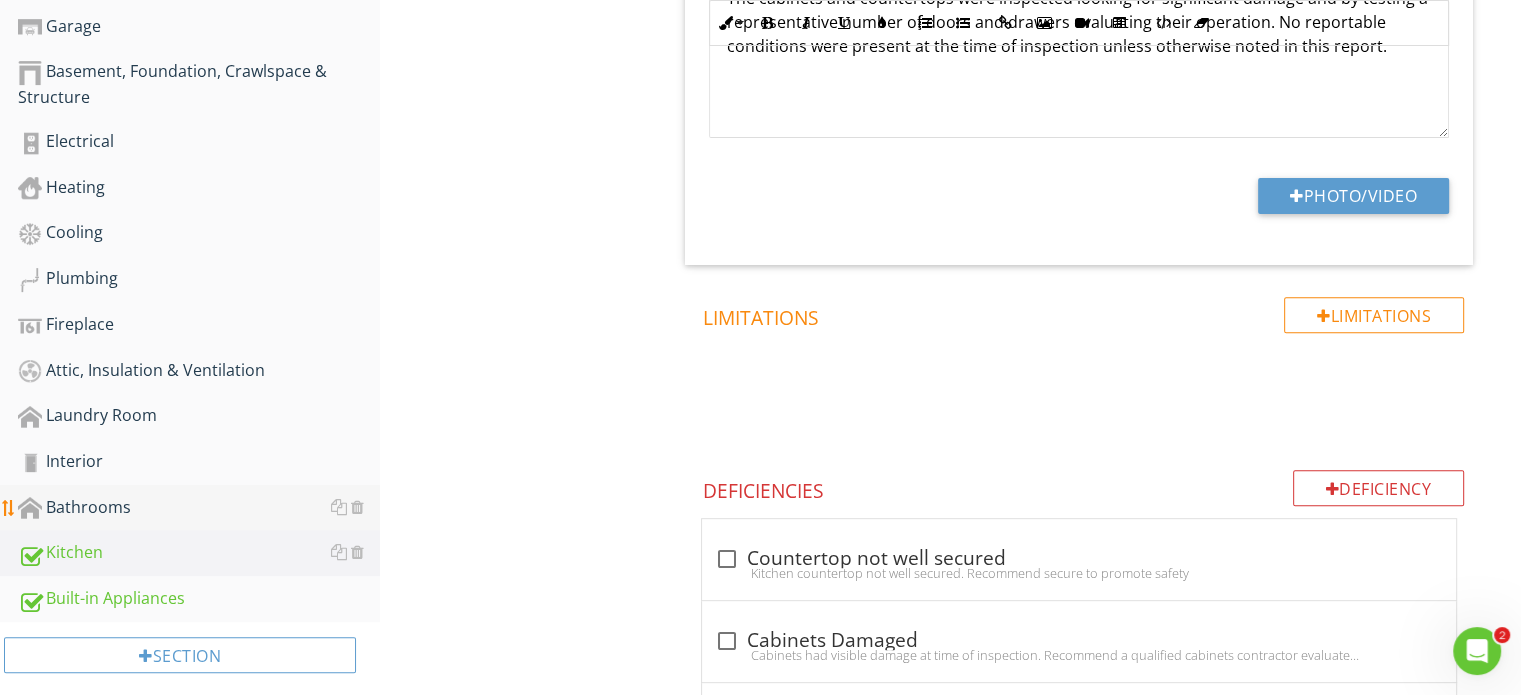 click on "Bathrooms" at bounding box center (199, 508) 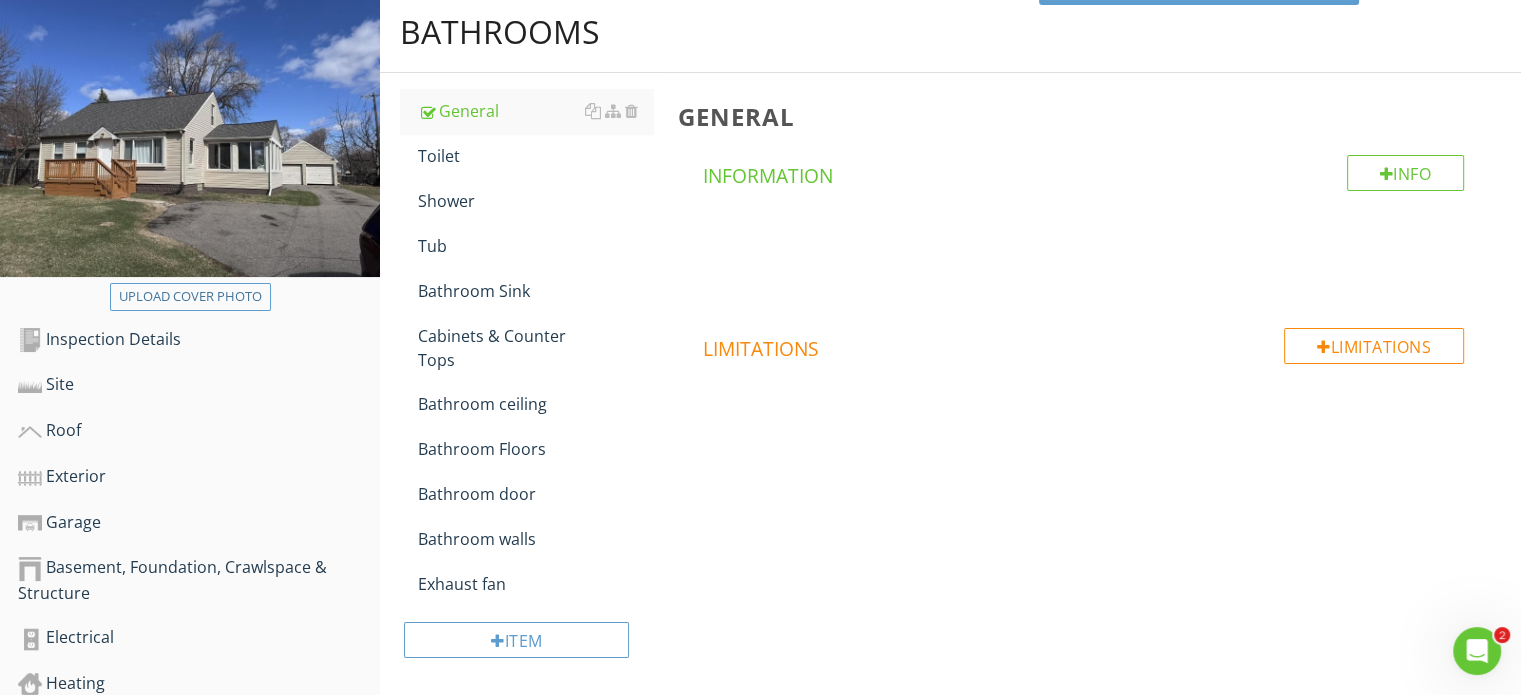 scroll, scrollTop: 225, scrollLeft: 0, axis: vertical 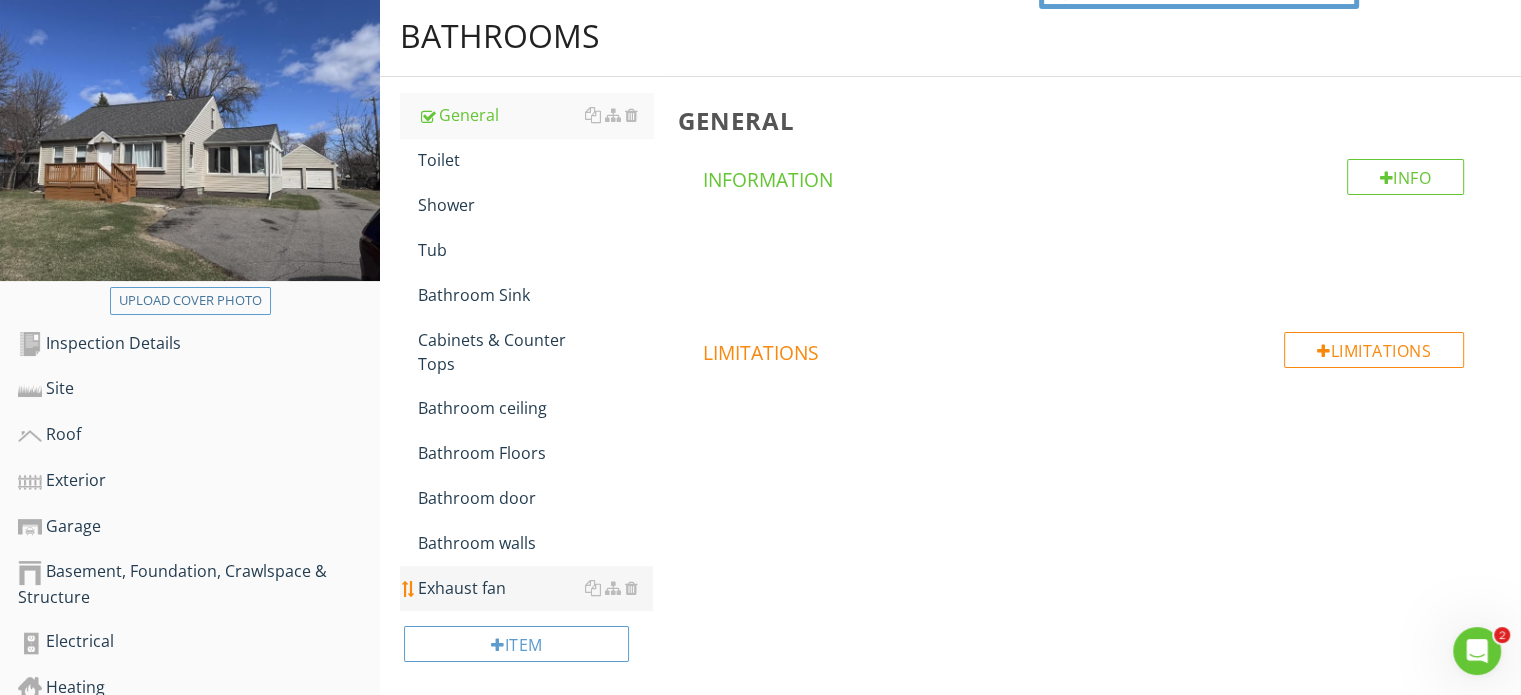 click on "Exhaust fan" at bounding box center (535, 588) 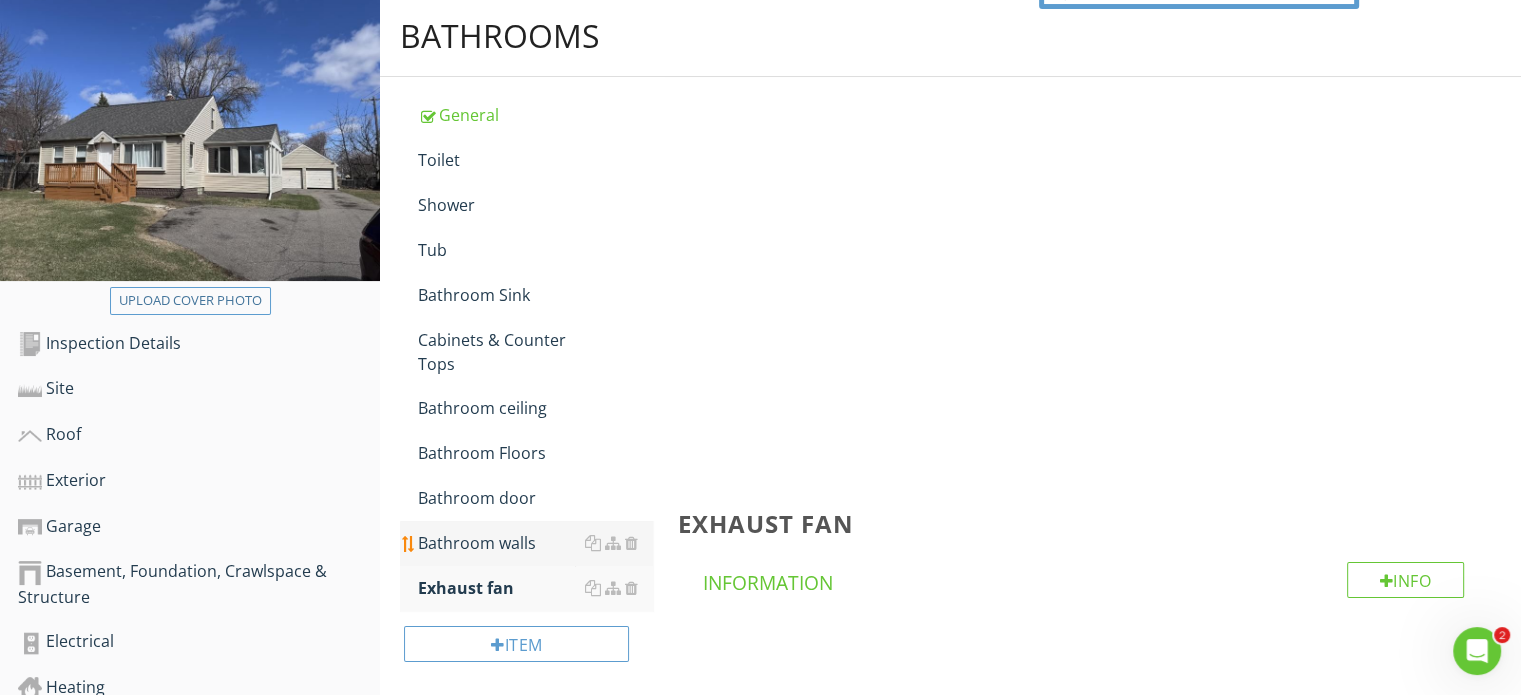 click on "Bathroom walls" at bounding box center [535, 543] 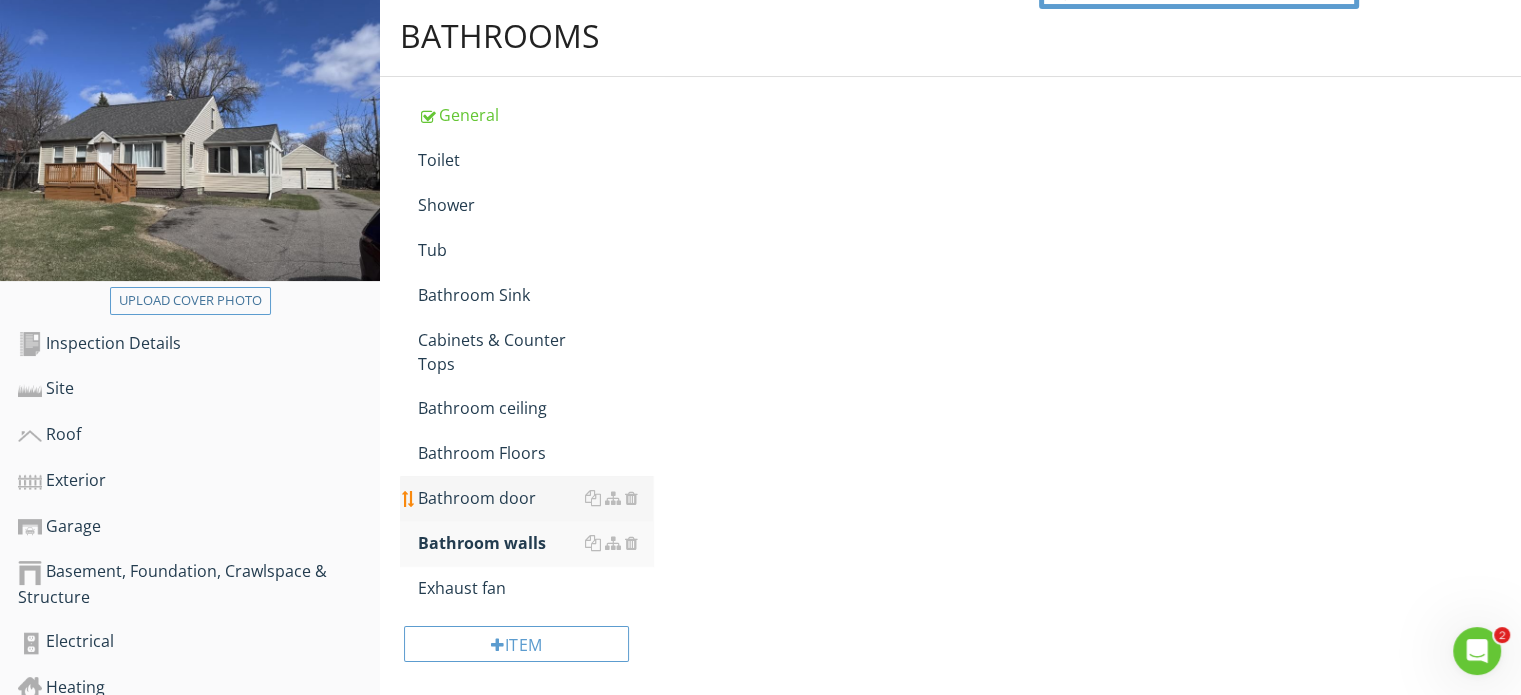 click on "Bathroom door" at bounding box center [535, 498] 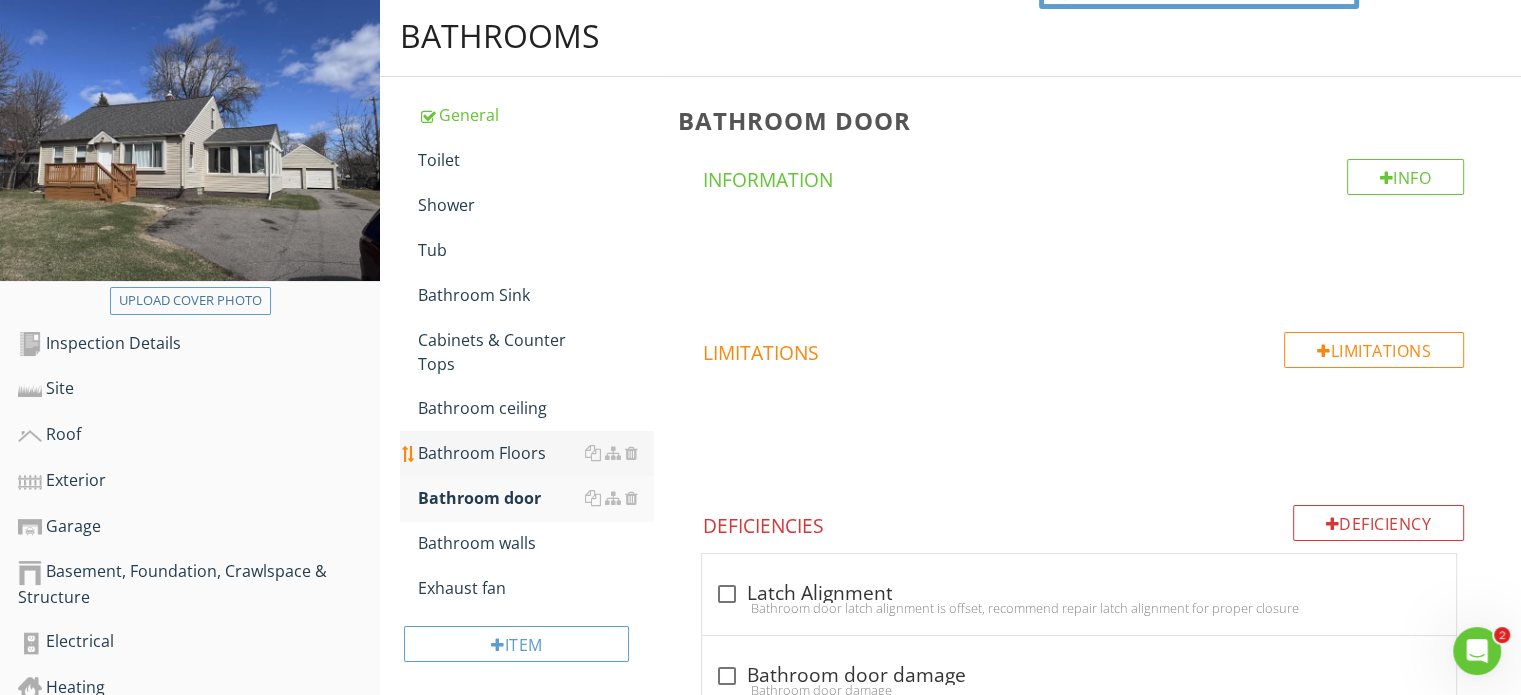 click on "Bathroom Floors" at bounding box center (535, 453) 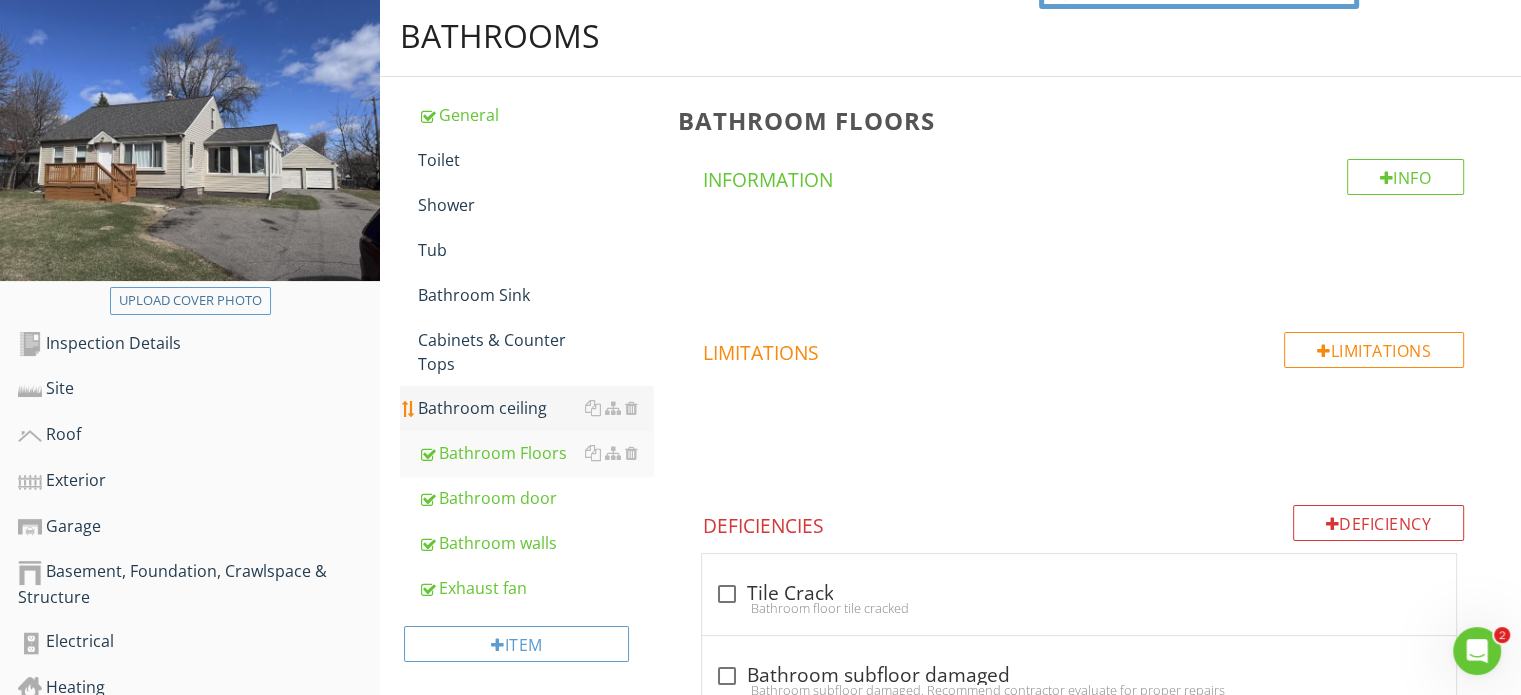 click on "Bathroom ceiling" at bounding box center (535, 408) 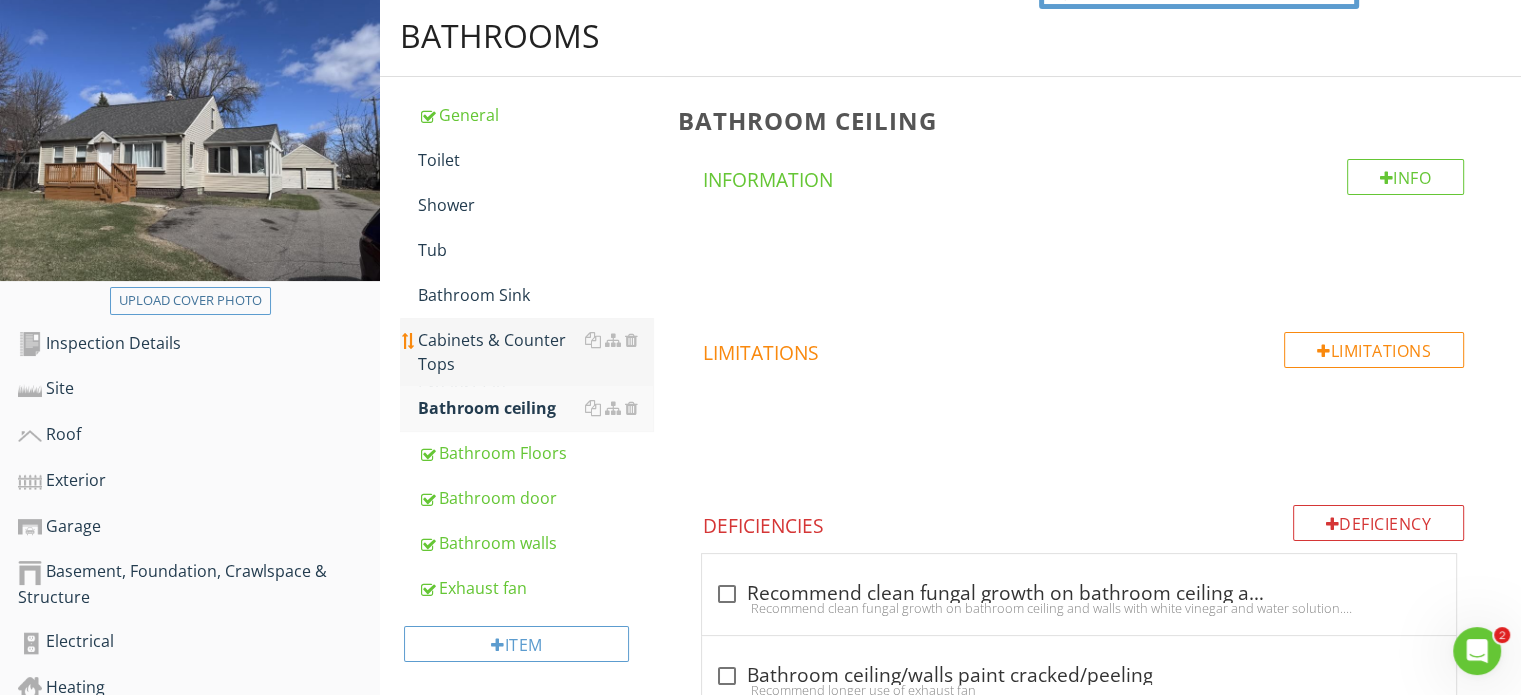 drag, startPoint x: 449, startPoint y: 311, endPoint x: 451, endPoint y: 283, distance: 28.071337 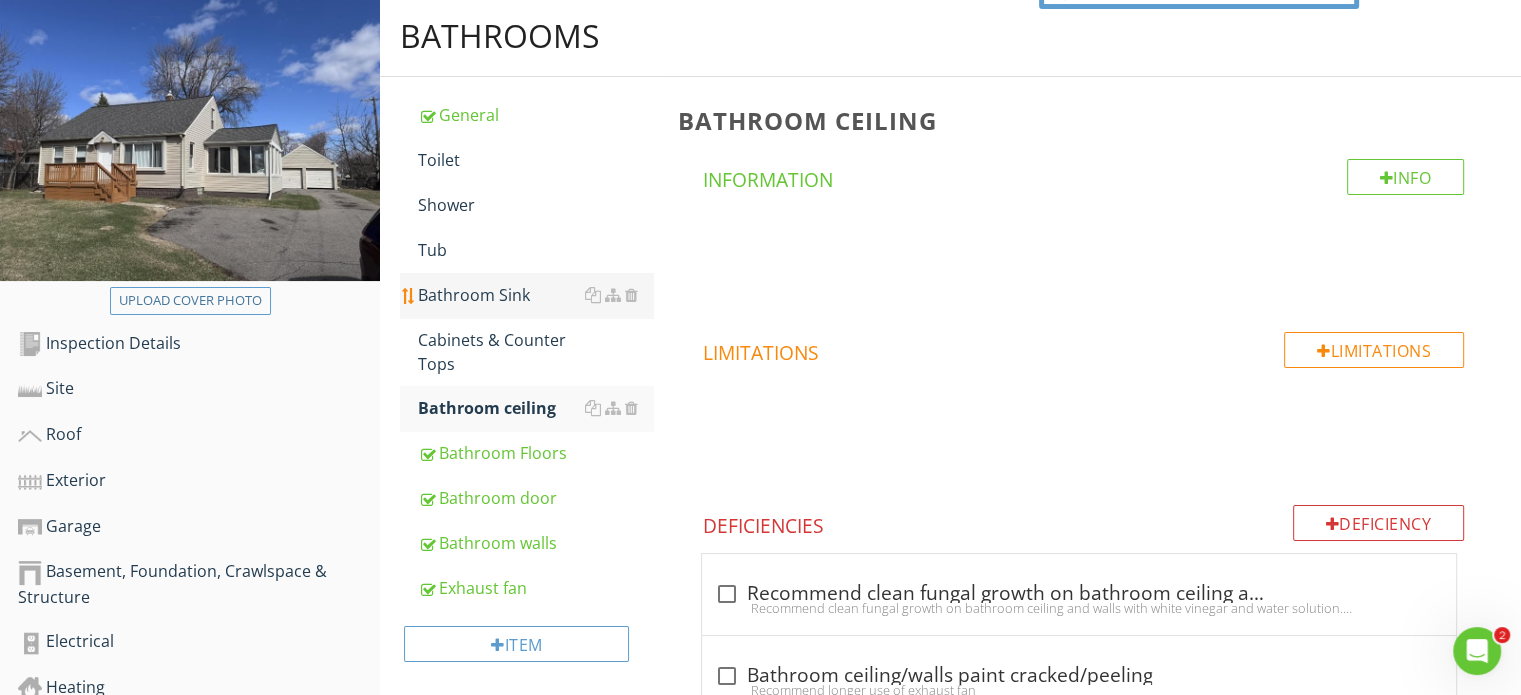 click on "Cabinets & Counter Tops" at bounding box center [535, 352] 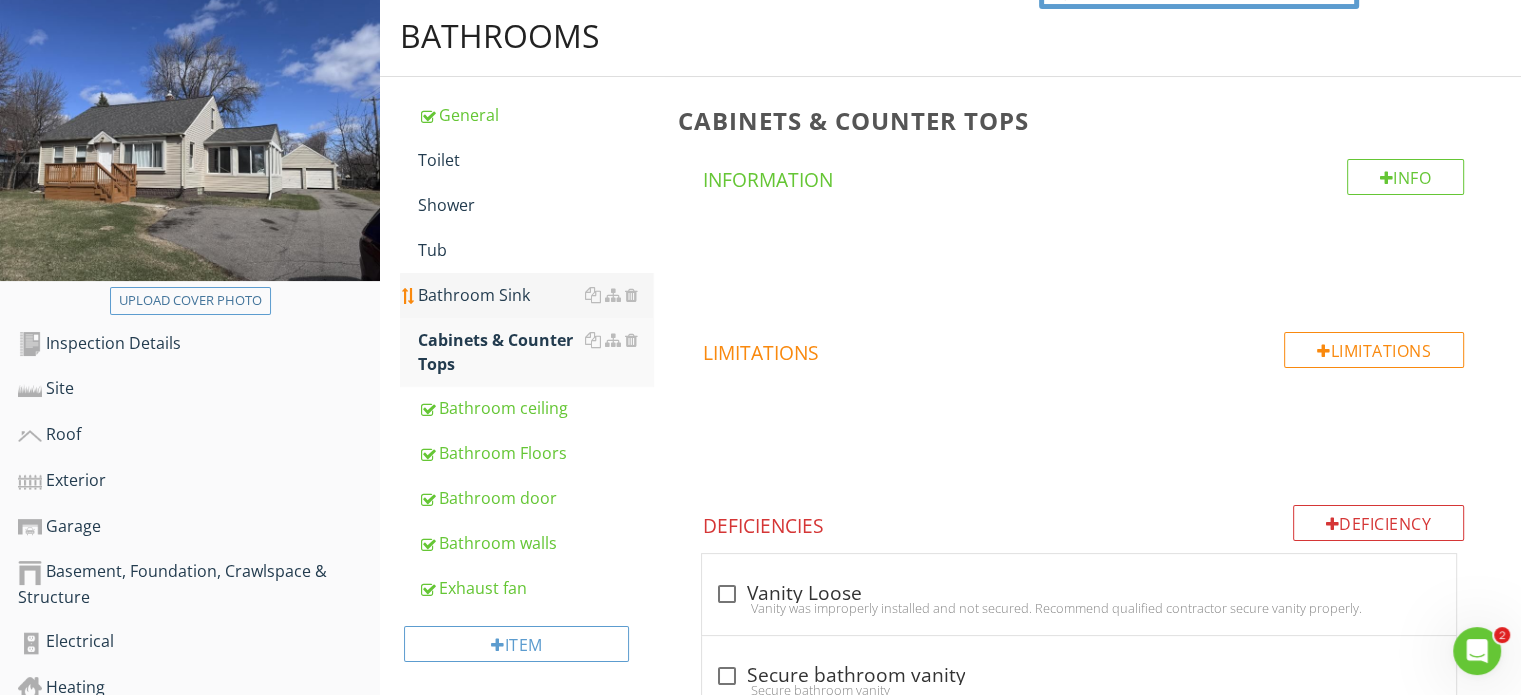 click on "Bathroom Sink" at bounding box center (535, 295) 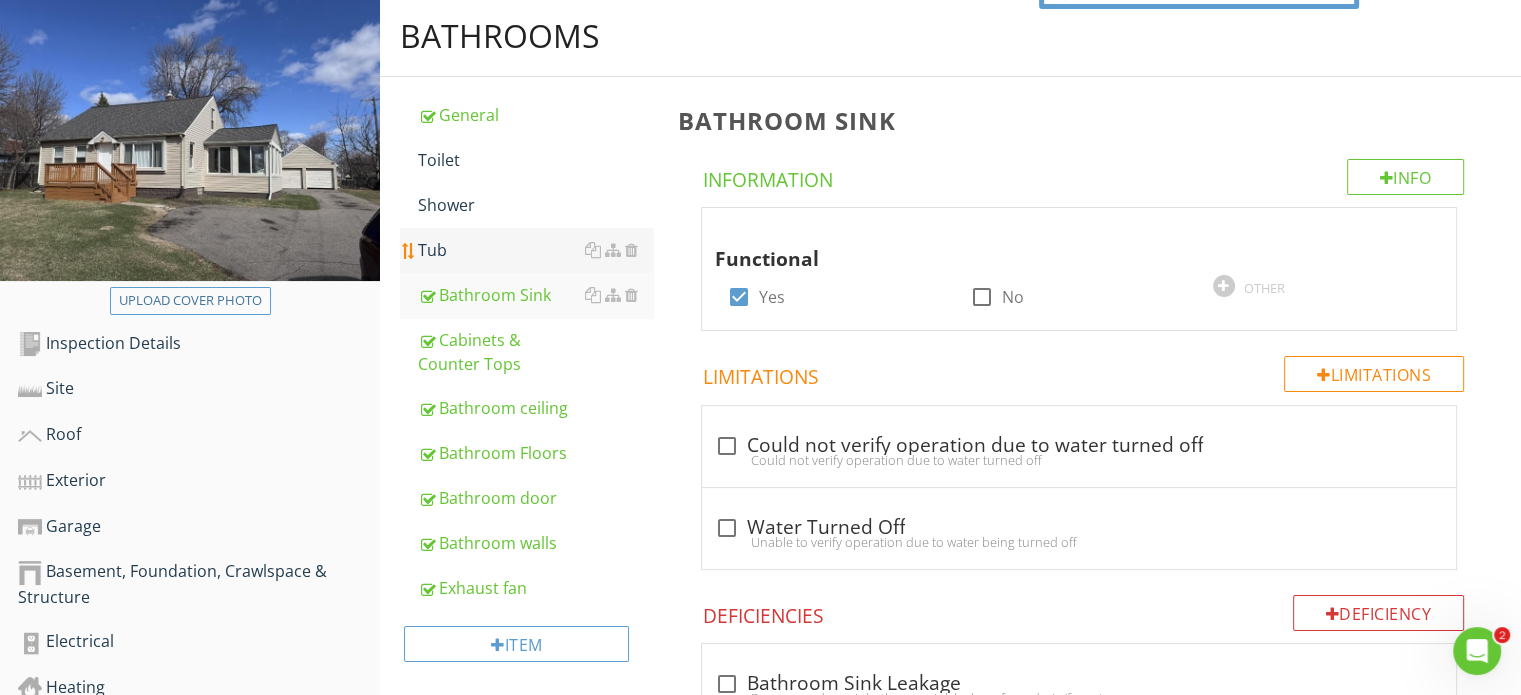 click on "Tub" at bounding box center (535, 250) 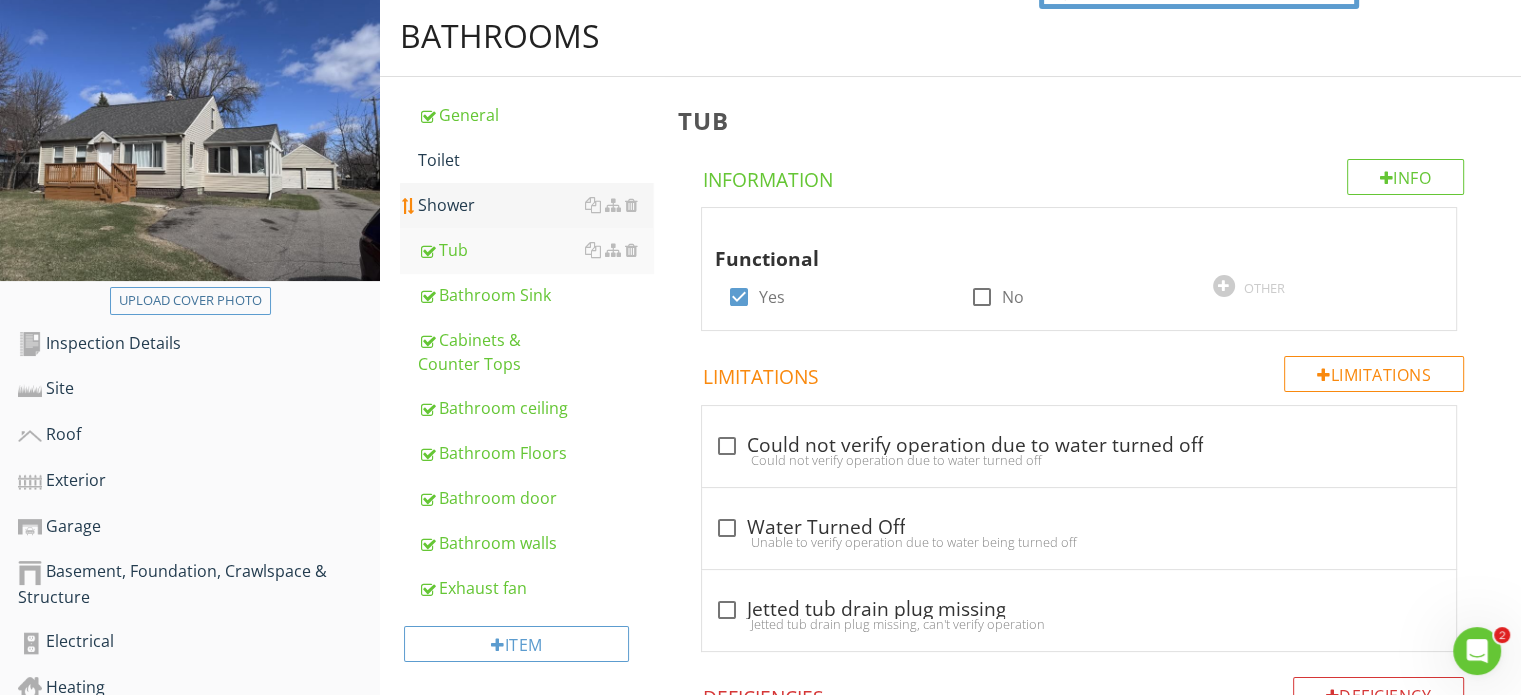 drag, startPoint x: 451, startPoint y: 185, endPoint x: 456, endPoint y: 164, distance: 21.587032 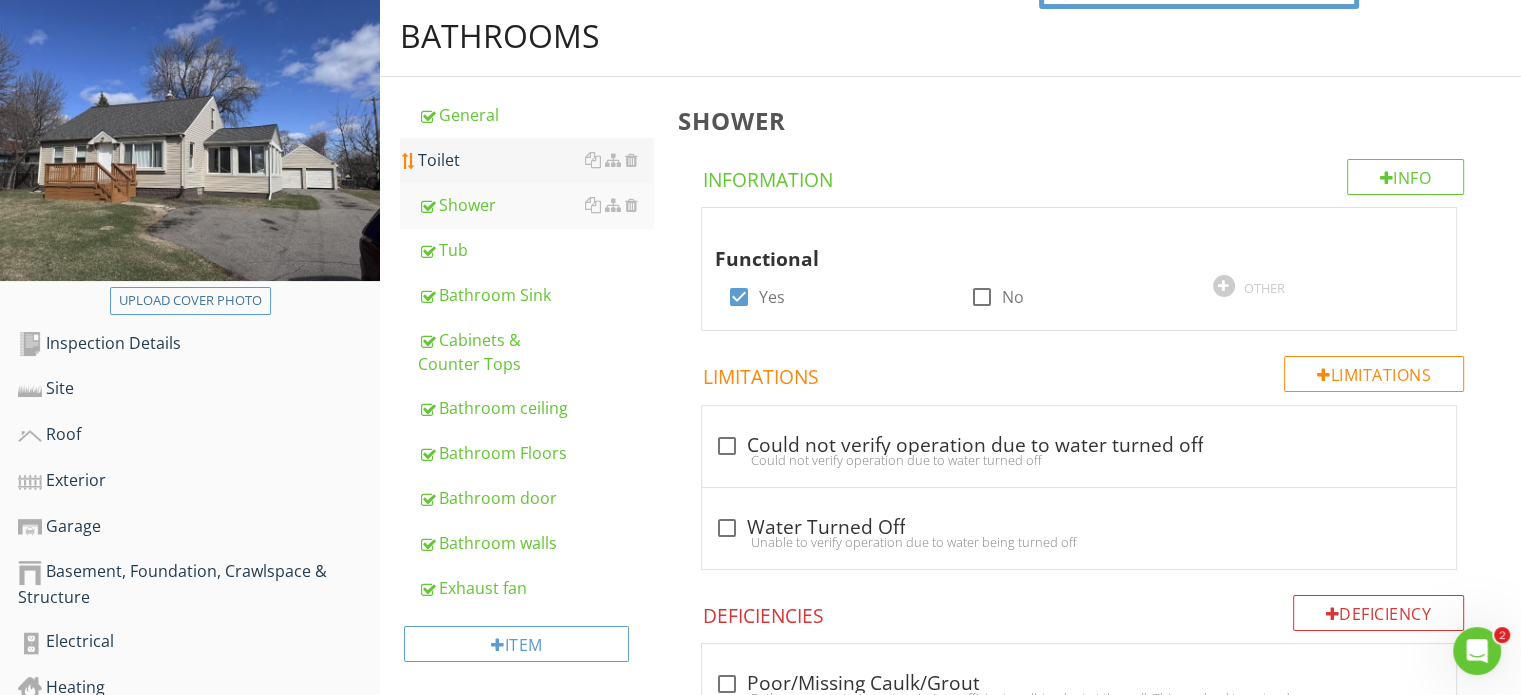 click on "Toilet" at bounding box center (535, 160) 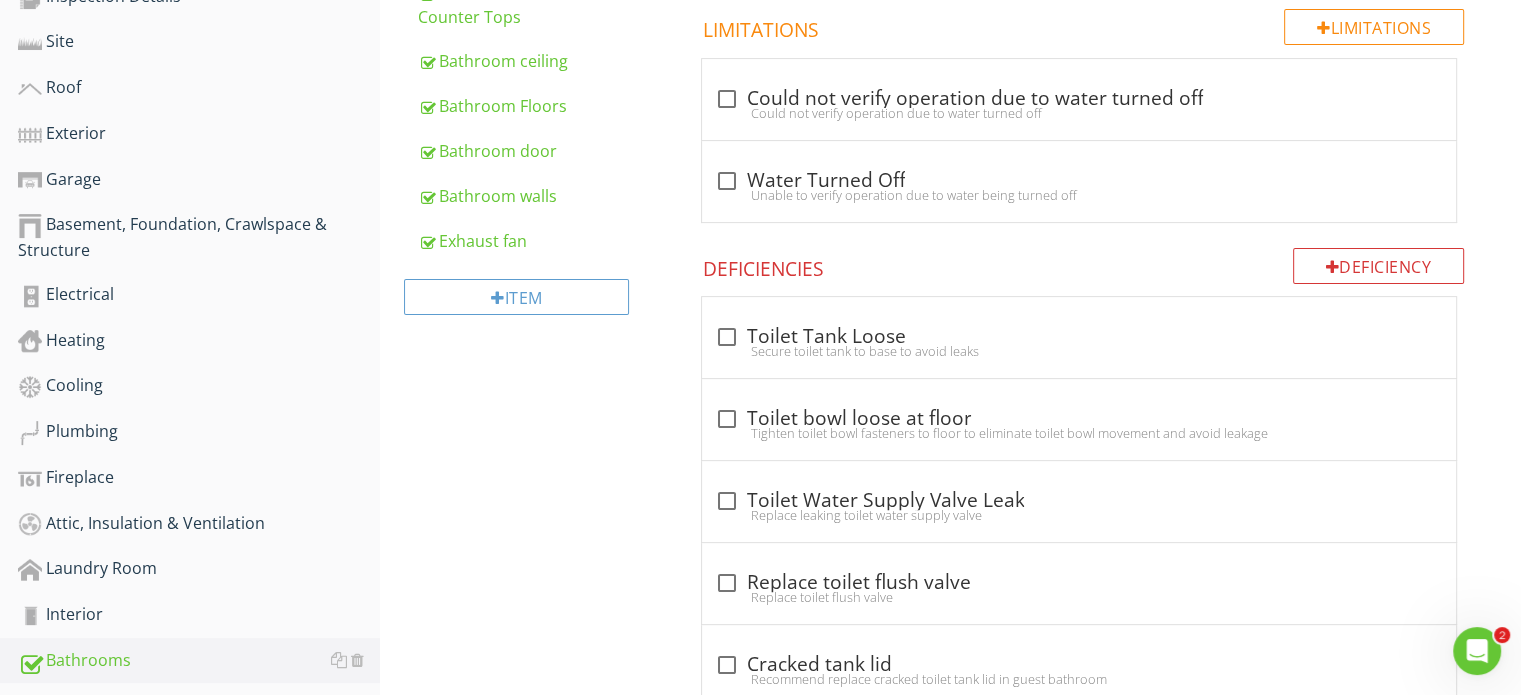 scroll, scrollTop: 625, scrollLeft: 0, axis: vertical 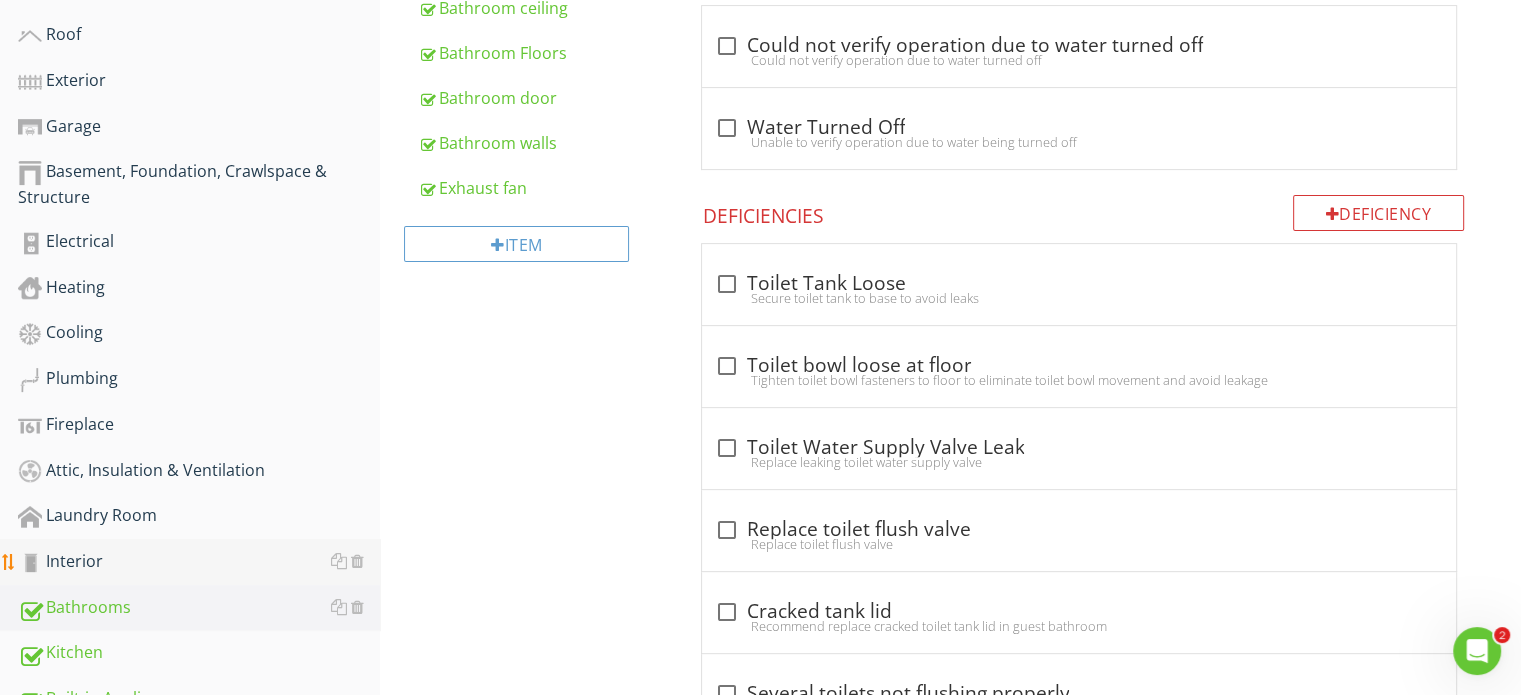 click on "Interior" at bounding box center [199, 562] 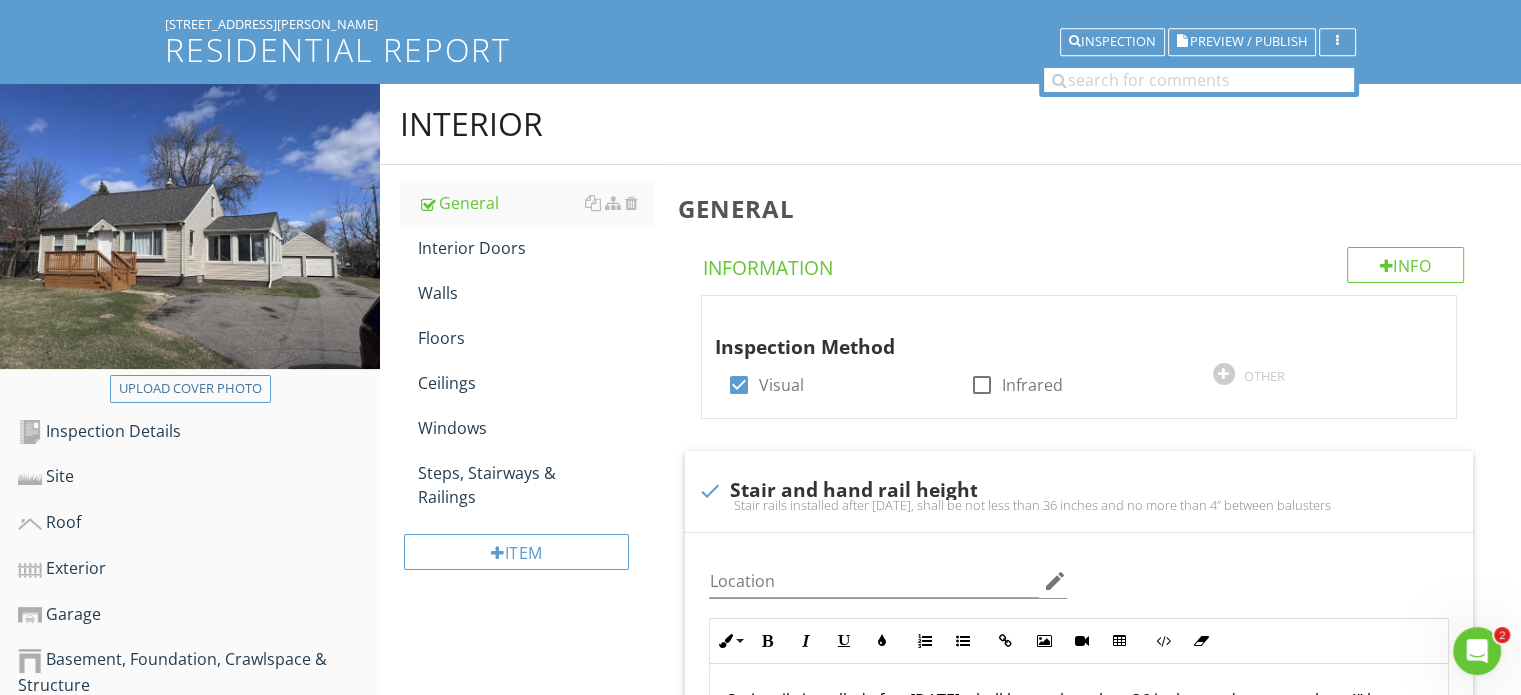 scroll, scrollTop: 25, scrollLeft: 0, axis: vertical 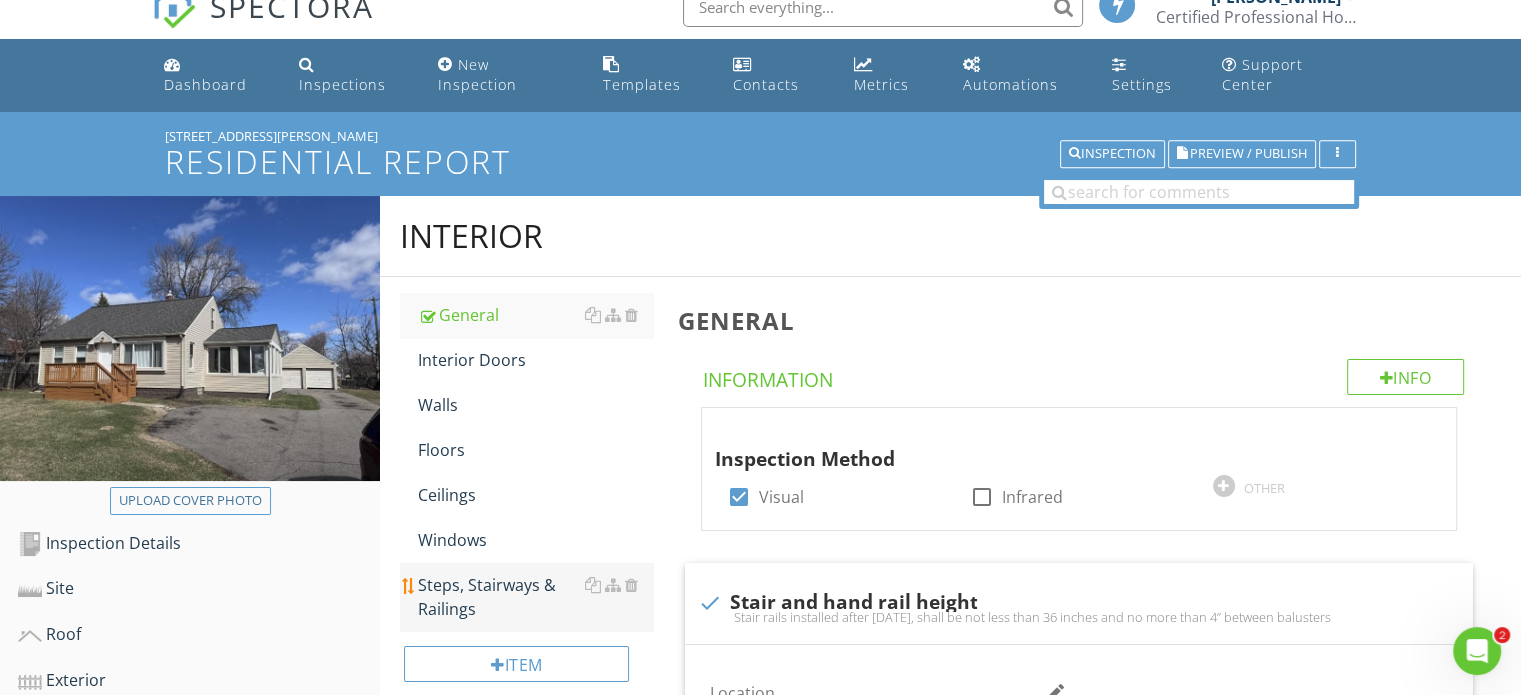 click on "Steps, Stairways & Railings" at bounding box center [535, 597] 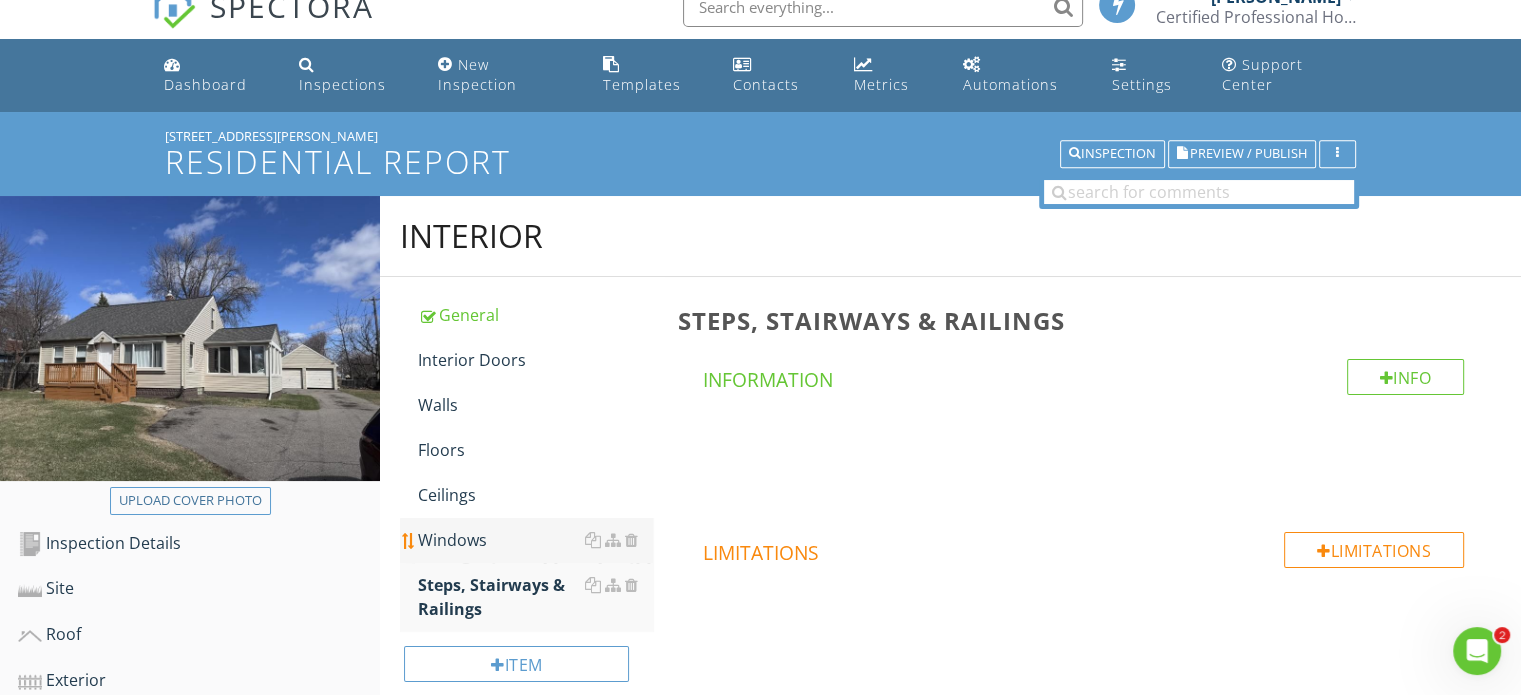 click on "Windows" at bounding box center [535, 540] 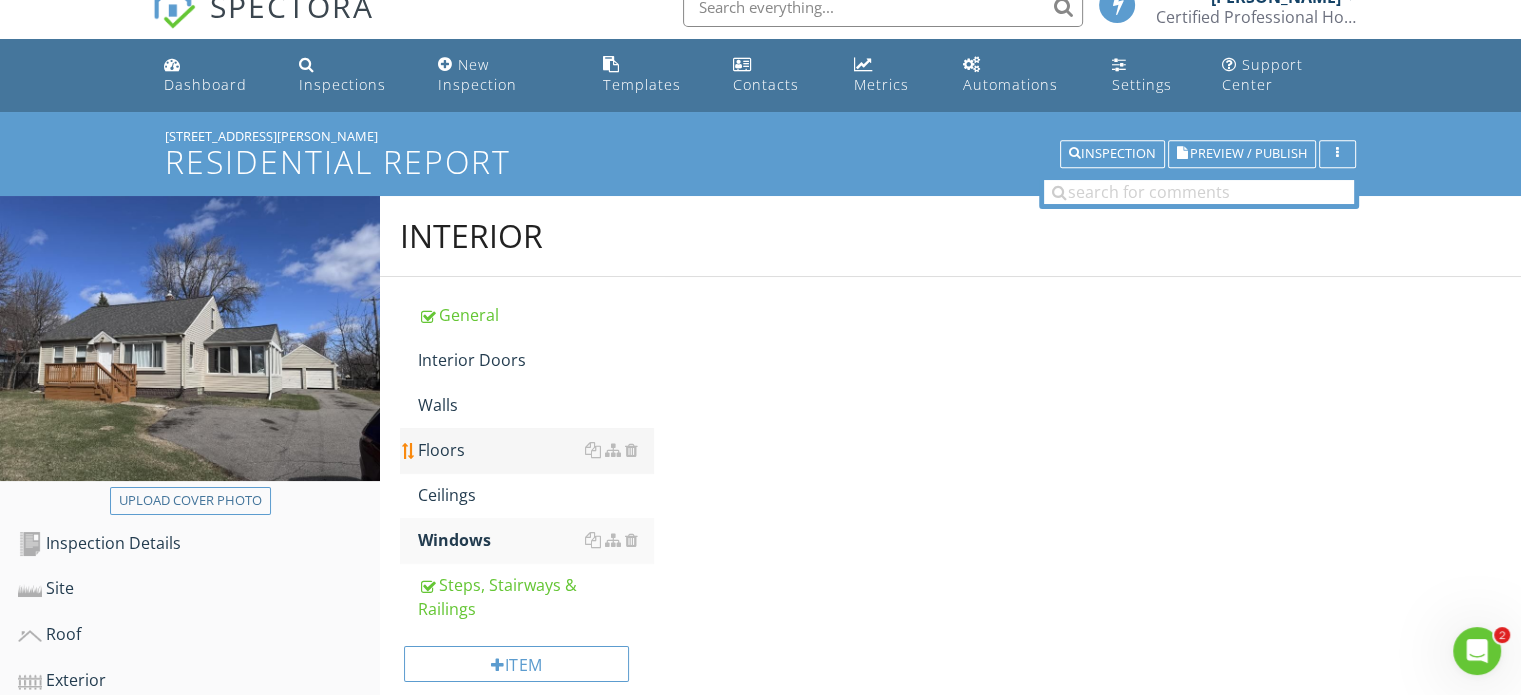 drag, startPoint x: 454, startPoint y: 471, endPoint x: 454, endPoint y: 448, distance: 23 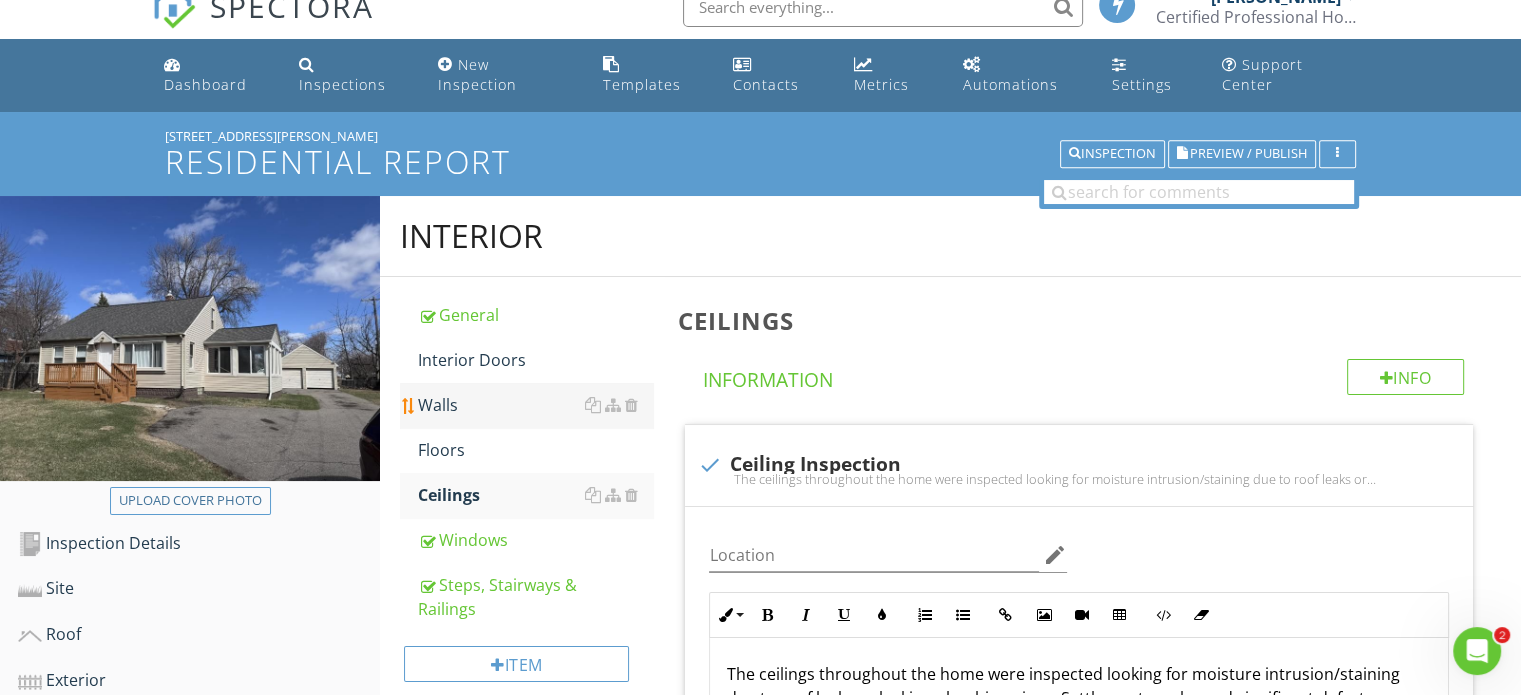 drag, startPoint x: 441, startPoint y: 428, endPoint x: 443, endPoint y: 403, distance: 25.079872 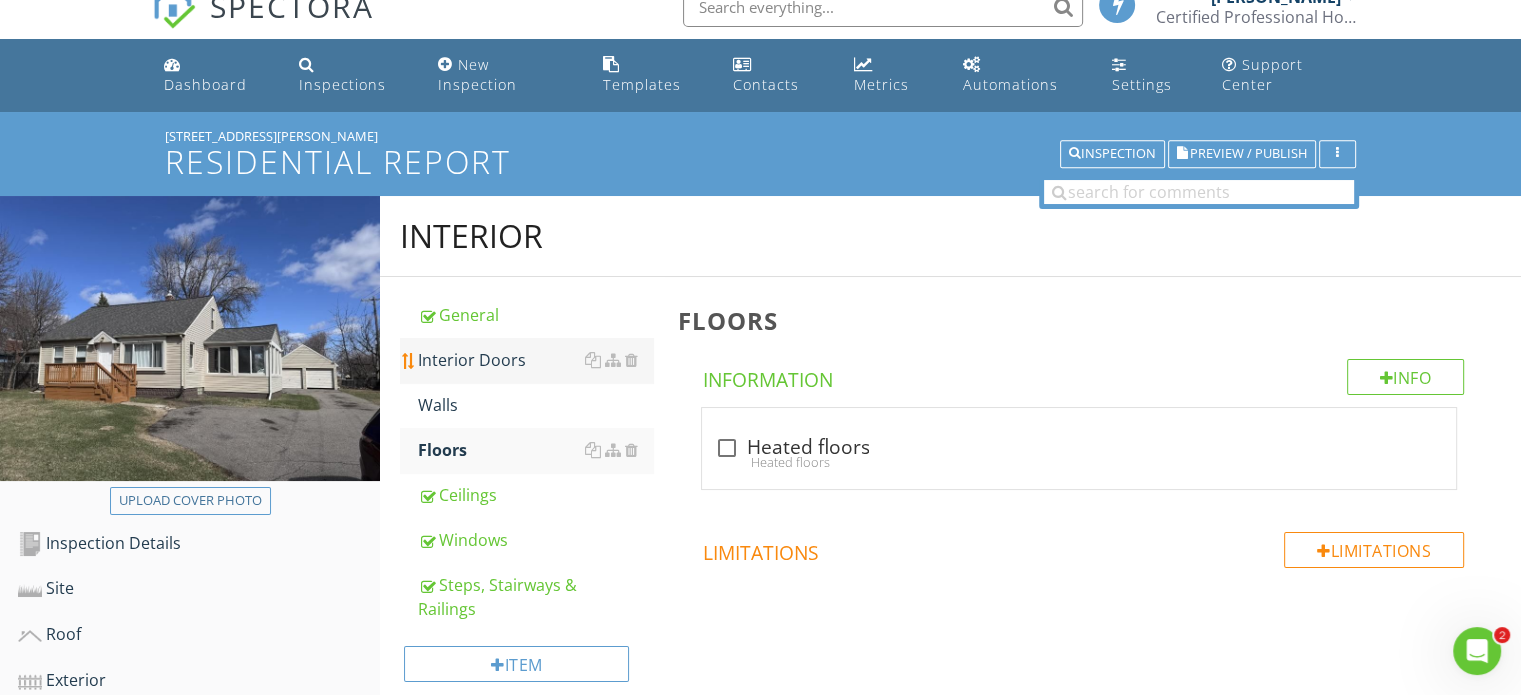 click on "Walls" at bounding box center (535, 405) 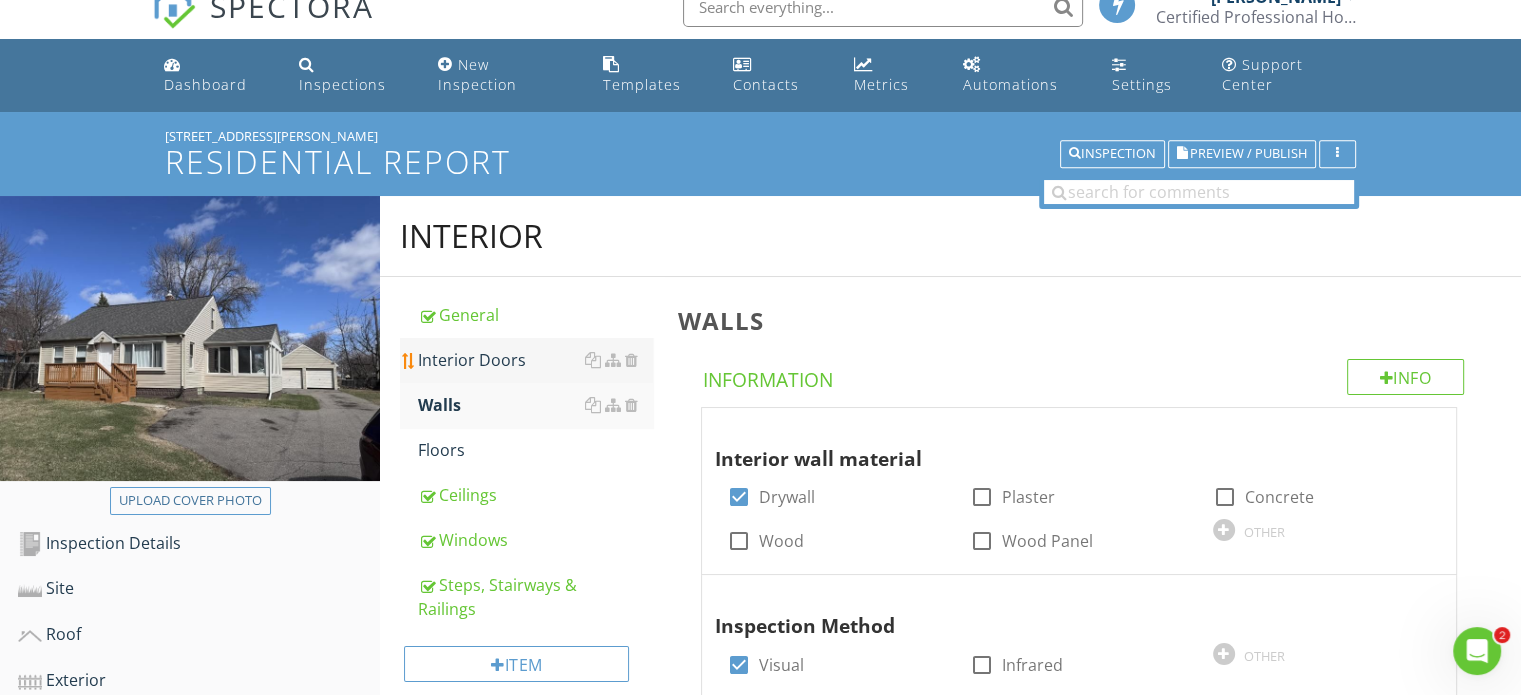 click on "Interior Doors" at bounding box center (535, 360) 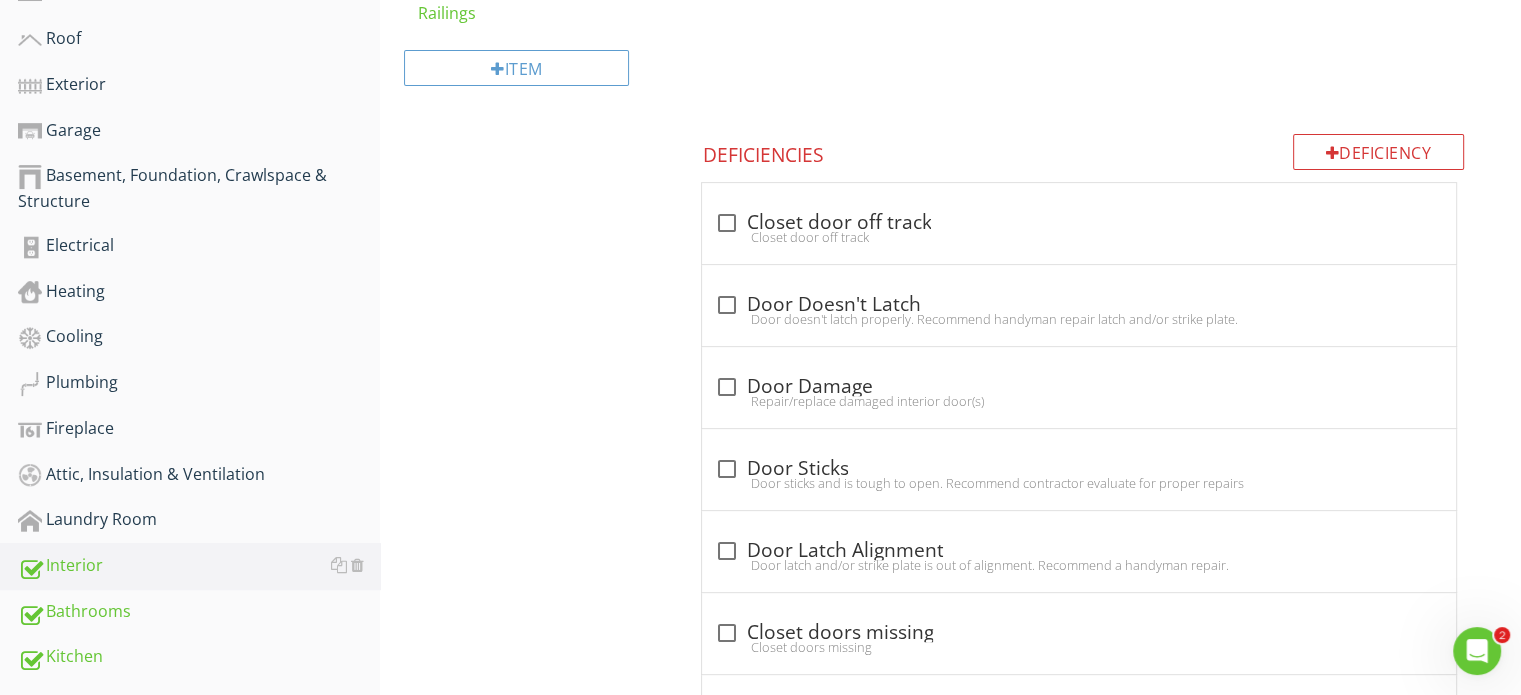 scroll, scrollTop: 625, scrollLeft: 0, axis: vertical 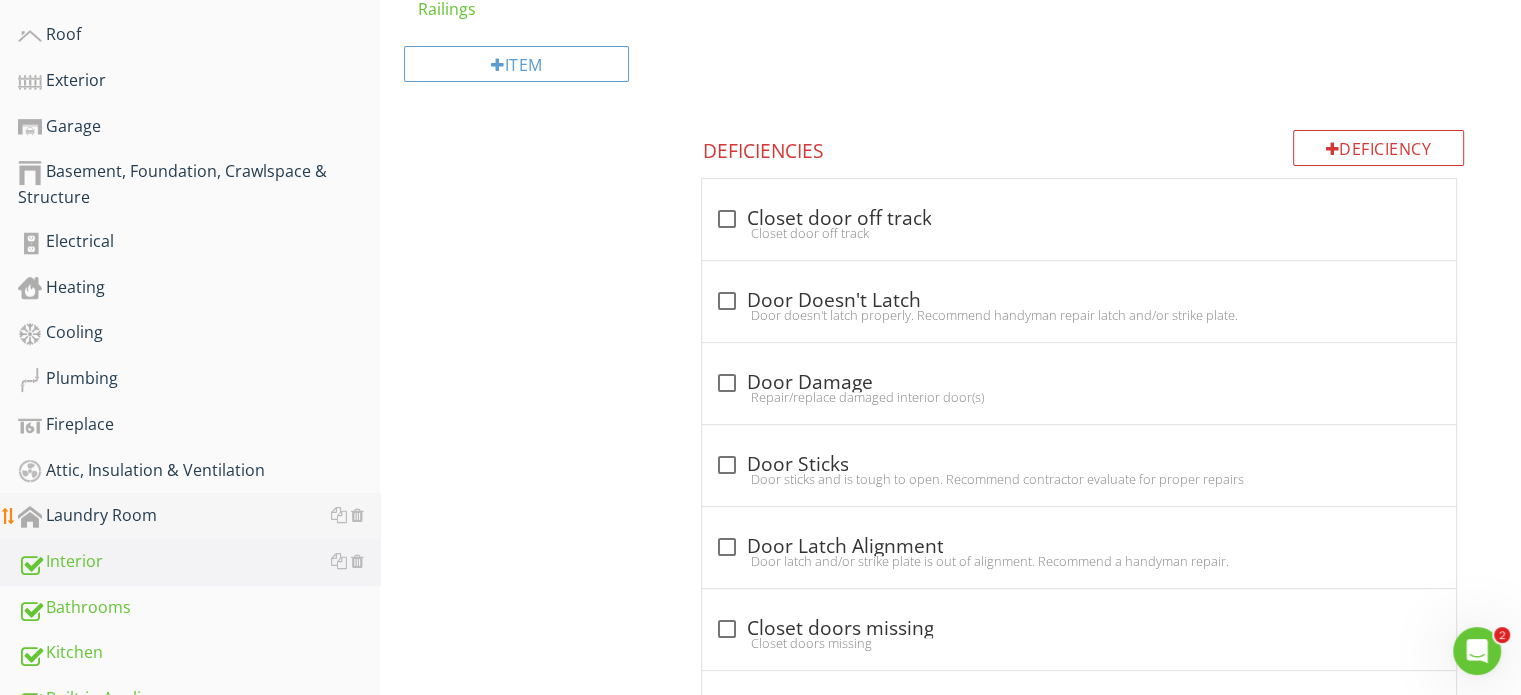 click on "Laundry Room" at bounding box center [199, 516] 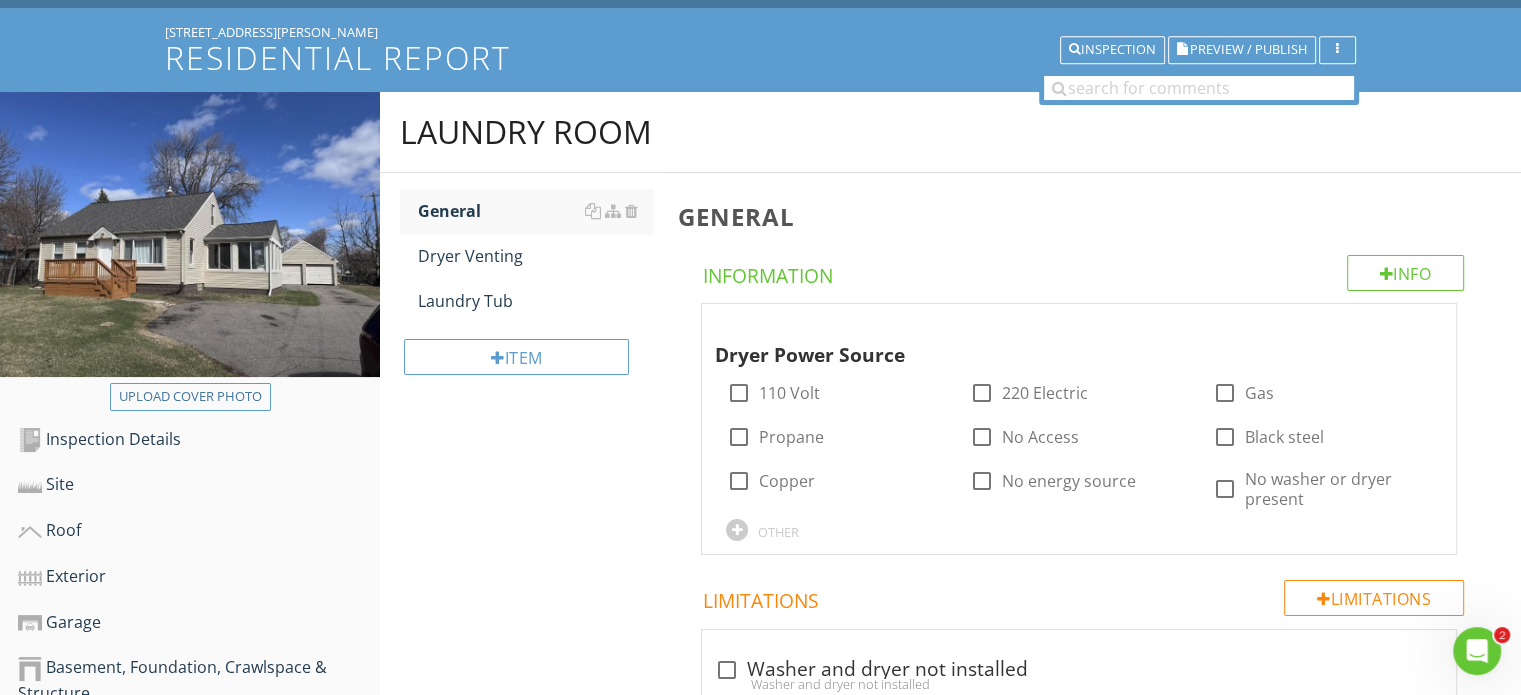 scroll, scrollTop: 125, scrollLeft: 0, axis: vertical 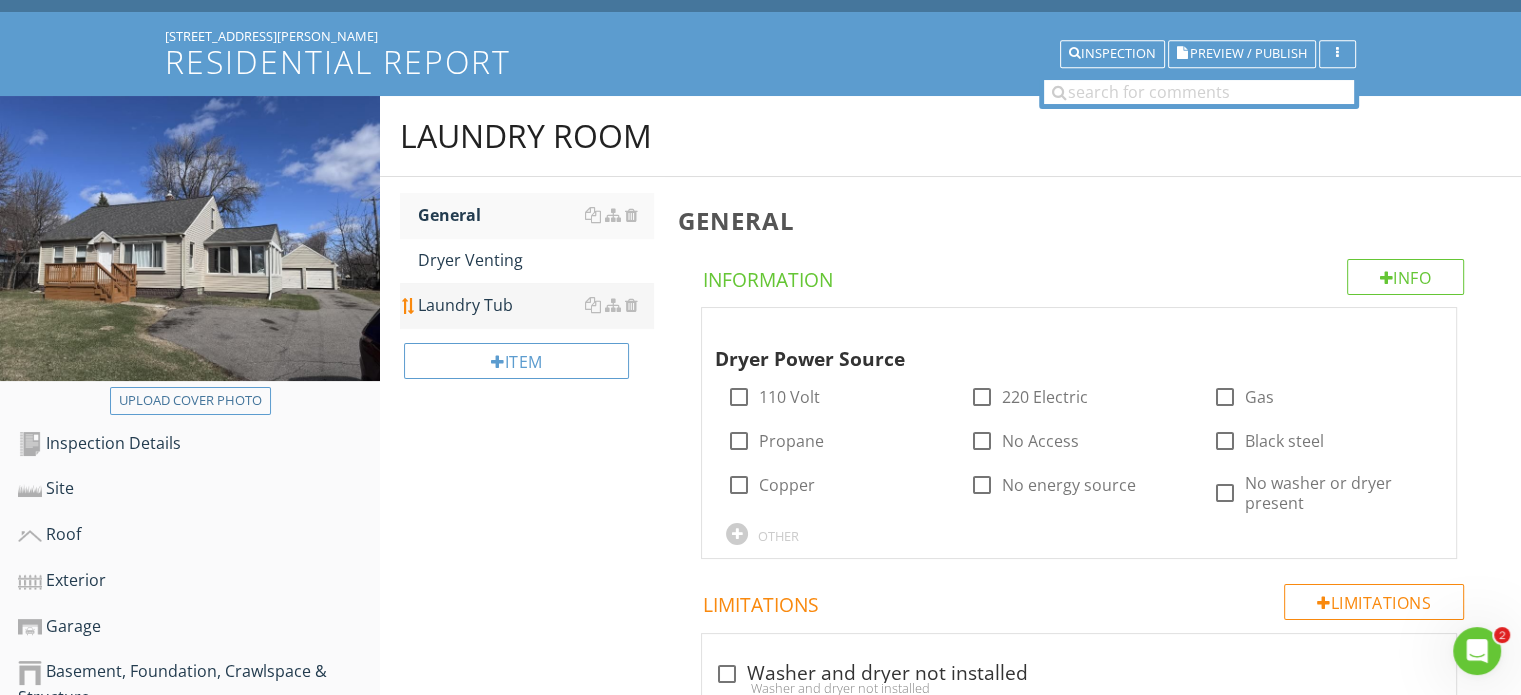 click on "Laundry Tub" at bounding box center [535, 305] 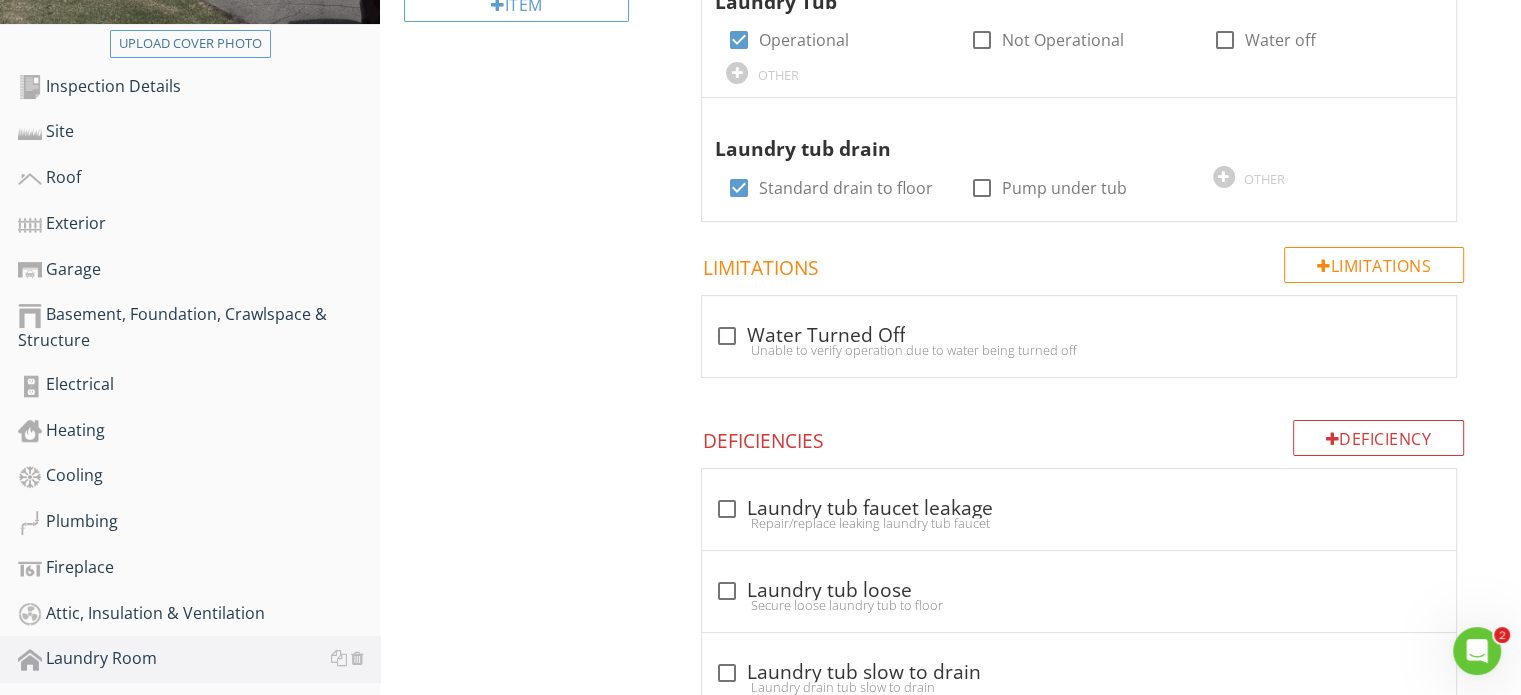 scroll, scrollTop: 625, scrollLeft: 0, axis: vertical 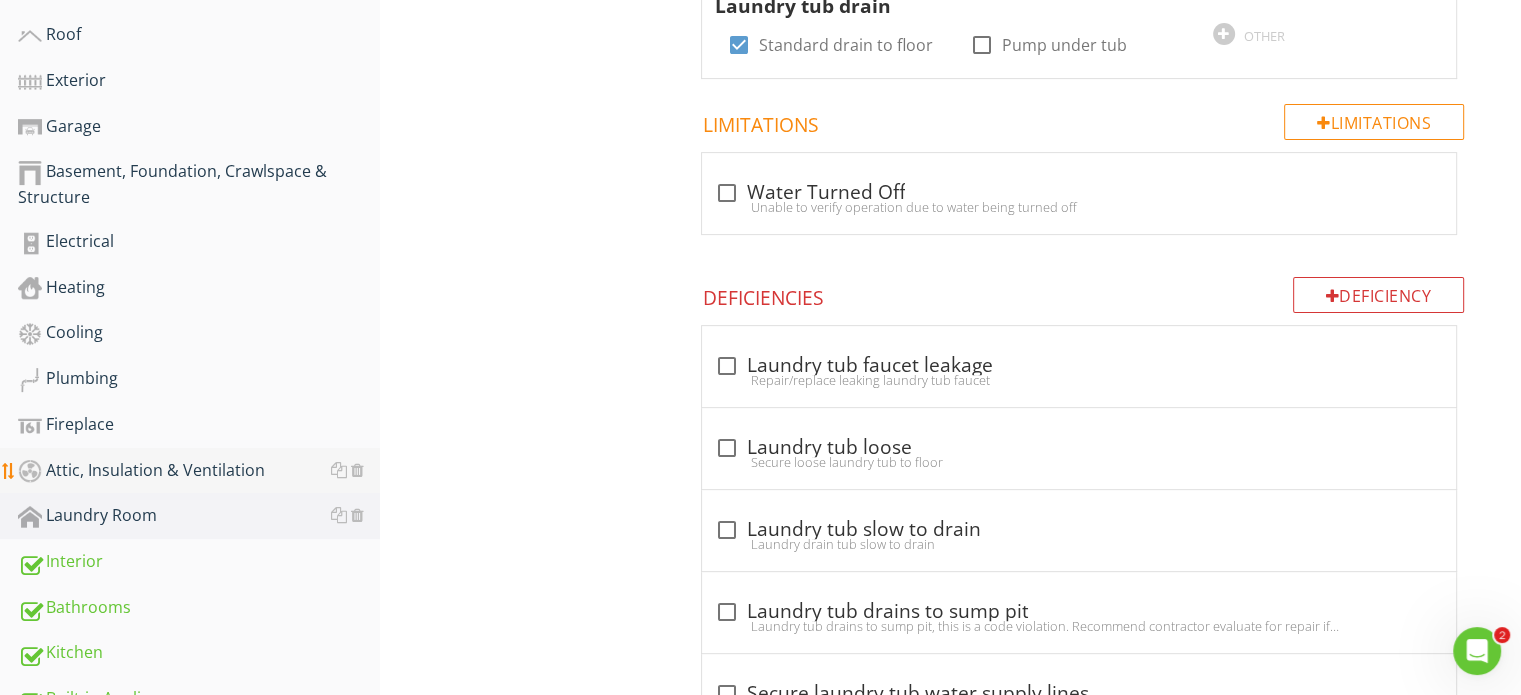 click on "Attic, Insulation & Ventilation" at bounding box center [199, 471] 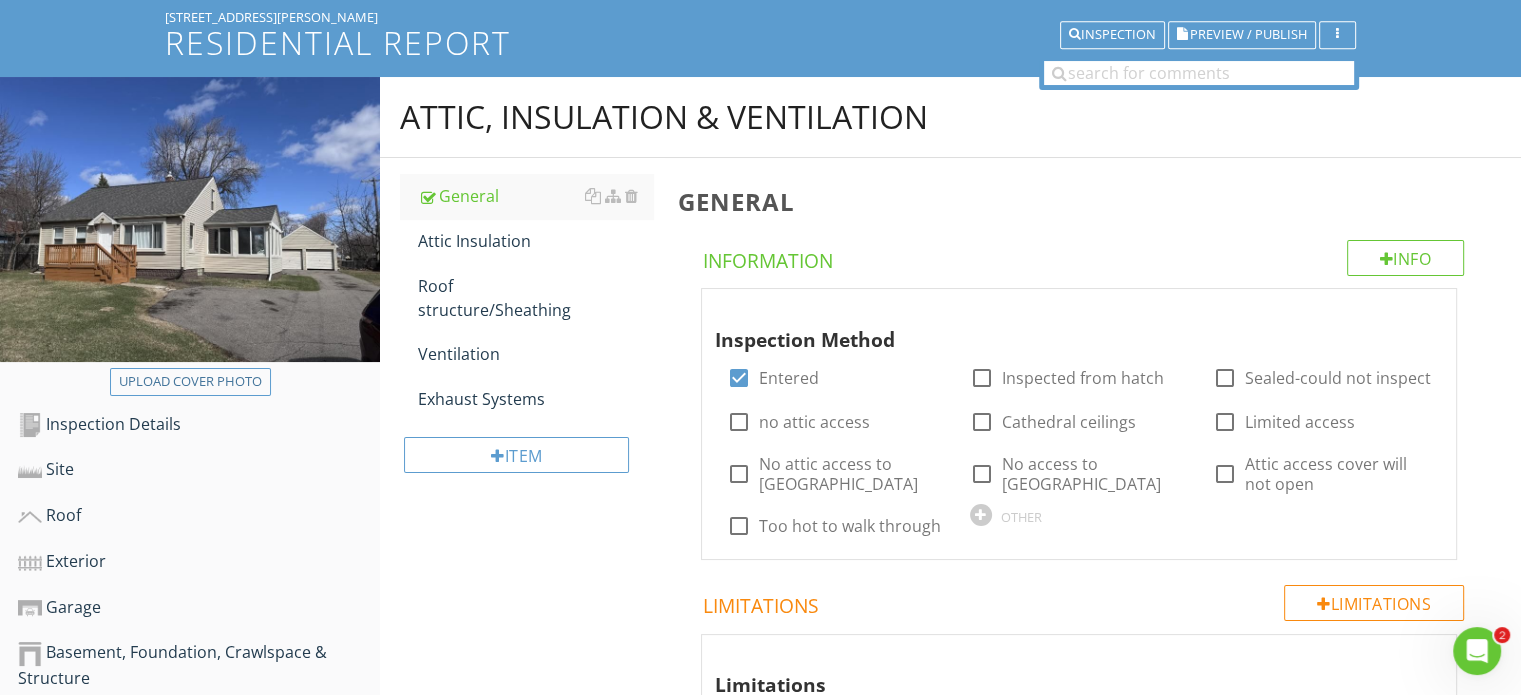scroll, scrollTop: 125, scrollLeft: 0, axis: vertical 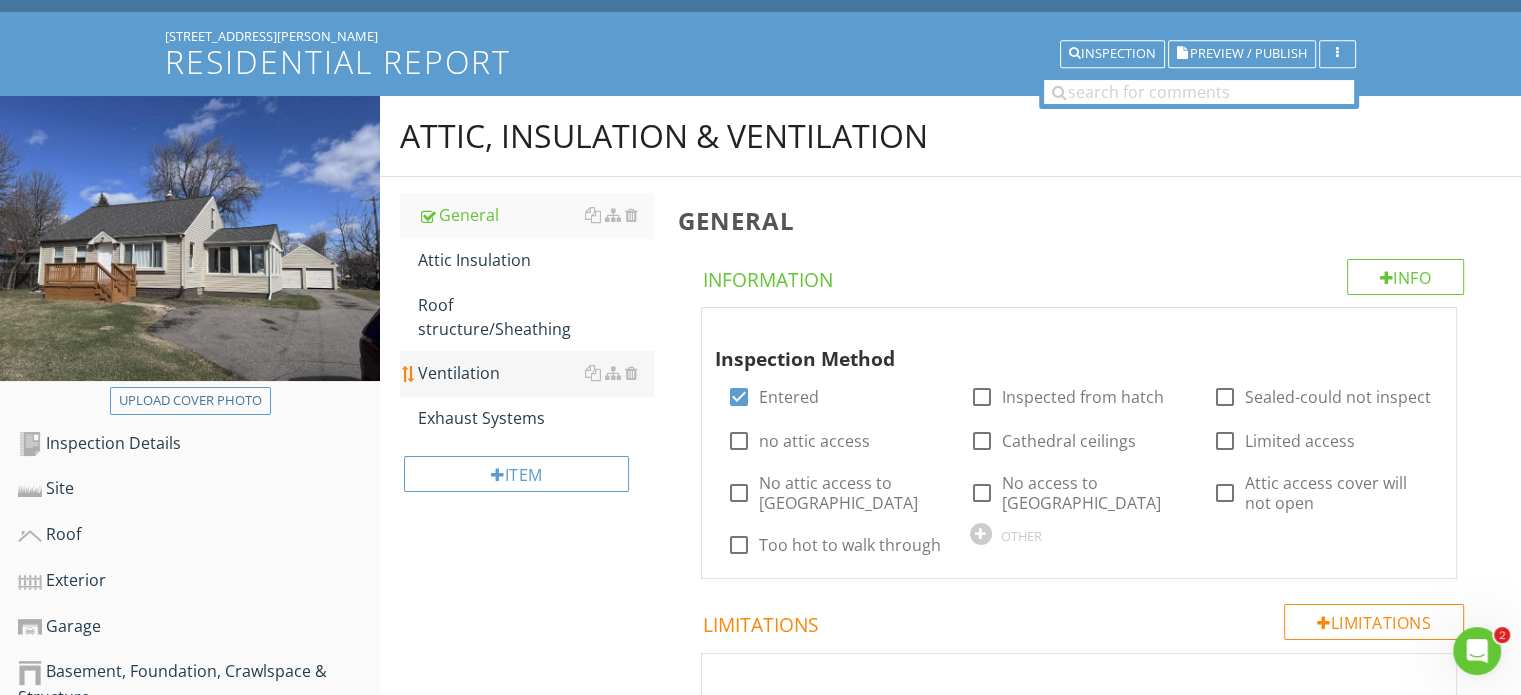 click on "Ventilation" at bounding box center [535, 373] 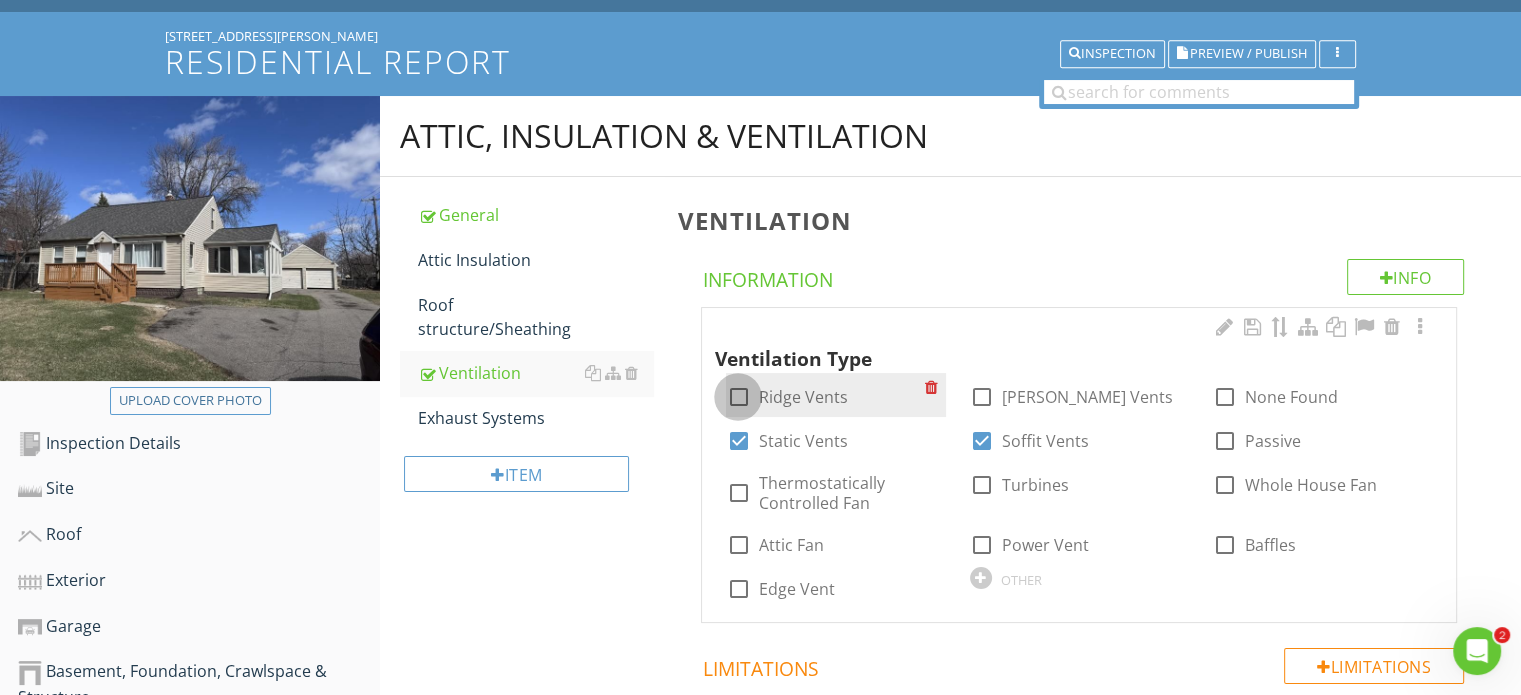 click at bounding box center (738, 397) 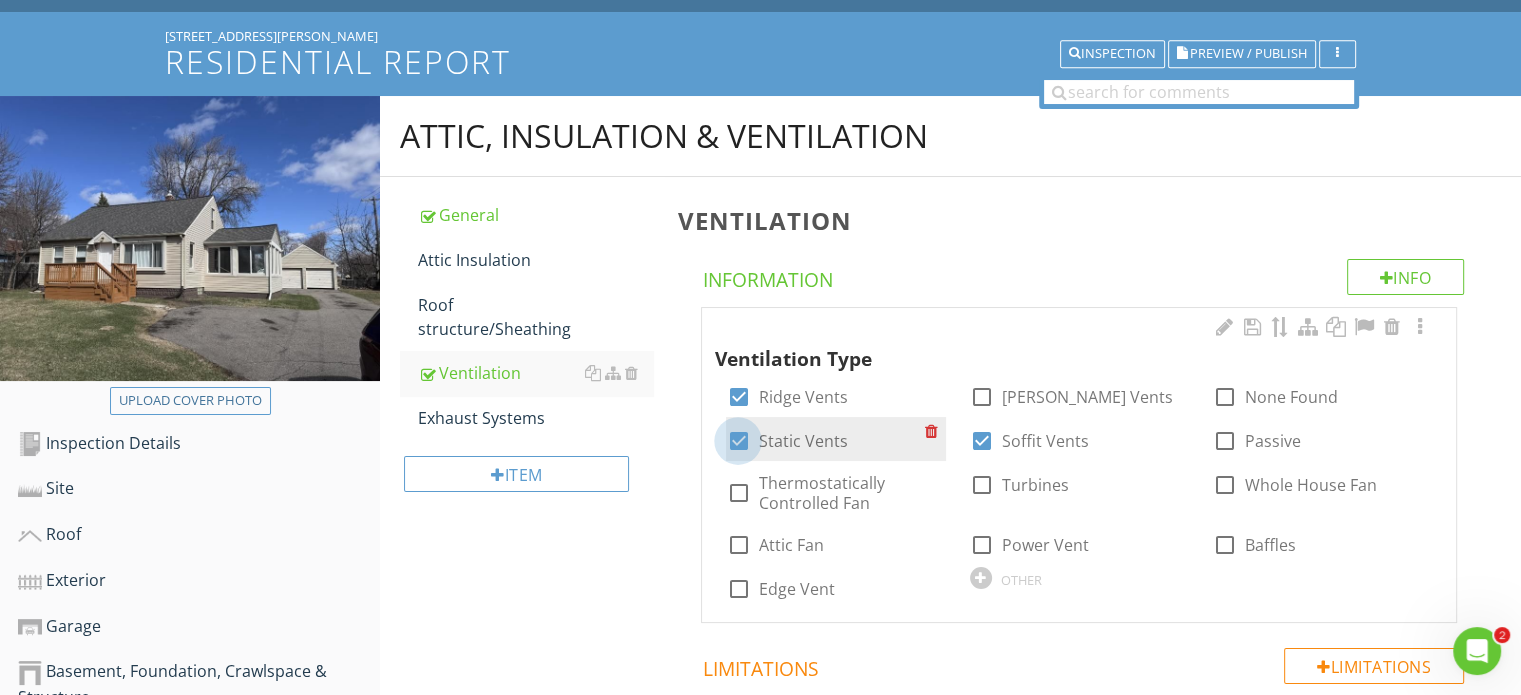 click at bounding box center (738, 441) 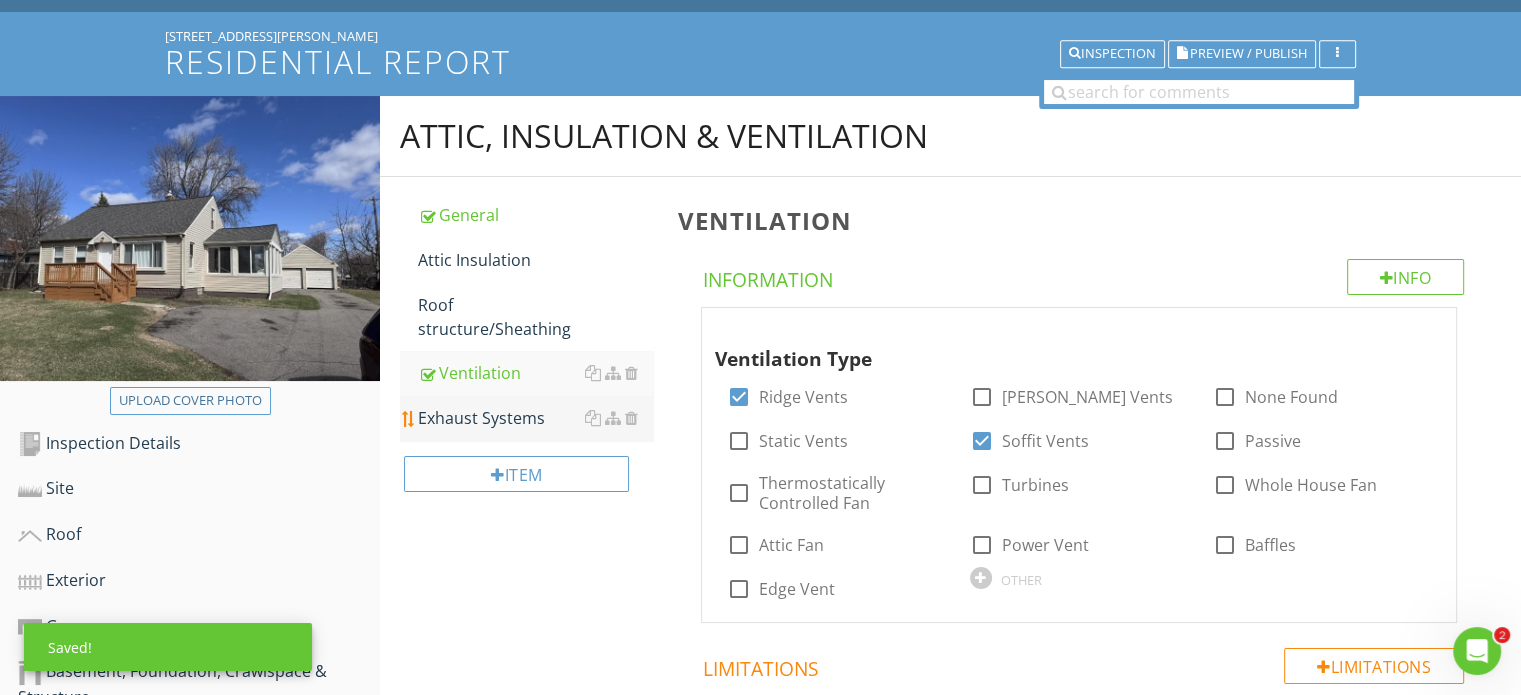 click on "Exhaust Systems" at bounding box center (535, 418) 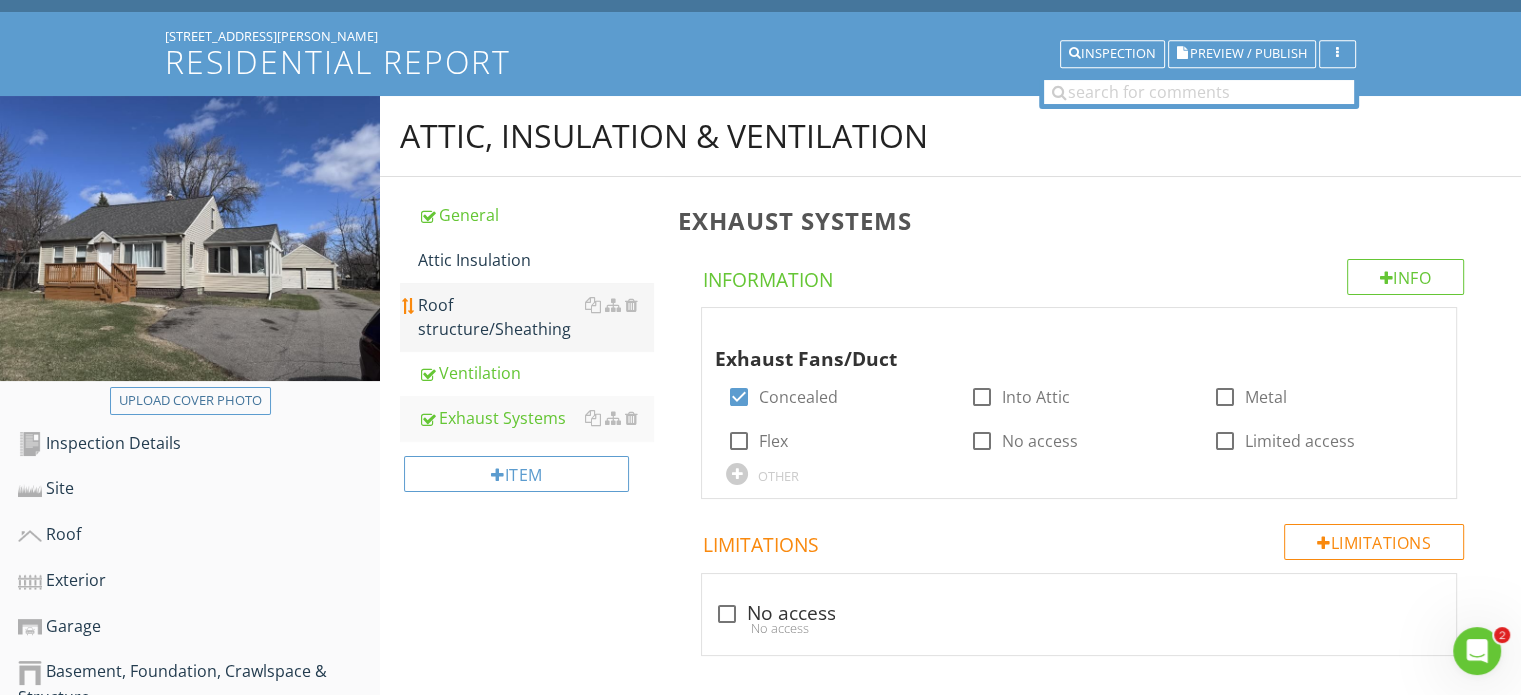 click on "Roof structure/Sheathing" at bounding box center (535, 317) 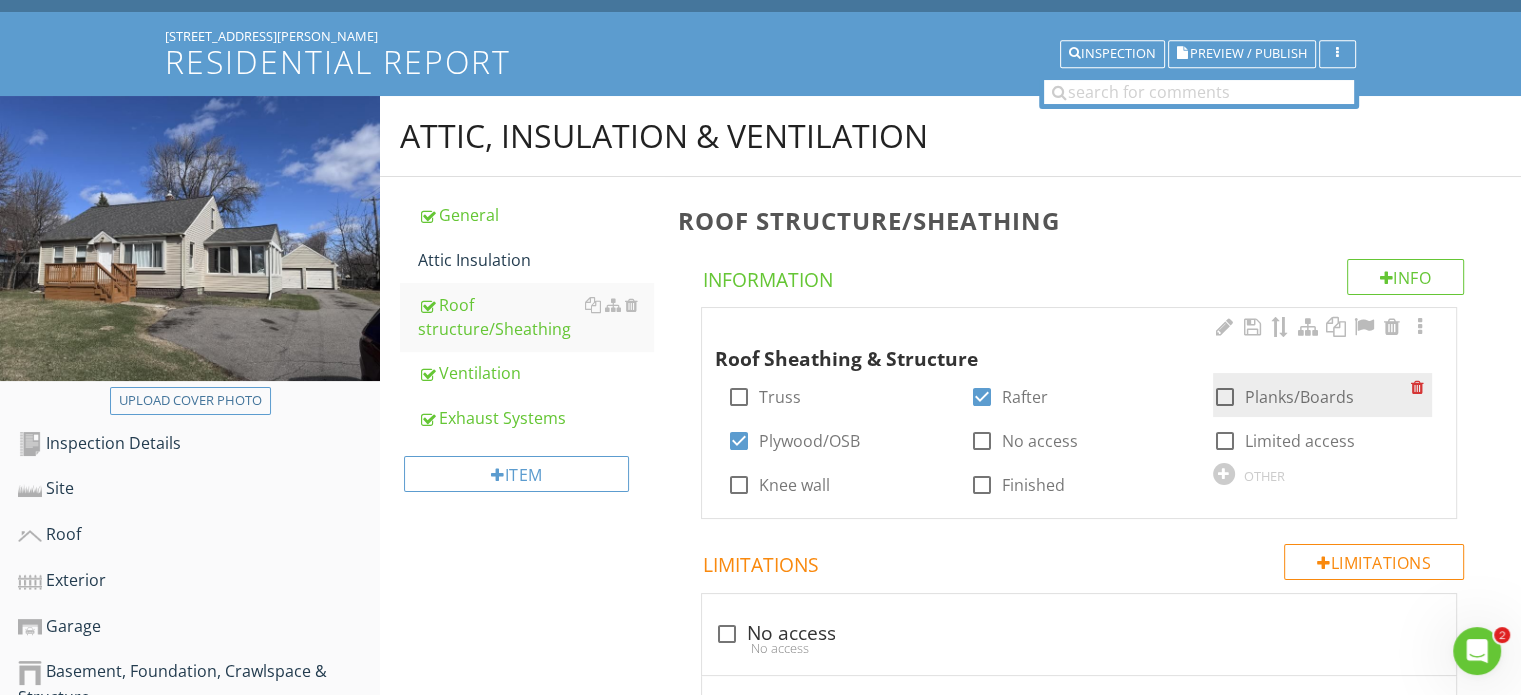 click at bounding box center (1225, 397) 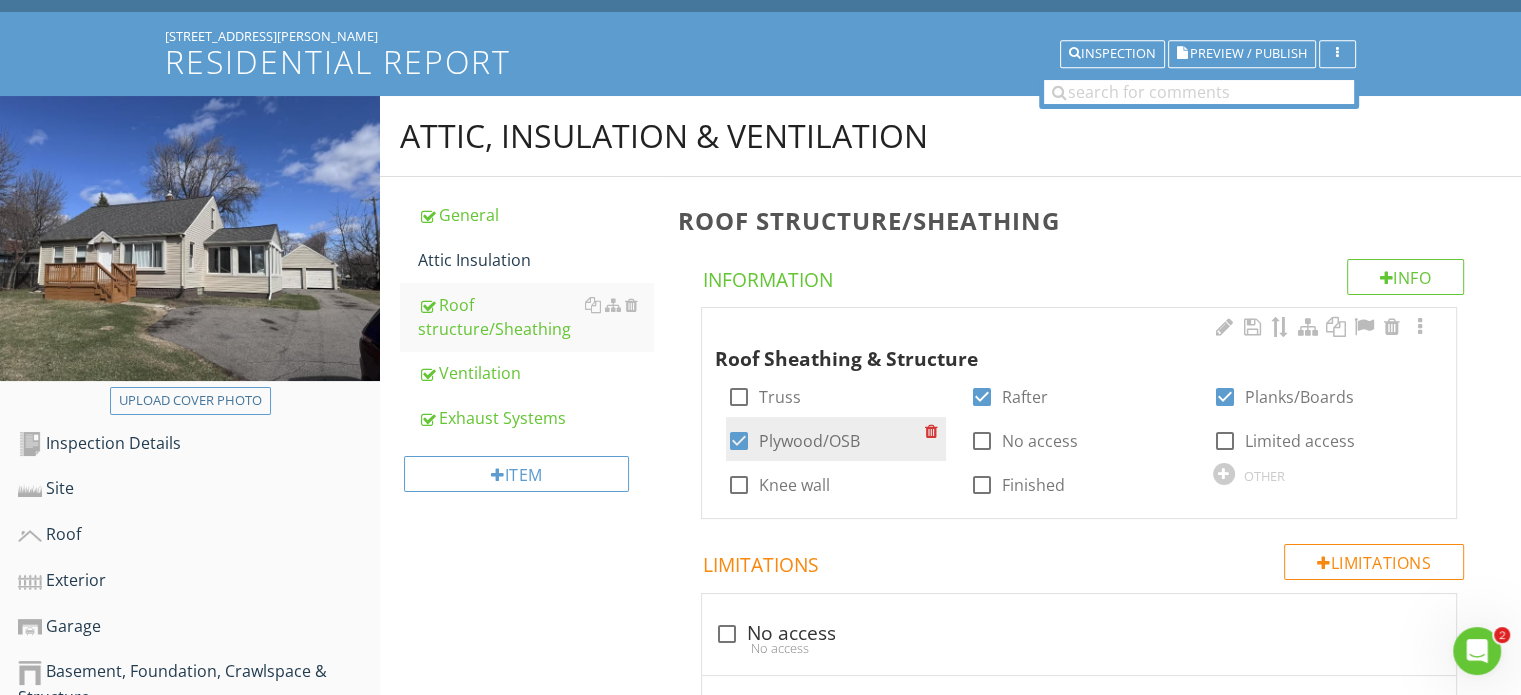 click at bounding box center [738, 441] 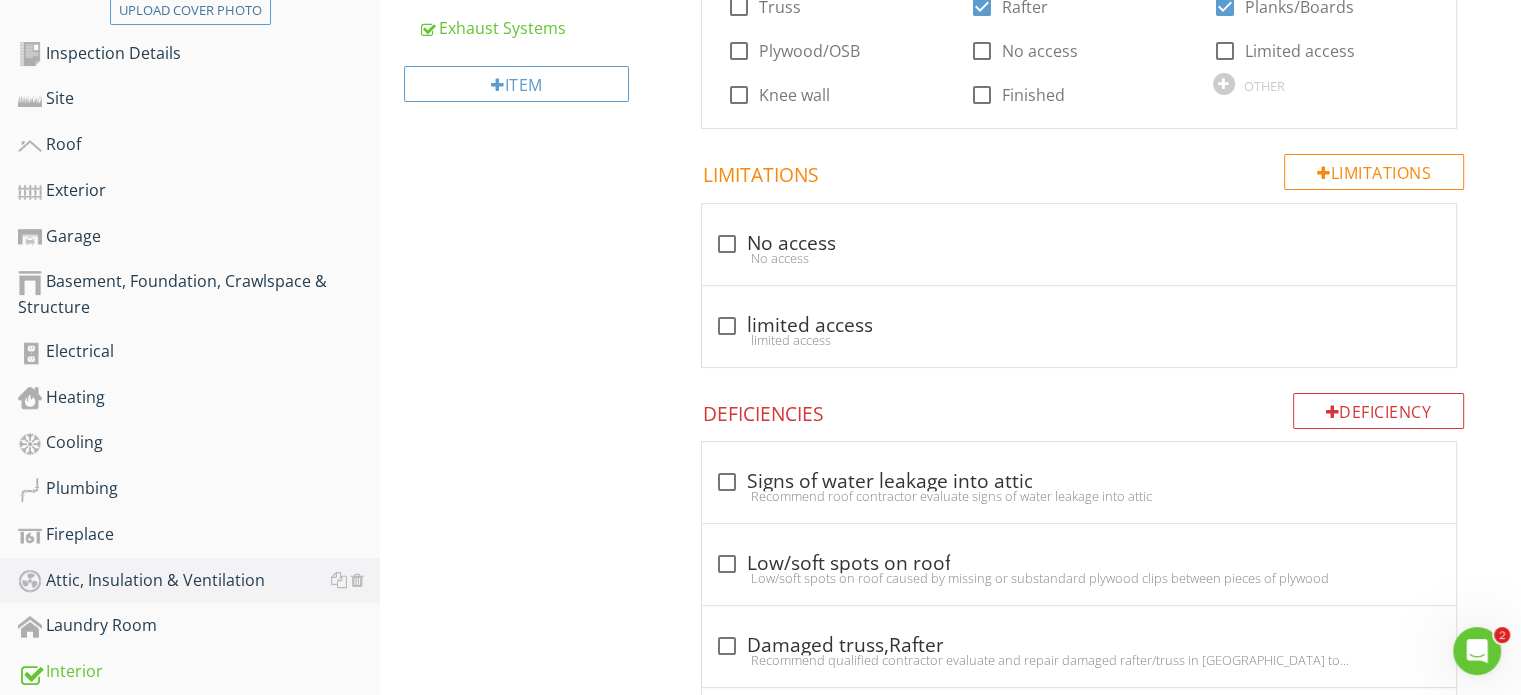 scroll, scrollTop: 525, scrollLeft: 0, axis: vertical 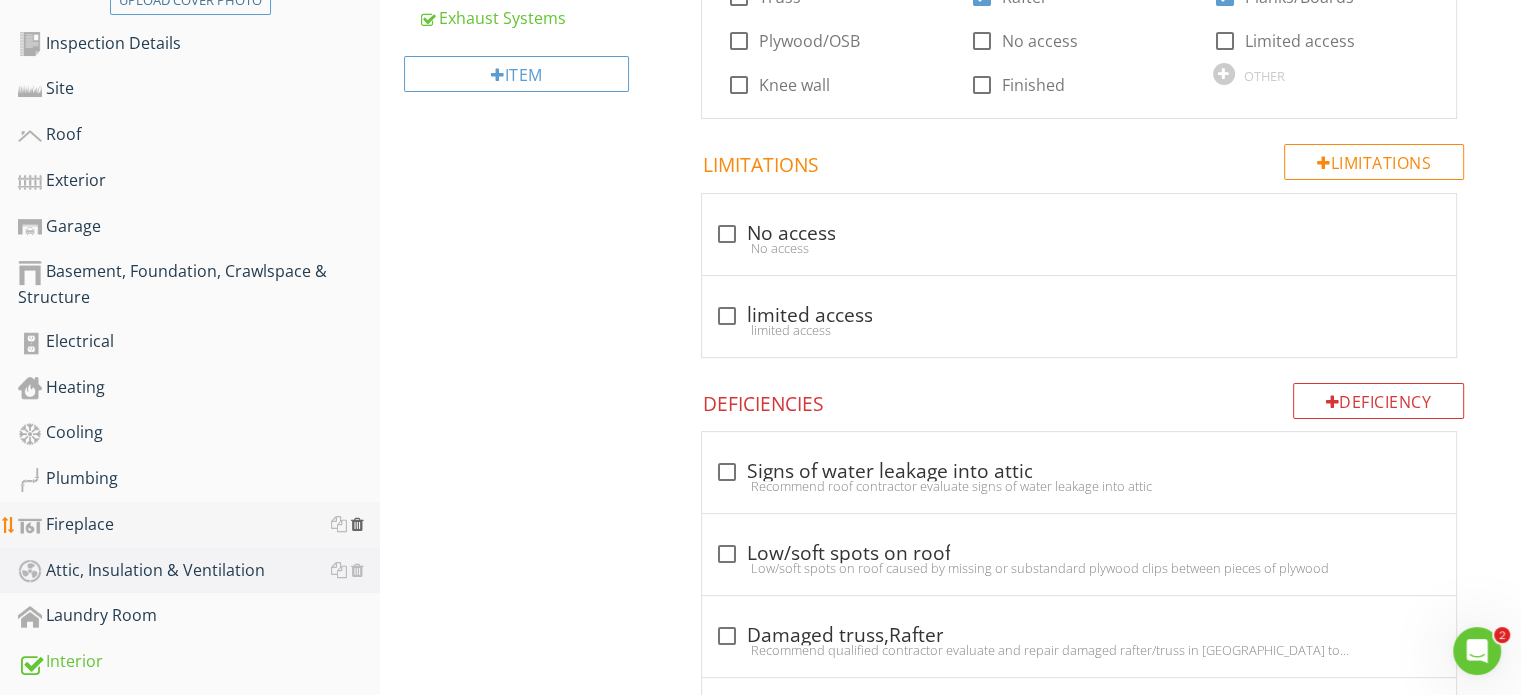 click at bounding box center [357, 524] 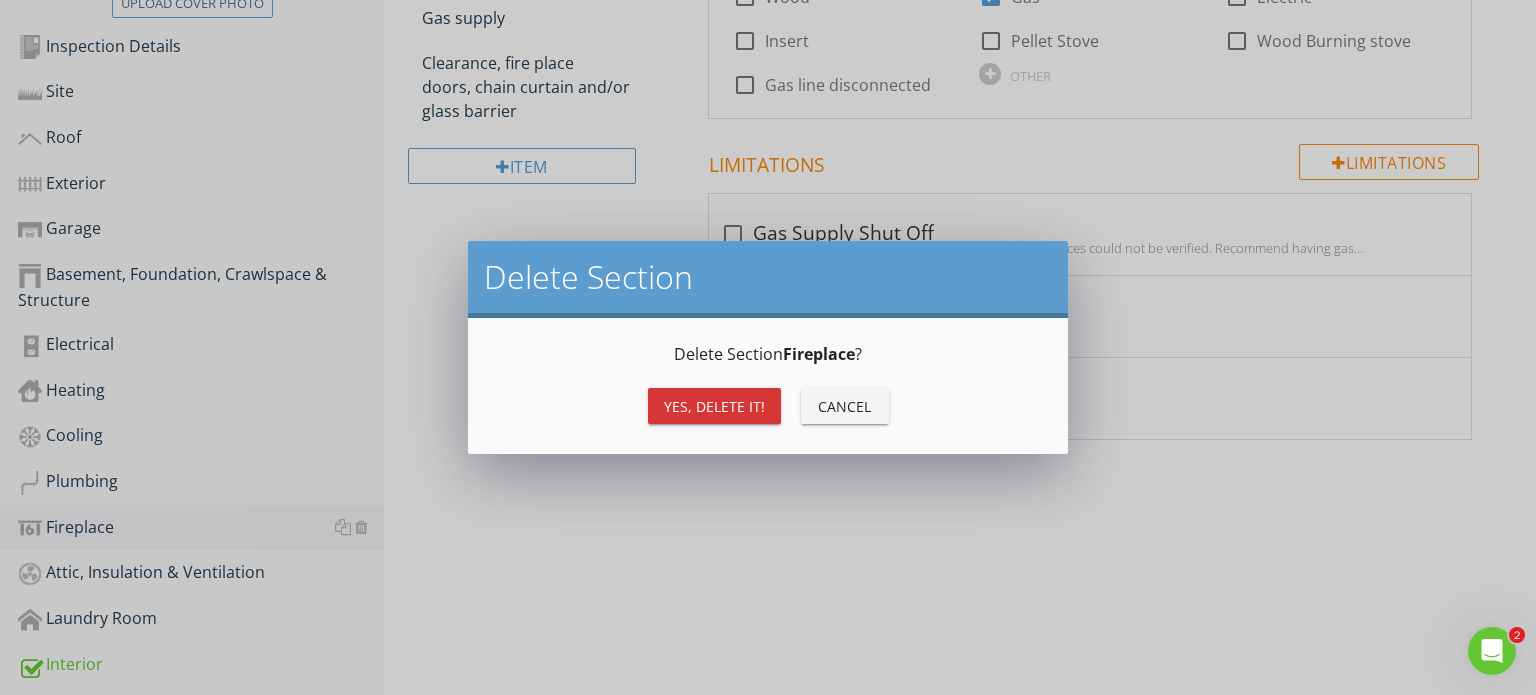 click on "Yes, Delete it!" at bounding box center [714, 406] 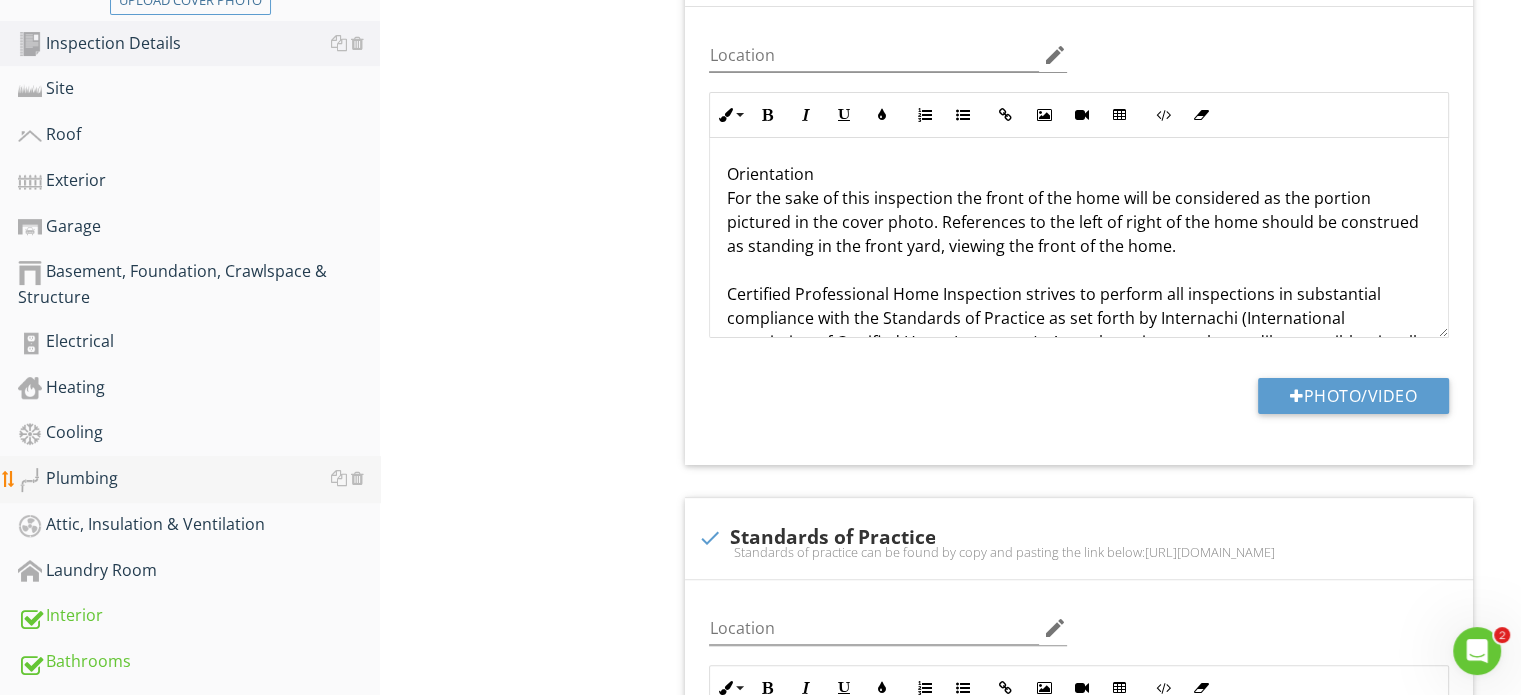 click on "Plumbing" at bounding box center [199, 479] 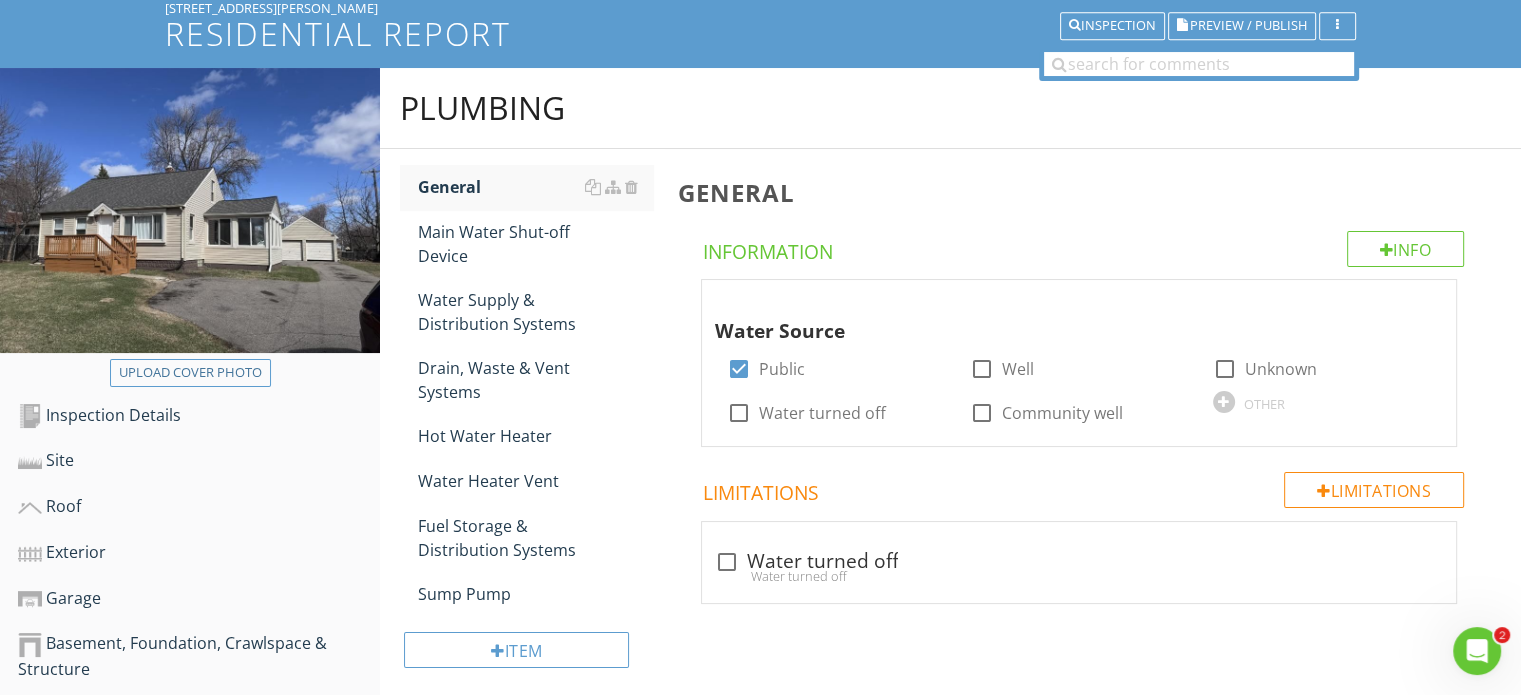 scroll, scrollTop: 125, scrollLeft: 0, axis: vertical 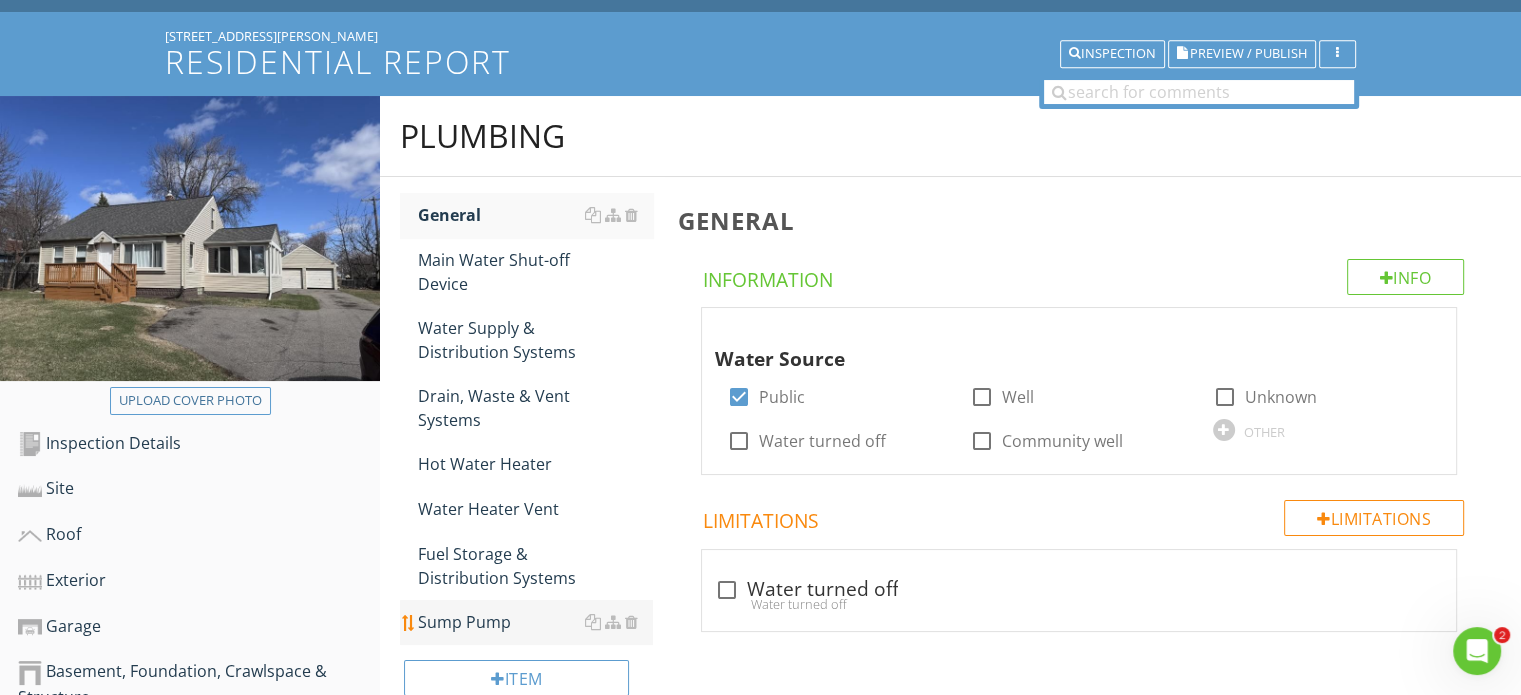 click on "Sump Pump" at bounding box center (535, 622) 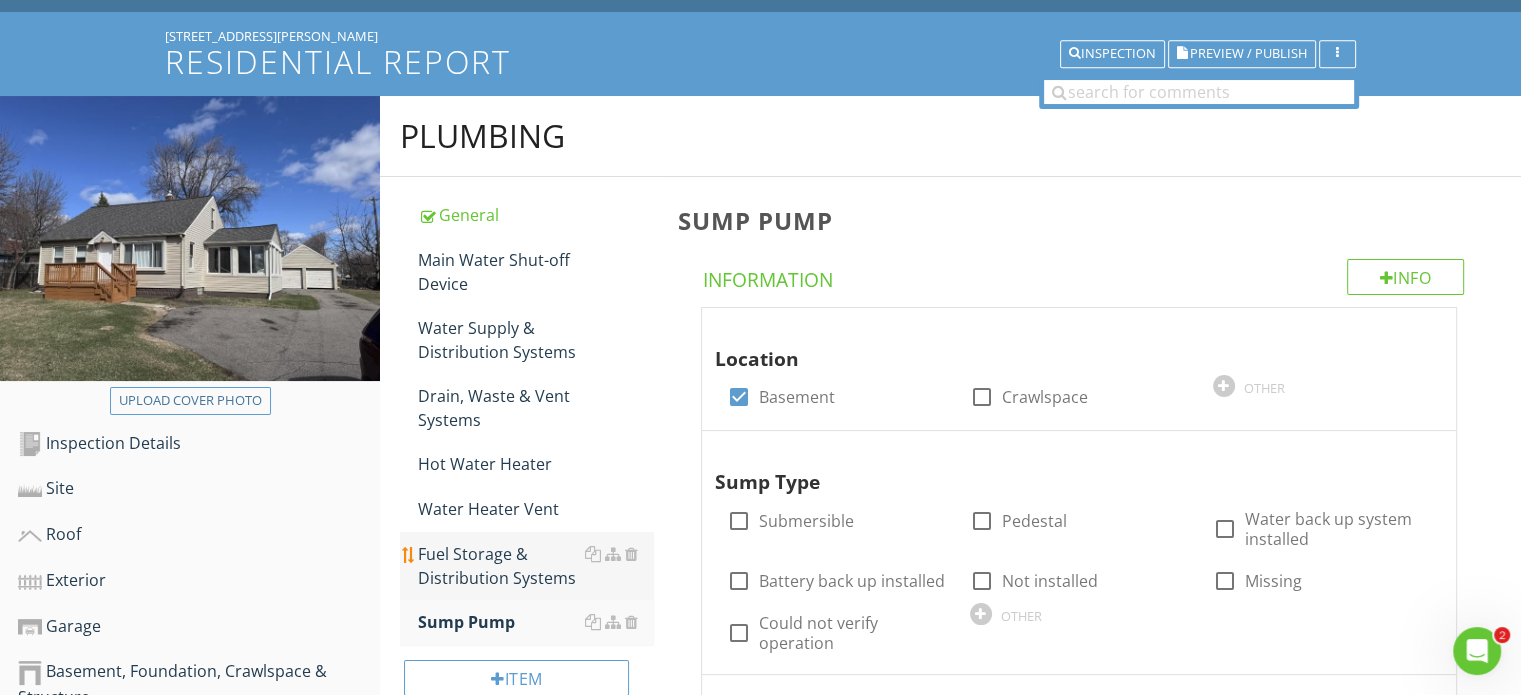 click on "Fuel Storage & Distribution Systems" at bounding box center (535, 566) 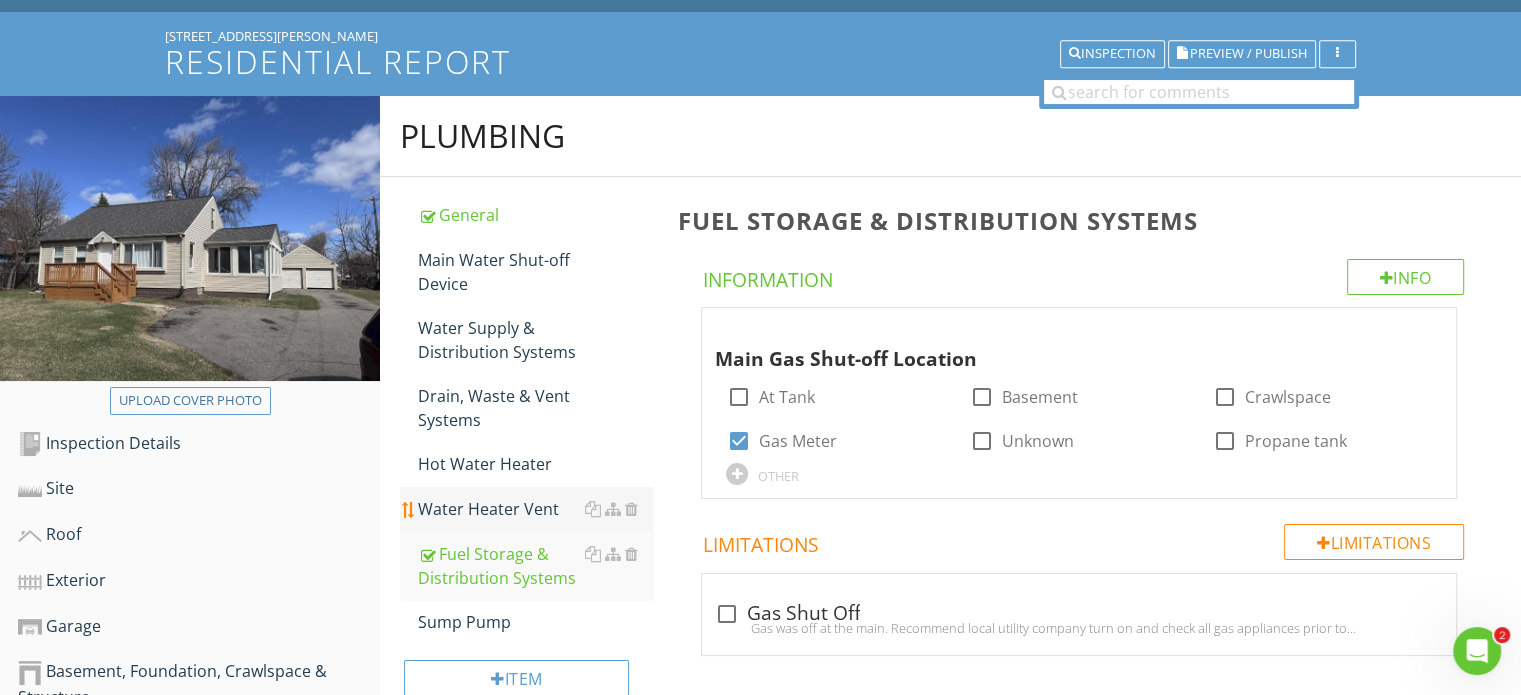 click on "Water Heater Vent" at bounding box center (535, 509) 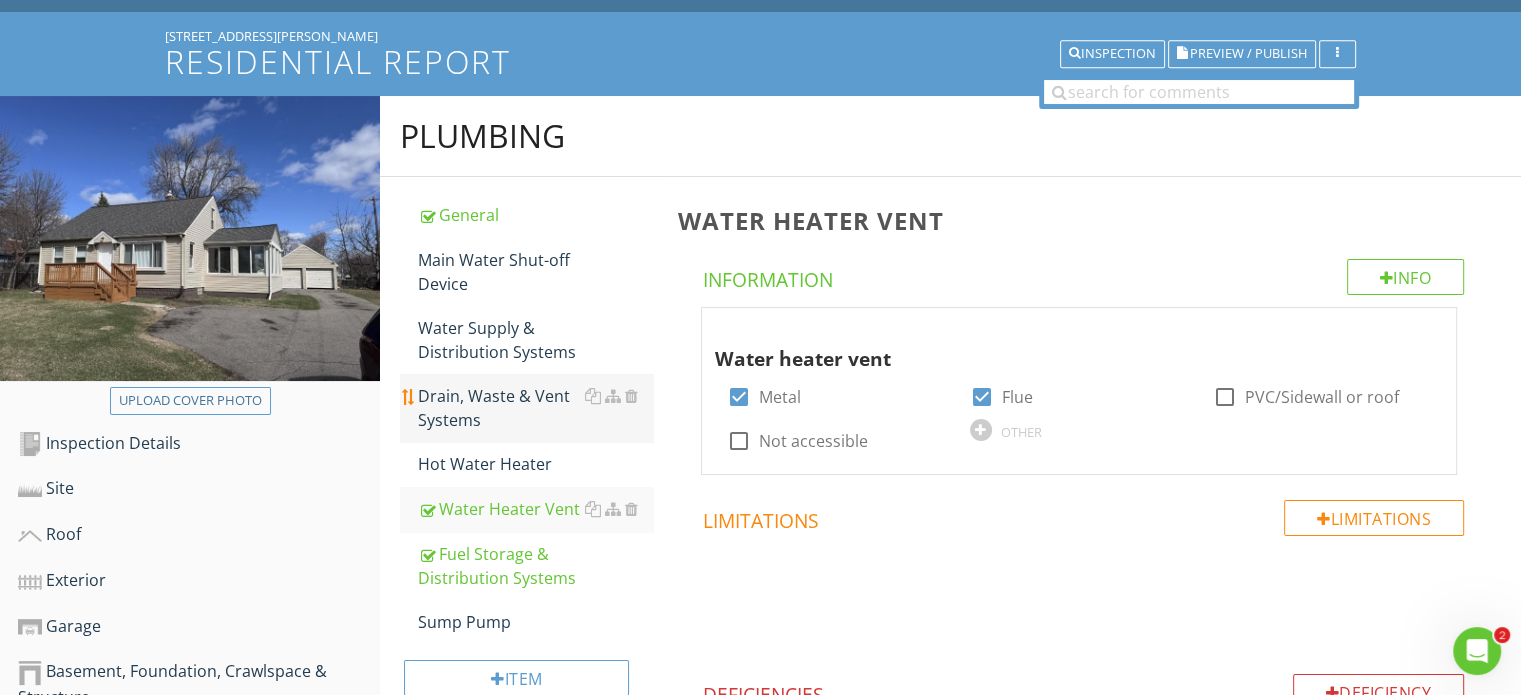 click on "Drain, Waste & Vent Systems" at bounding box center (535, 408) 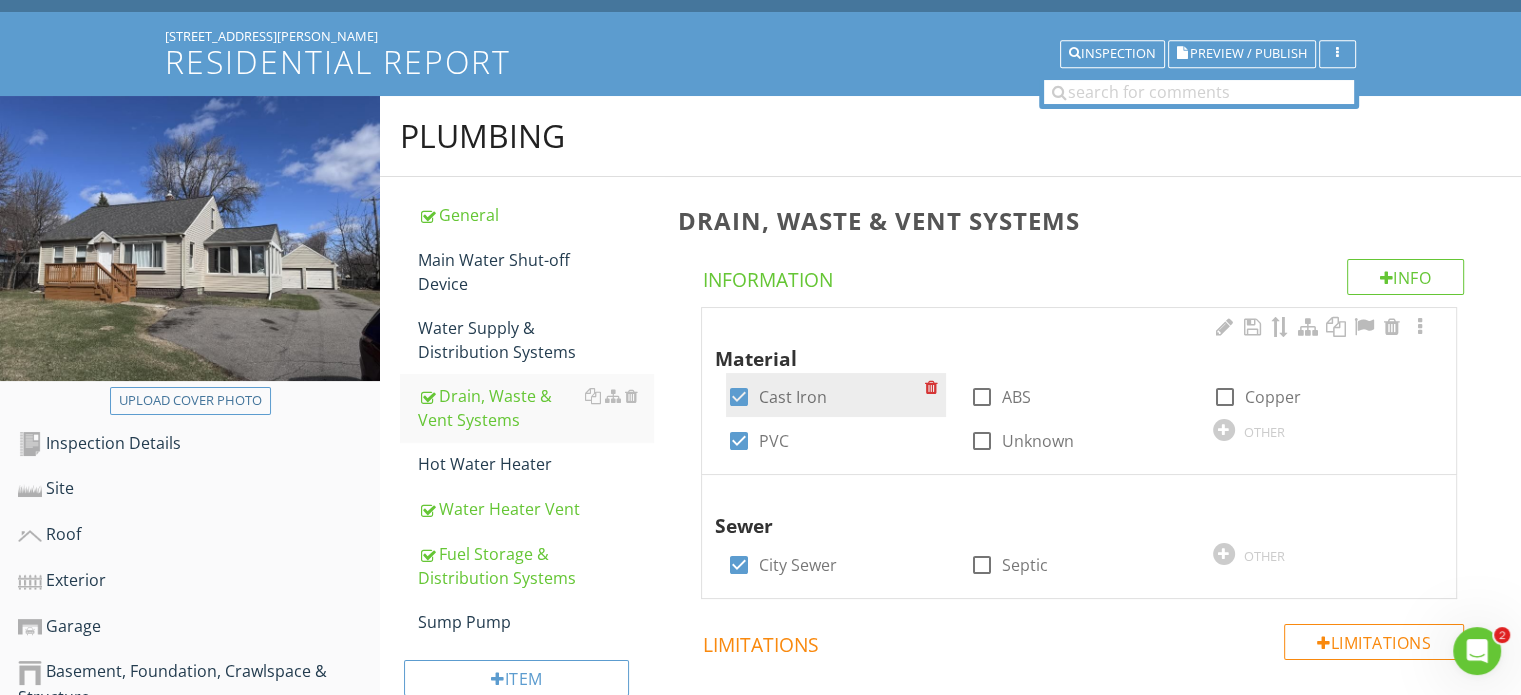 click at bounding box center (738, 397) 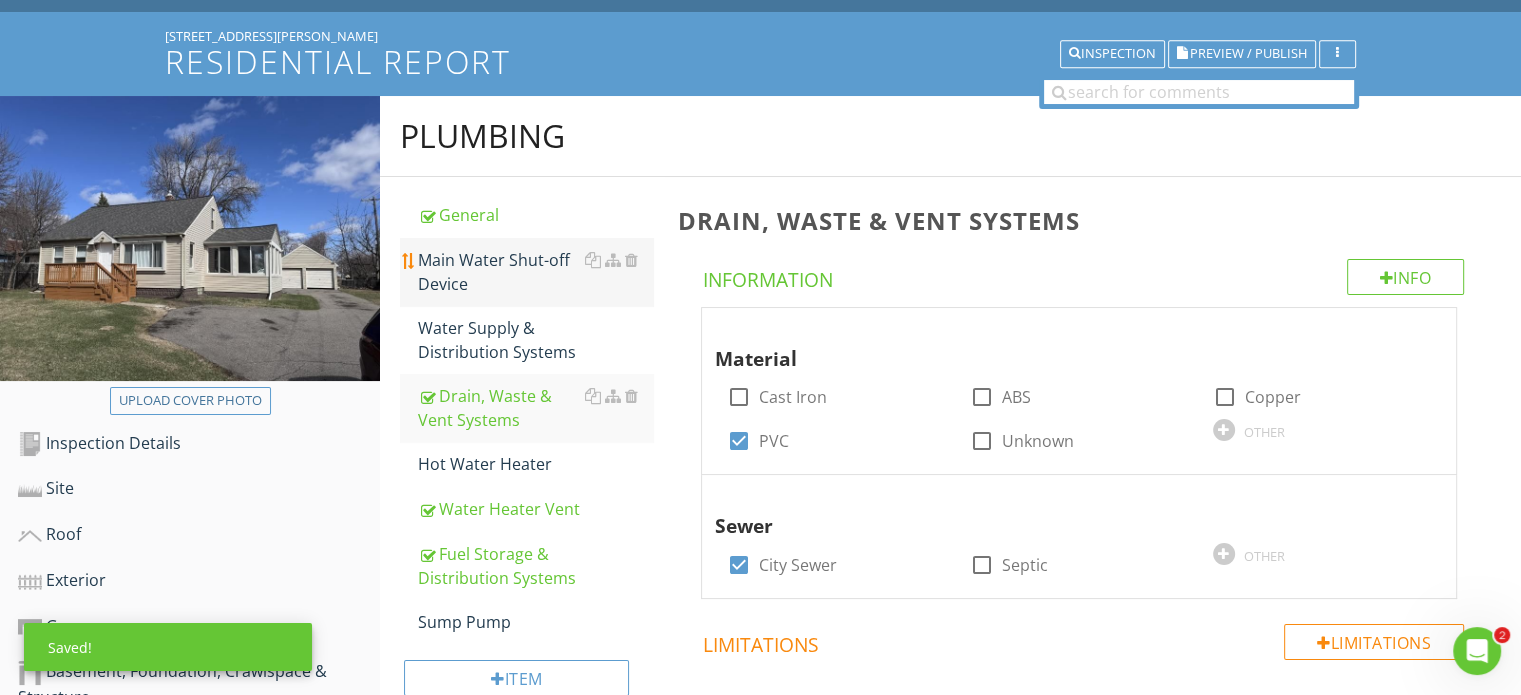 click on "Main Water Shut-off Device" at bounding box center (535, 272) 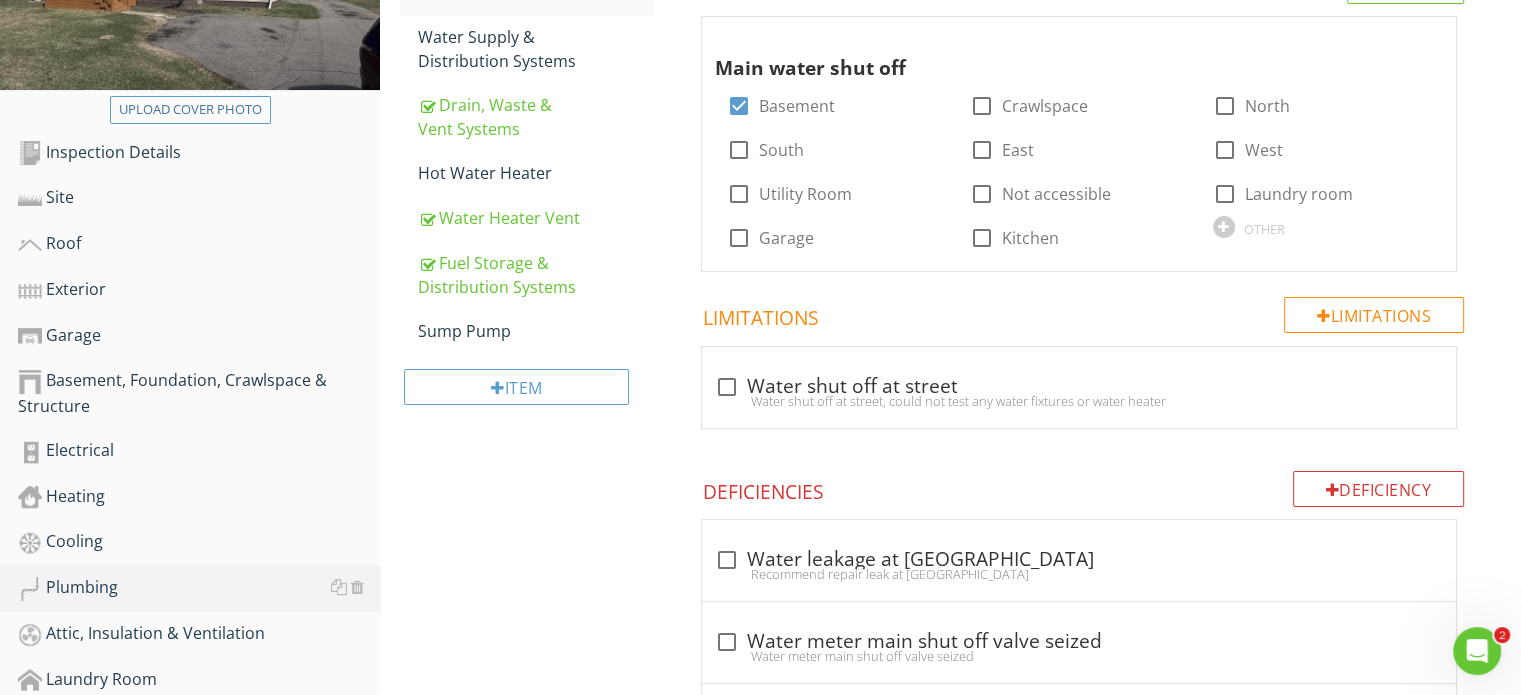 scroll, scrollTop: 425, scrollLeft: 0, axis: vertical 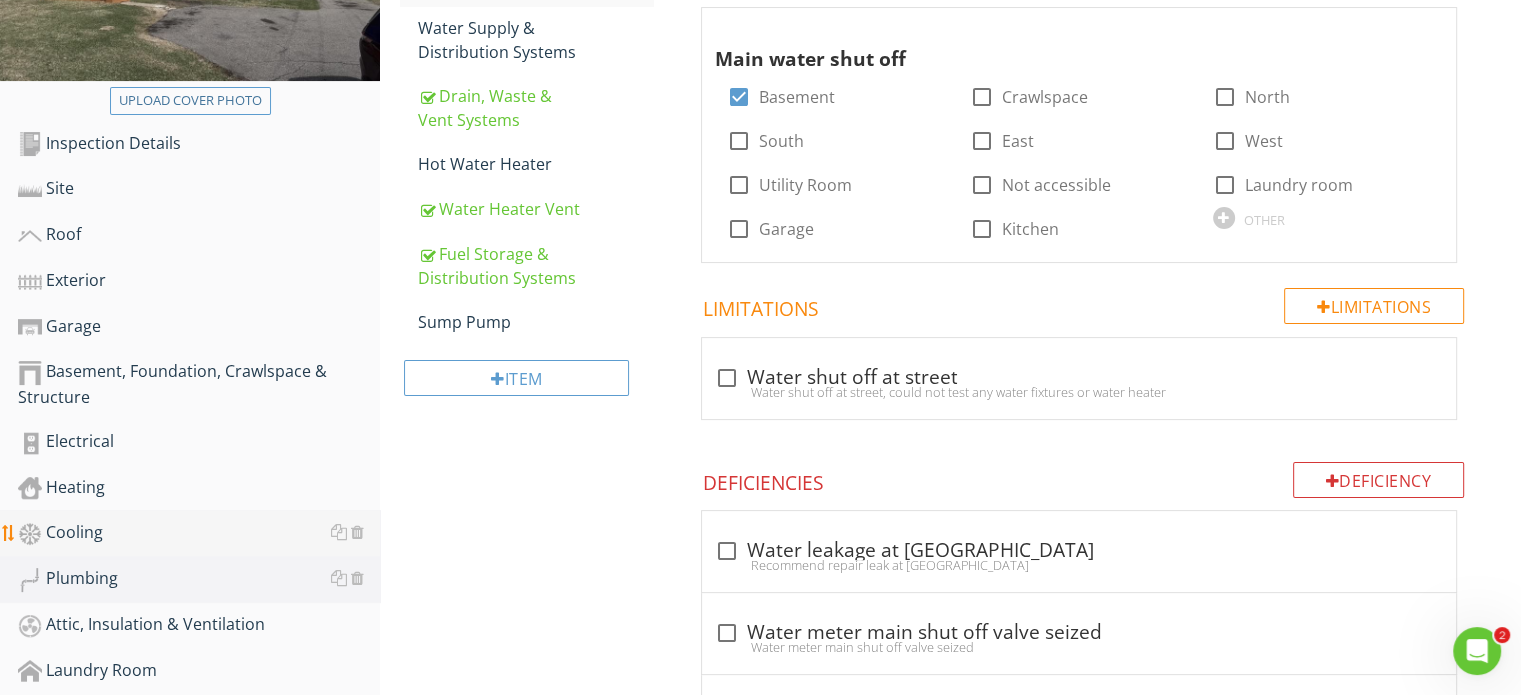 click on "Cooling" at bounding box center (199, 533) 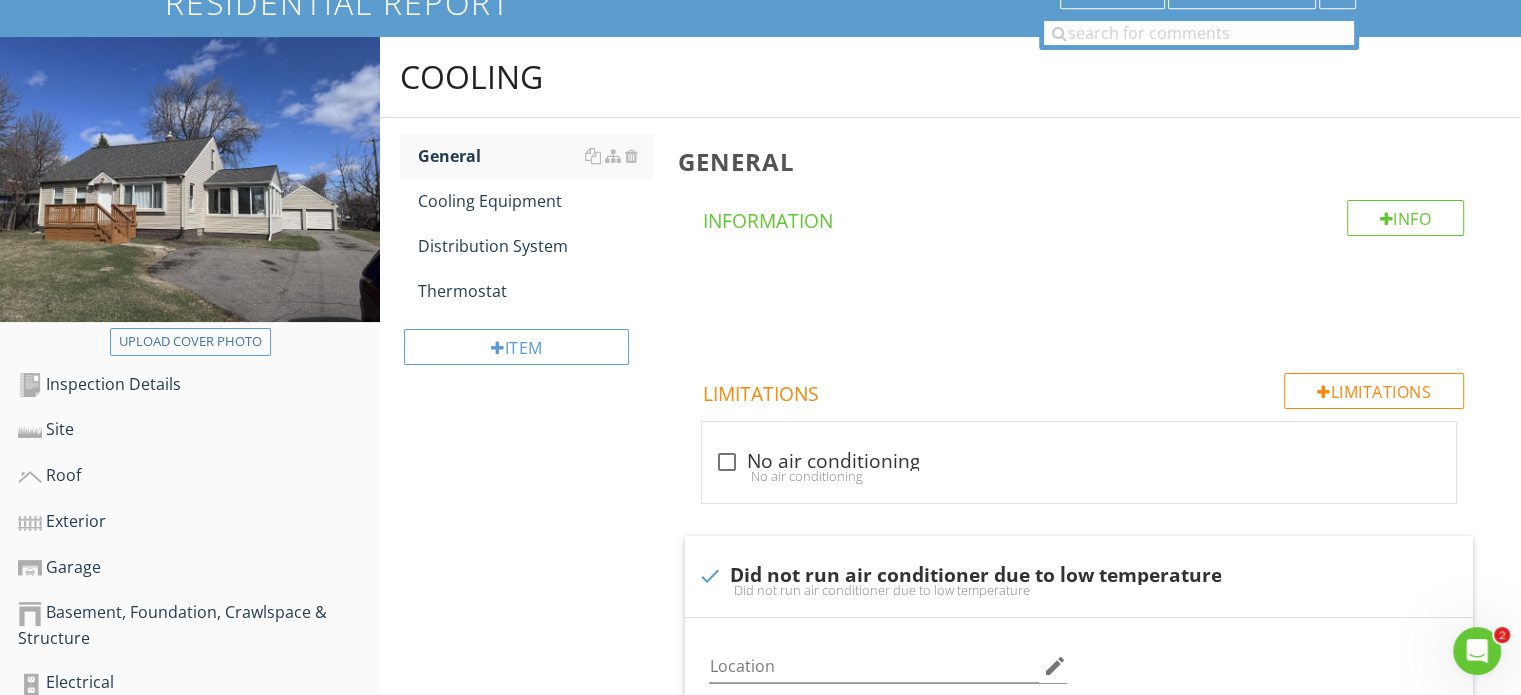 scroll, scrollTop: 0, scrollLeft: 0, axis: both 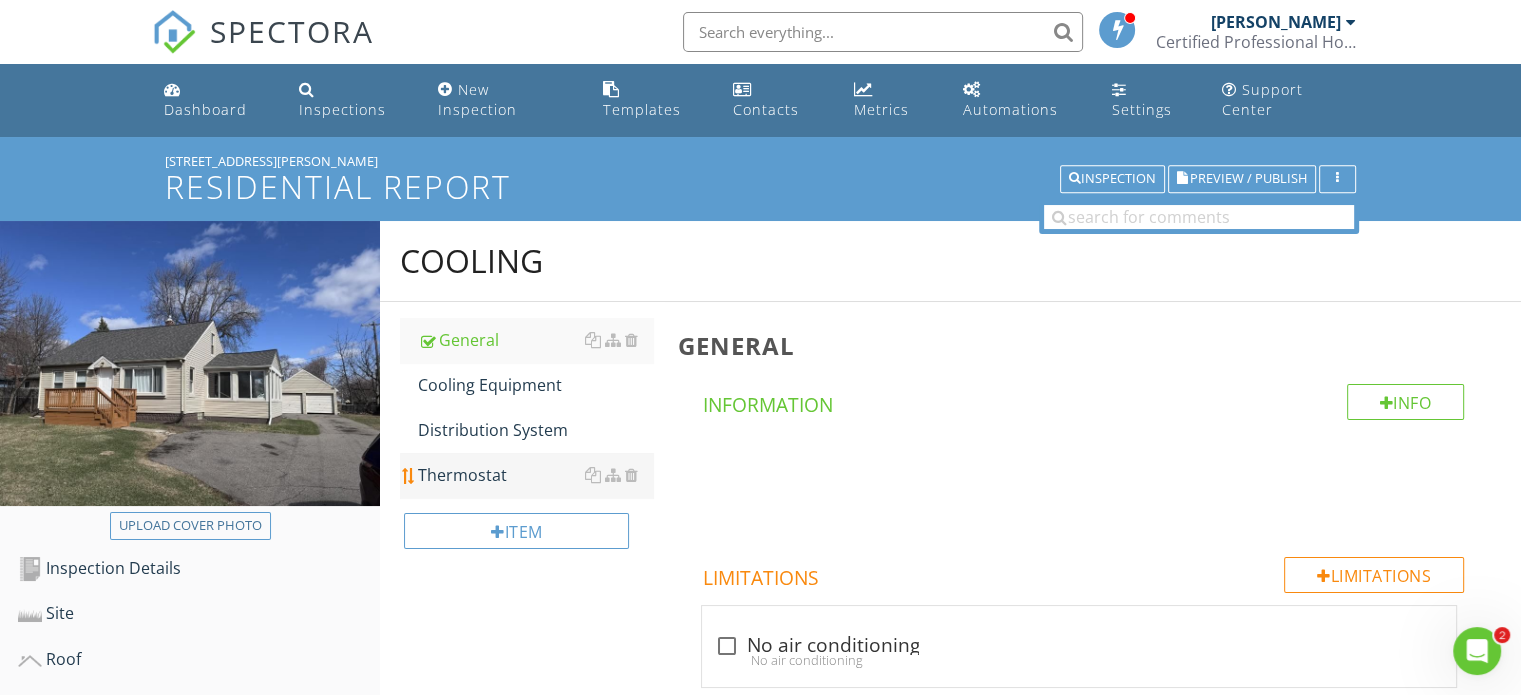 click on "Thermostat" at bounding box center [535, 475] 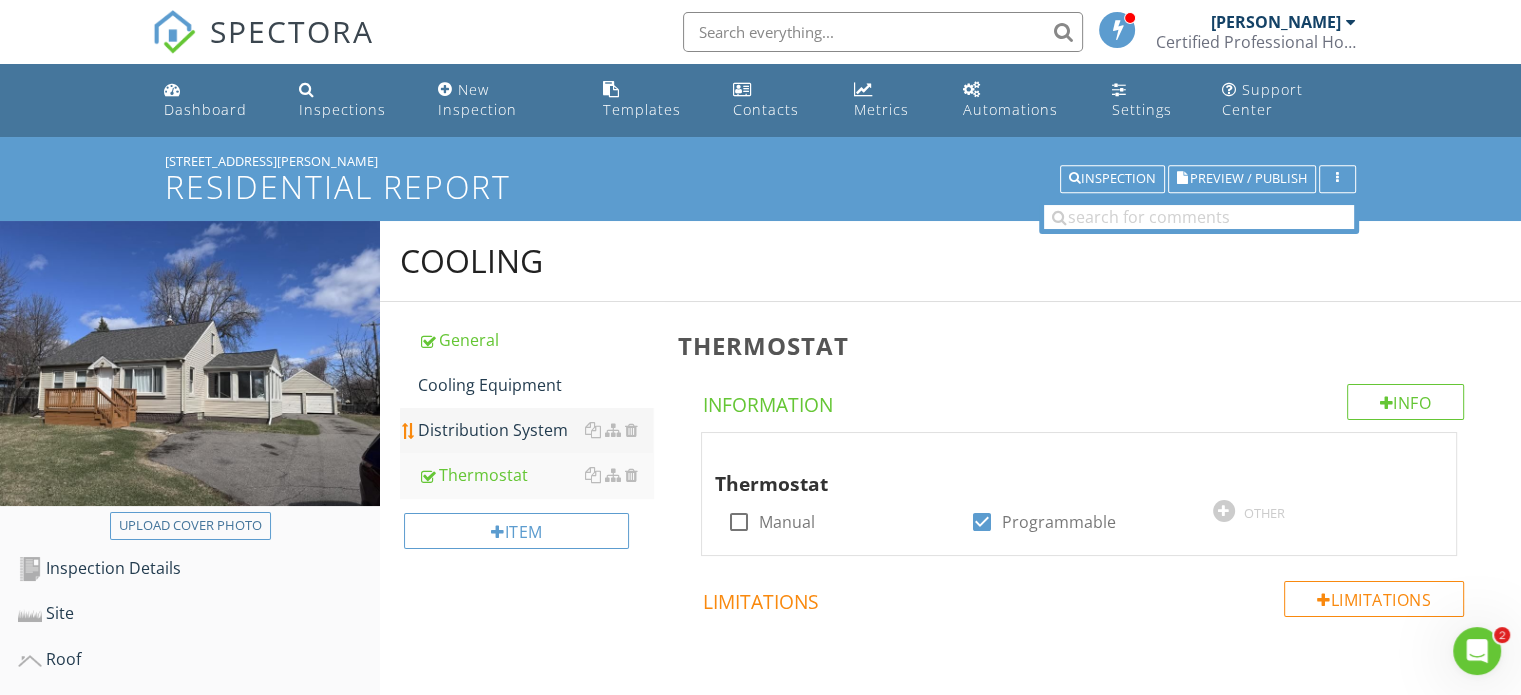click on "Distribution System" at bounding box center (535, 430) 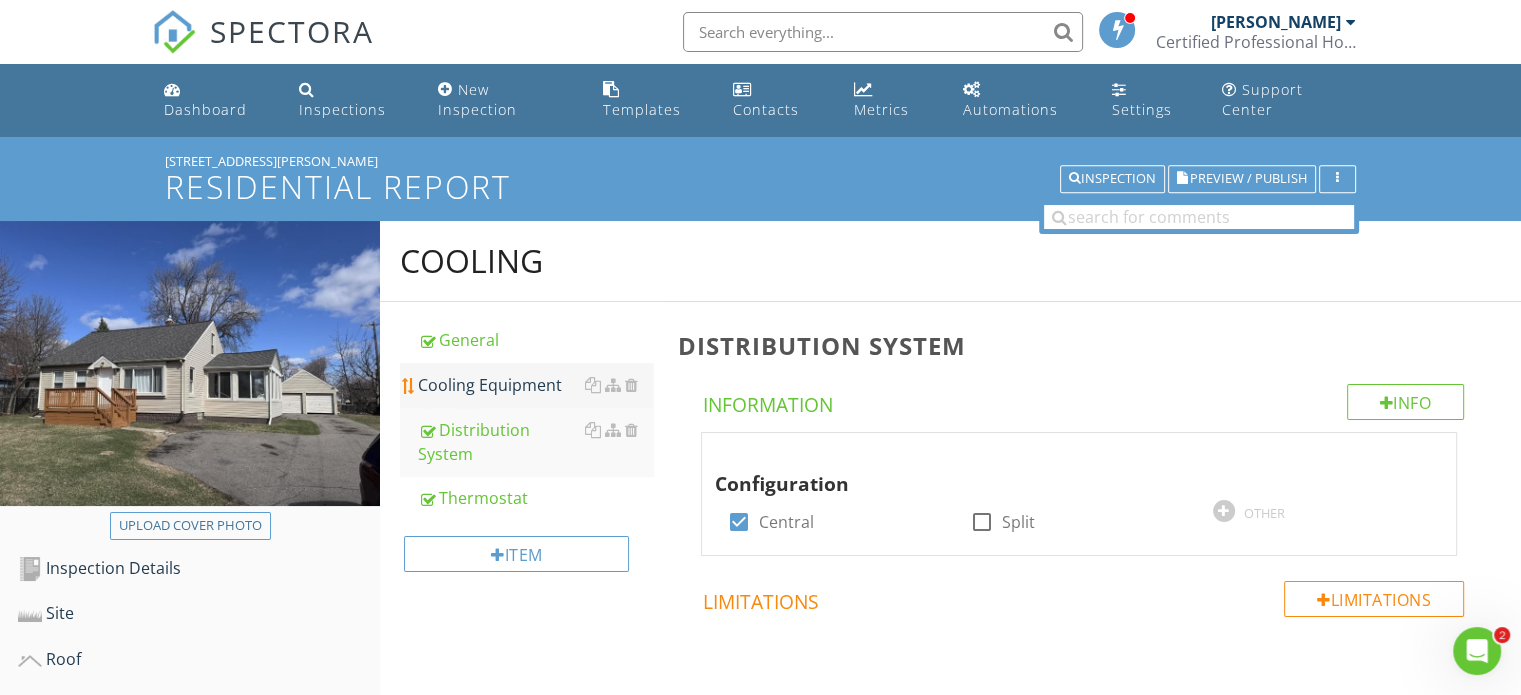 drag, startPoint x: 482, startPoint y: 351, endPoint x: 492, endPoint y: 355, distance: 10.770329 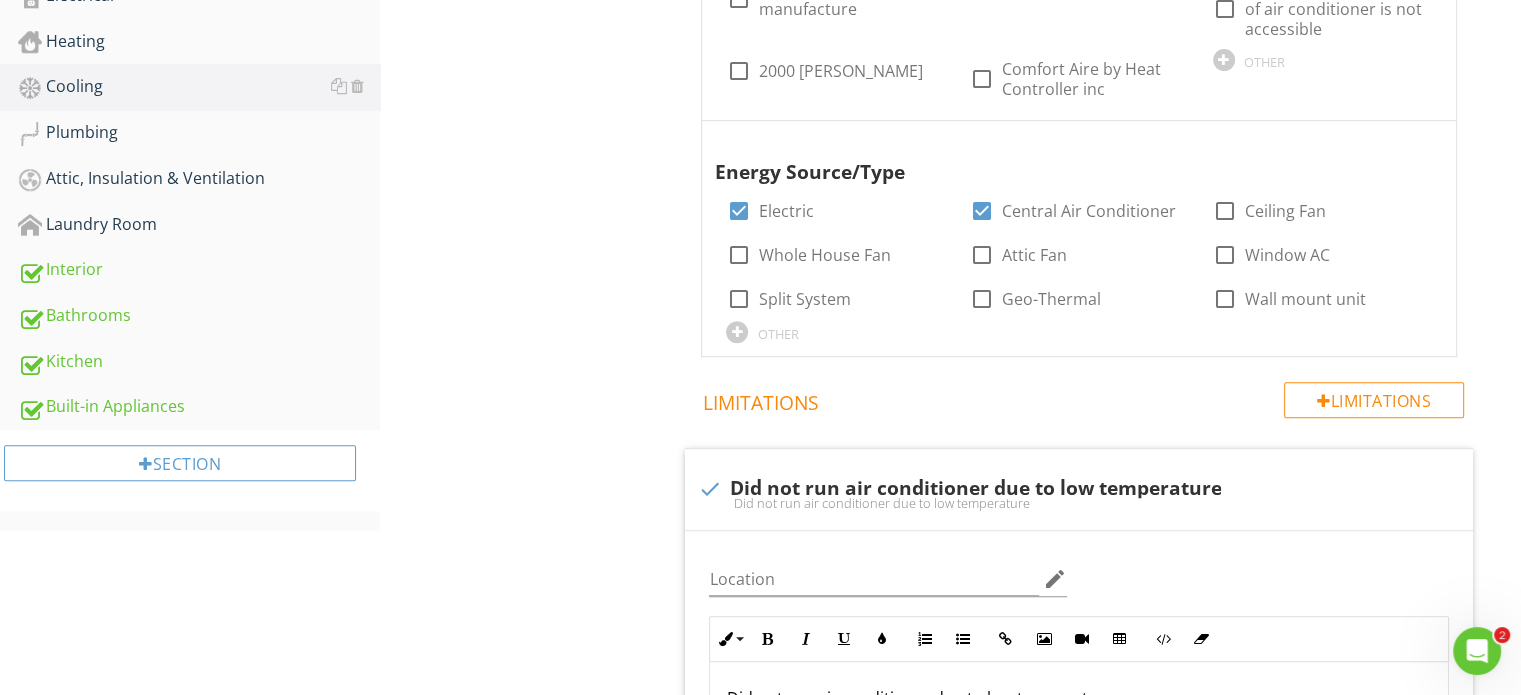 scroll, scrollTop: 900, scrollLeft: 0, axis: vertical 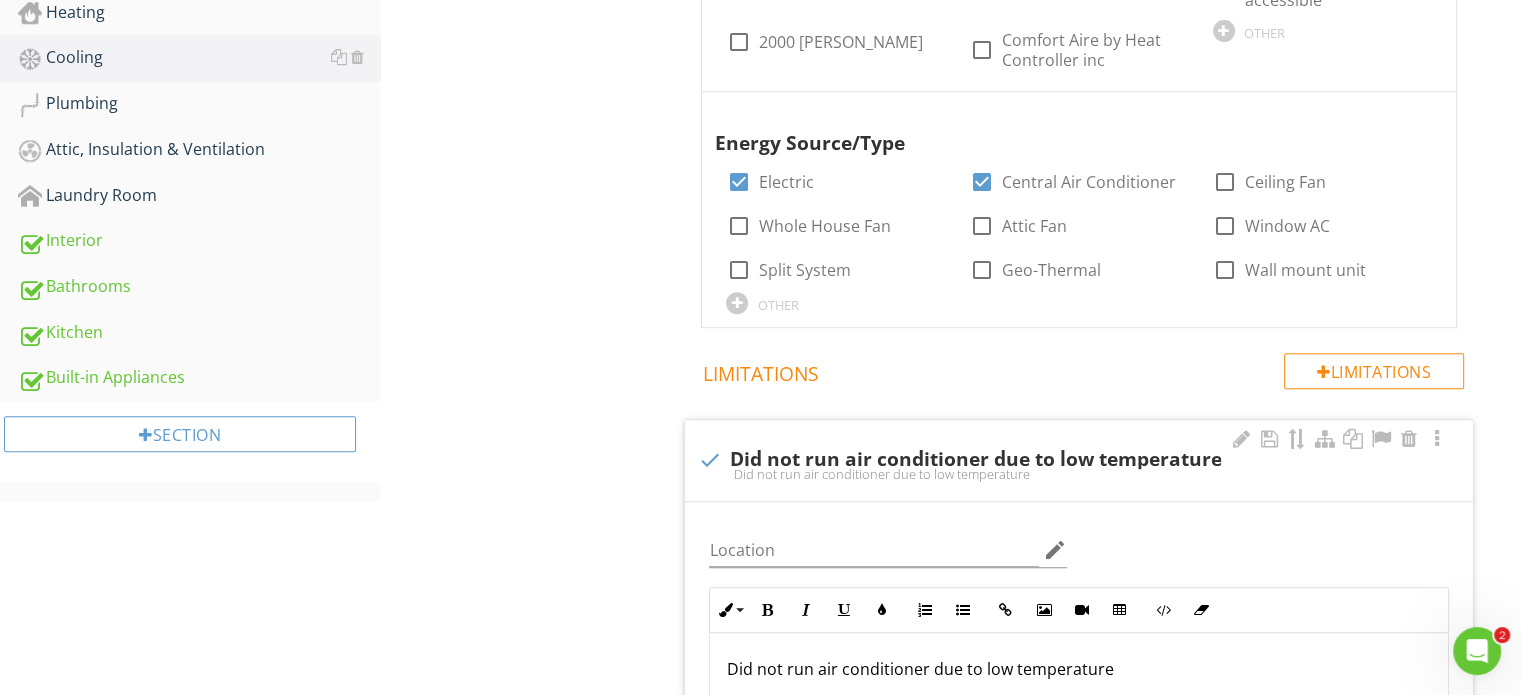 click at bounding box center [709, 460] 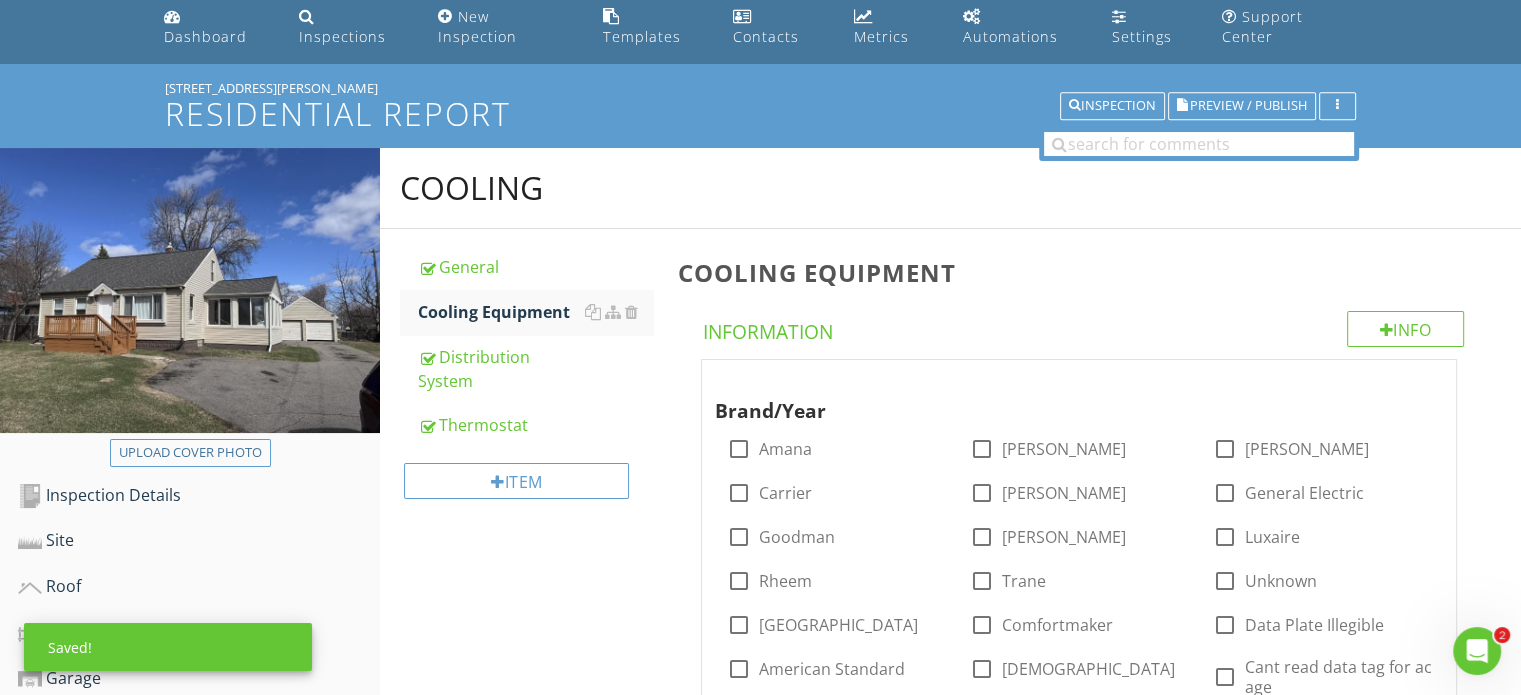 scroll, scrollTop: 0, scrollLeft: 0, axis: both 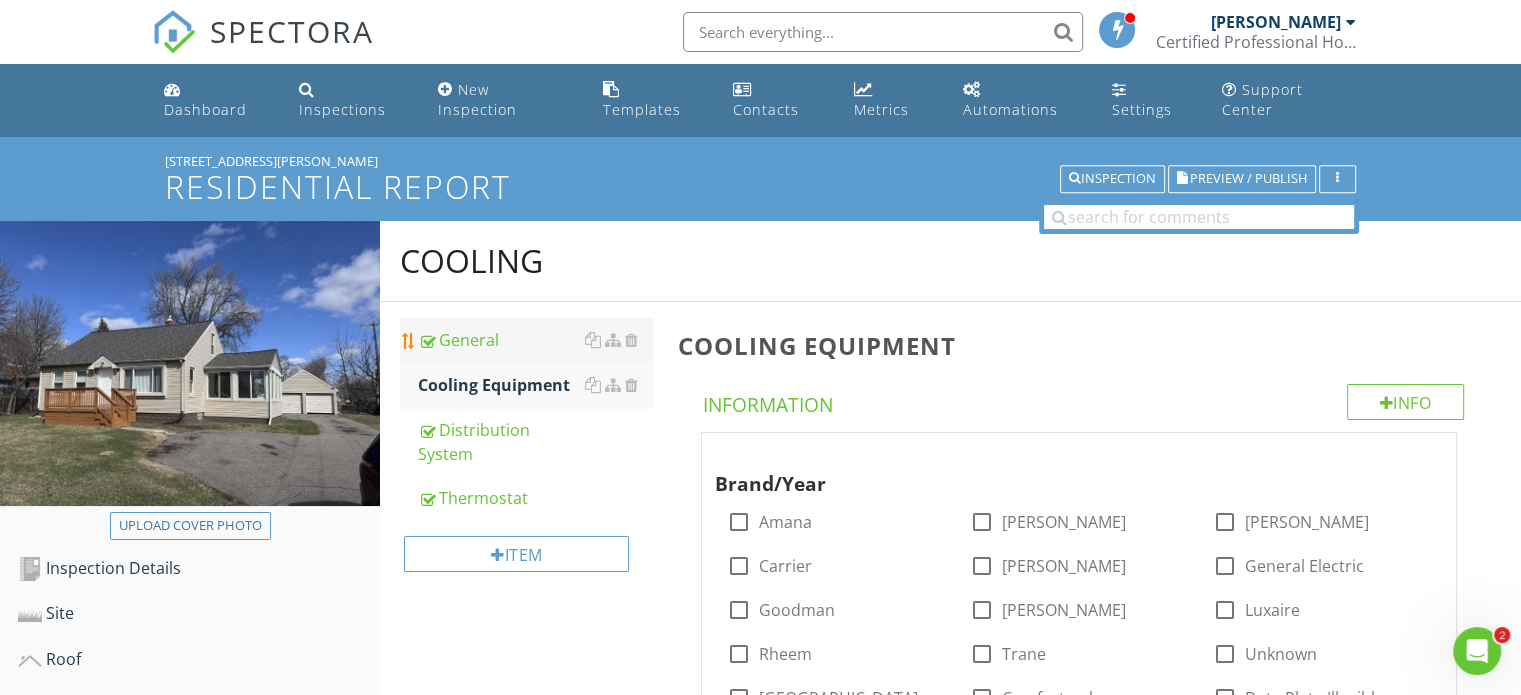 click on "General" at bounding box center [535, 340] 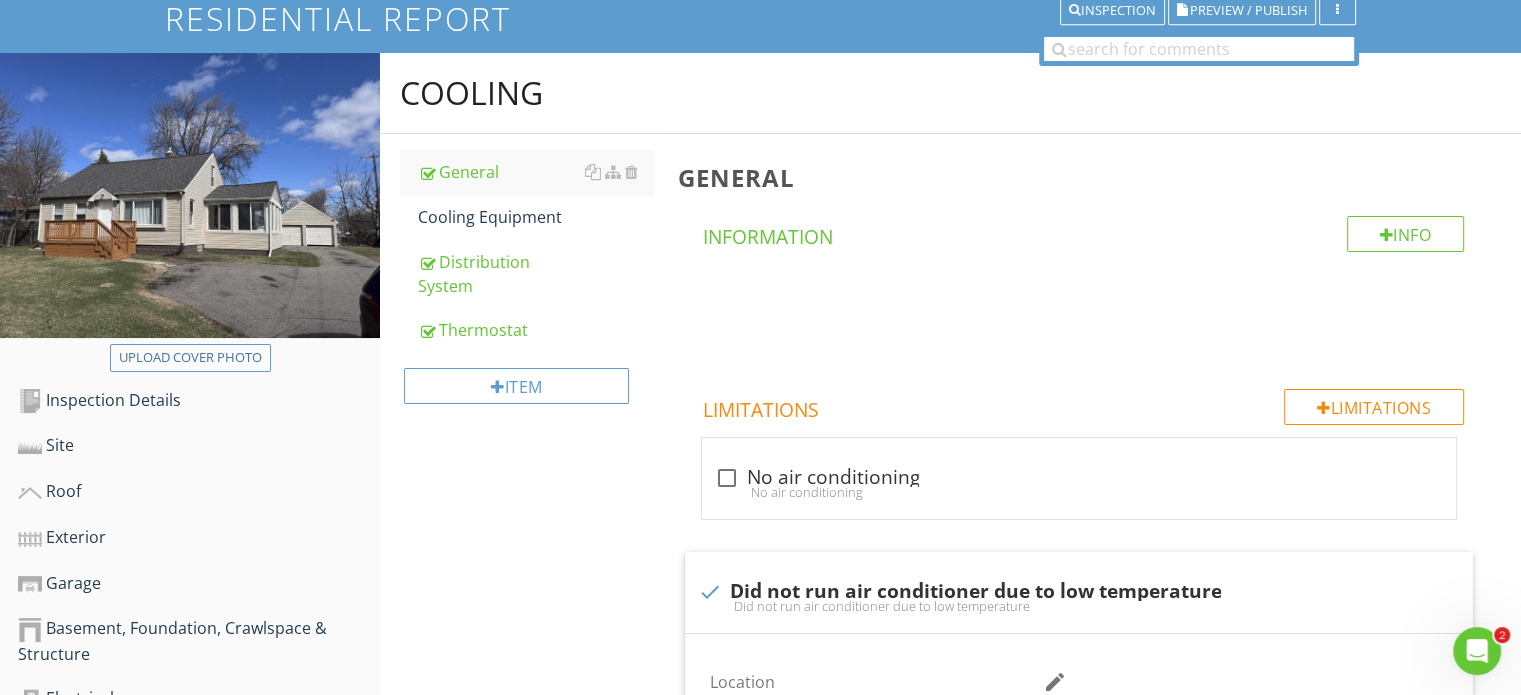 scroll, scrollTop: 200, scrollLeft: 0, axis: vertical 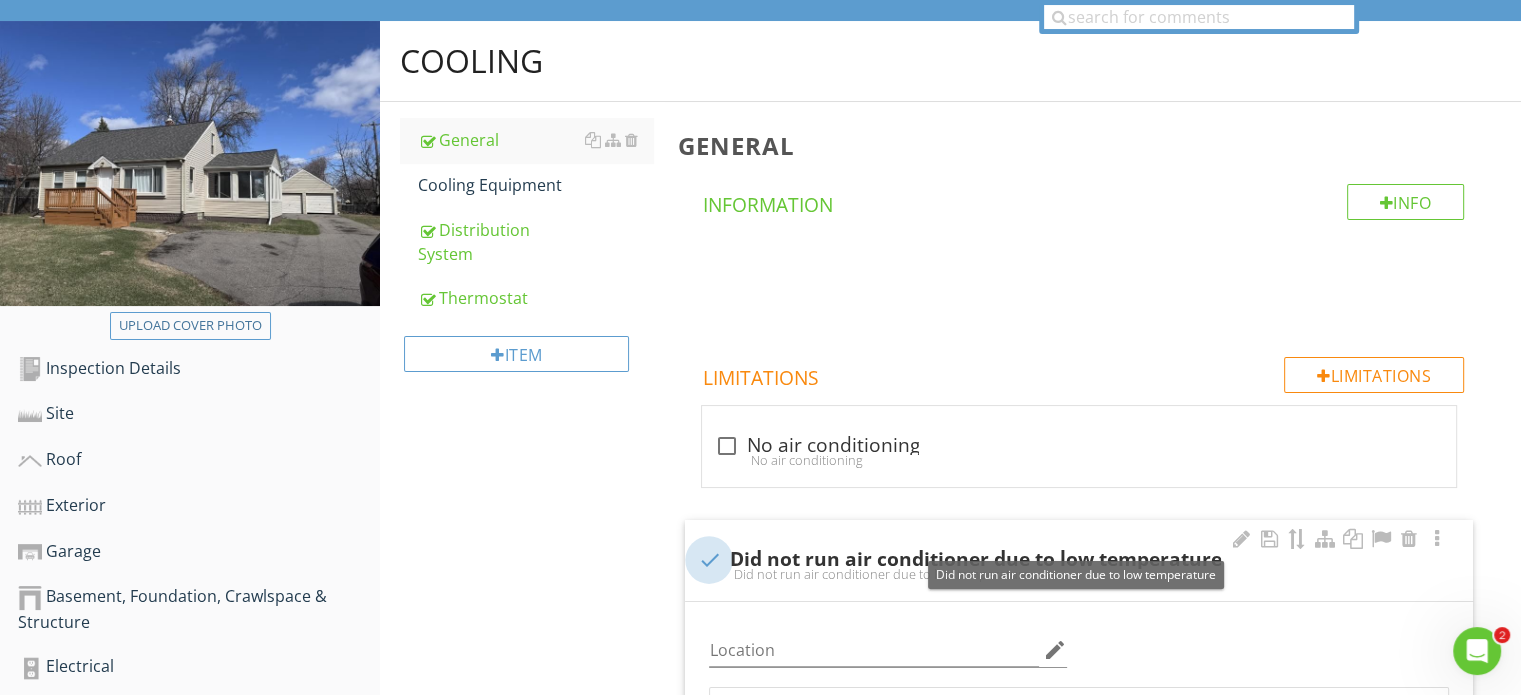 click at bounding box center (709, 560) 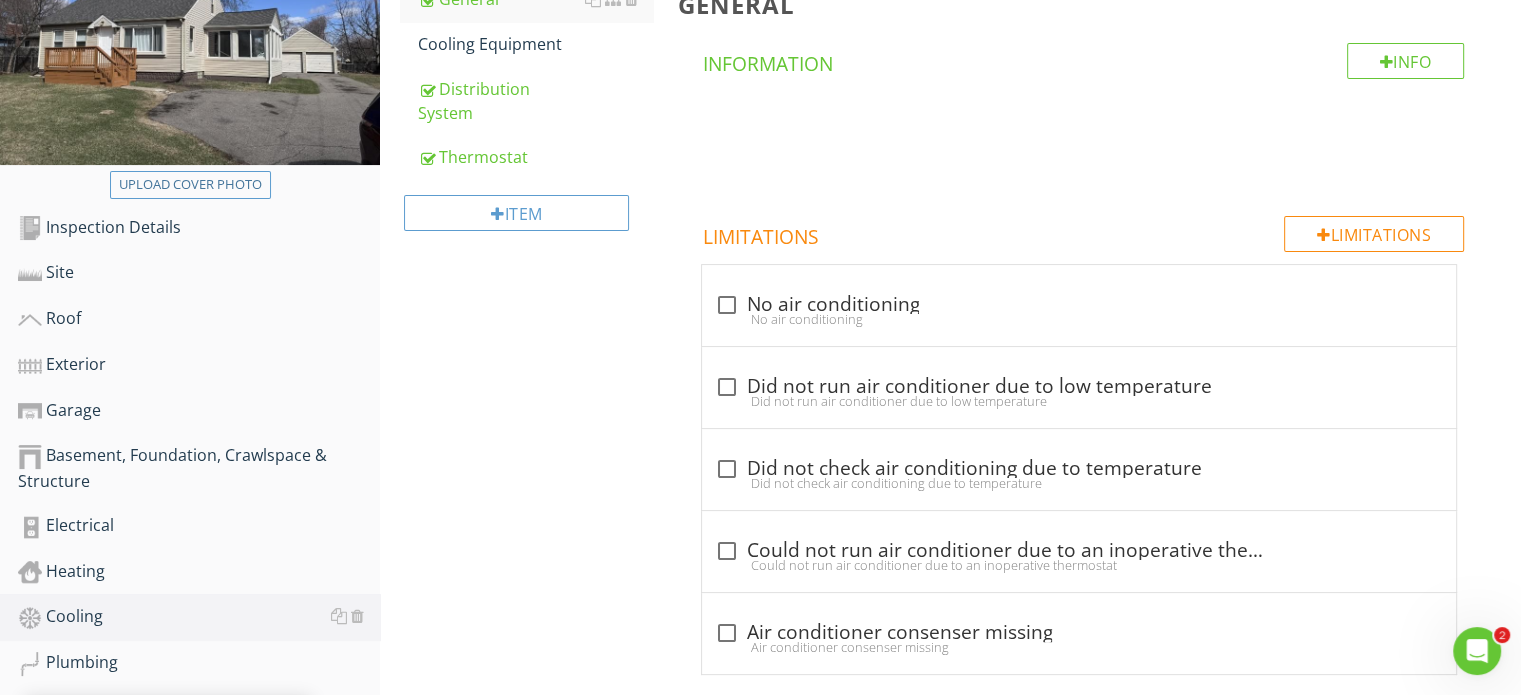 scroll, scrollTop: 400, scrollLeft: 0, axis: vertical 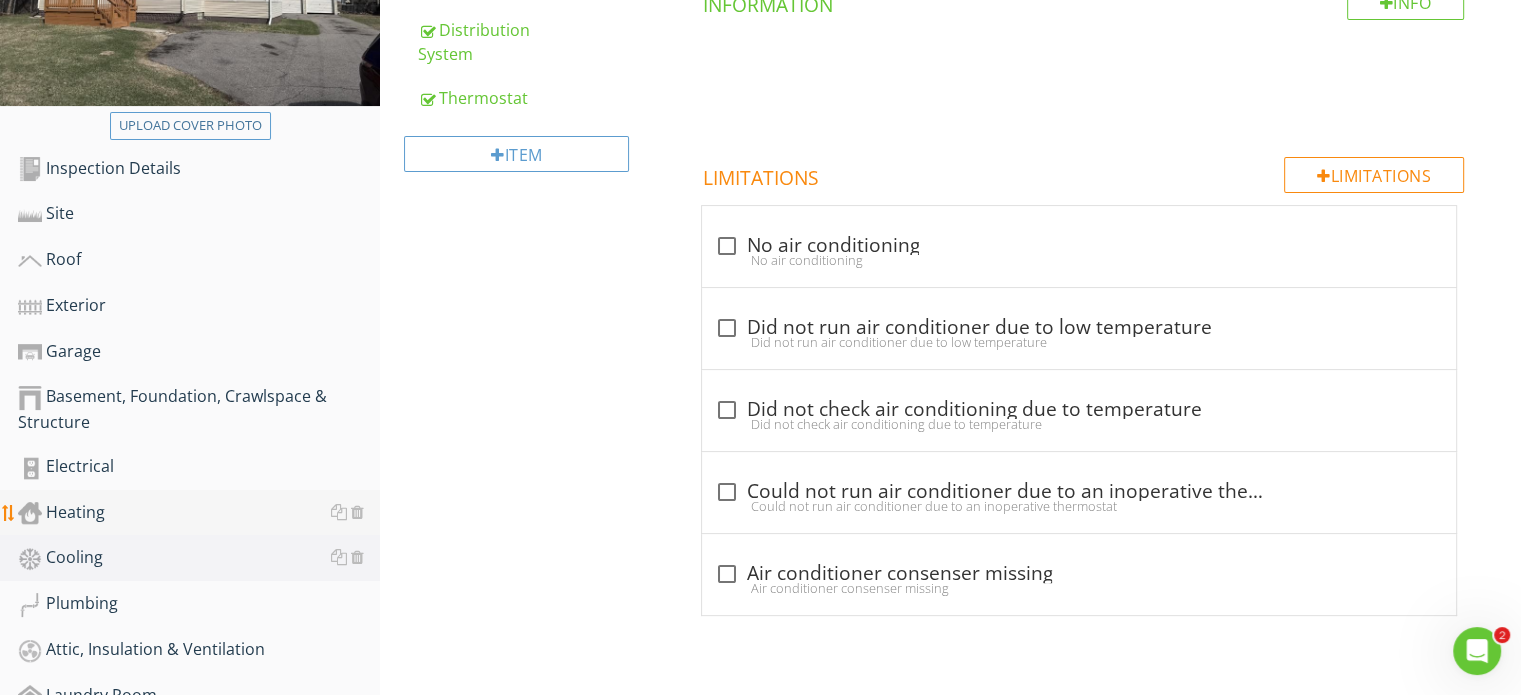 click on "Heating" at bounding box center (199, 513) 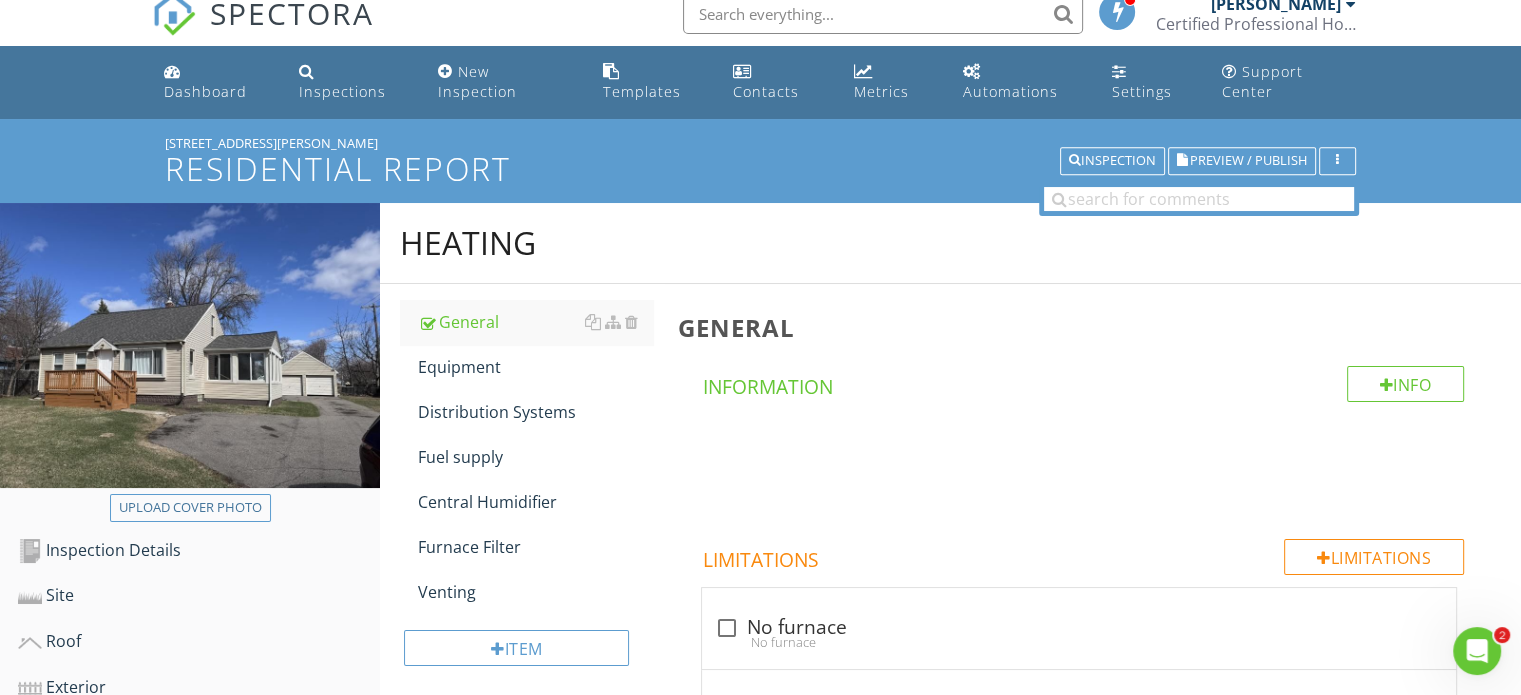 scroll, scrollTop: 0, scrollLeft: 0, axis: both 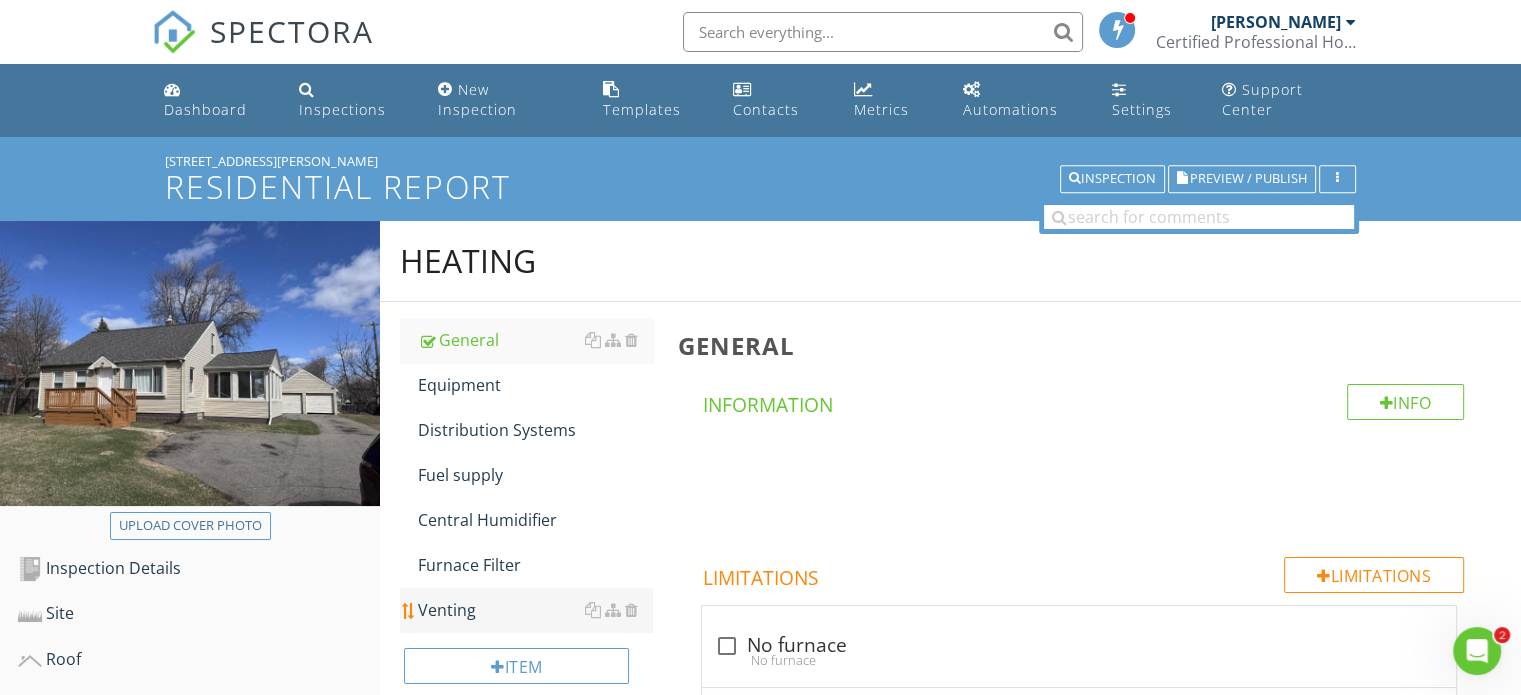 click on "Venting" at bounding box center [535, 610] 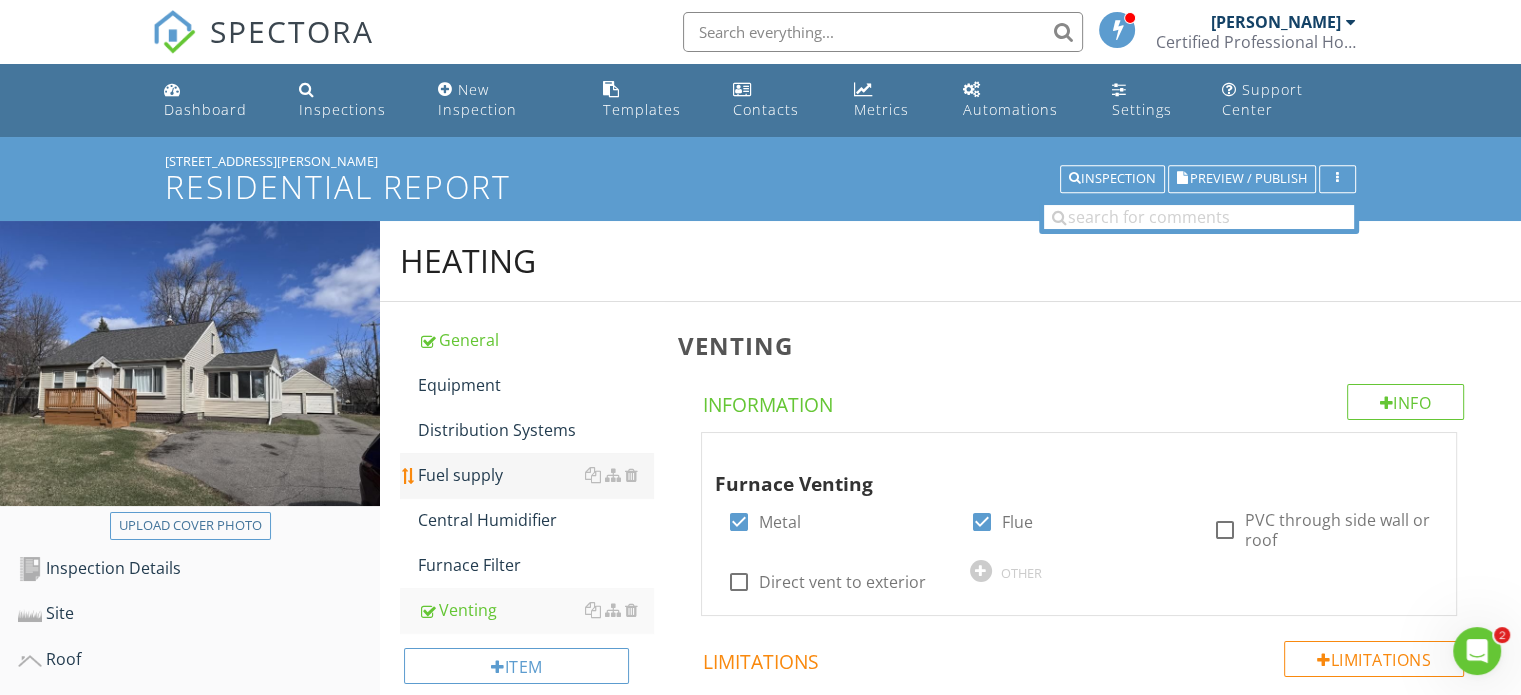 click on "Fuel supply" at bounding box center [535, 475] 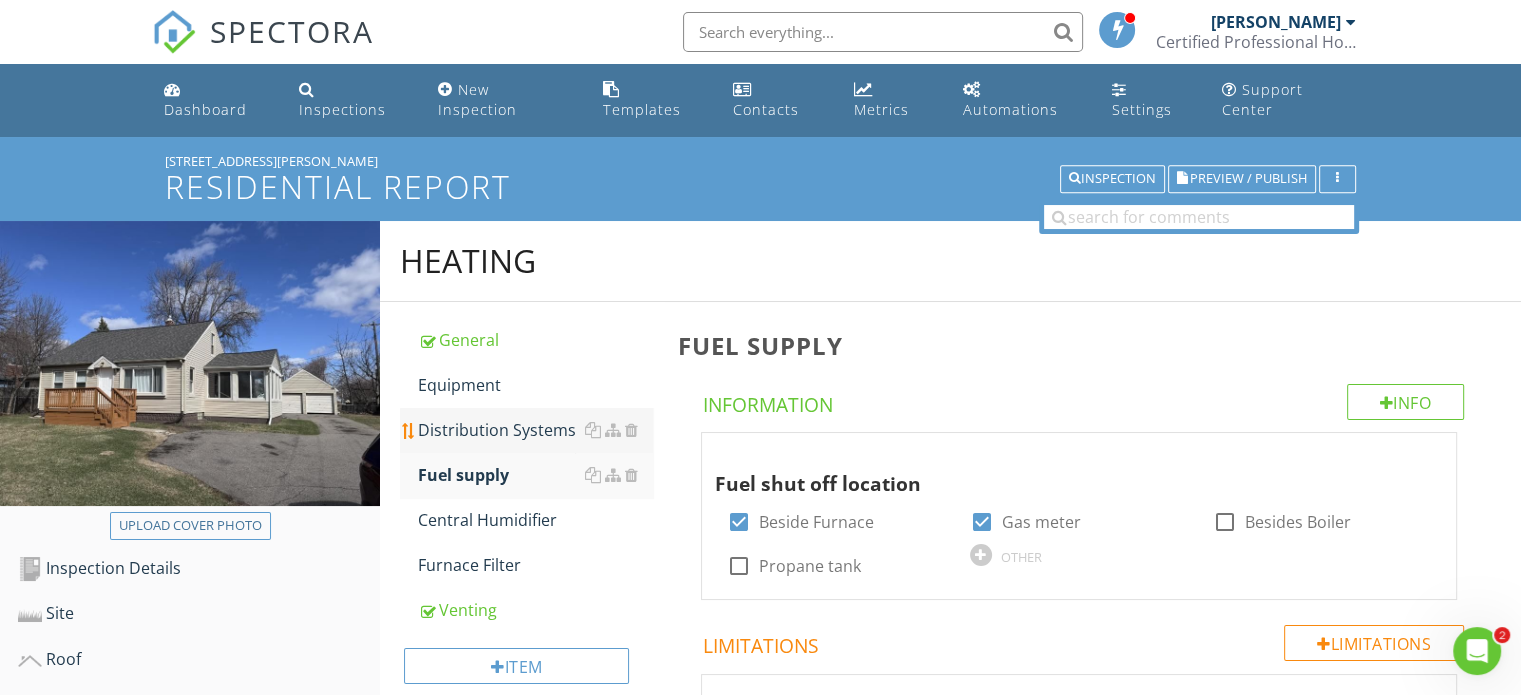click on "Distribution Systems" at bounding box center [535, 430] 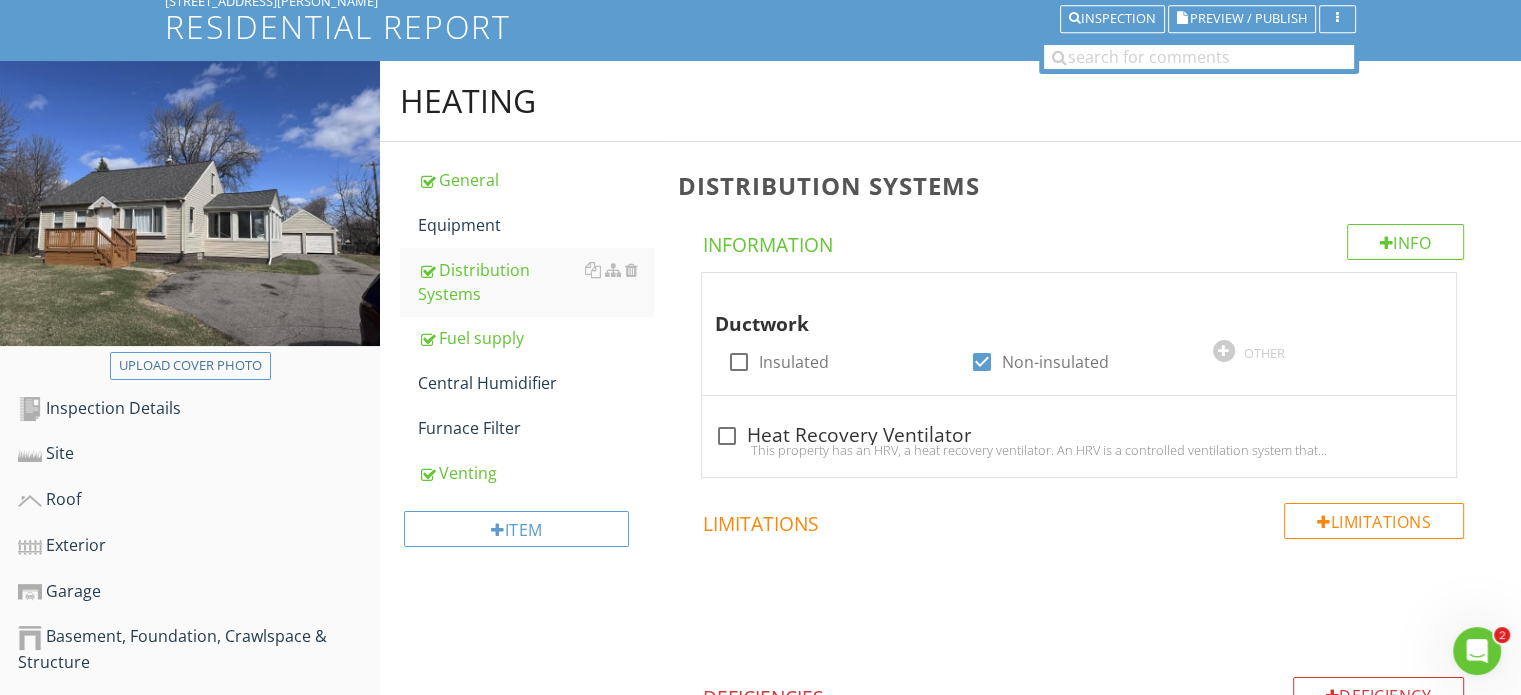 scroll, scrollTop: 400, scrollLeft: 0, axis: vertical 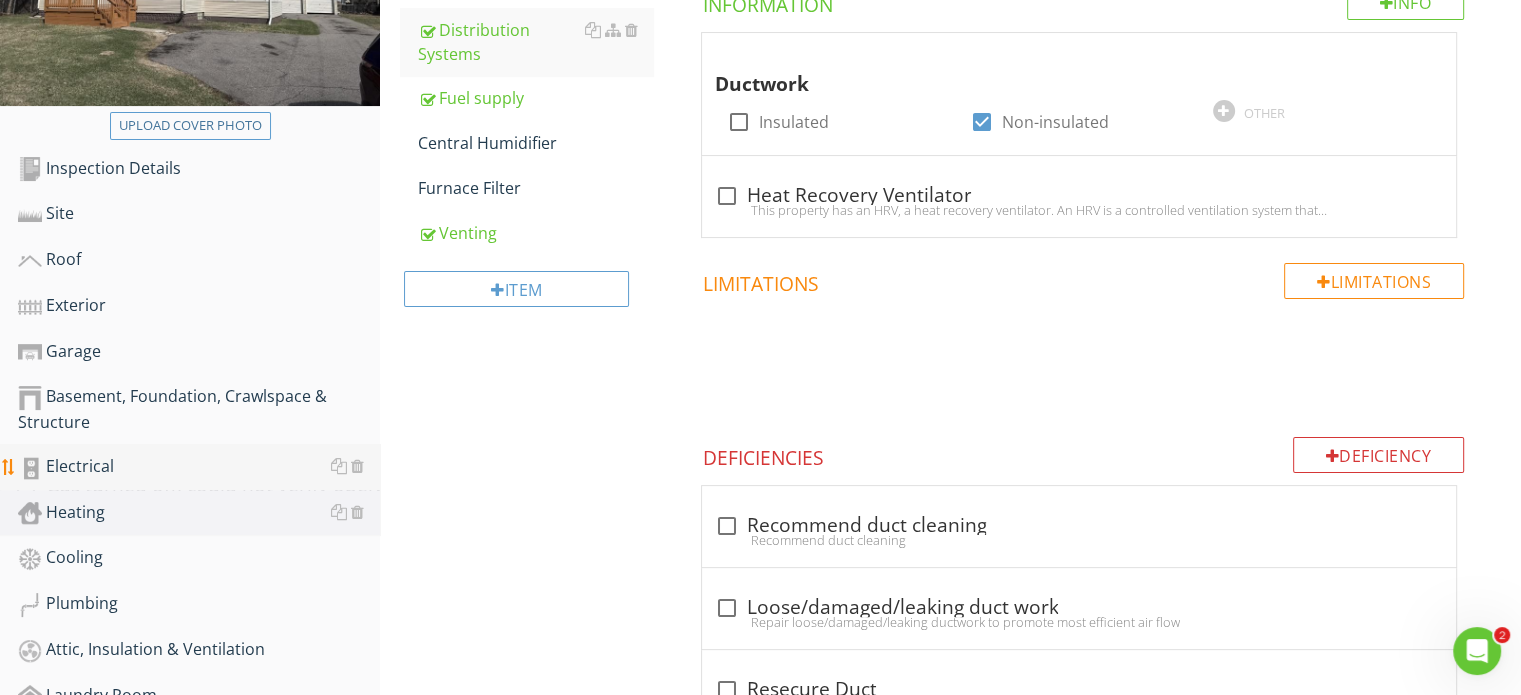 click on "Electrical" at bounding box center [199, 467] 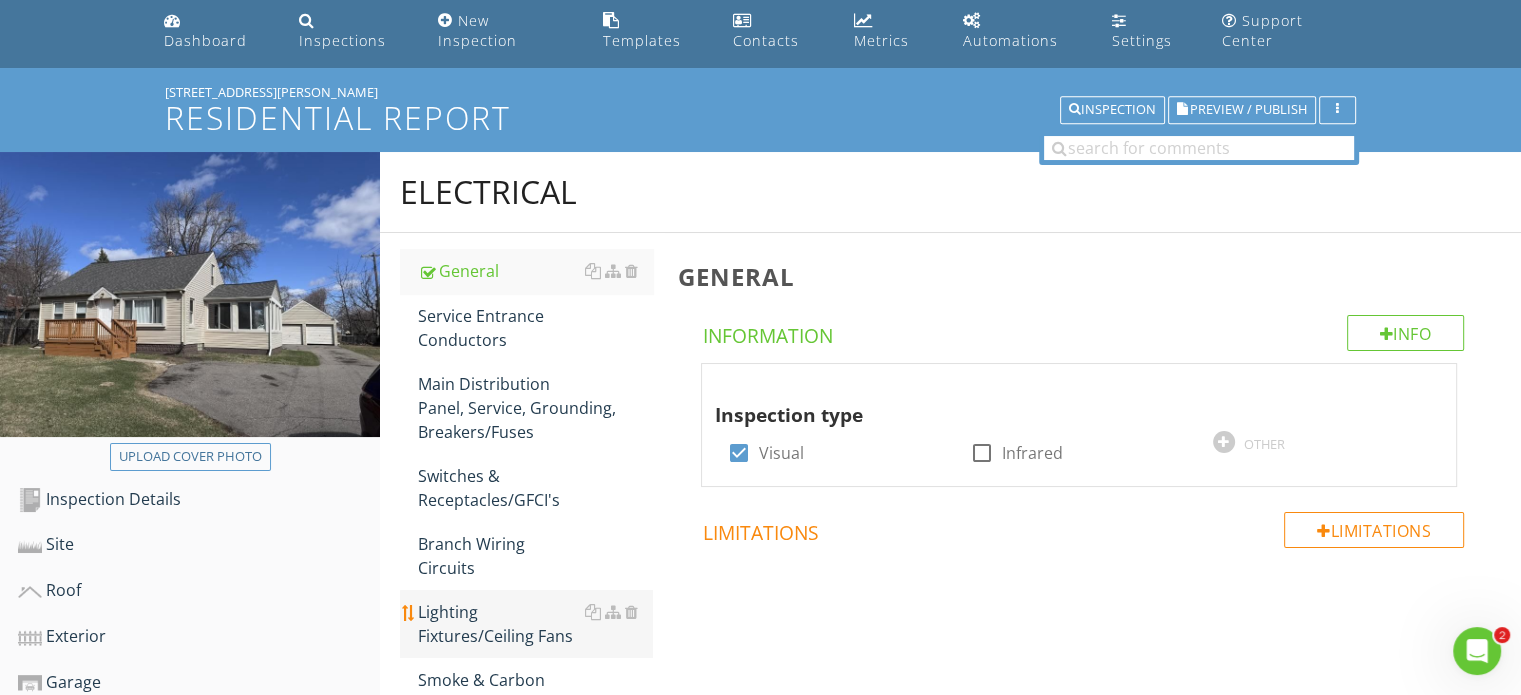 scroll, scrollTop: 100, scrollLeft: 0, axis: vertical 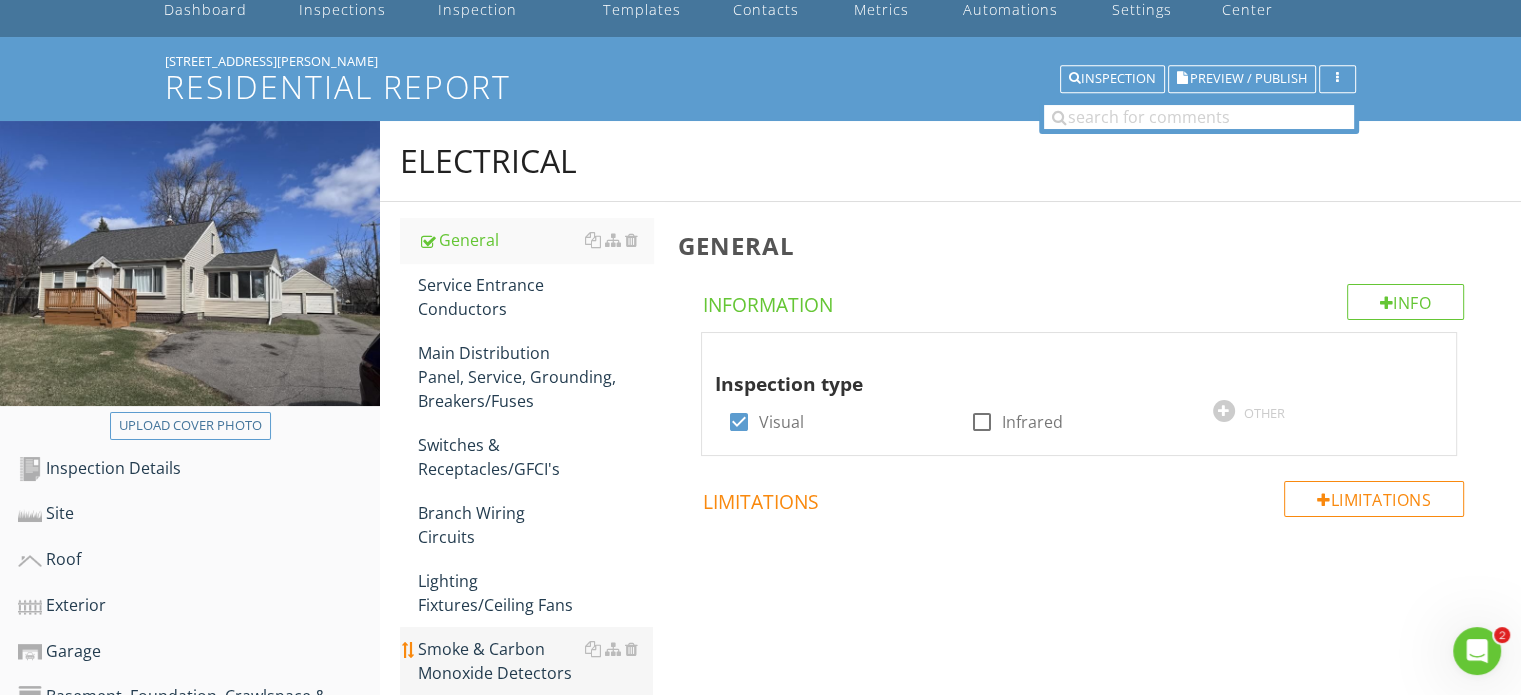click on "Smoke & Carbon Monoxide Detectors" at bounding box center (535, 661) 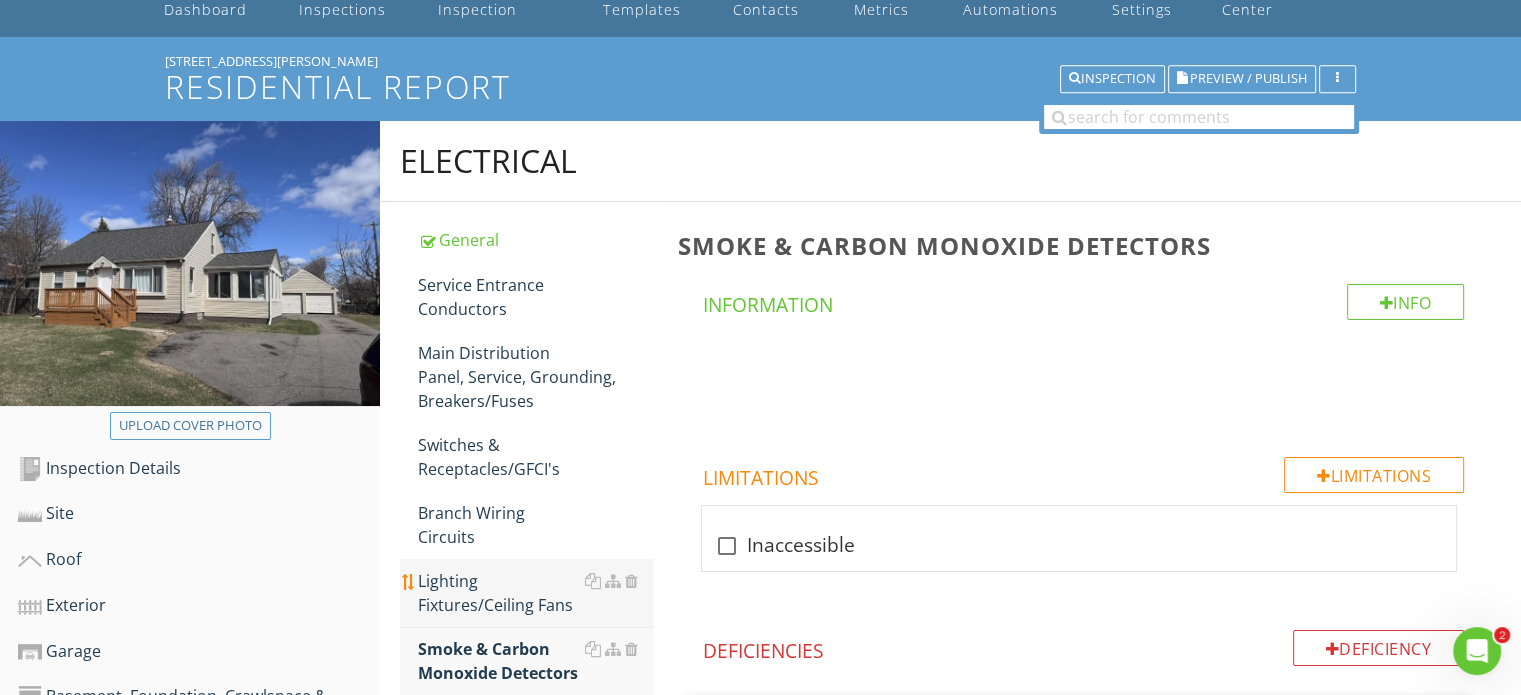 click on "Lighting Fixtures/Ceiling Fans" at bounding box center [535, 593] 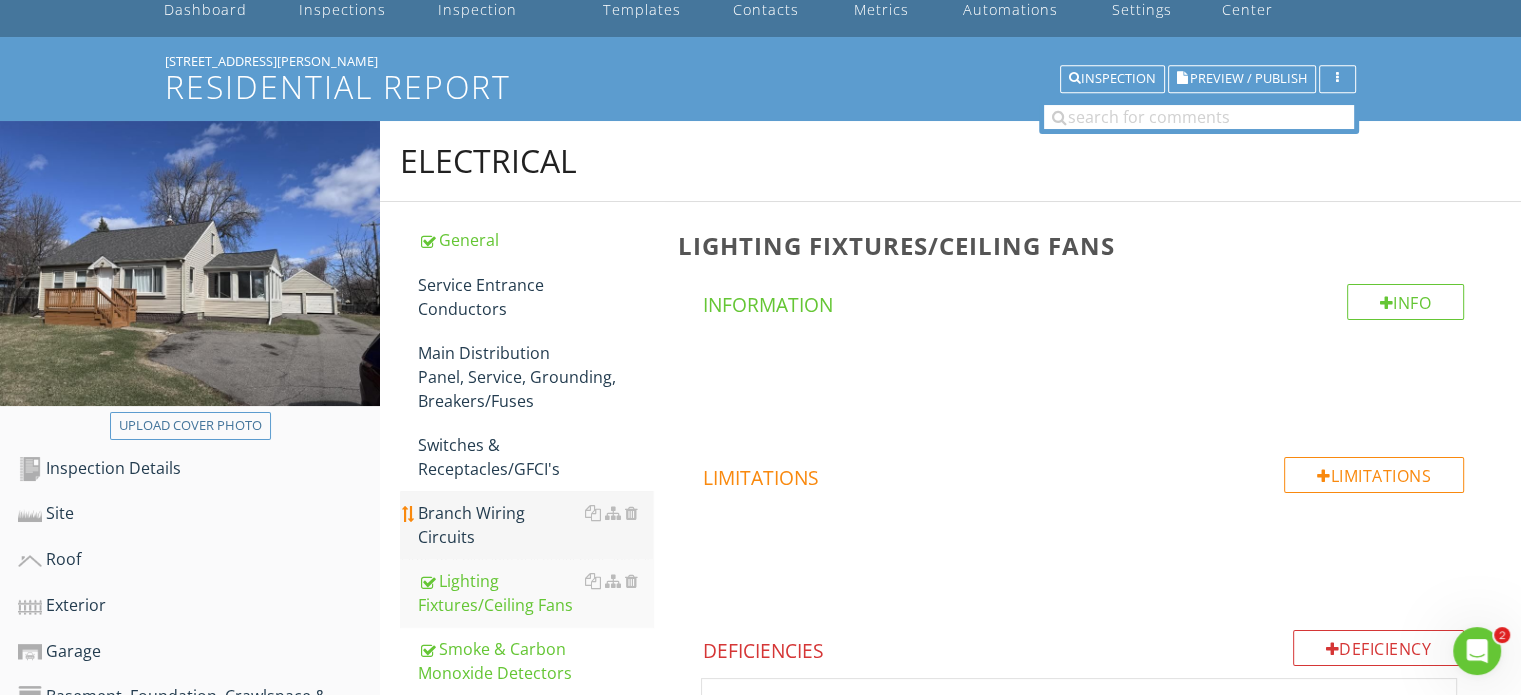click on "Branch Wiring Circuits" at bounding box center [535, 525] 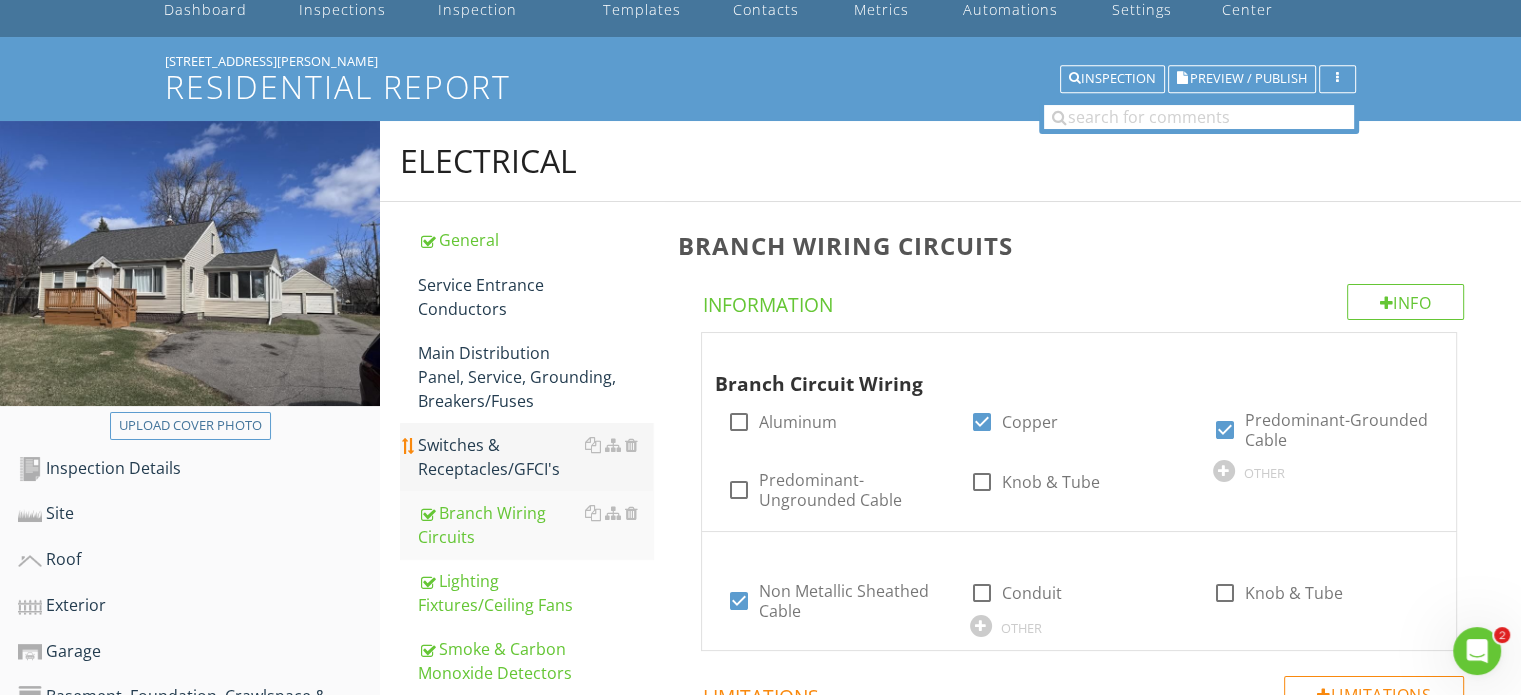click on "Switches & Receptacles/GFCI's" at bounding box center (535, 457) 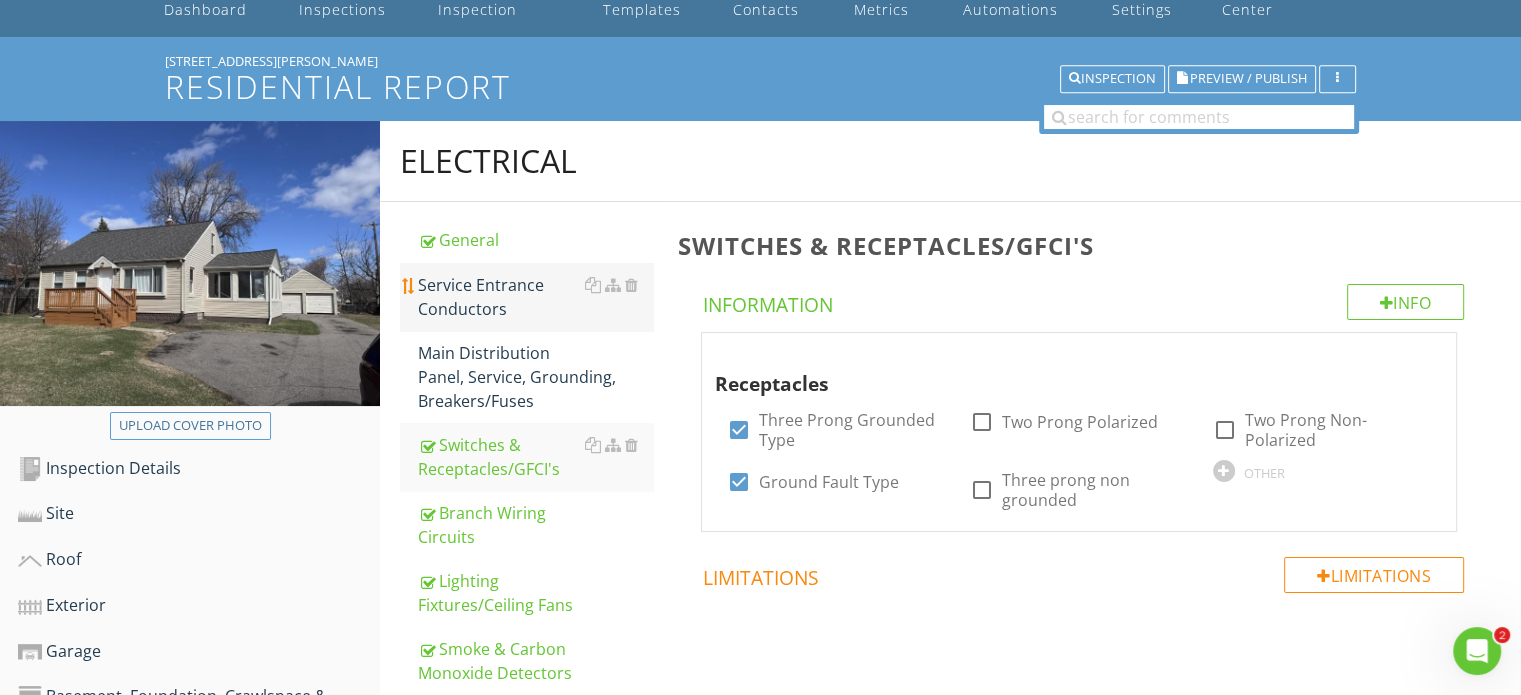 click on "Service Entrance Conductors" at bounding box center (535, 297) 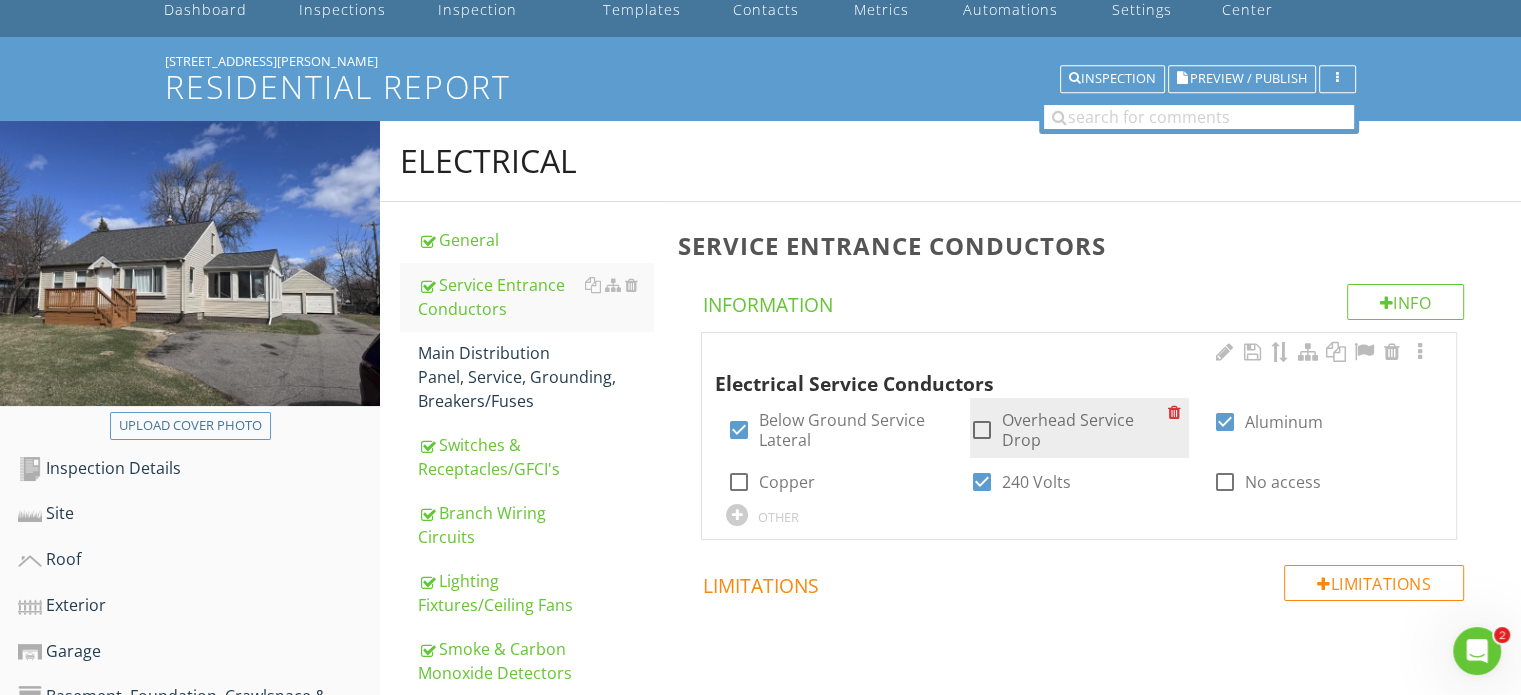click at bounding box center [982, 430] 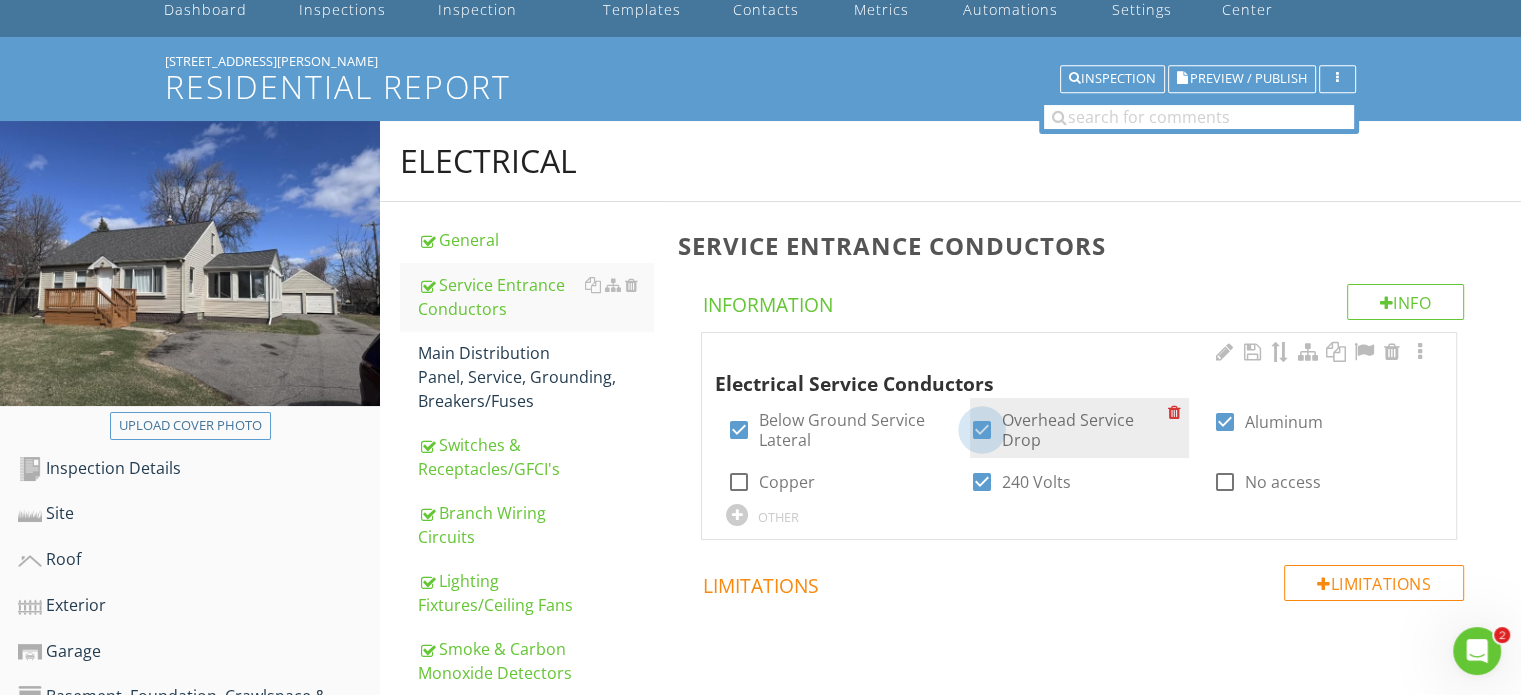 checkbox on "true" 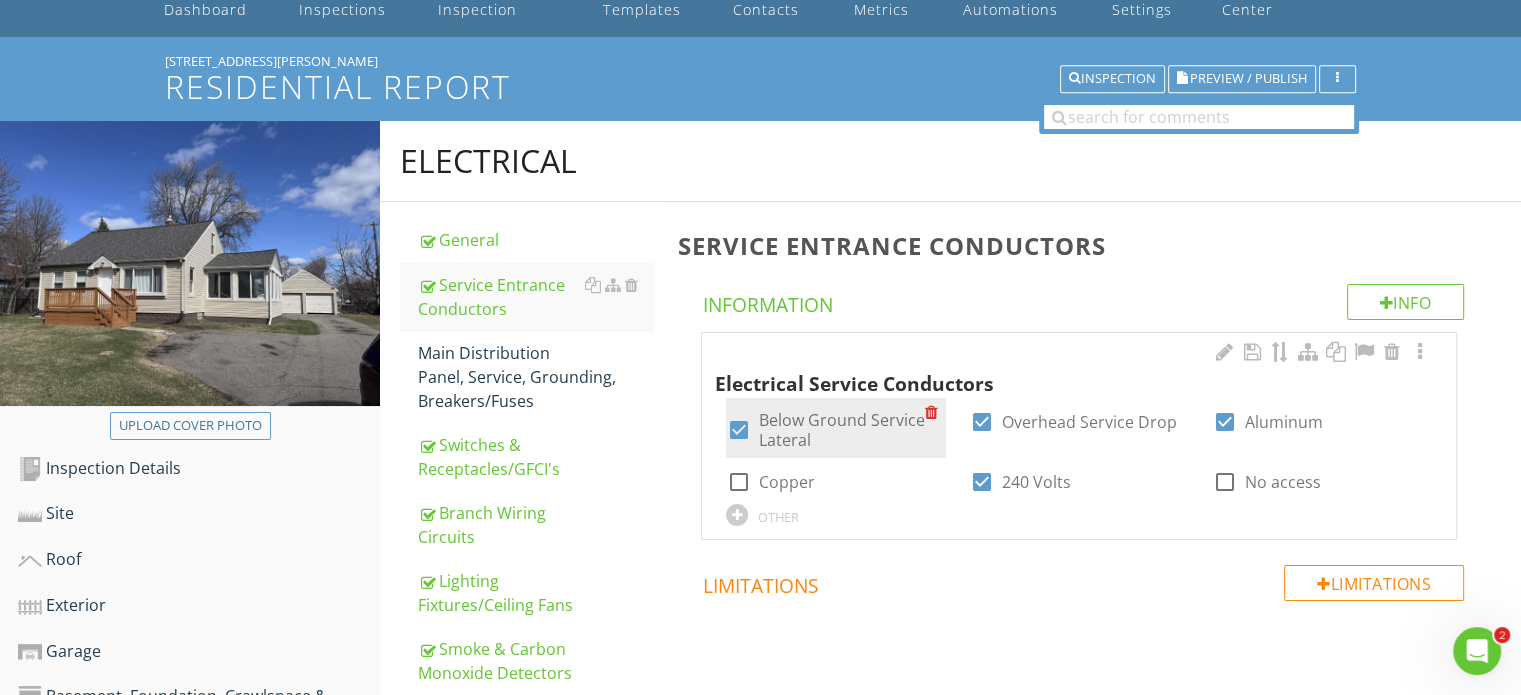 click at bounding box center (738, 430) 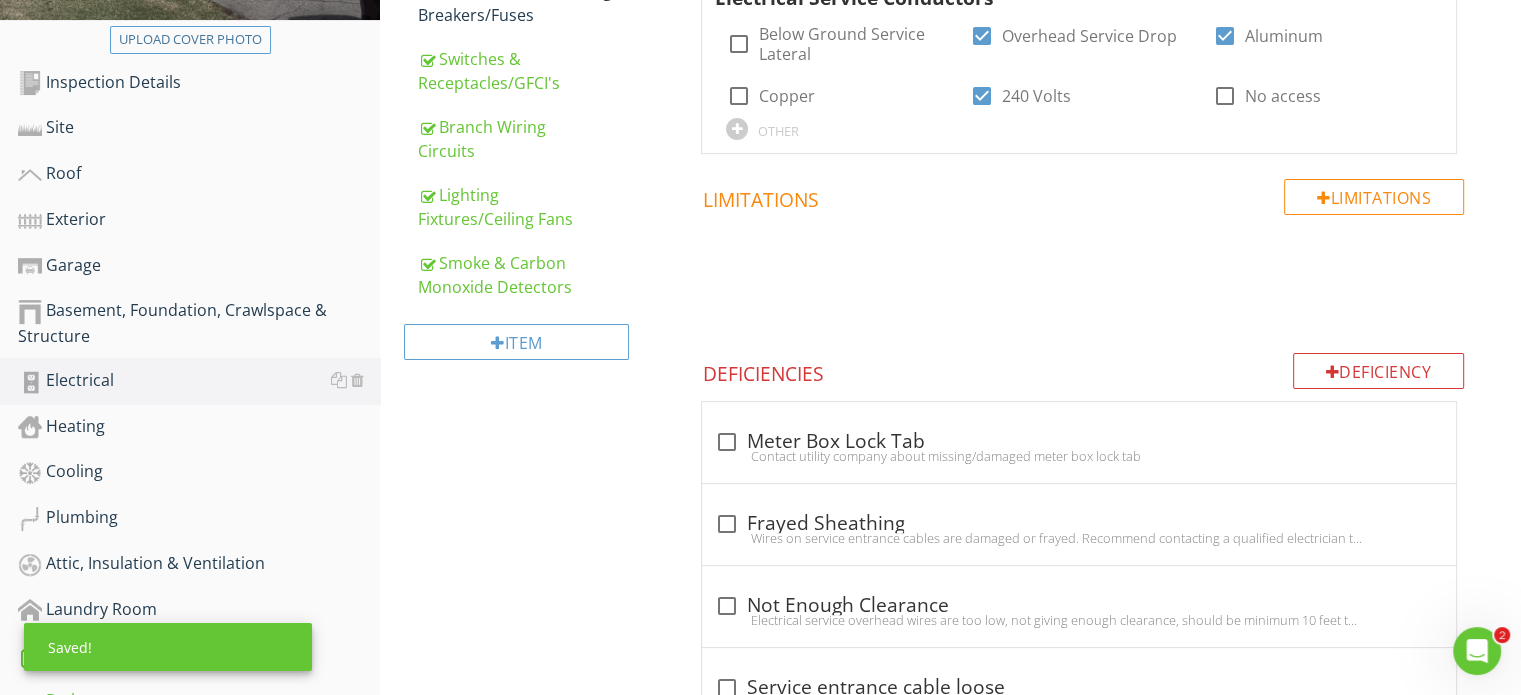 scroll, scrollTop: 500, scrollLeft: 0, axis: vertical 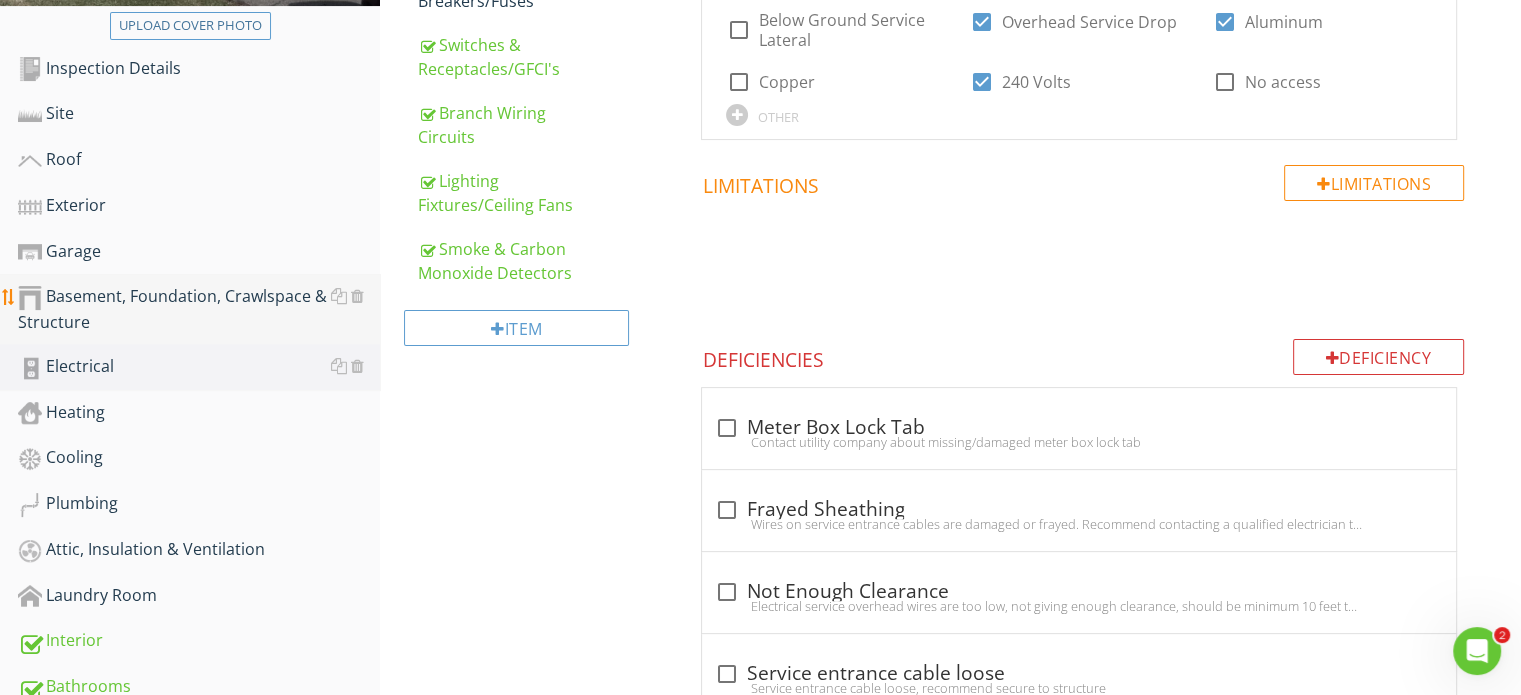 click on "Basement, Foundation, Crawlspace & Structure" at bounding box center (199, 309) 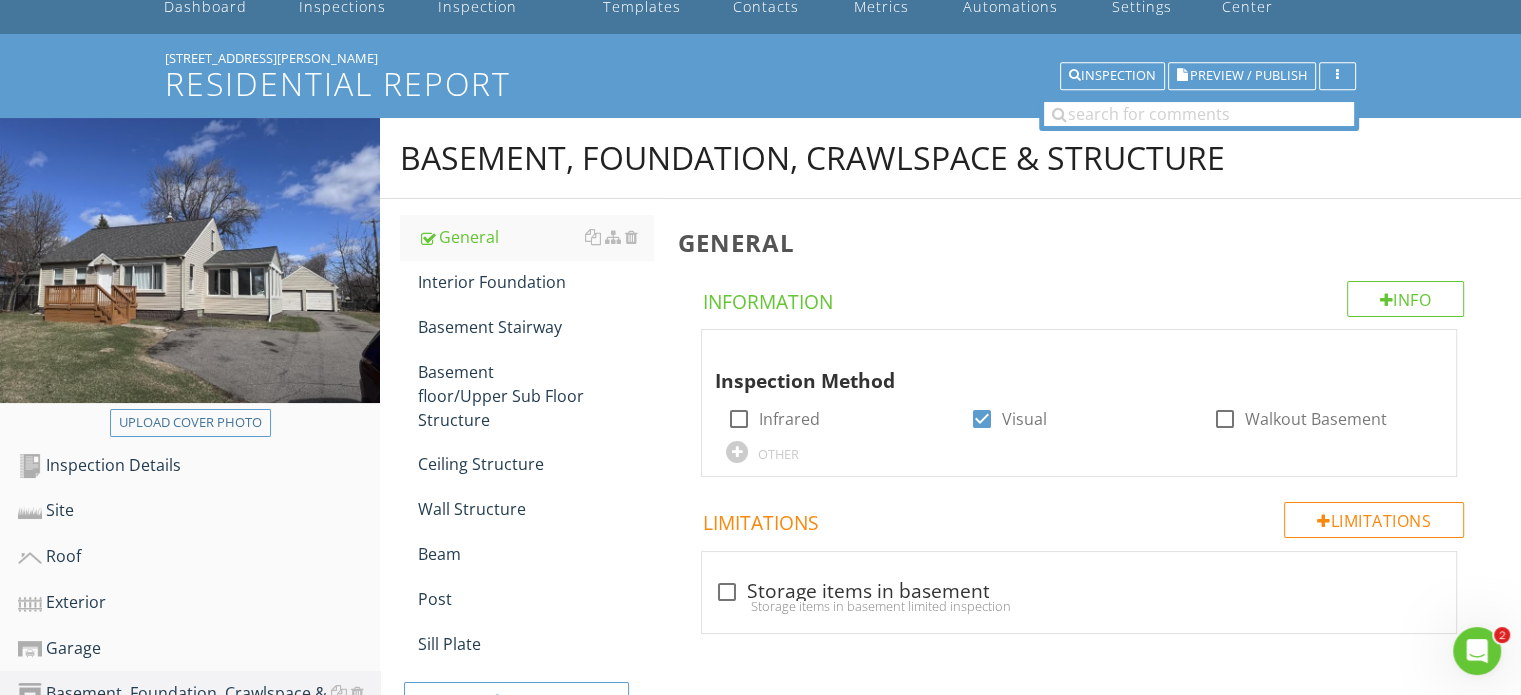 scroll, scrollTop: 100, scrollLeft: 0, axis: vertical 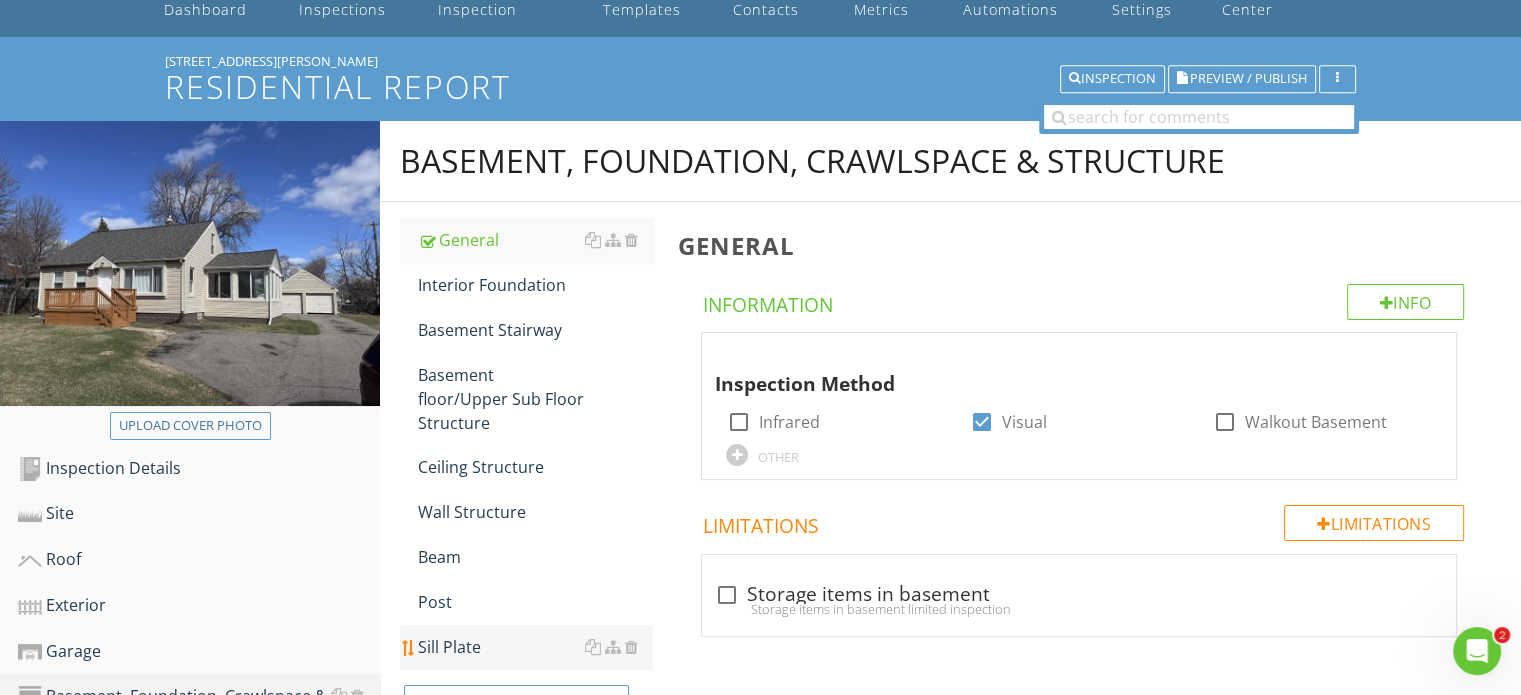 click on "Sill Plate" at bounding box center (535, 647) 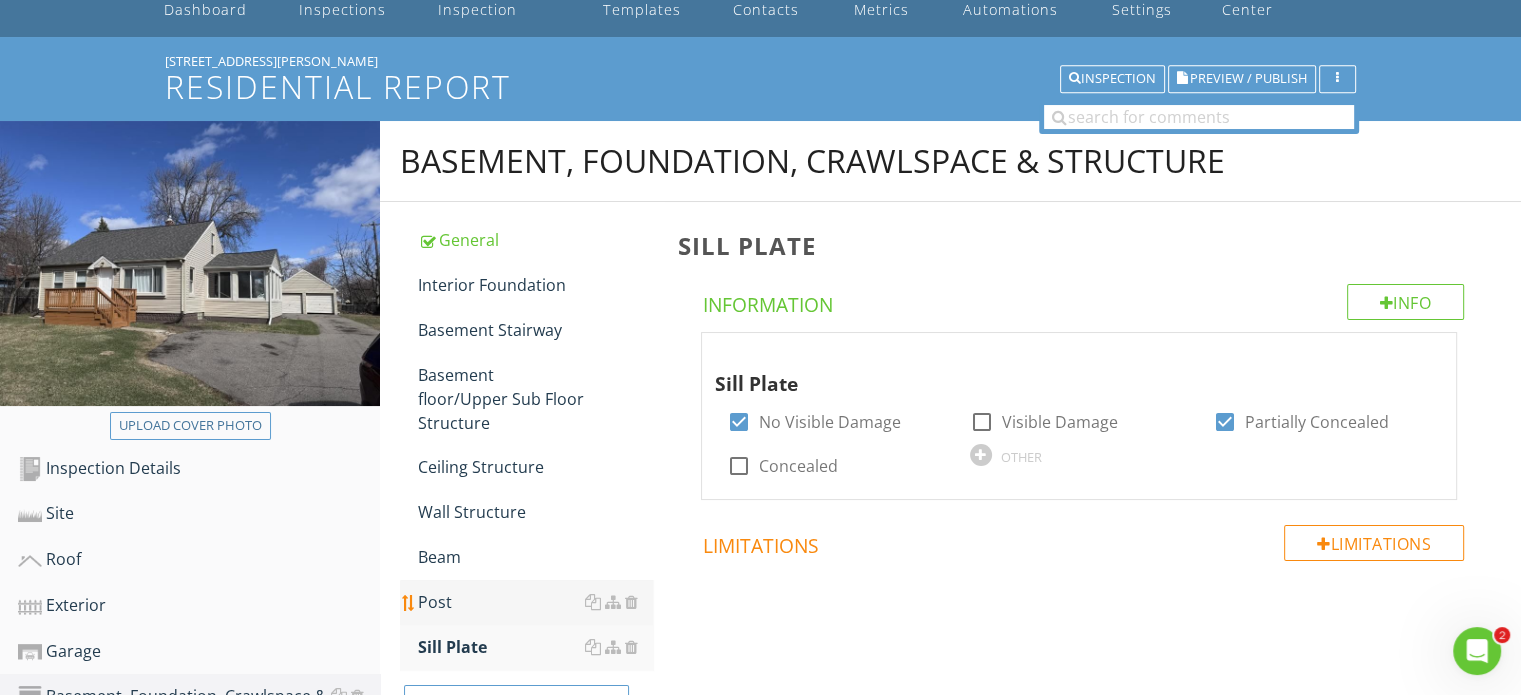 click on "Post" at bounding box center (535, 602) 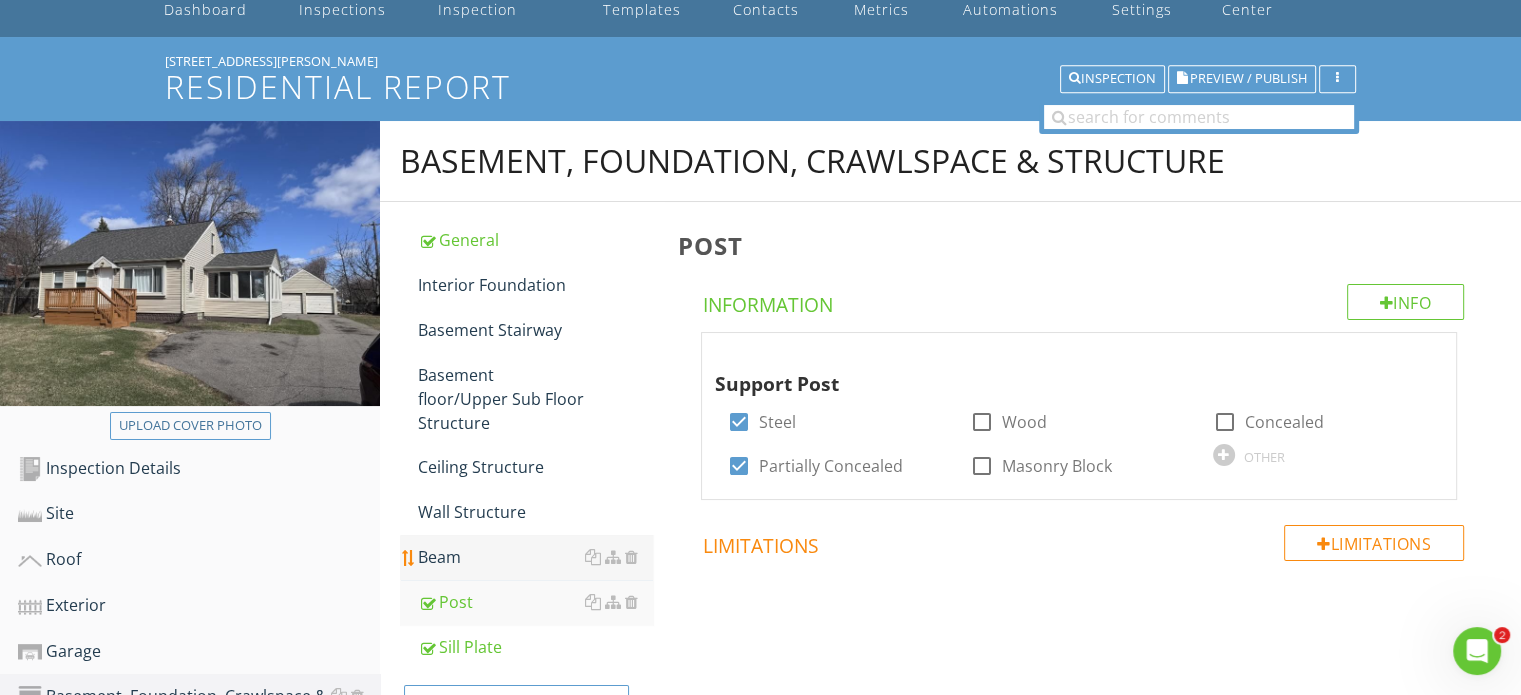 click on "Beam" at bounding box center [535, 557] 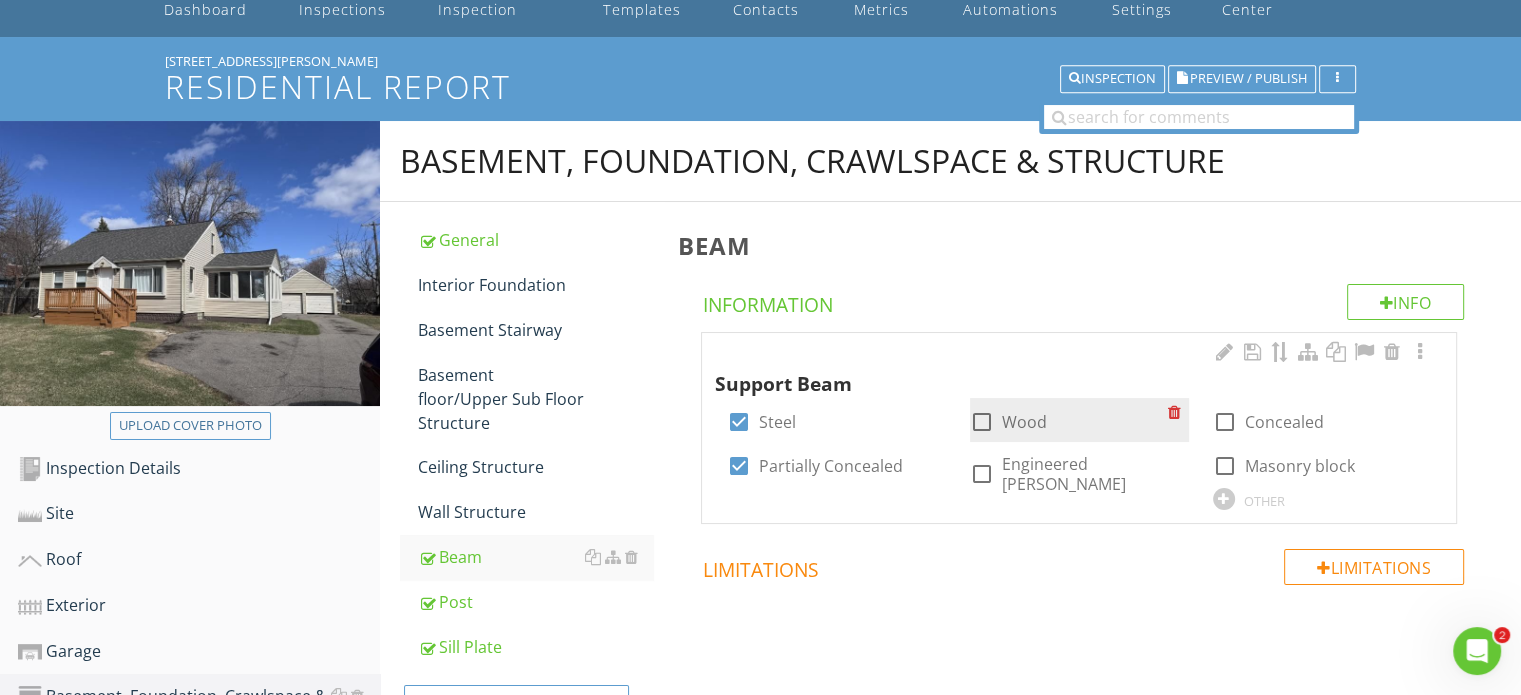 click at bounding box center (982, 422) 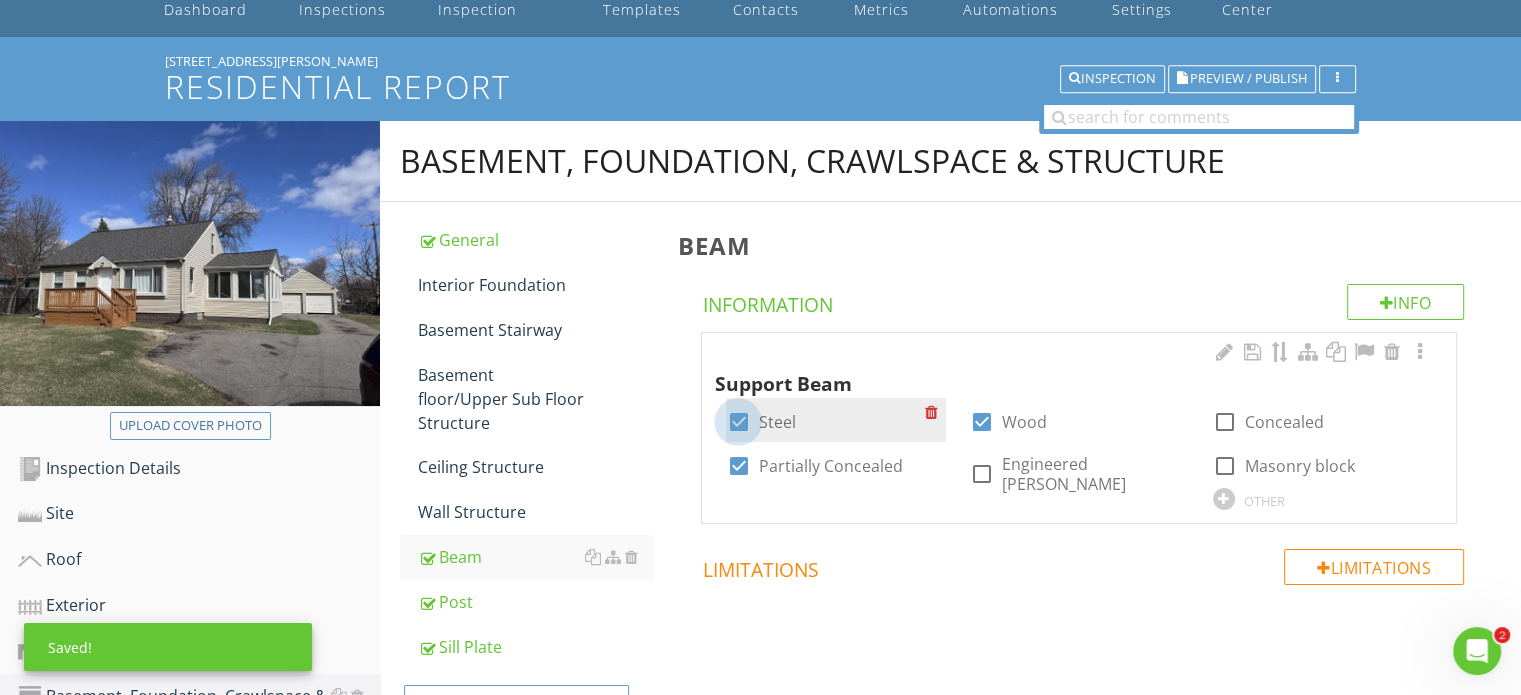 click at bounding box center [738, 422] 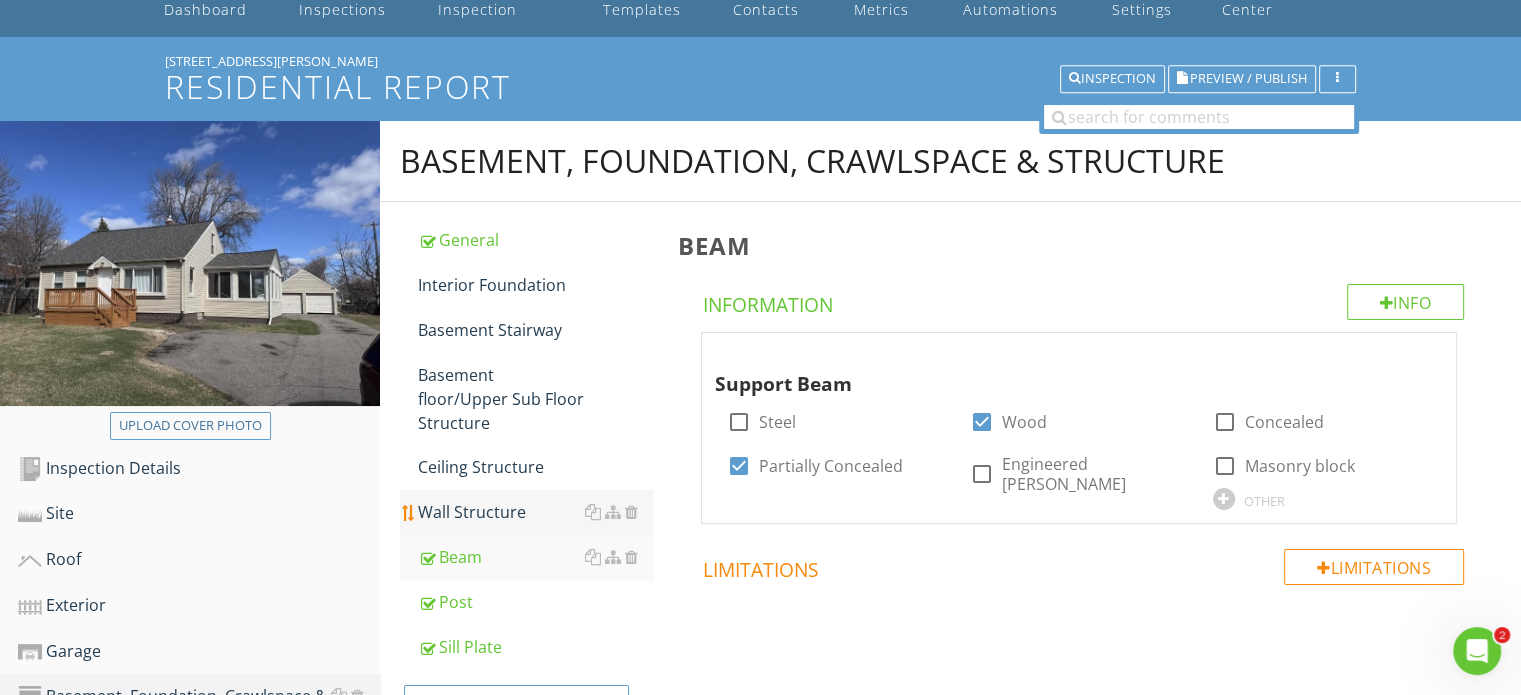 click on "Wall Structure" at bounding box center [535, 512] 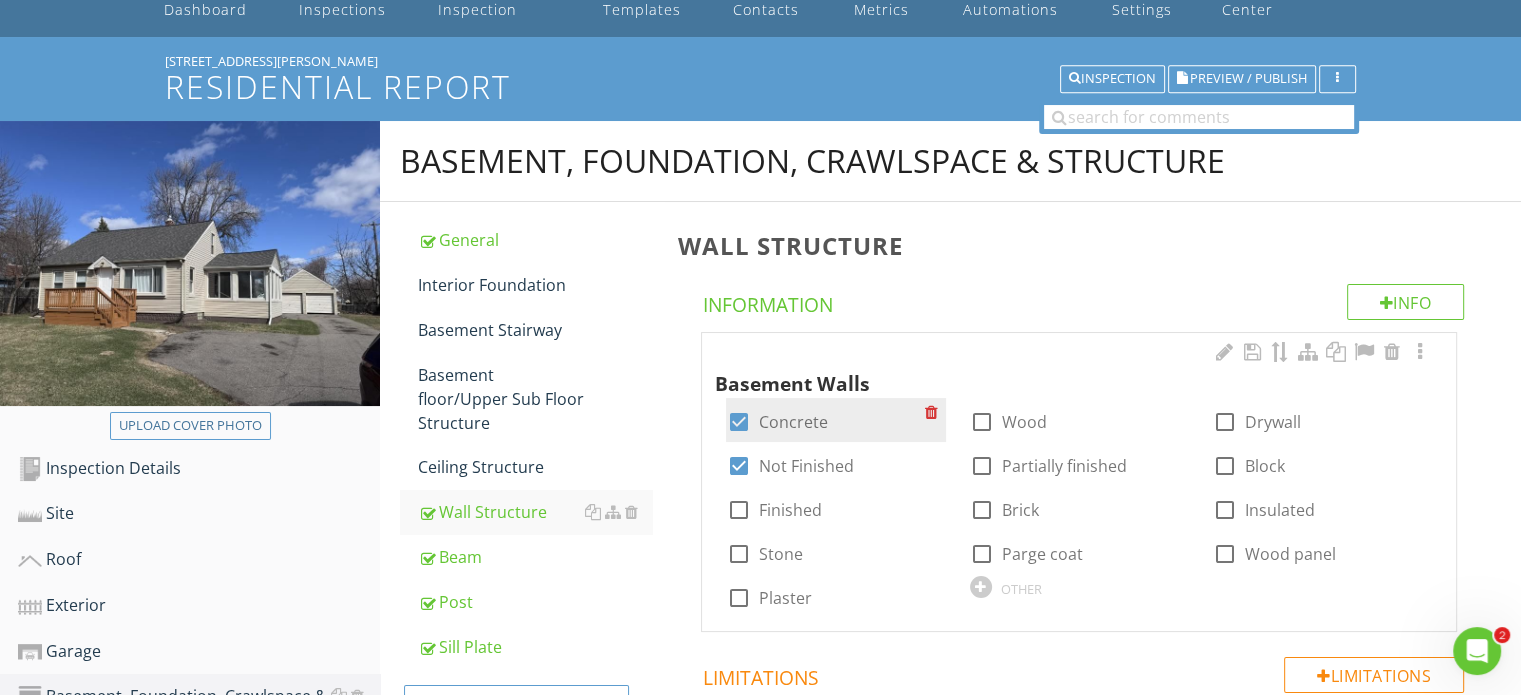 click at bounding box center (738, 422) 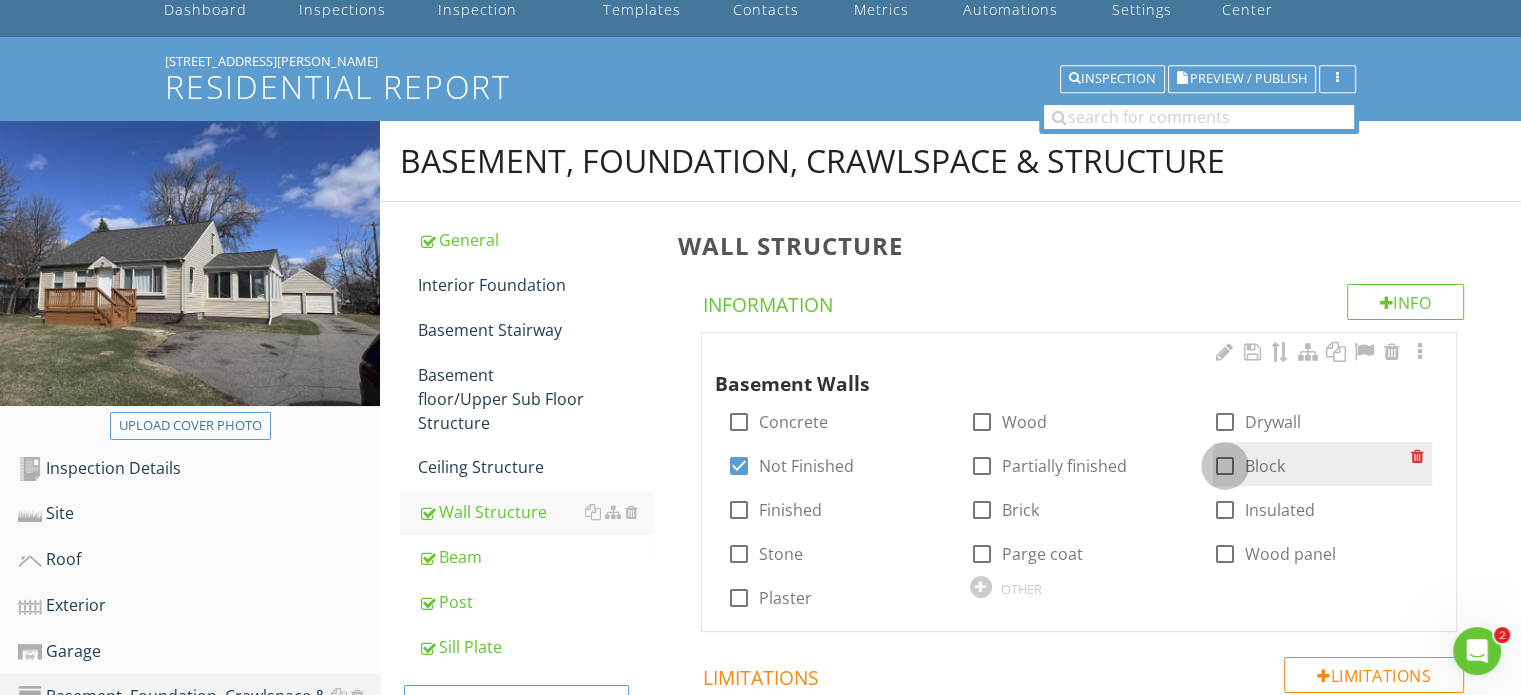 click at bounding box center (1225, 466) 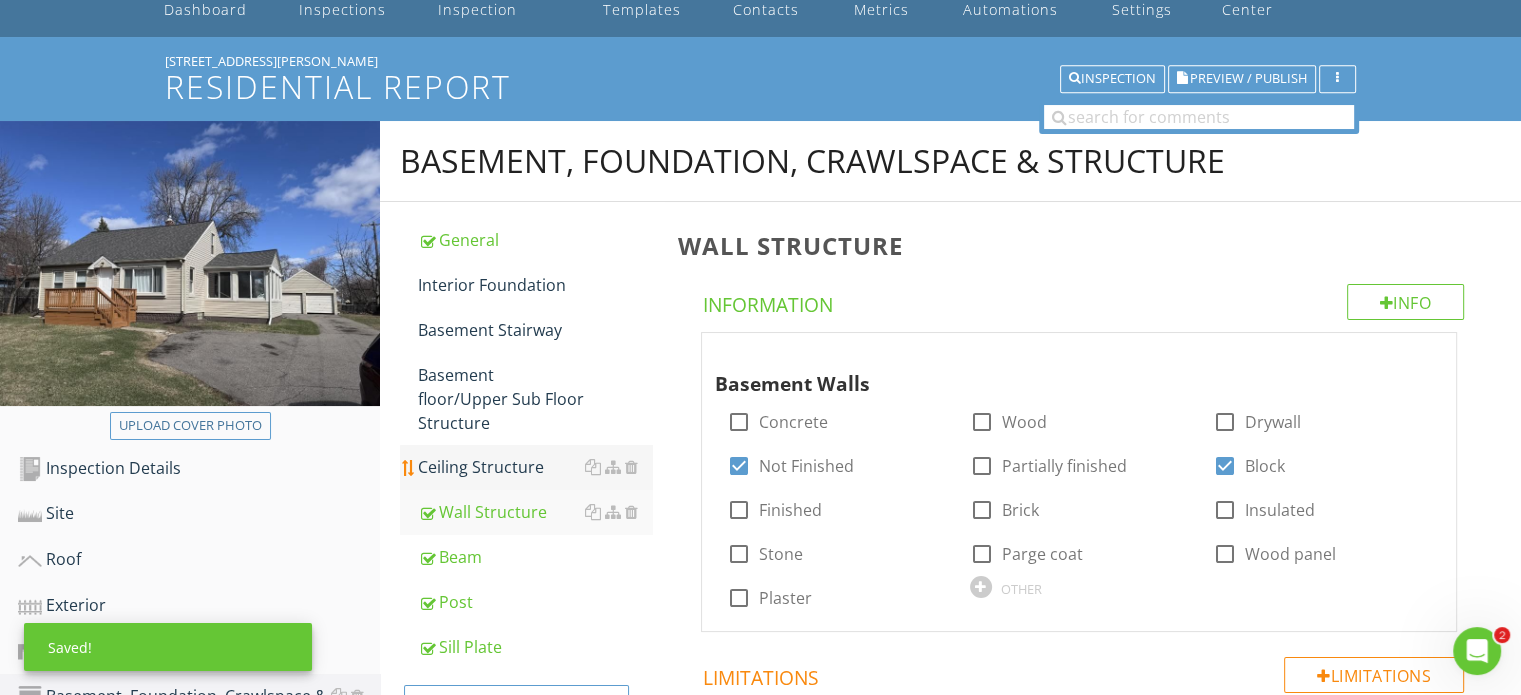 click on "Ceiling Structure" at bounding box center [535, 467] 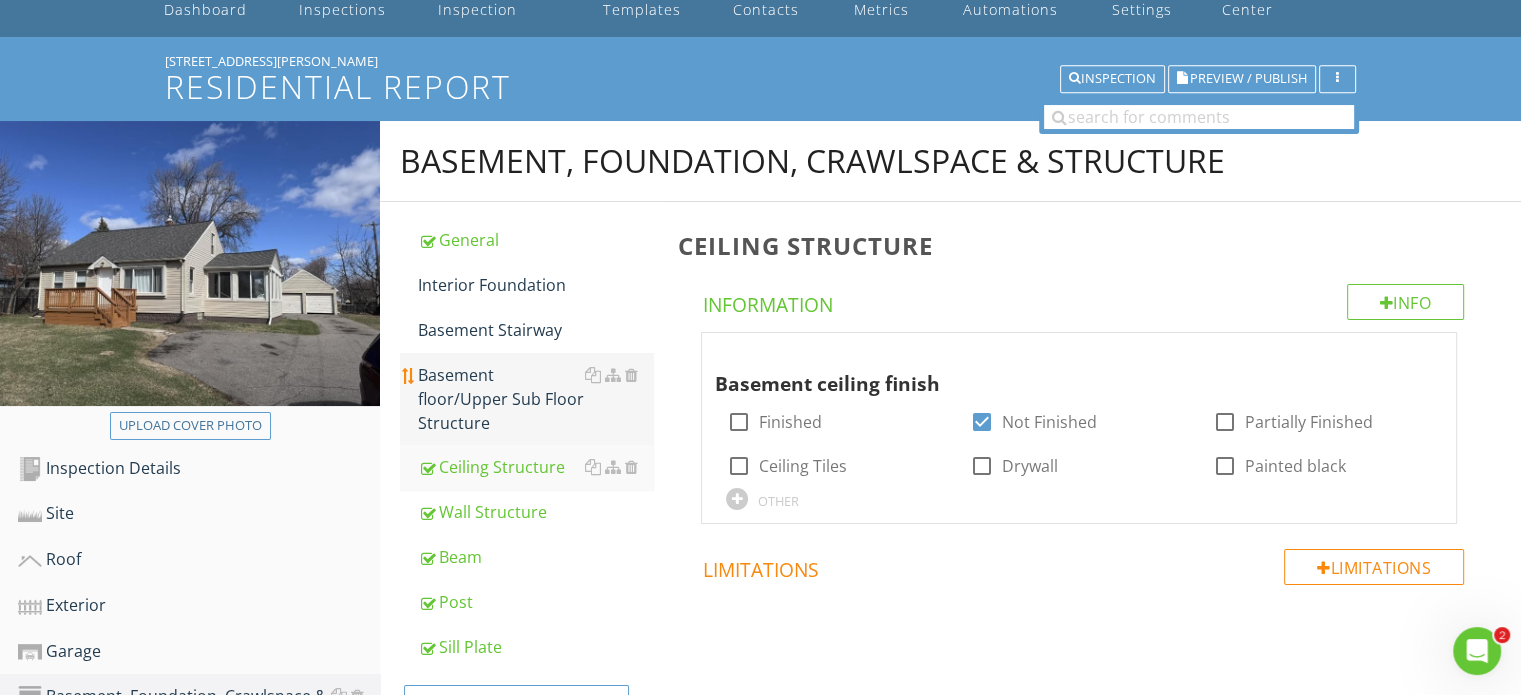click on "Basement floor/Upper Sub Floor Structure" at bounding box center (535, 399) 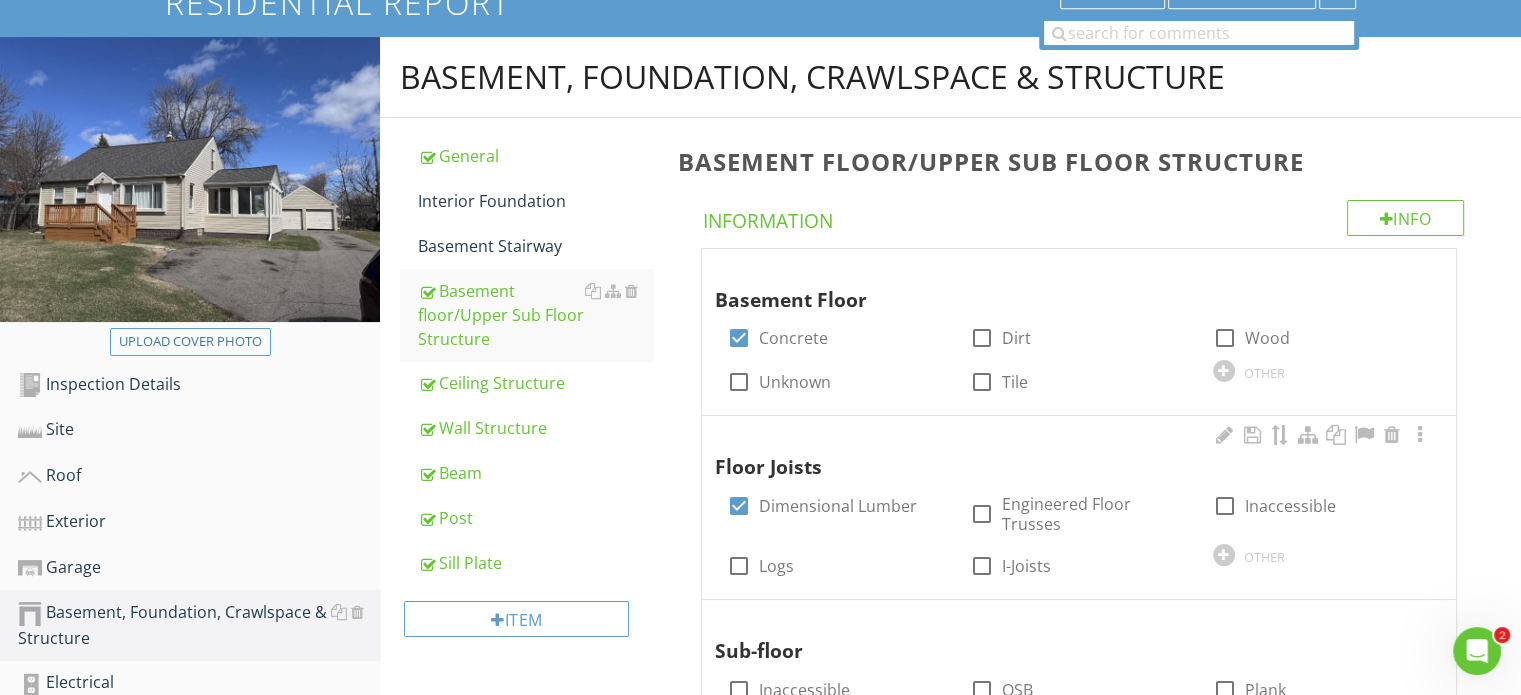 scroll, scrollTop: 400, scrollLeft: 0, axis: vertical 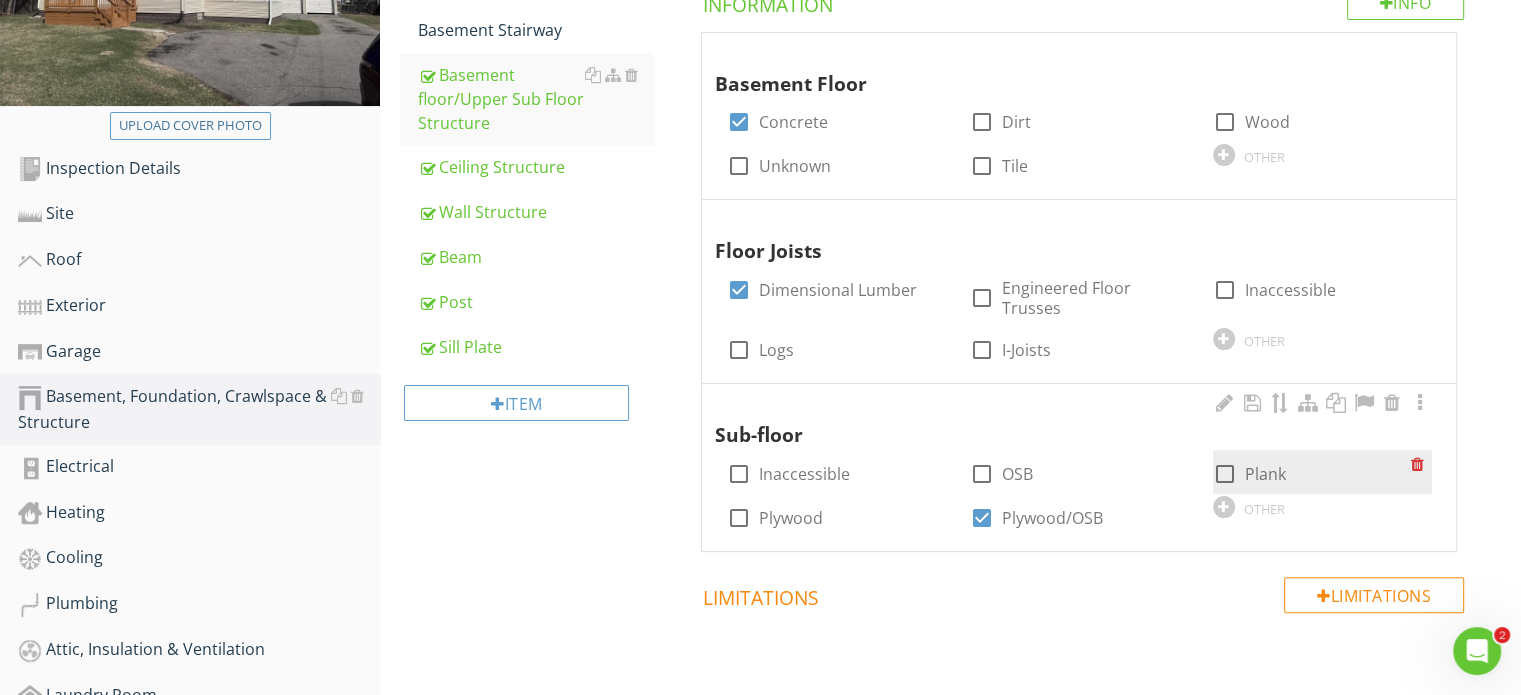 click at bounding box center [1225, 474] 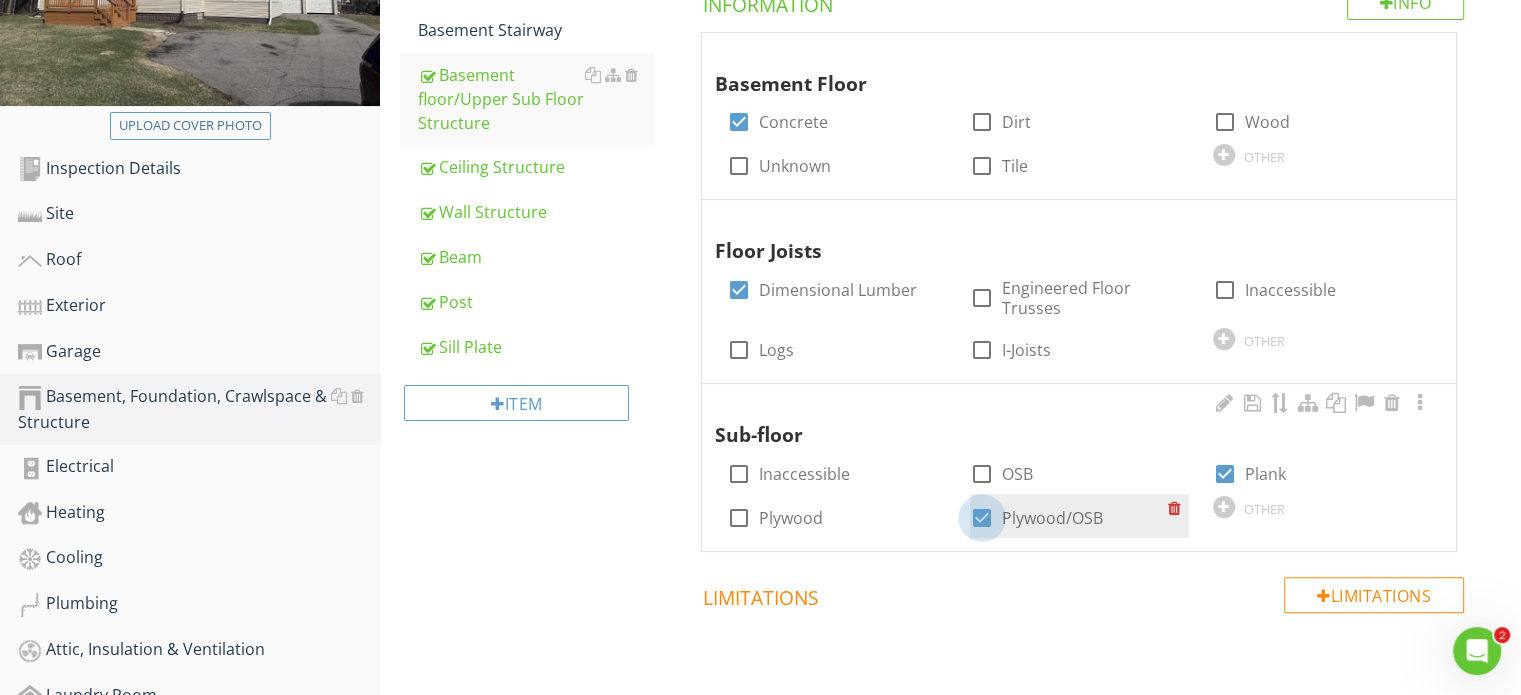 click at bounding box center [982, 518] 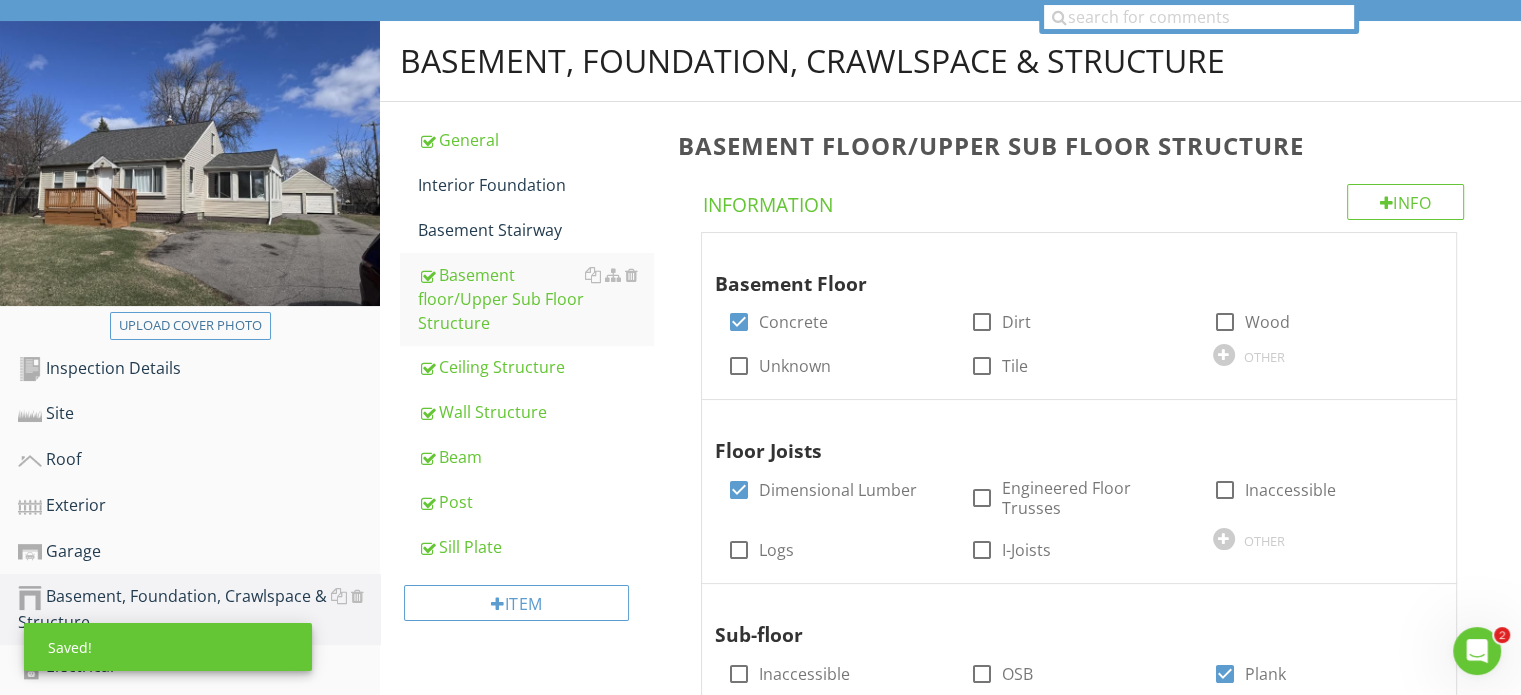 scroll, scrollTop: 200, scrollLeft: 0, axis: vertical 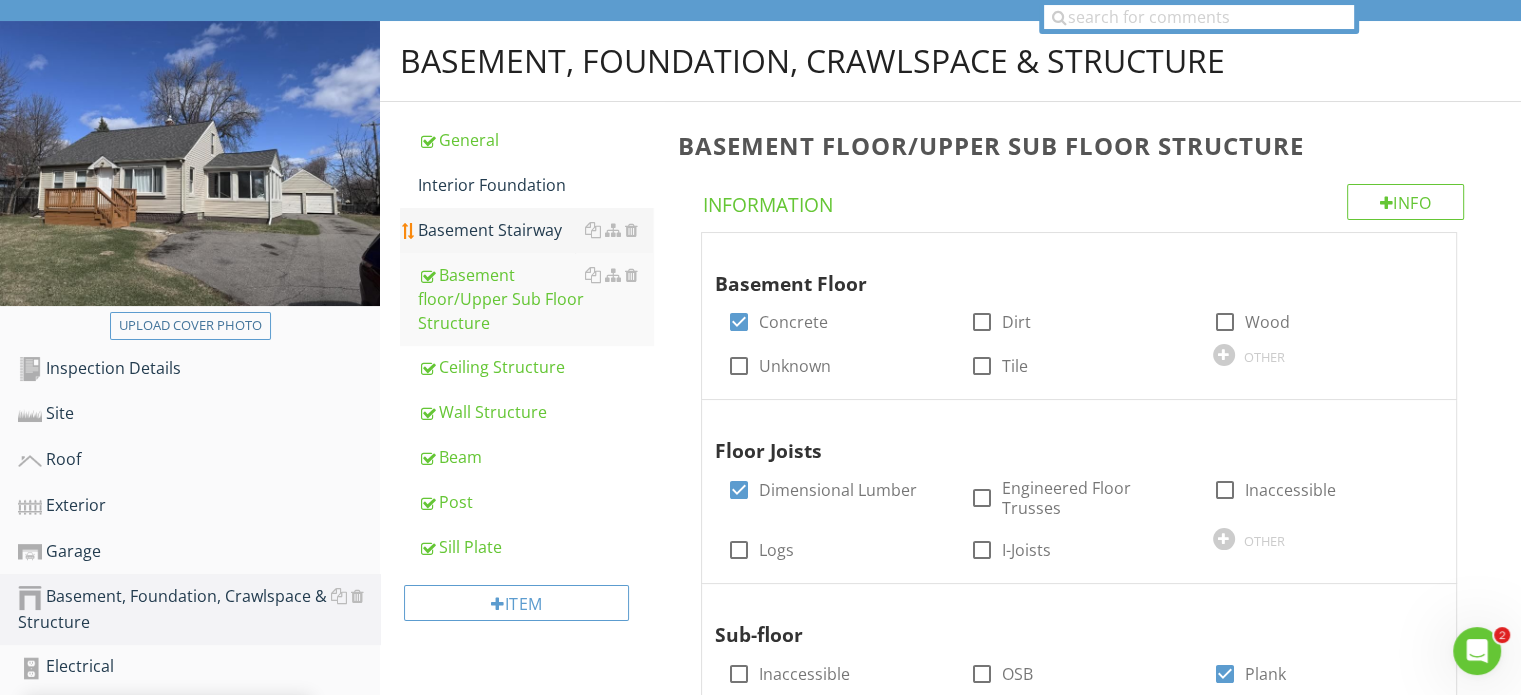 click on "Basement Stairway" at bounding box center (535, 230) 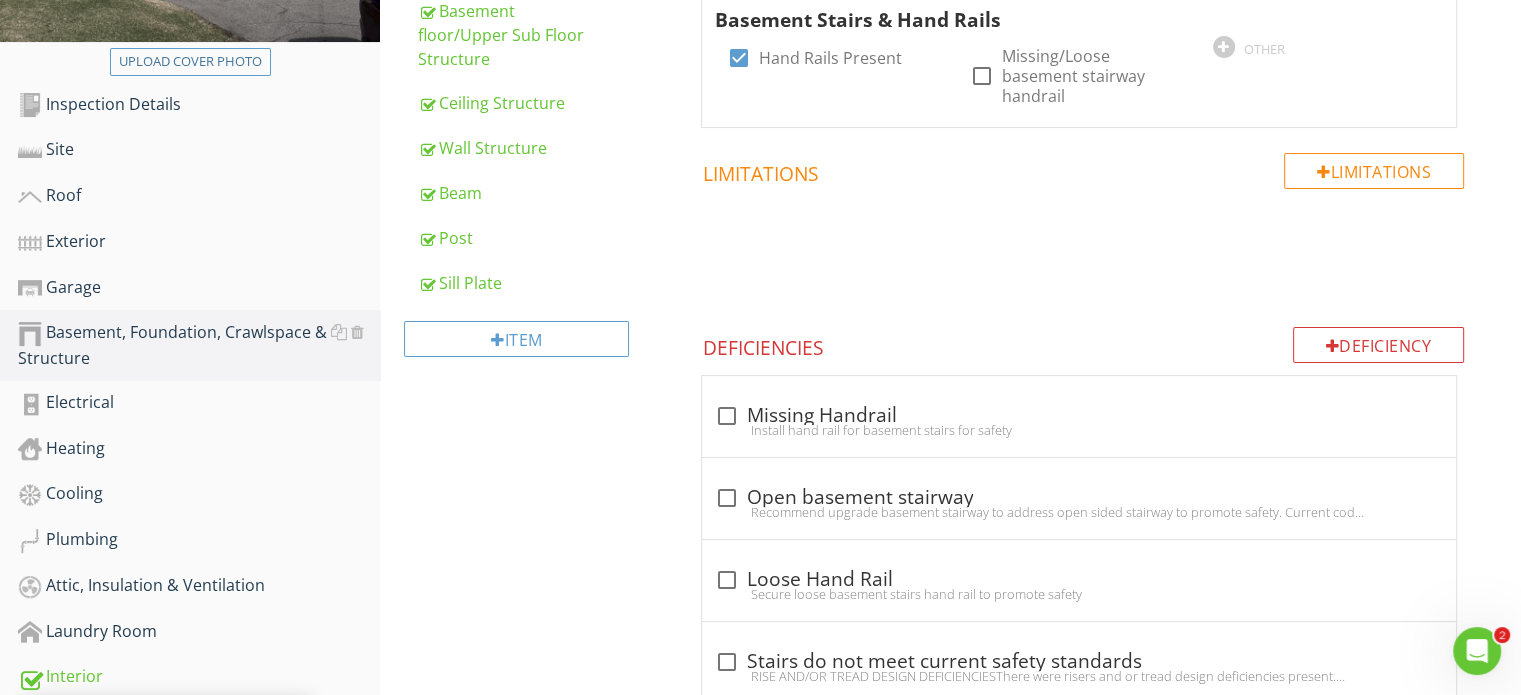 scroll, scrollTop: 500, scrollLeft: 0, axis: vertical 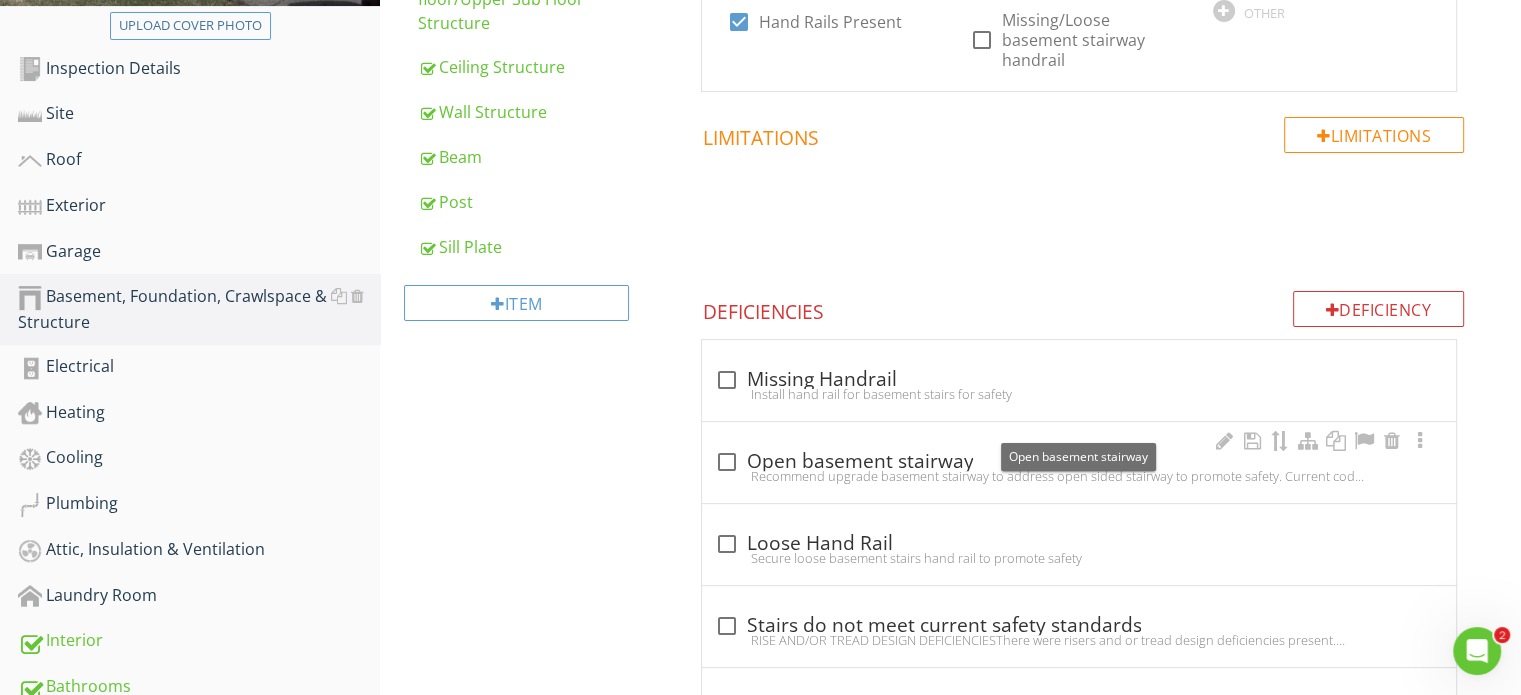 click at bounding box center [726, 462] 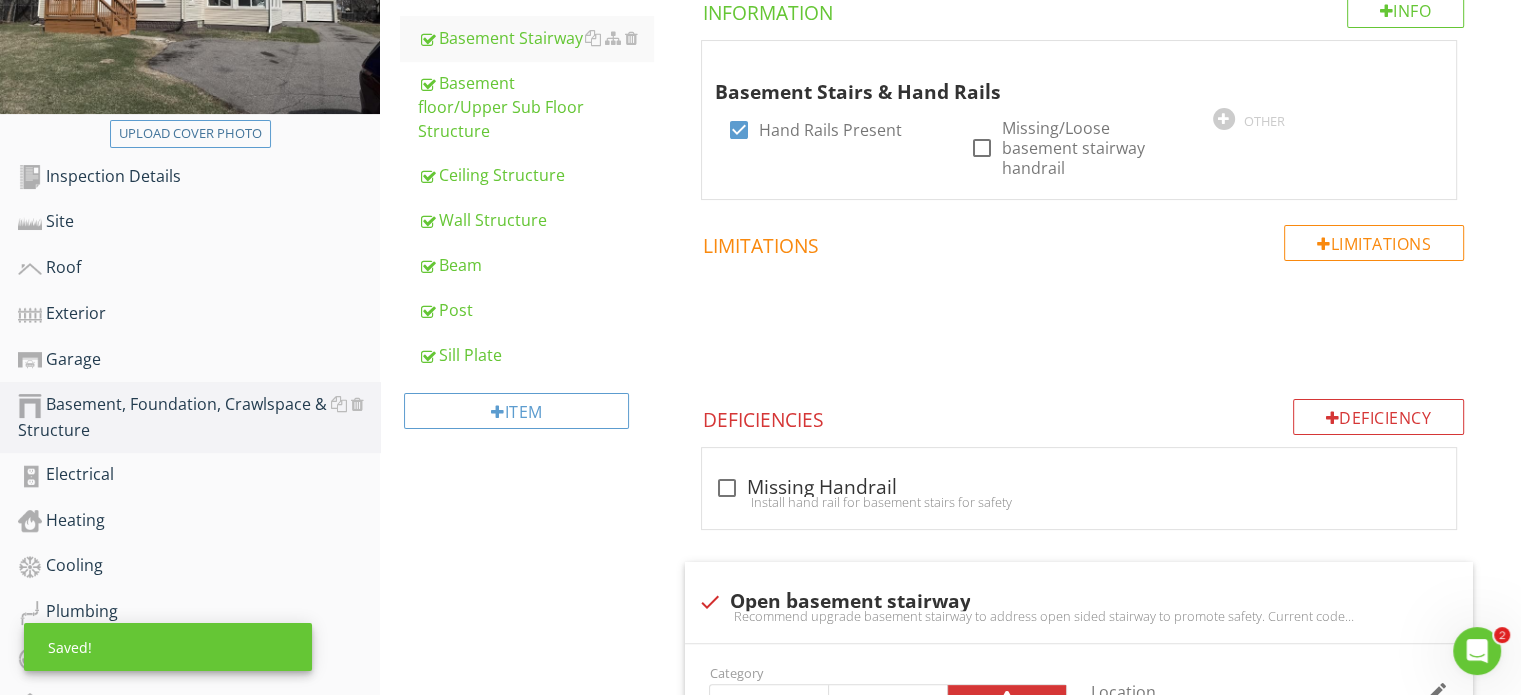 scroll, scrollTop: 100, scrollLeft: 0, axis: vertical 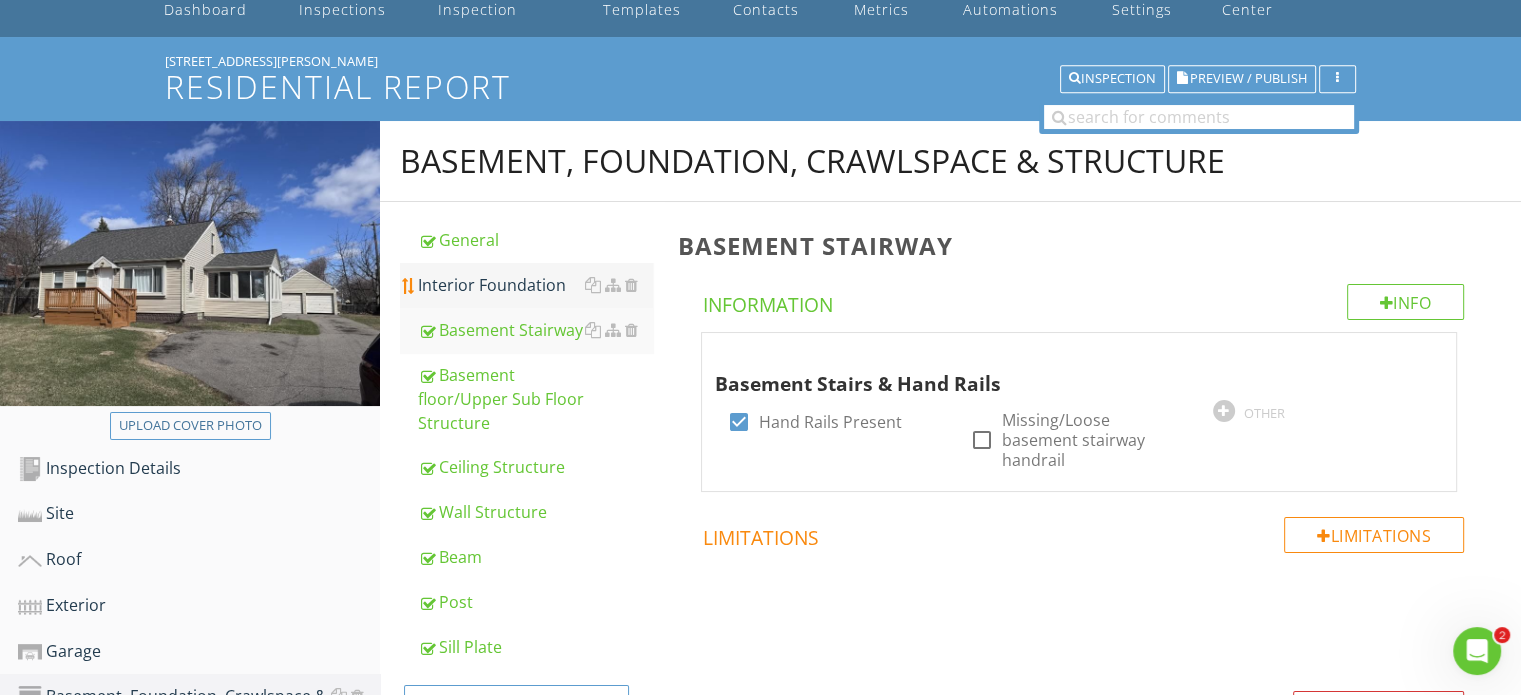 click on "Interior Foundation" at bounding box center (535, 285) 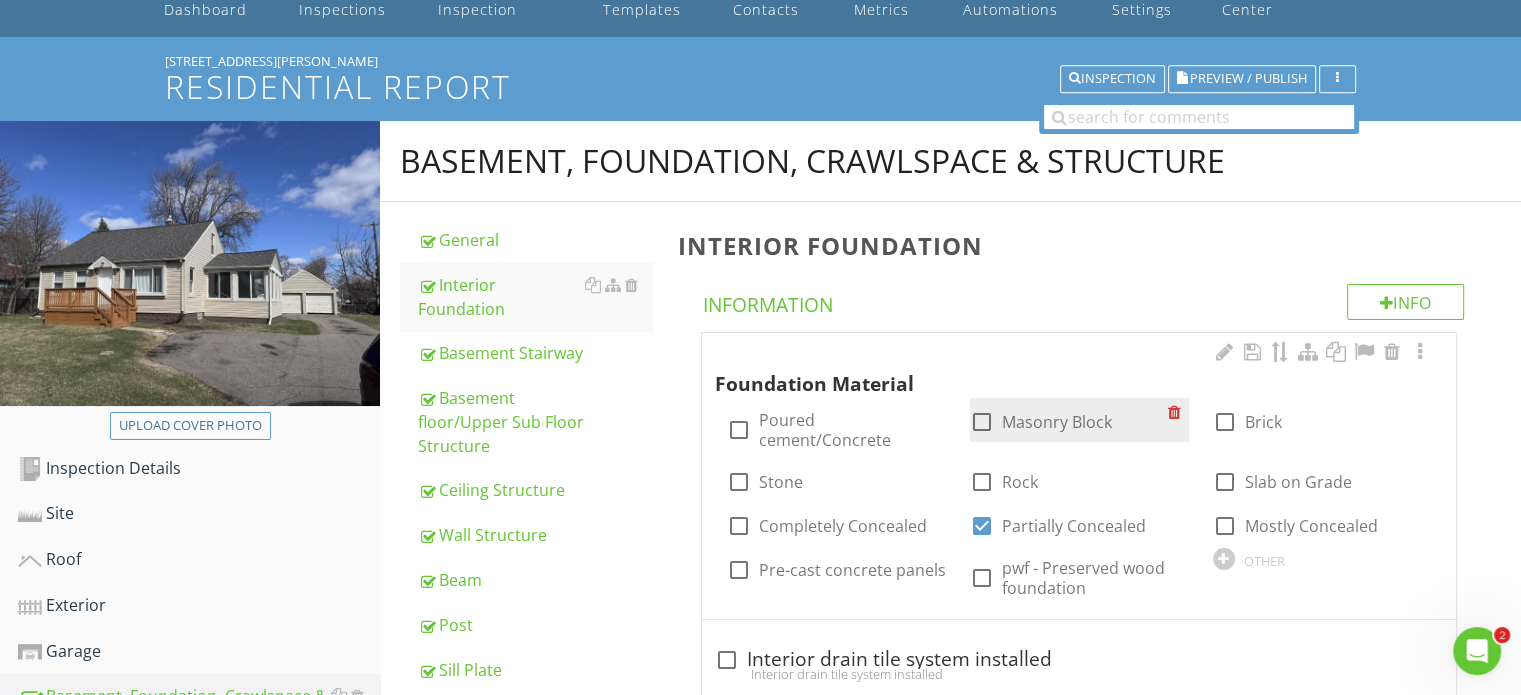 click at bounding box center [982, 422] 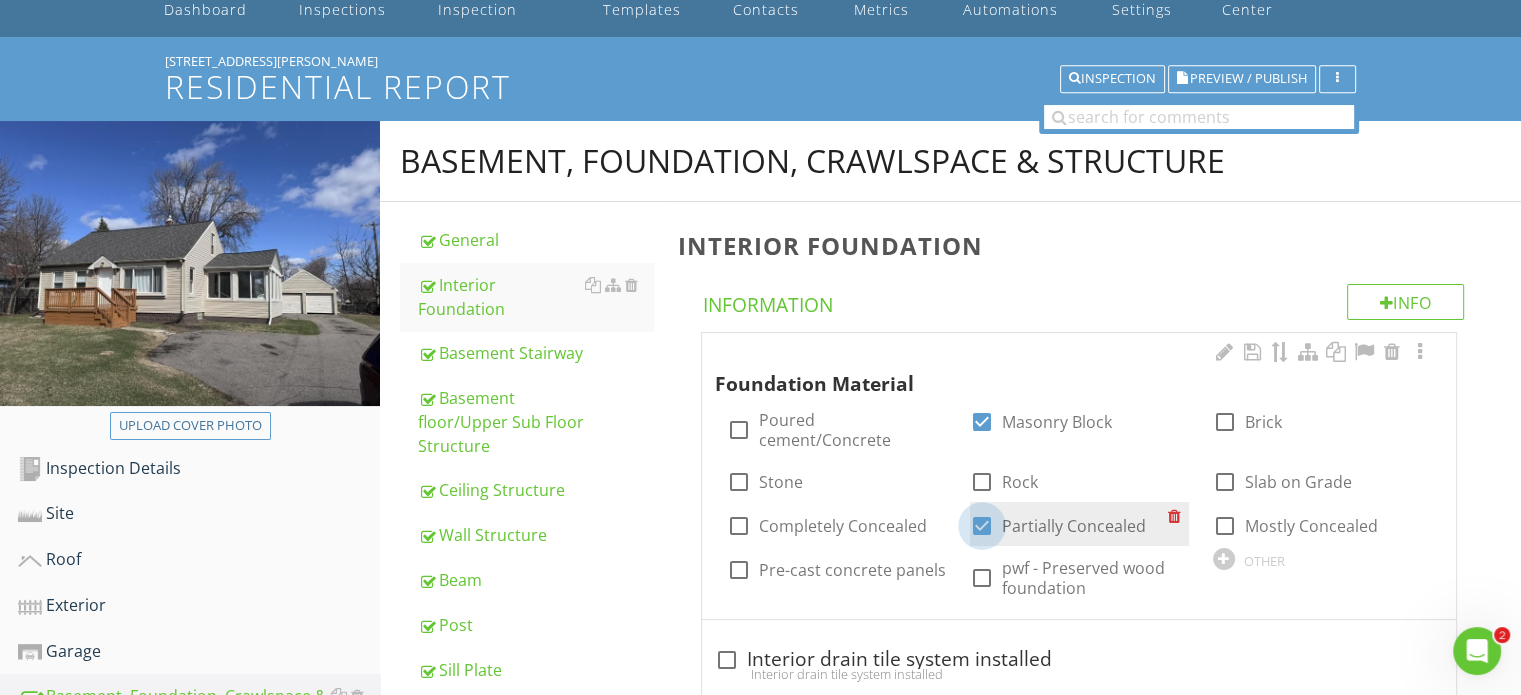 click at bounding box center (982, 526) 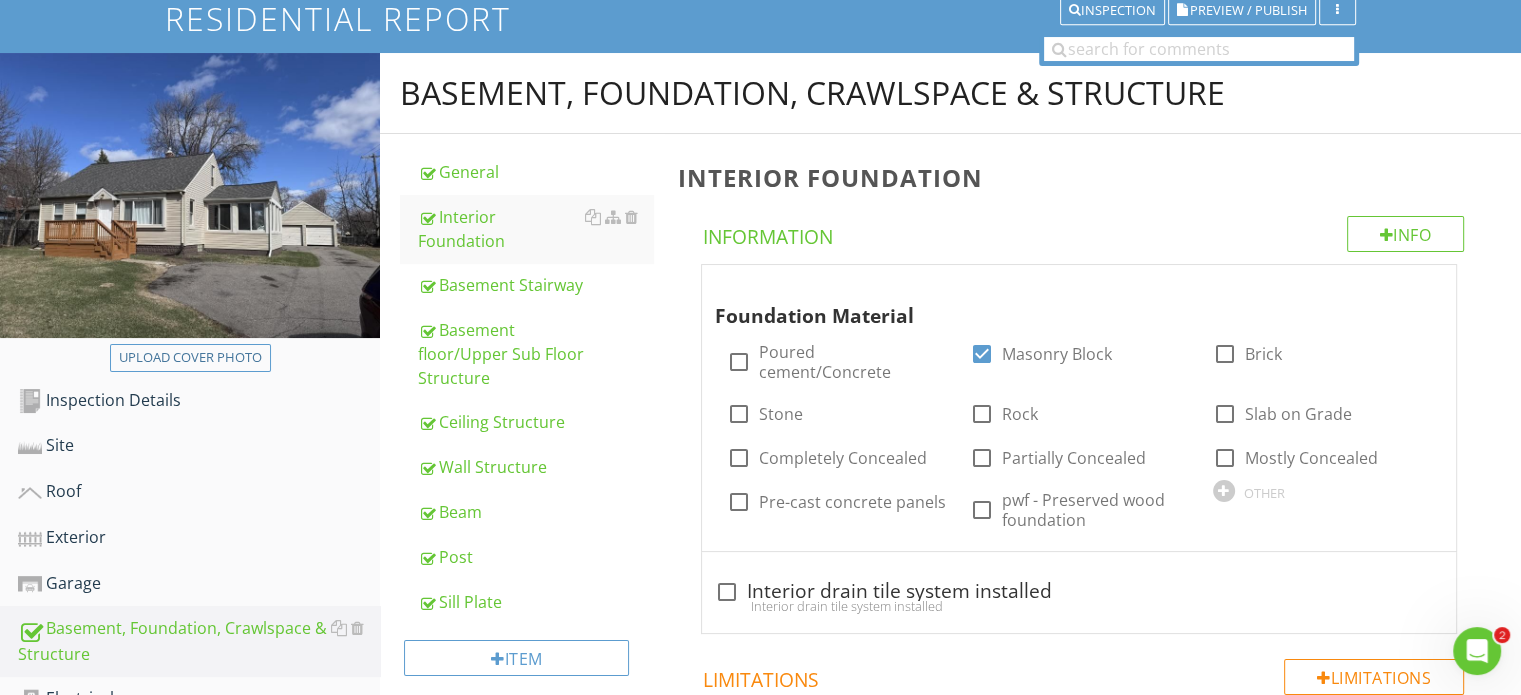 scroll, scrollTop: 200, scrollLeft: 0, axis: vertical 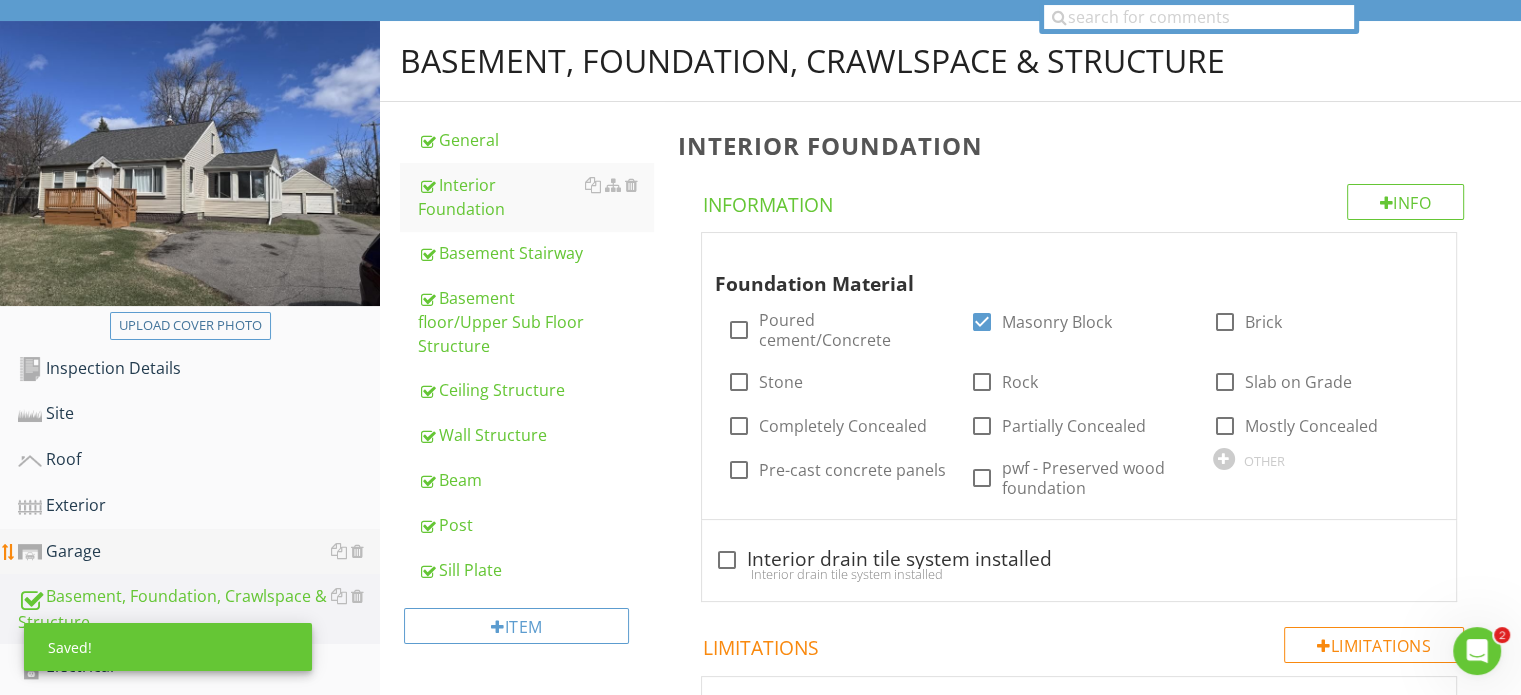 click on "Garage" at bounding box center [199, 552] 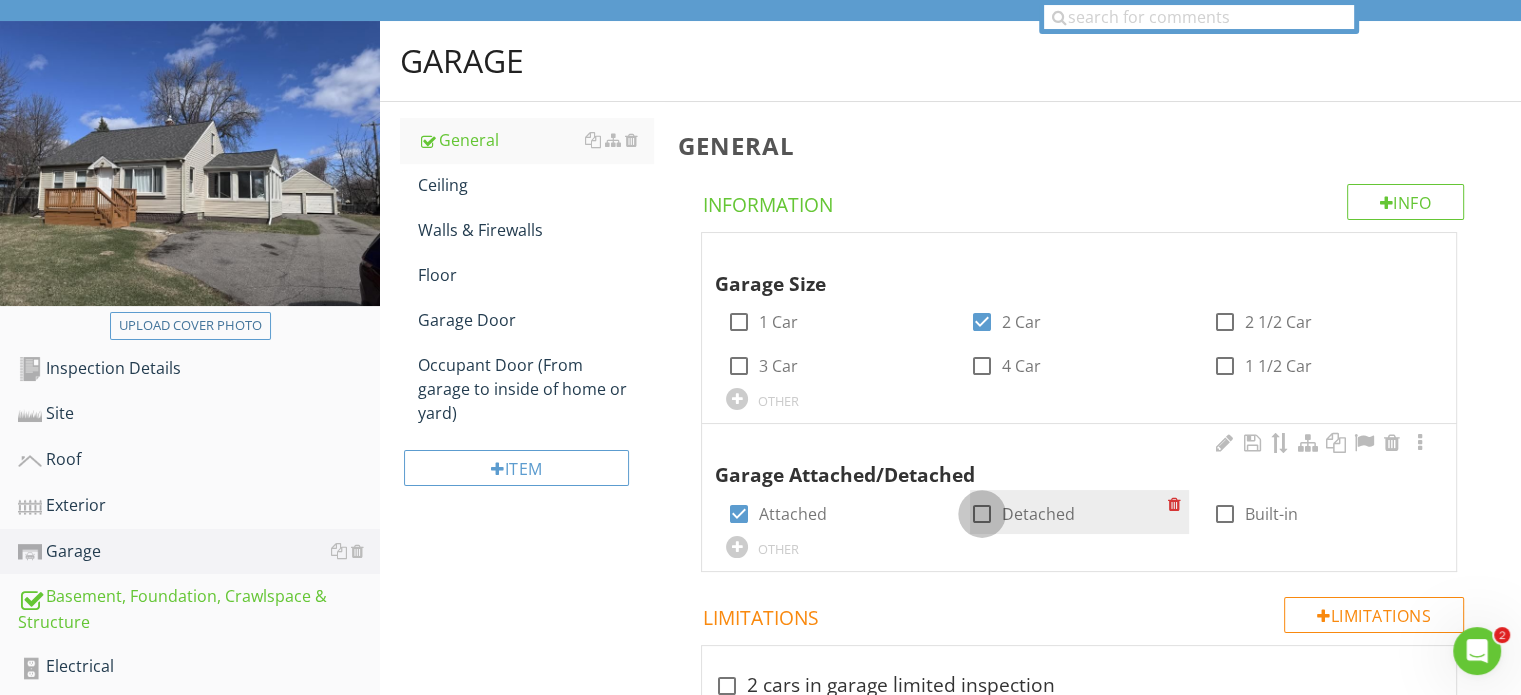 click at bounding box center (982, 514) 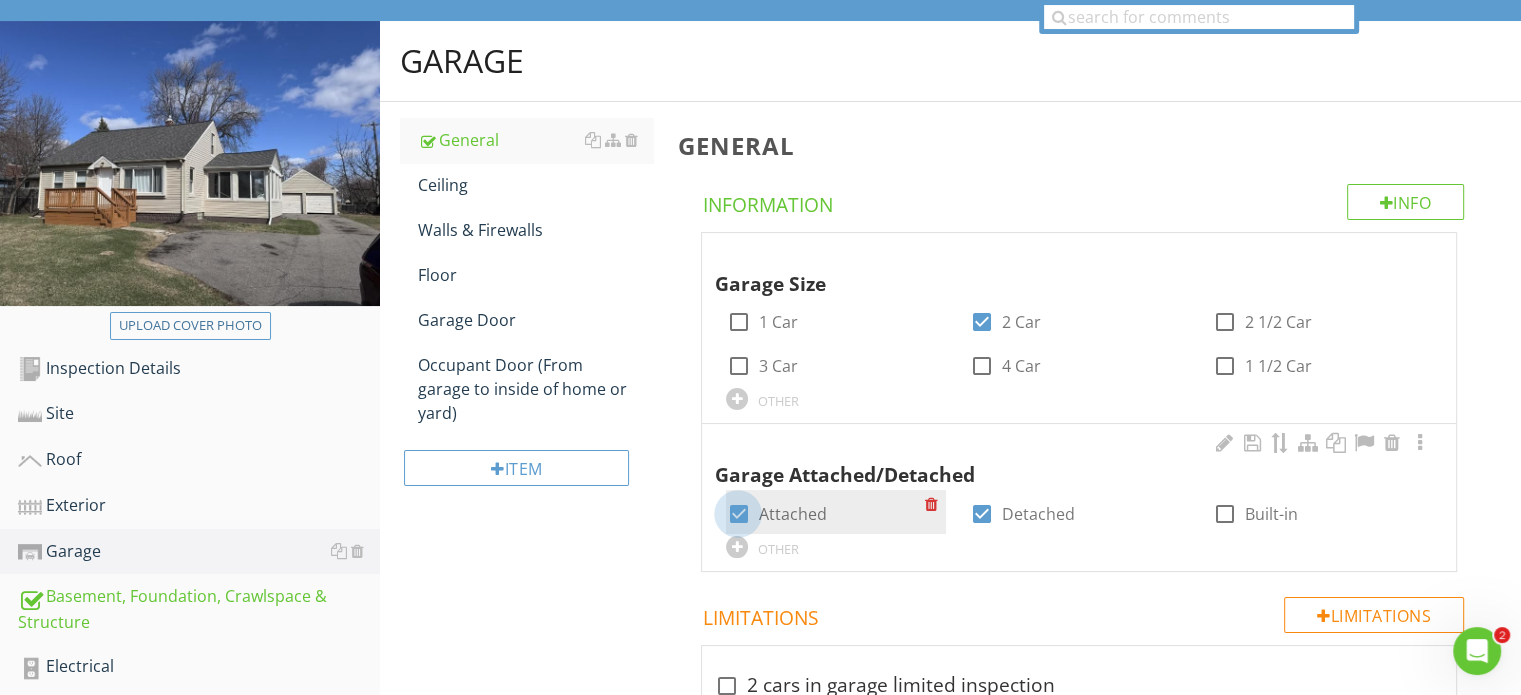 click at bounding box center (738, 514) 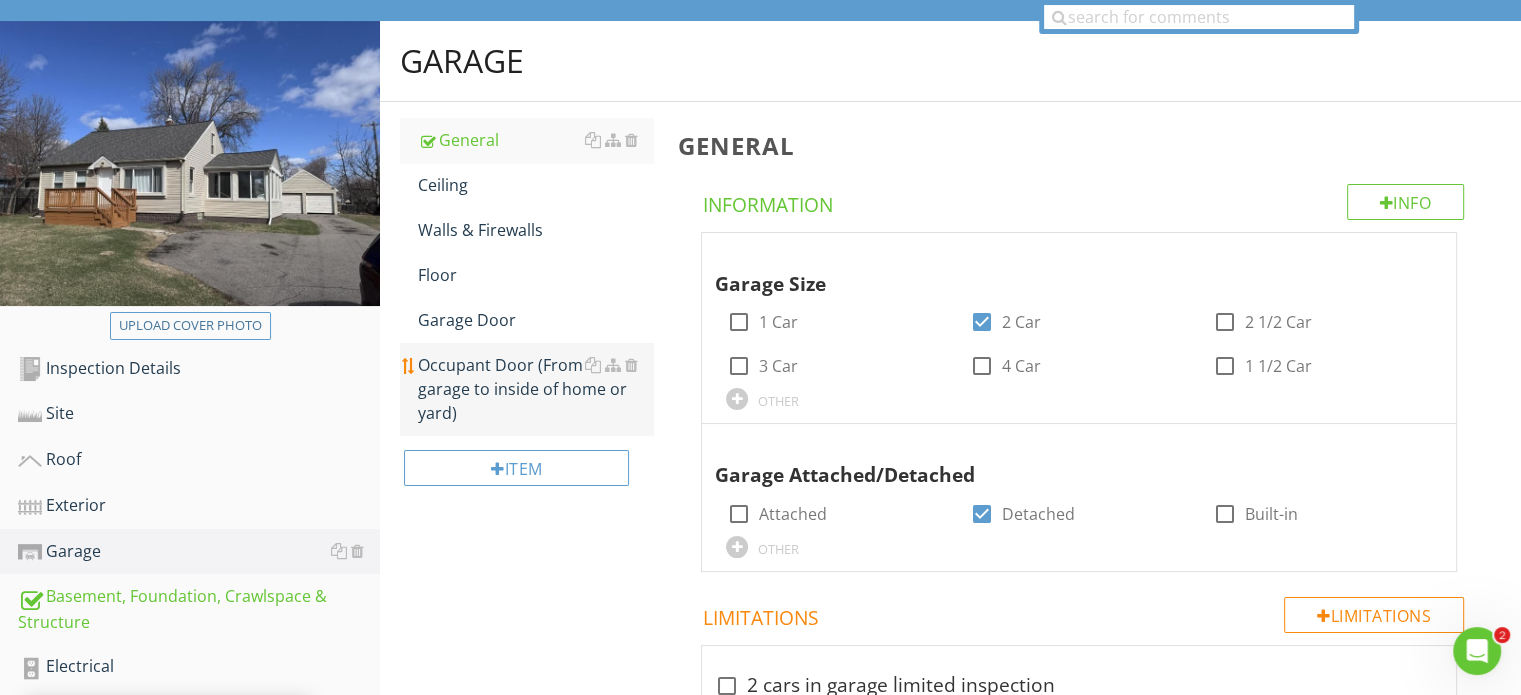 click on "Occupant Door (From garage to inside of home or yard)" at bounding box center (535, 389) 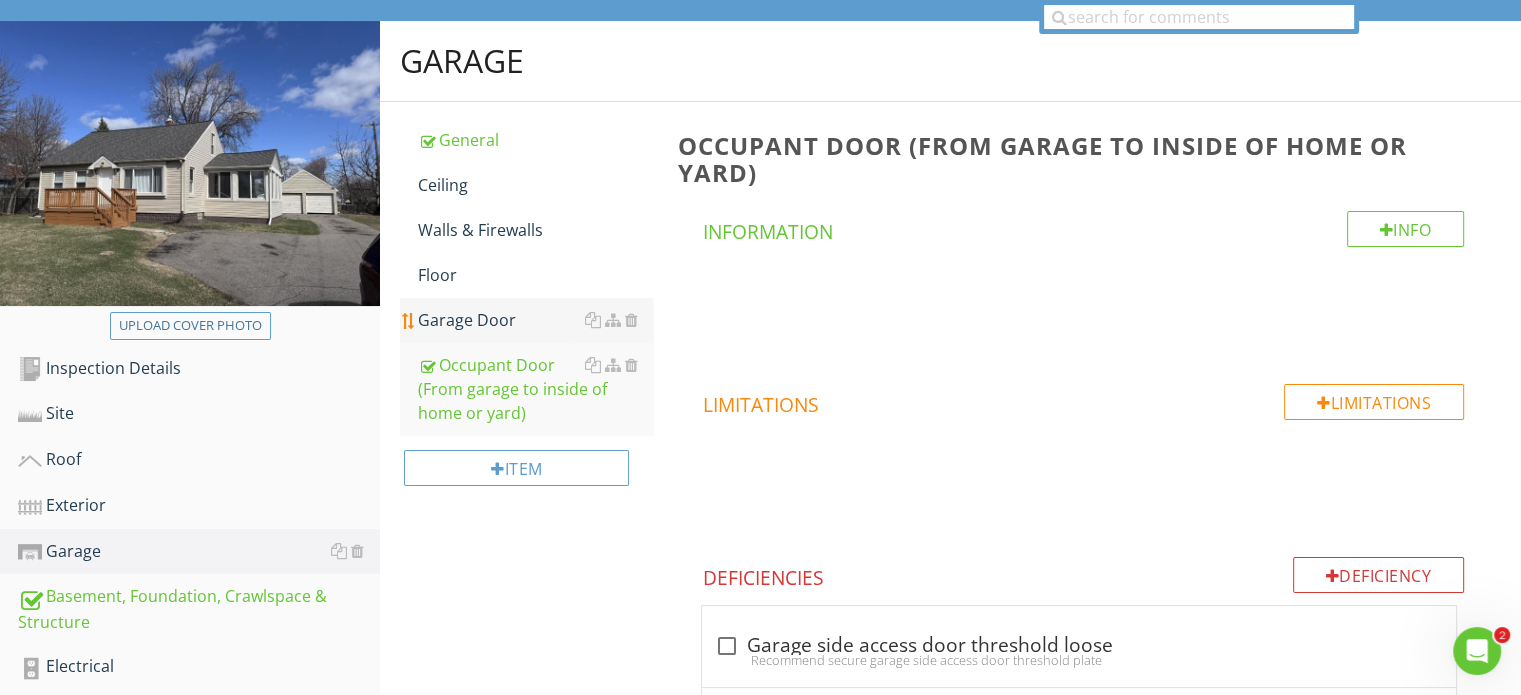 click on "Garage Door" at bounding box center (535, 320) 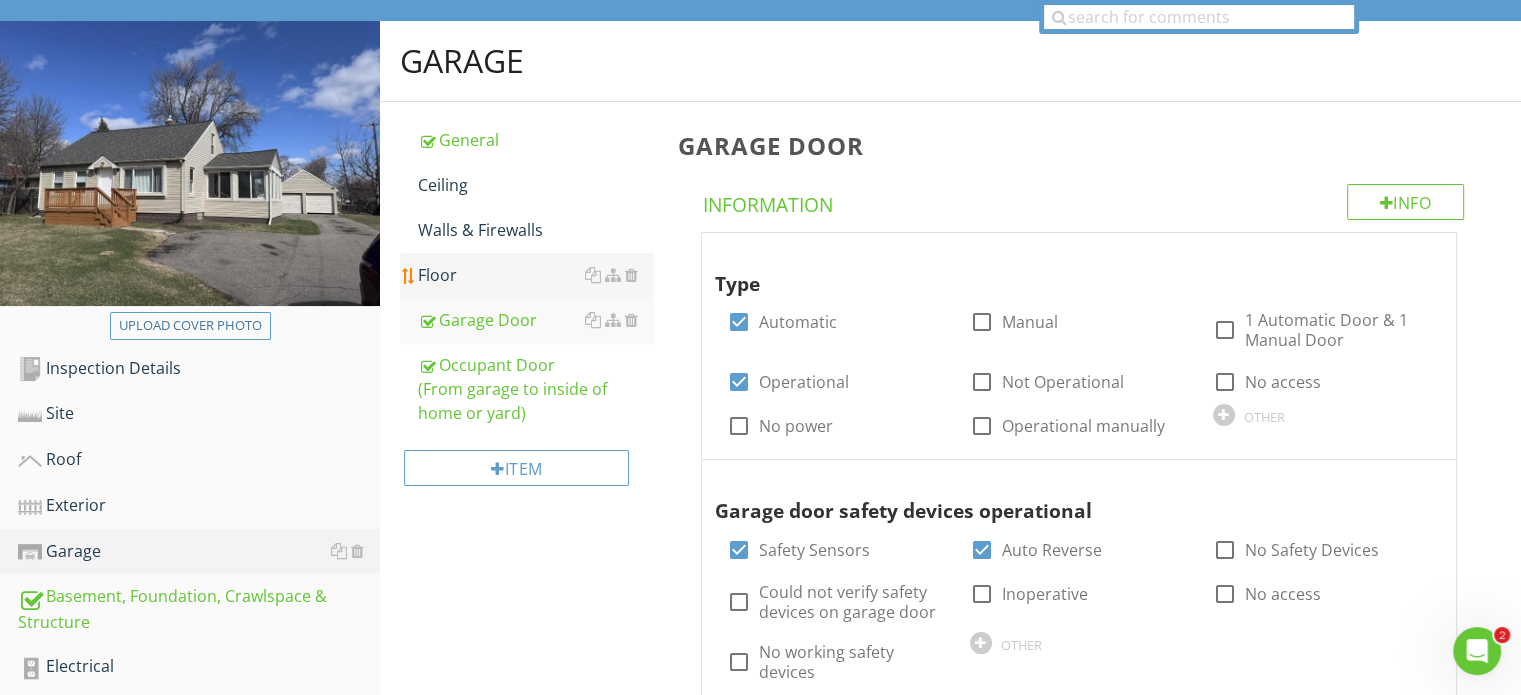 click on "Floor" at bounding box center (535, 275) 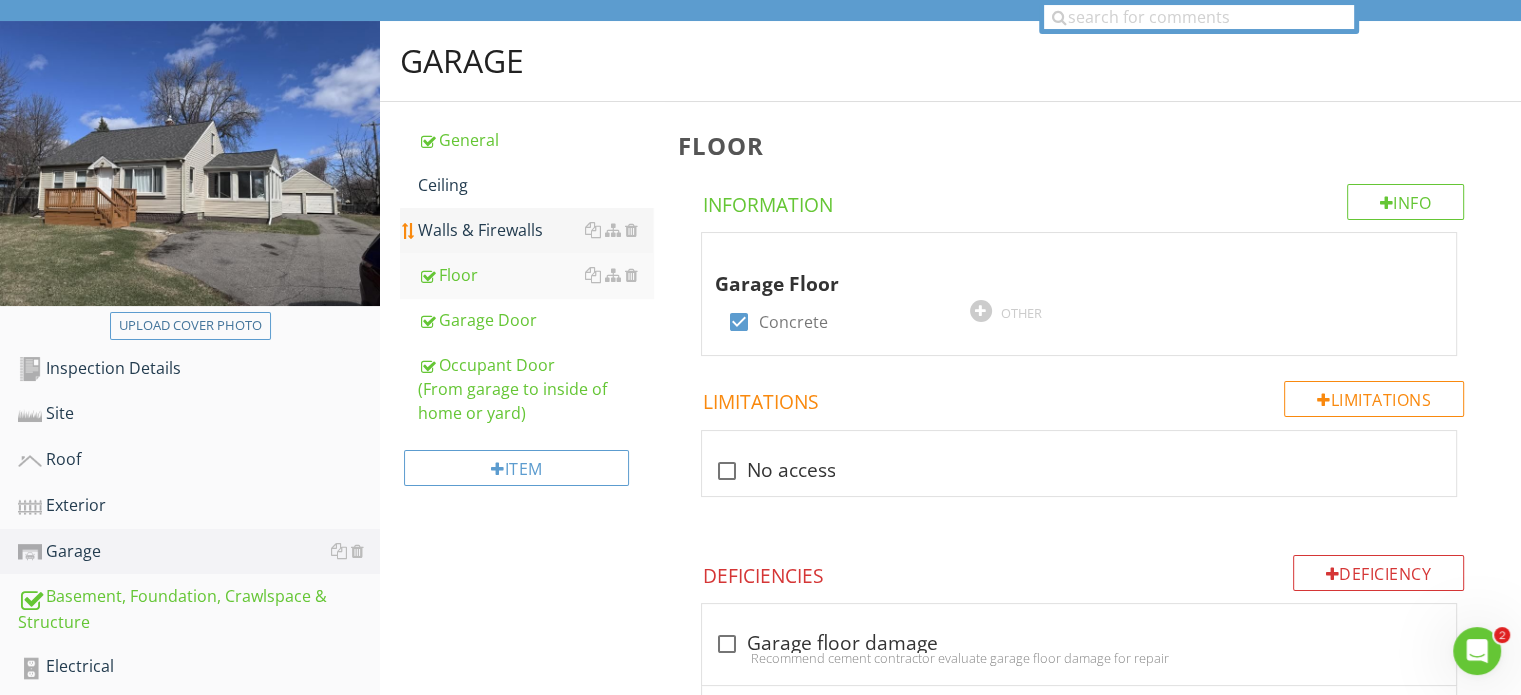 click on "Walls & Firewalls" at bounding box center (535, 230) 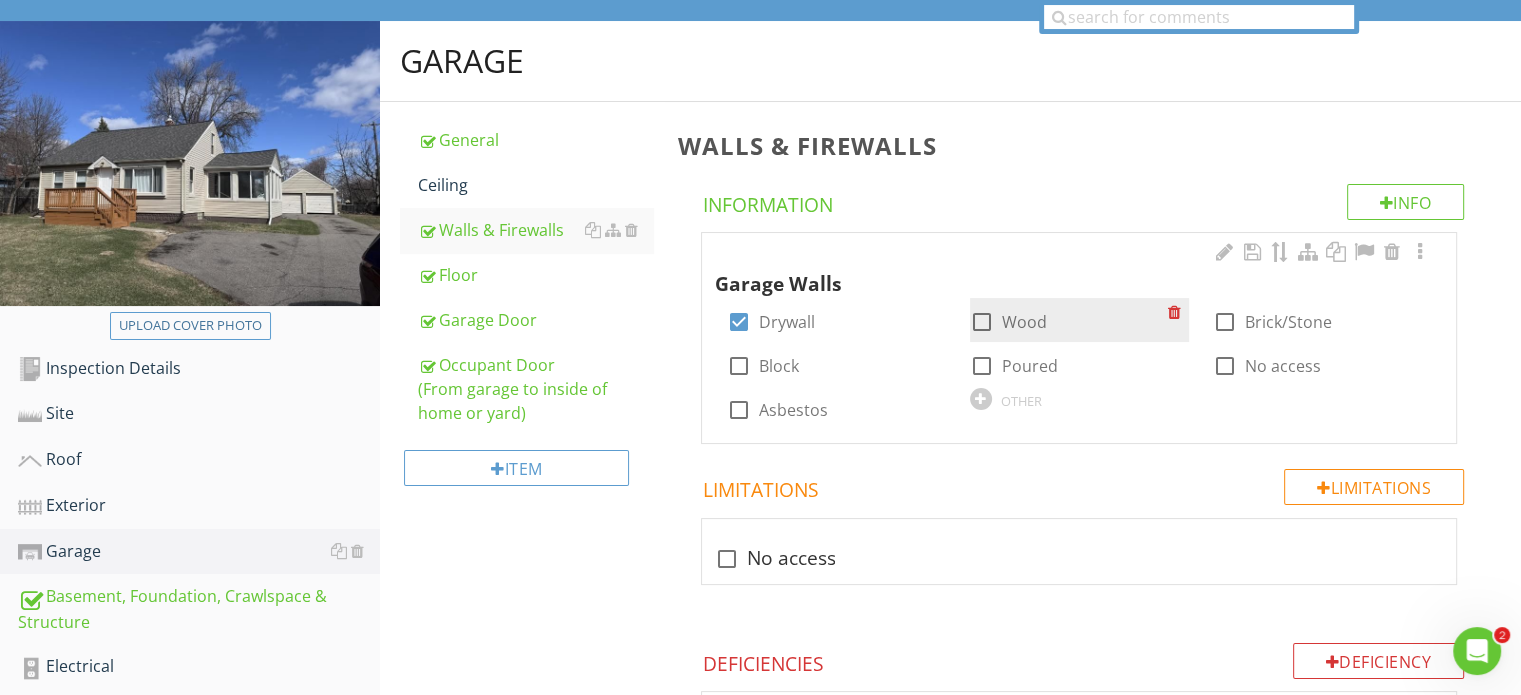 click at bounding box center [982, 322] 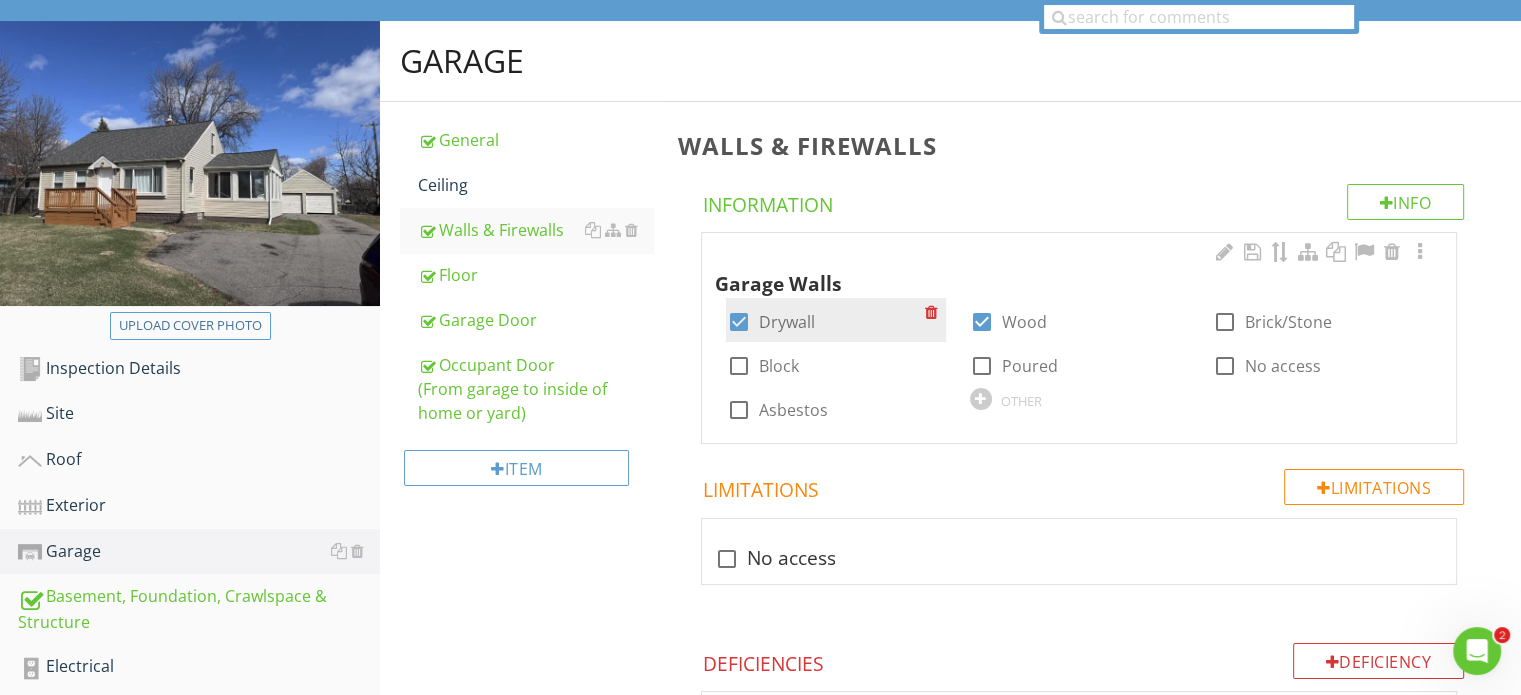 click at bounding box center (738, 322) 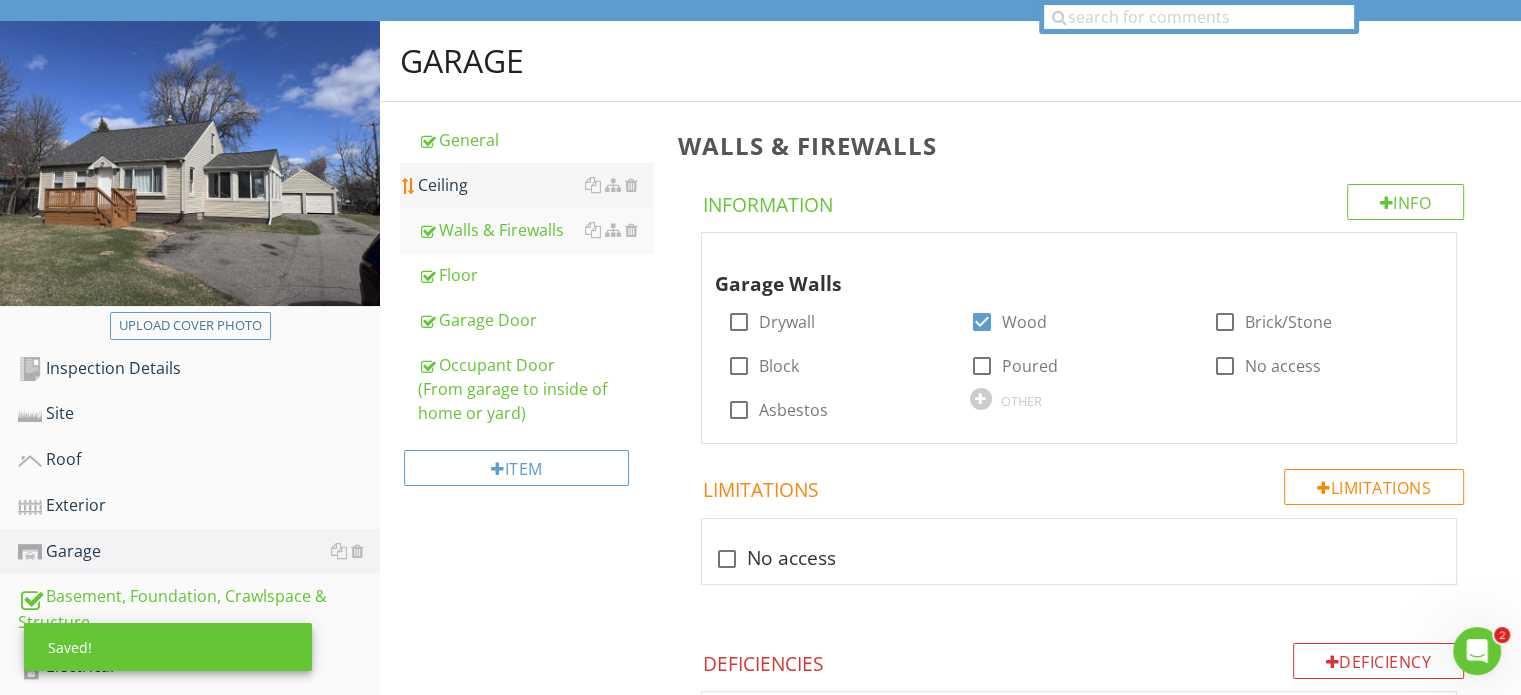 click on "Ceiling" at bounding box center [535, 185] 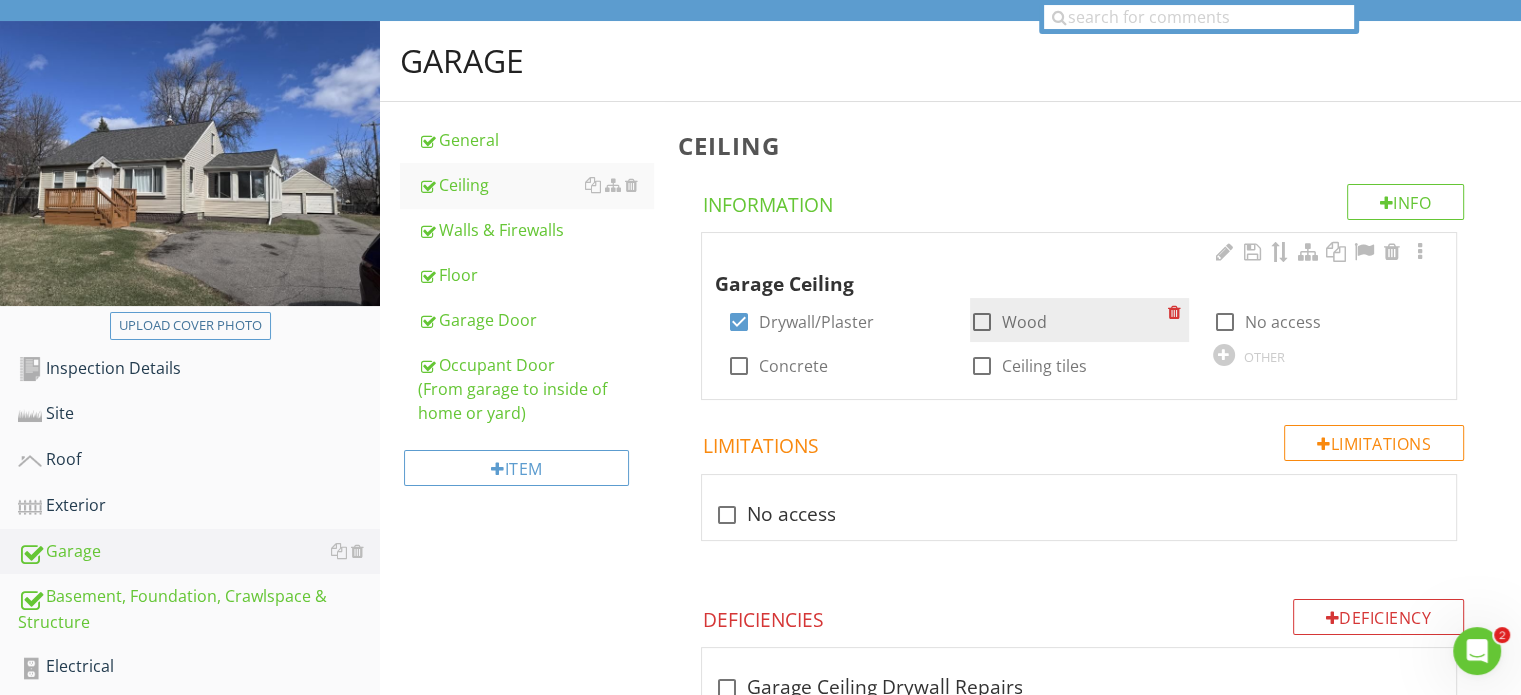 click at bounding box center [982, 322] 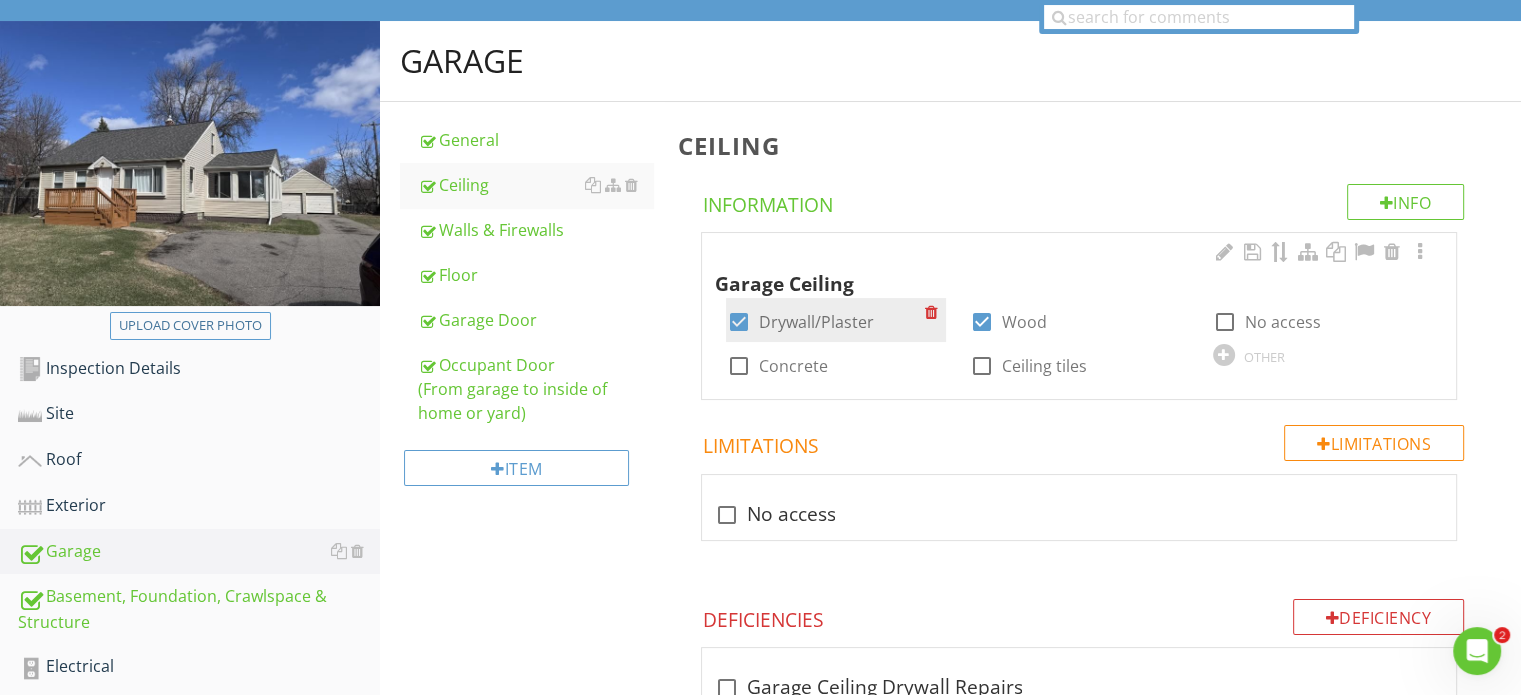 click at bounding box center (738, 322) 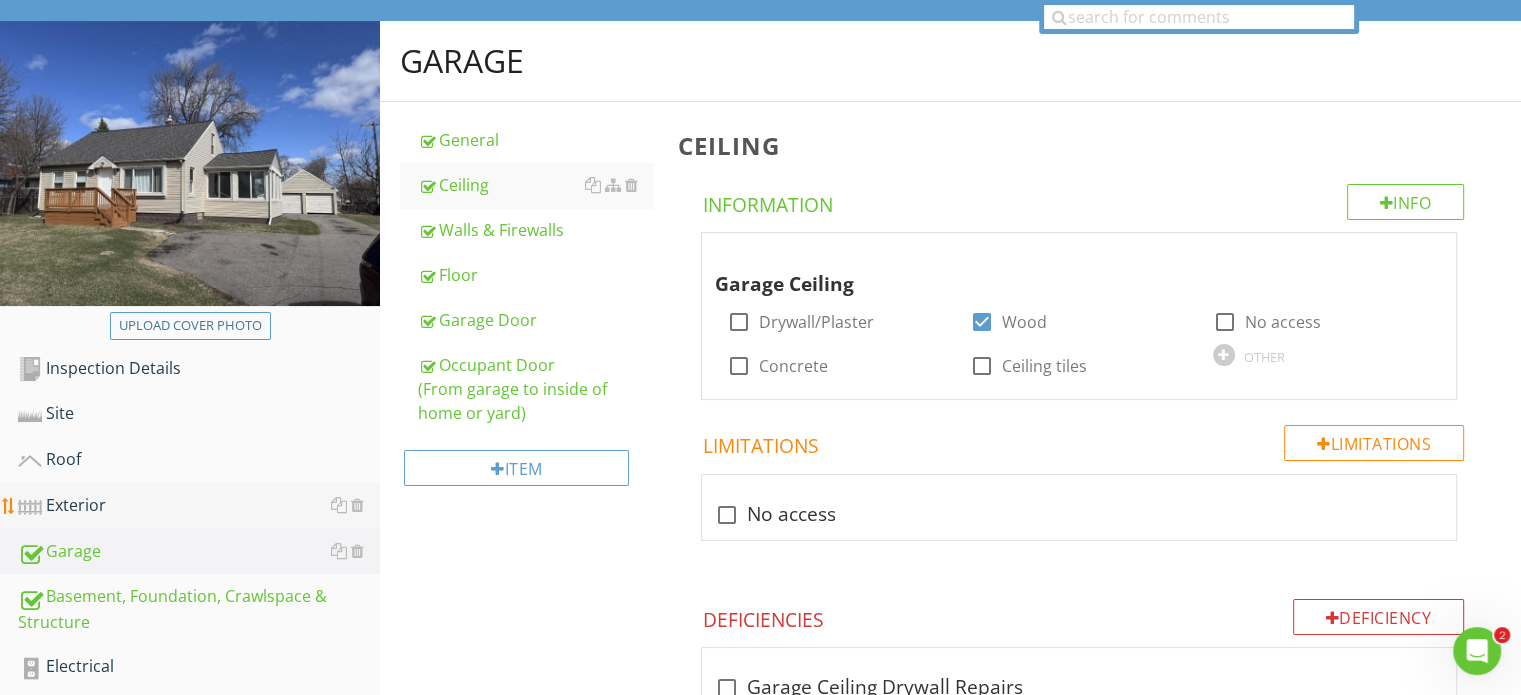 click on "Exterior" at bounding box center (199, 506) 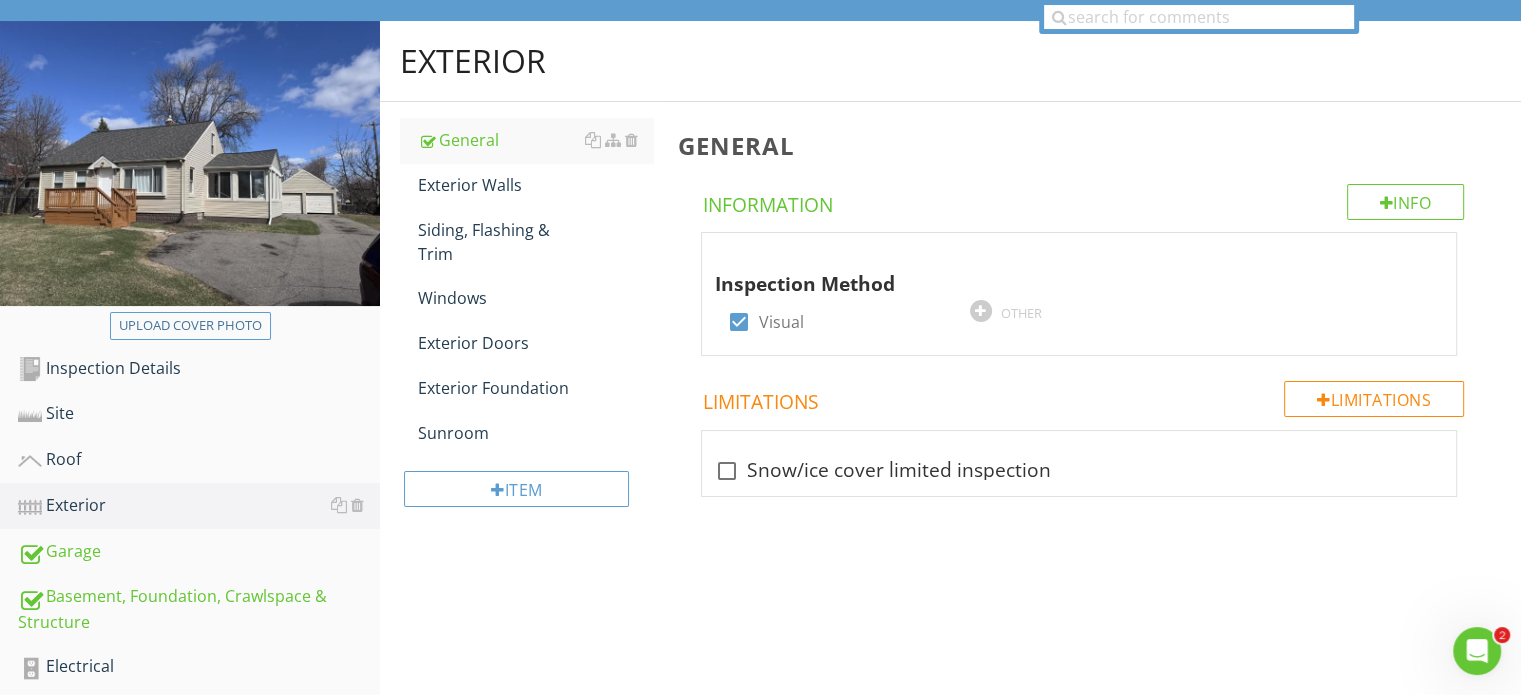 scroll, scrollTop: 100, scrollLeft: 0, axis: vertical 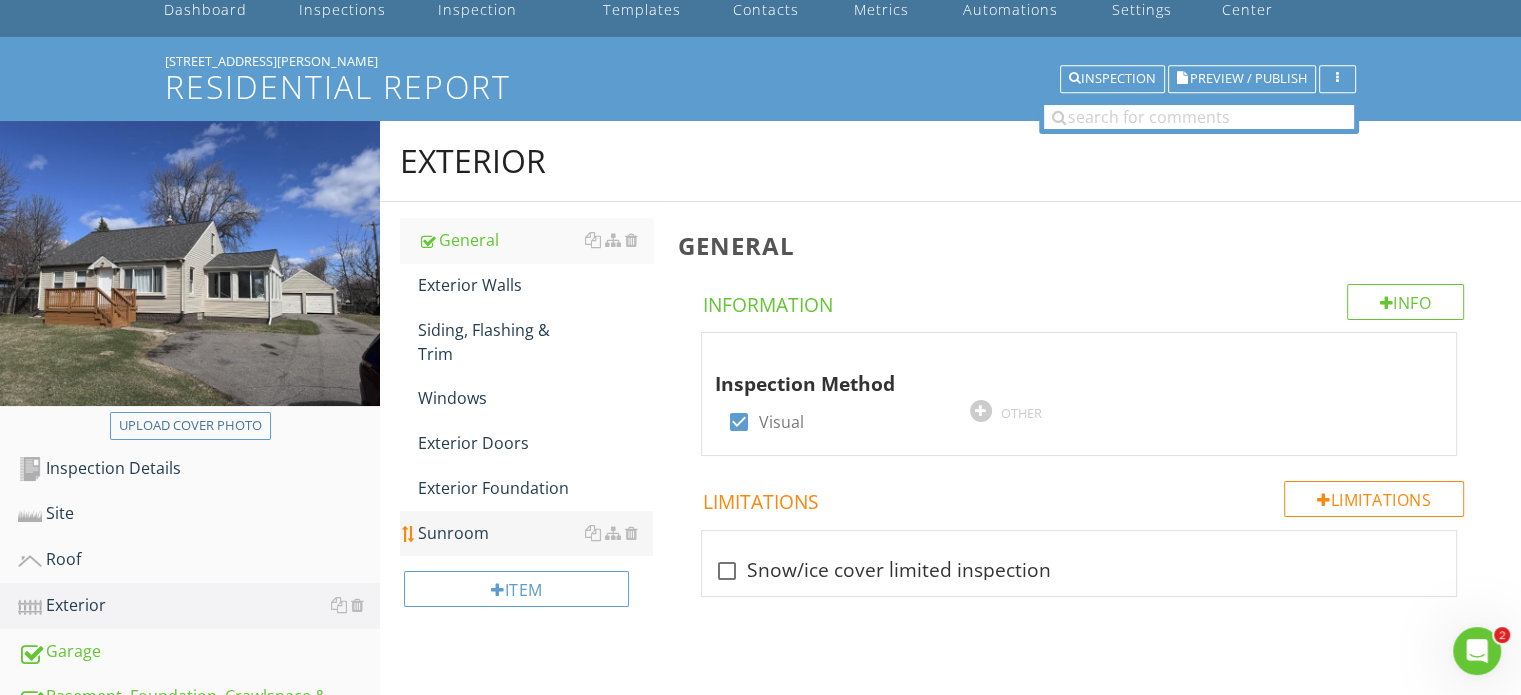 click on "Sunroom" at bounding box center (535, 533) 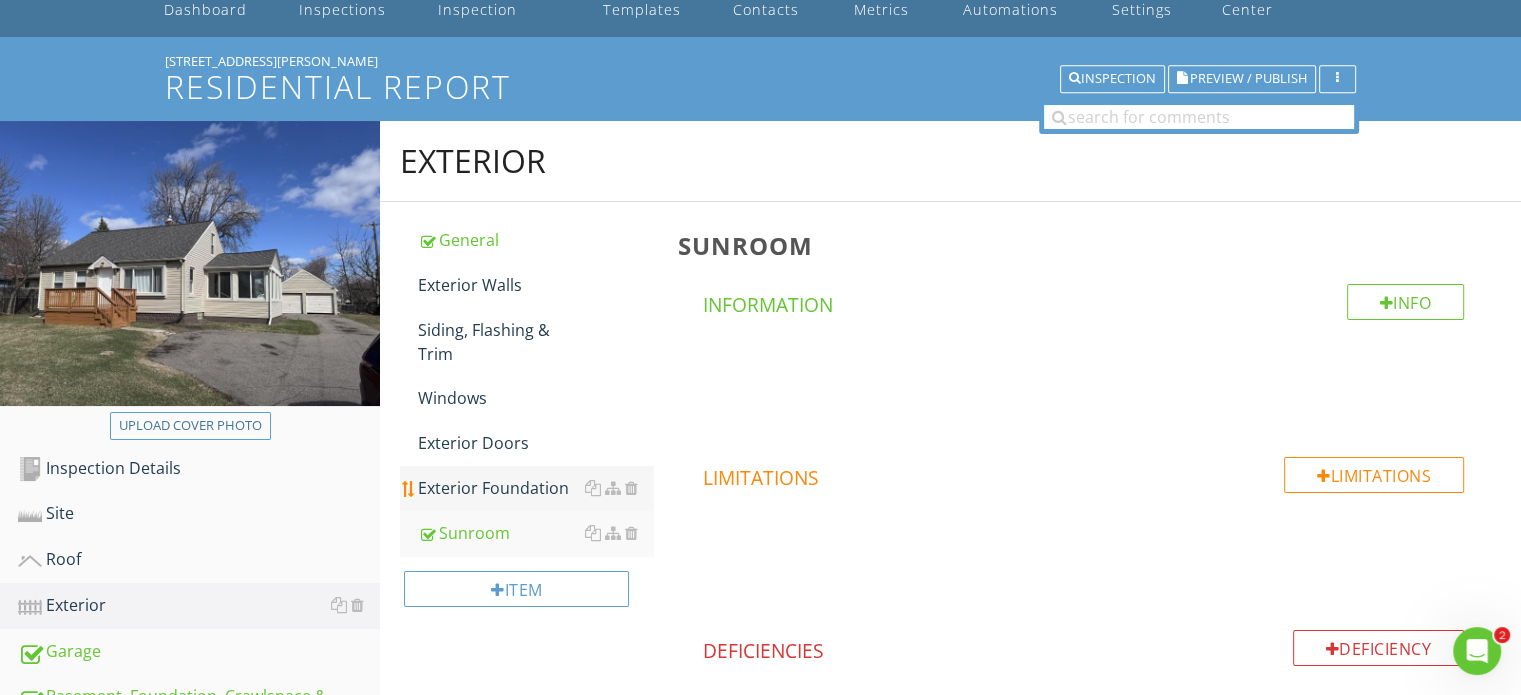 click on "Exterior Foundation" at bounding box center [535, 488] 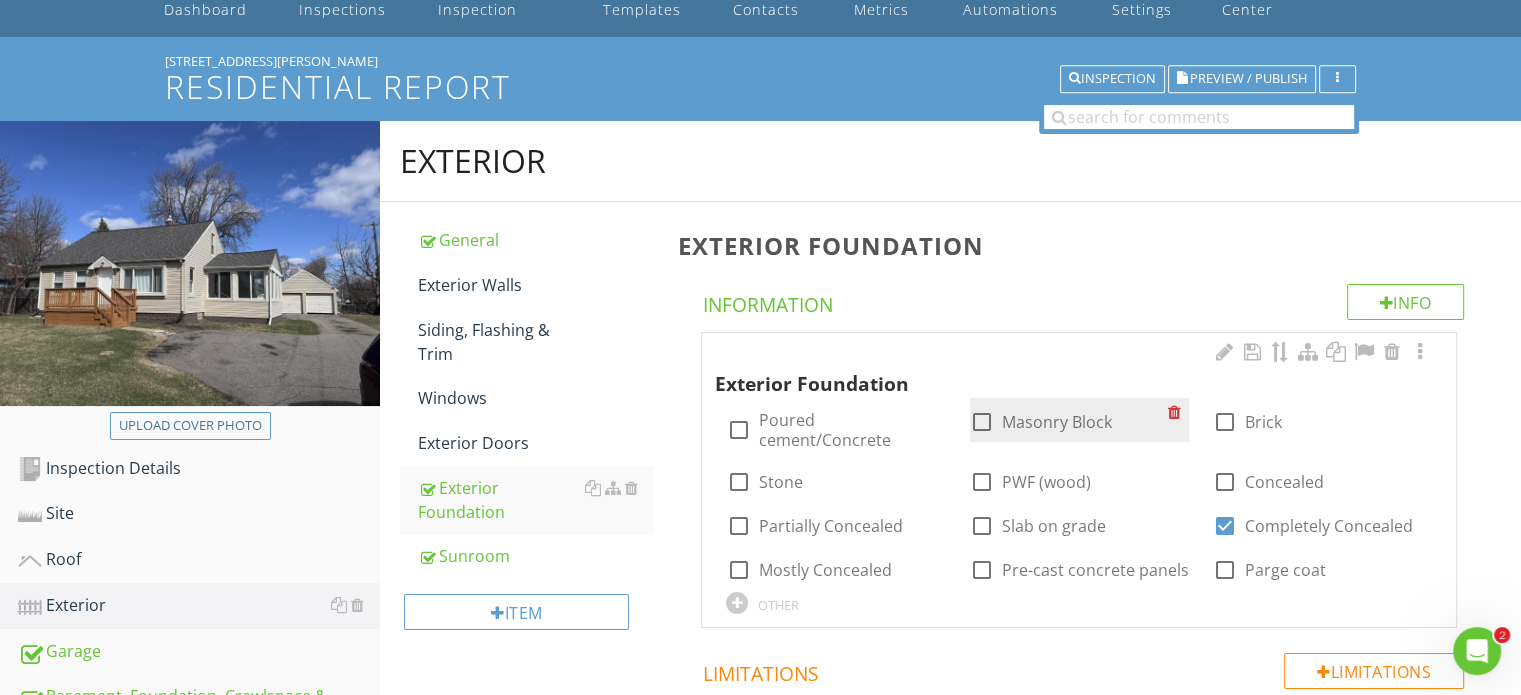 click at bounding box center (982, 422) 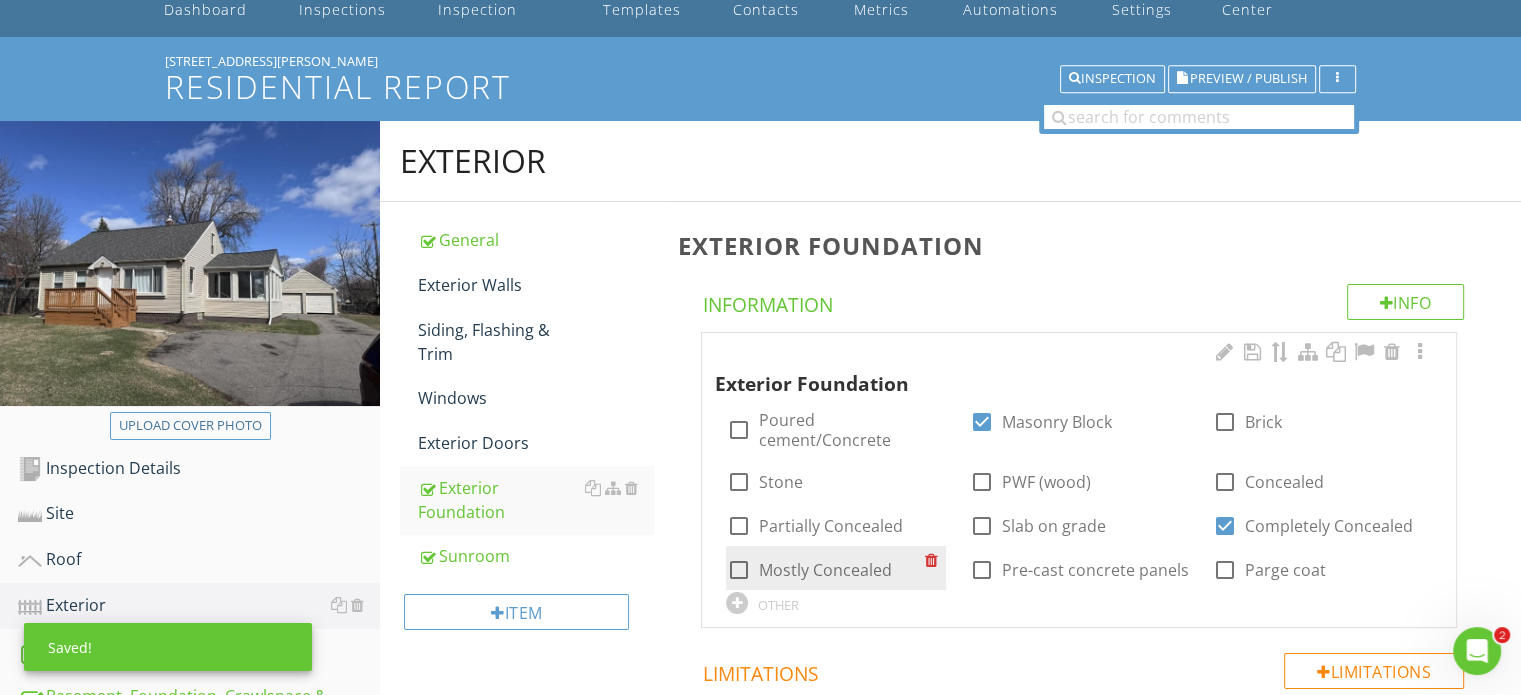 click at bounding box center [738, 570] 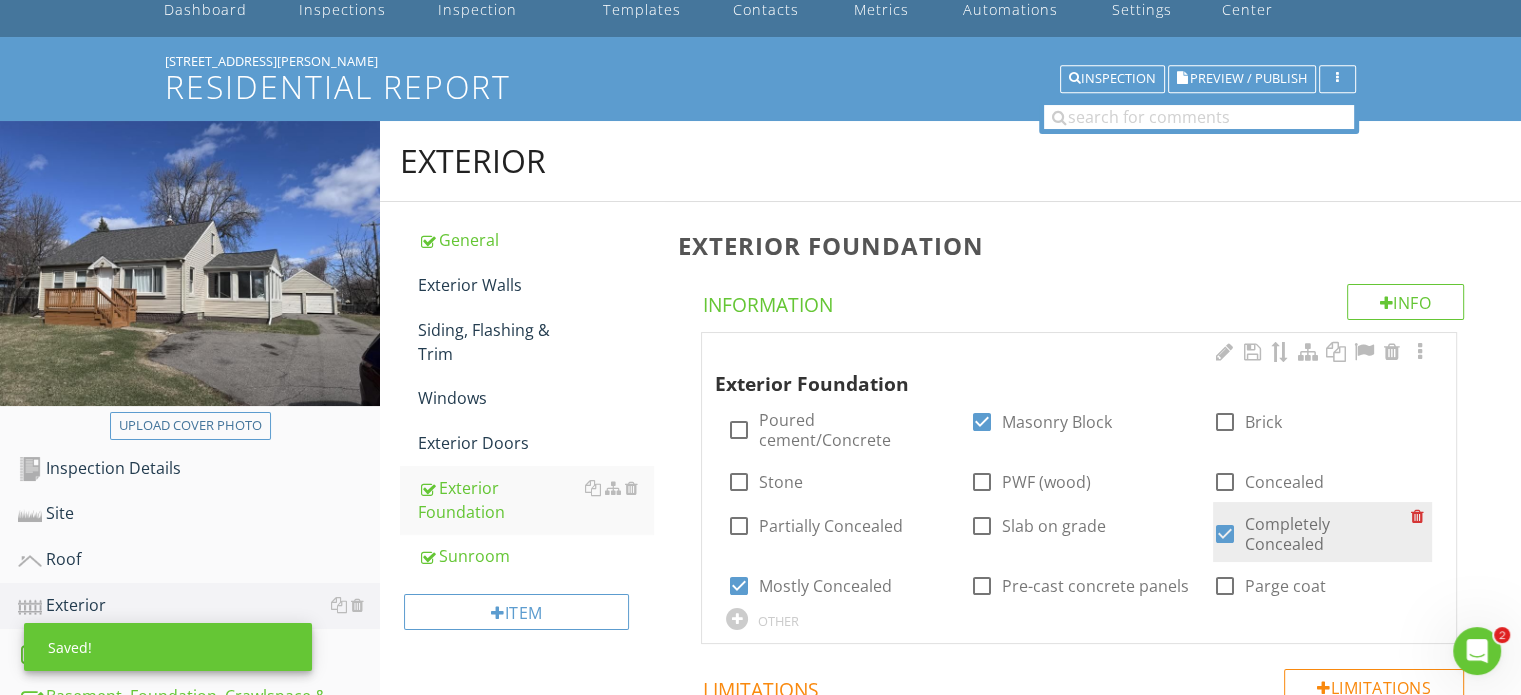 click at bounding box center [1225, 534] 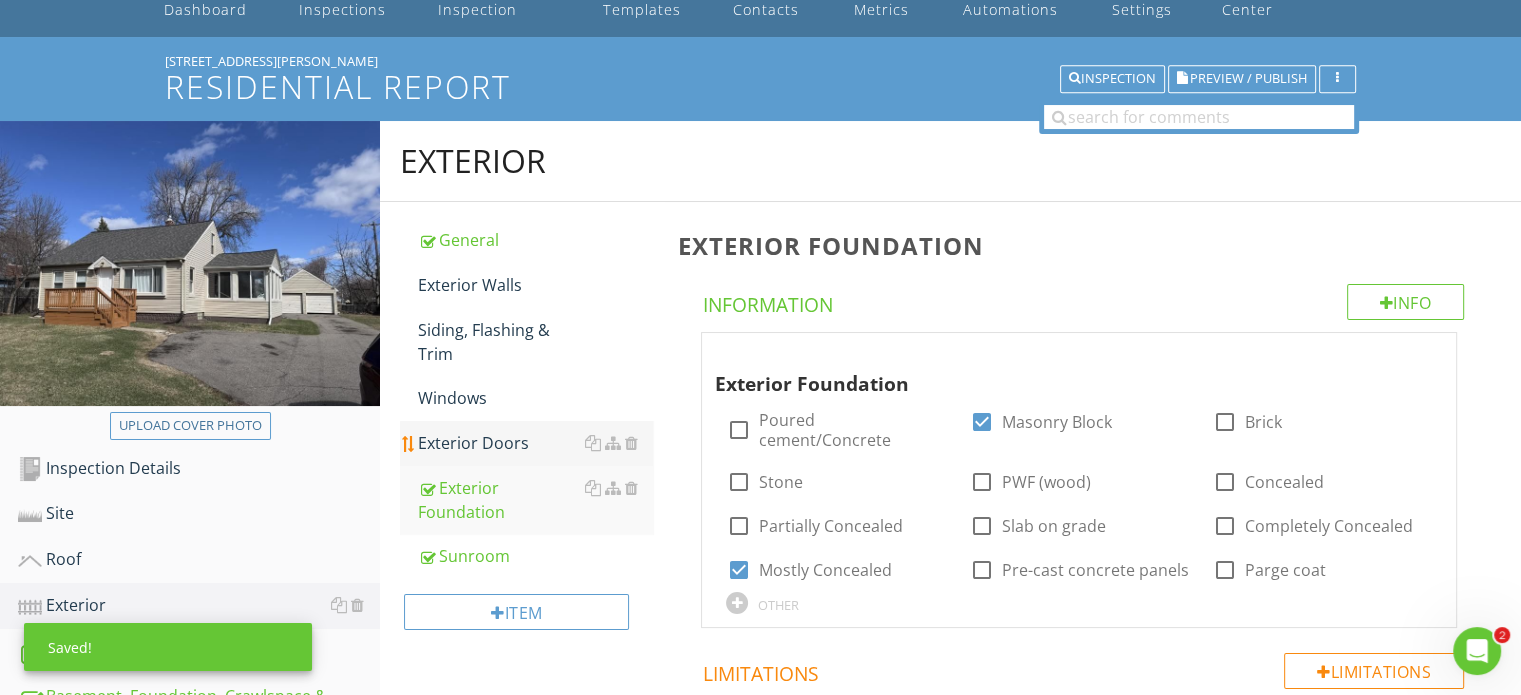 click on "Exterior Doors" at bounding box center (535, 443) 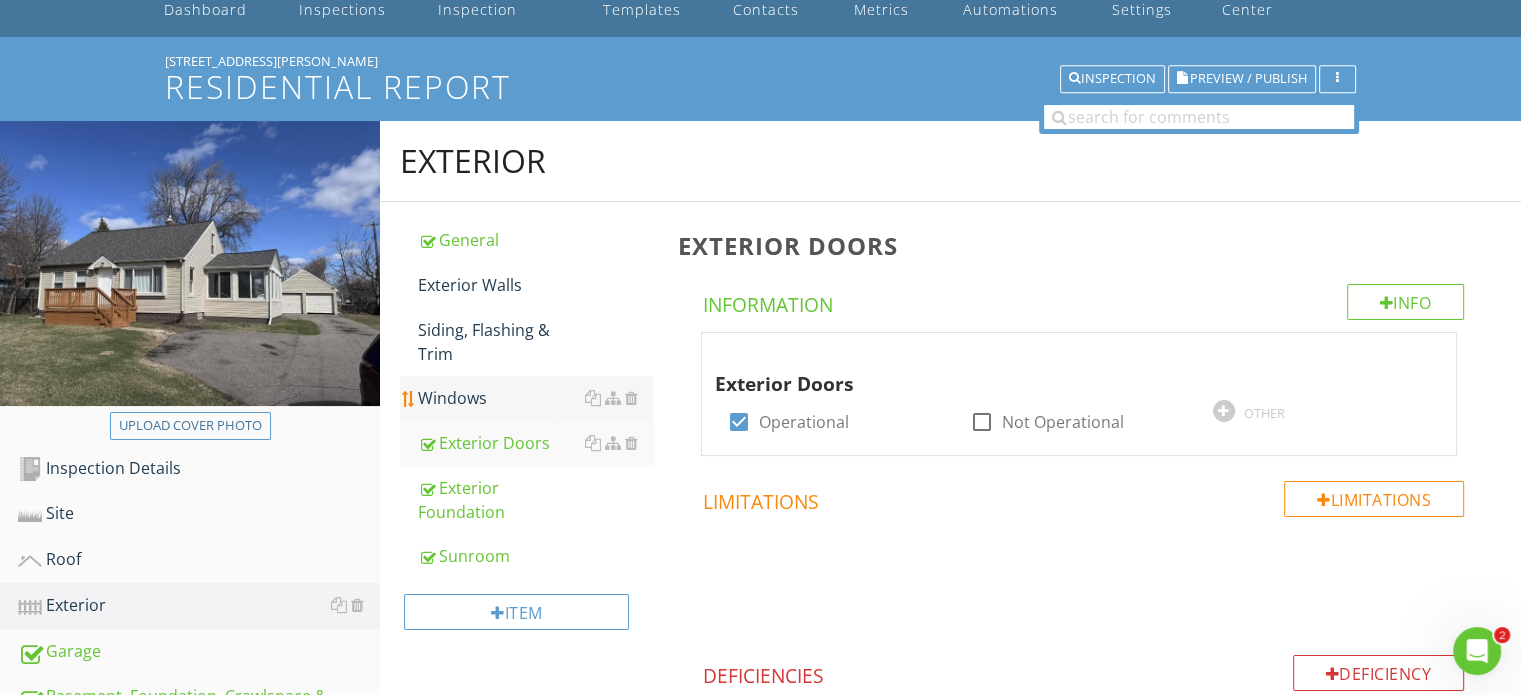 click on "Windows" at bounding box center [535, 398] 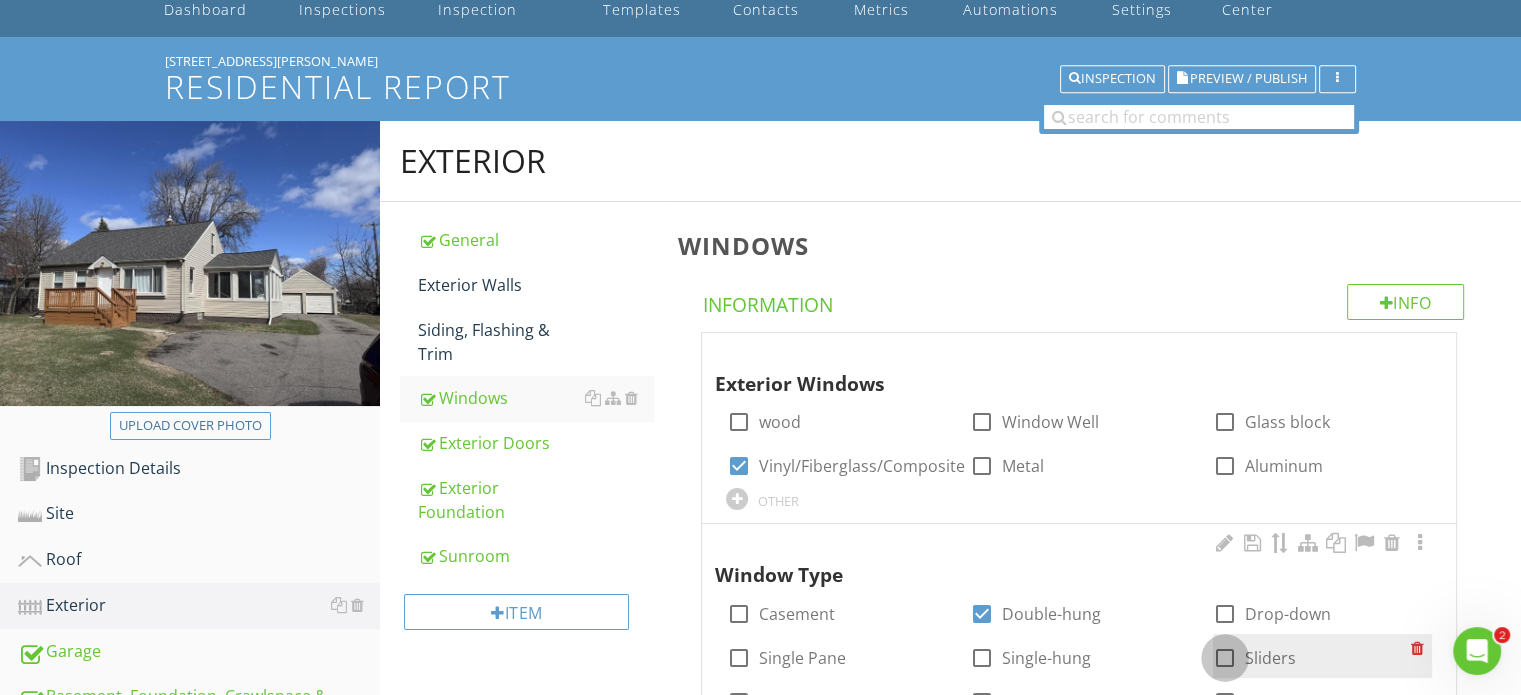 click at bounding box center [1225, 658] 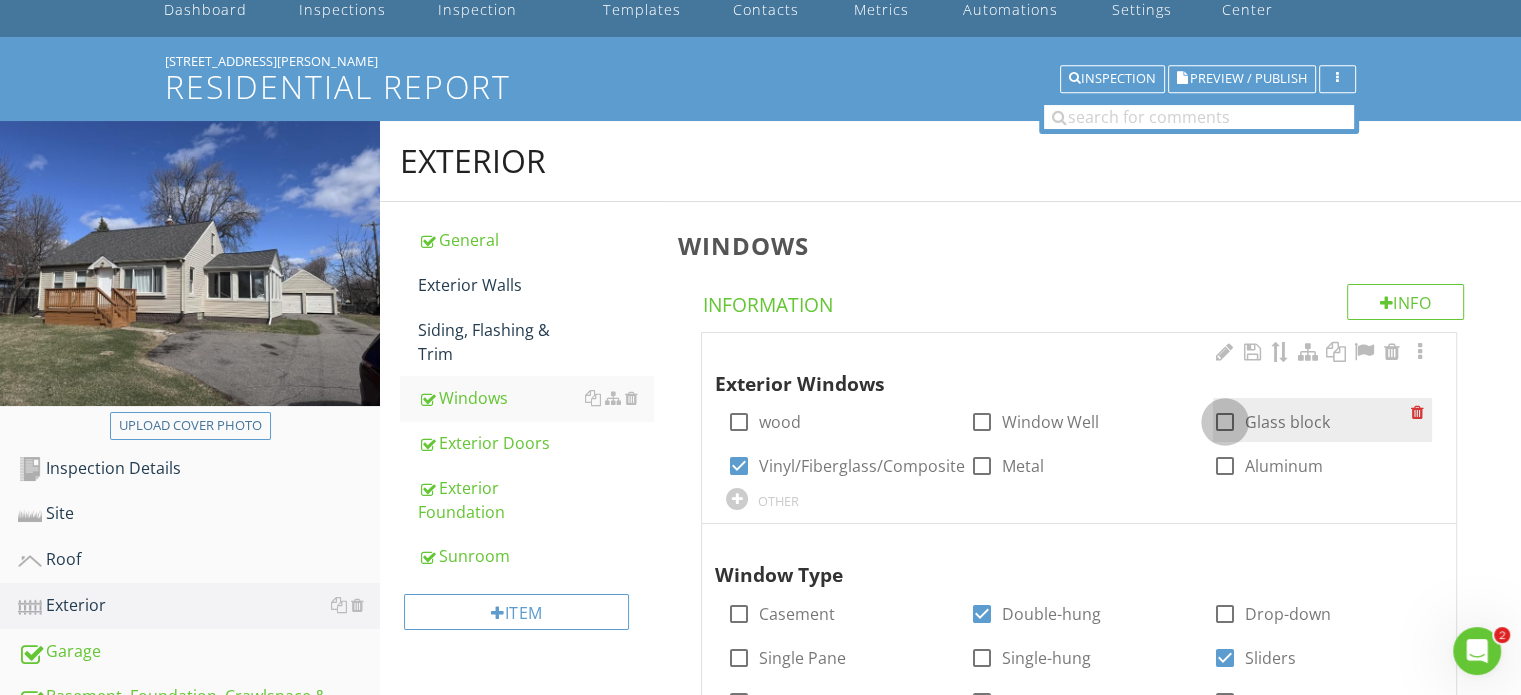 click at bounding box center [1225, 422] 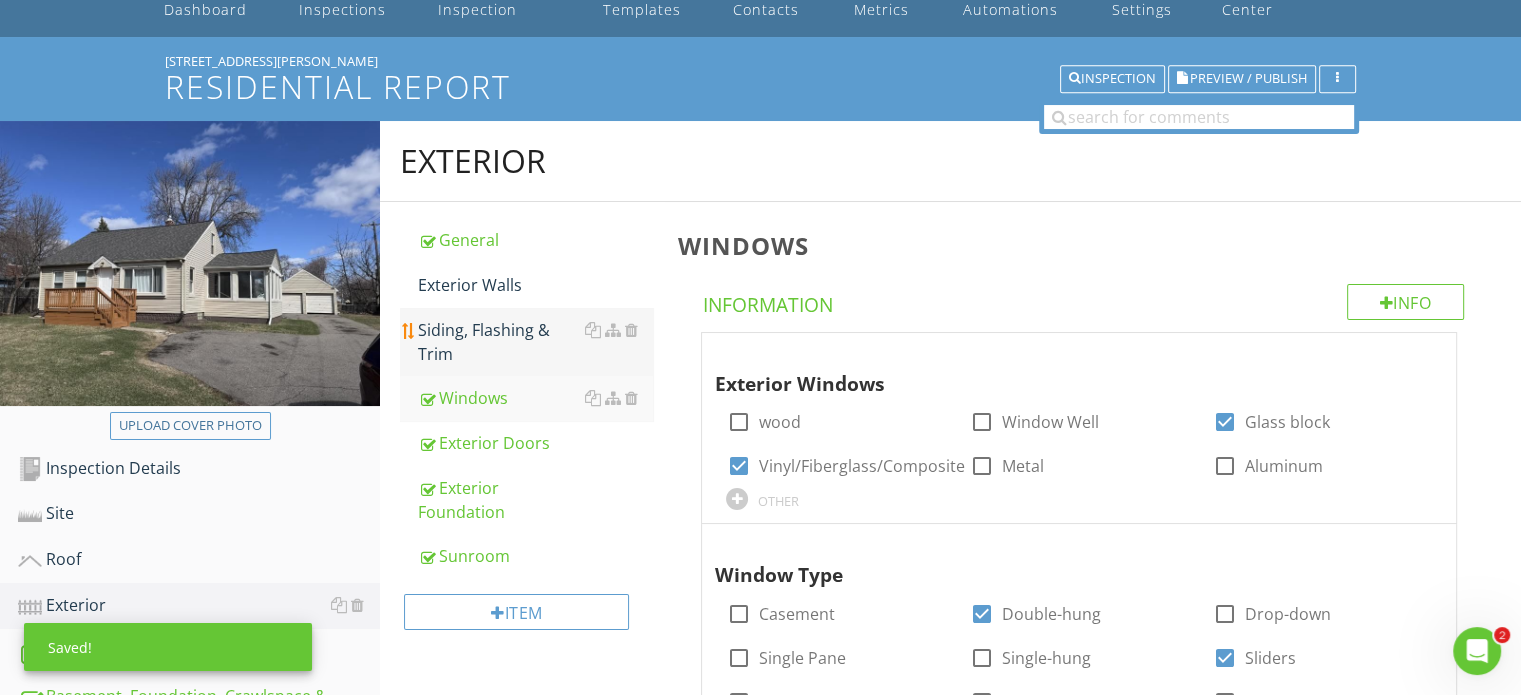 click on "Siding, Flashing & Trim" at bounding box center [535, 342] 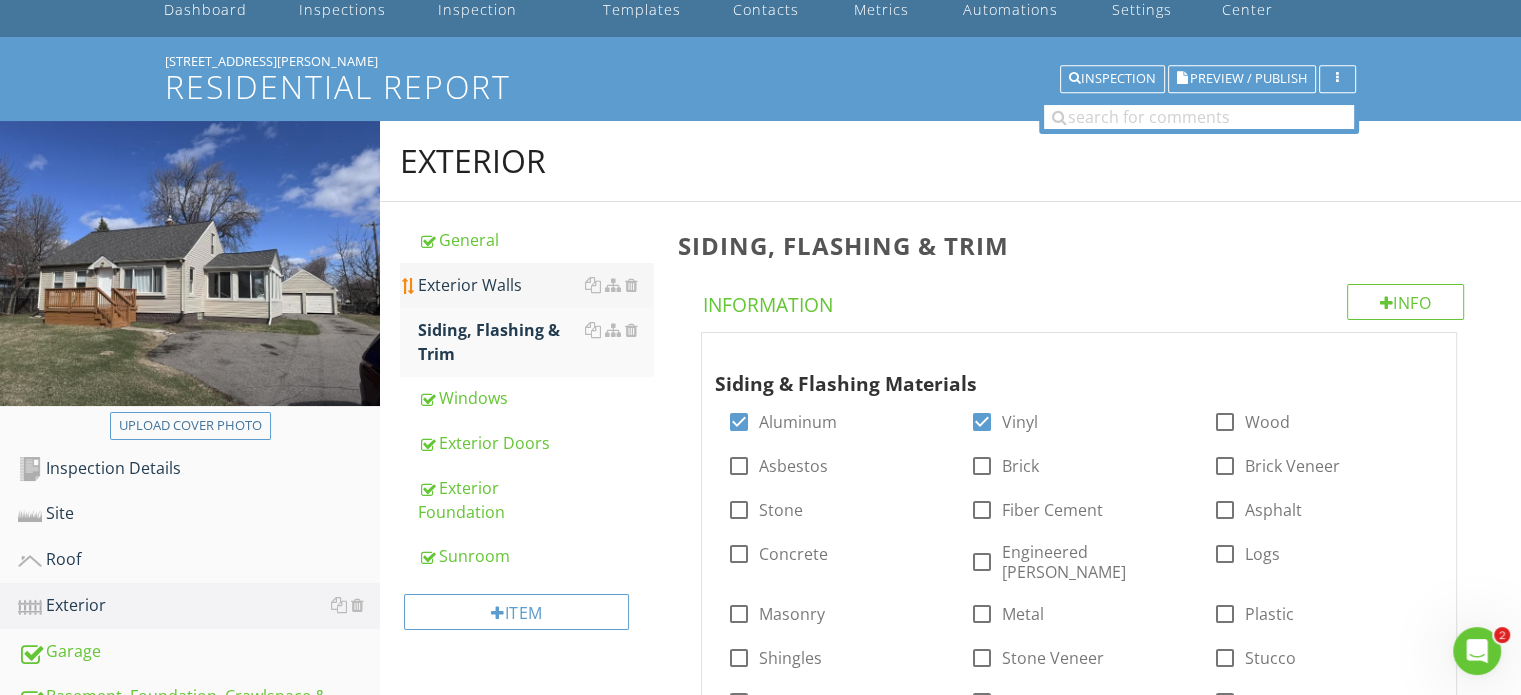 click on "Exterior Walls" at bounding box center (535, 285) 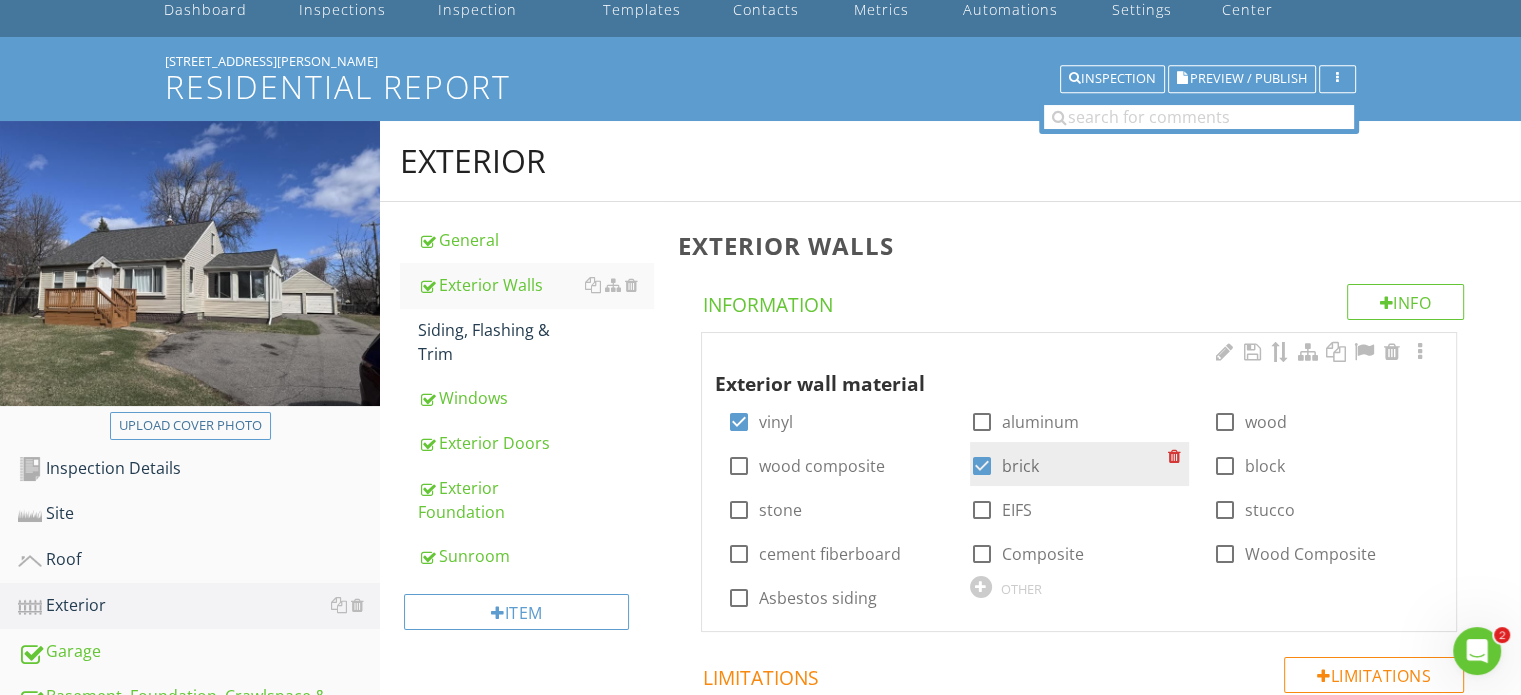 click at bounding box center [982, 466] 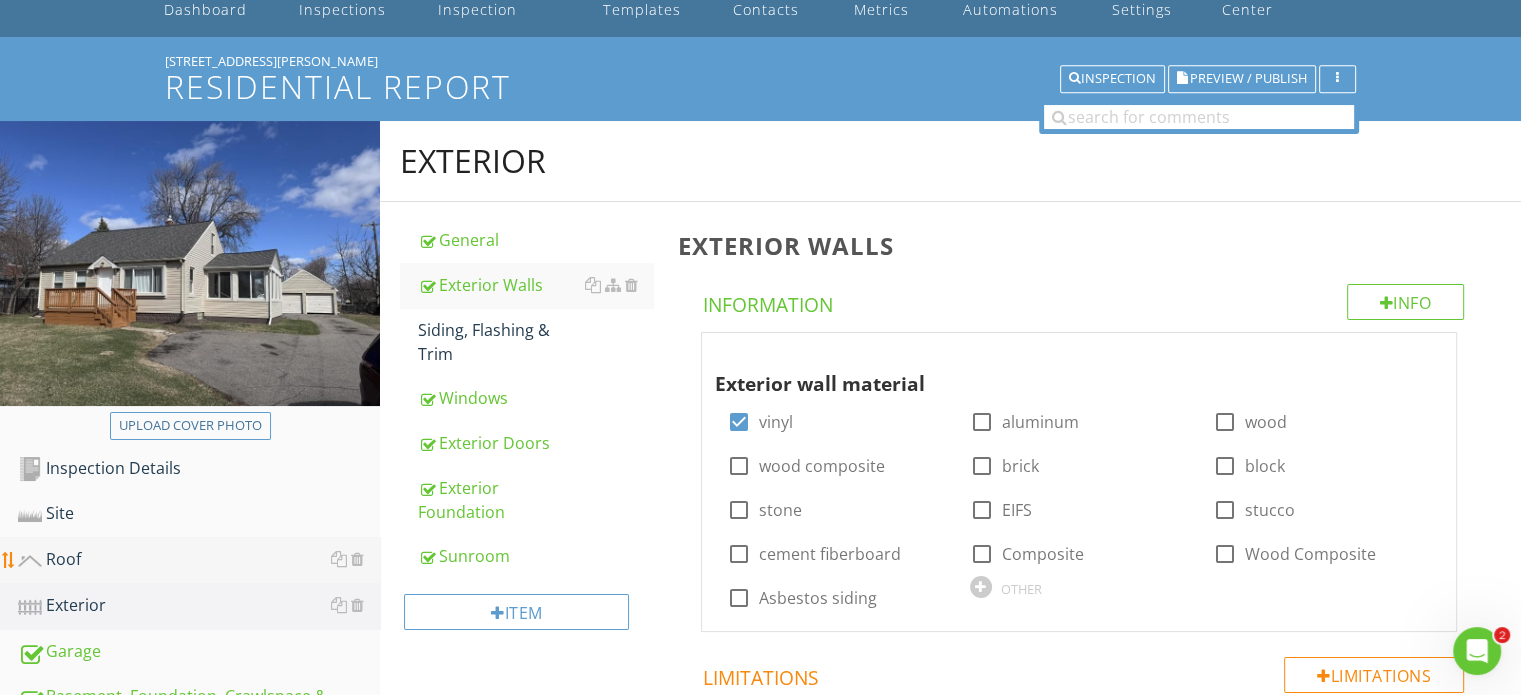 click on "Roof" at bounding box center [199, 560] 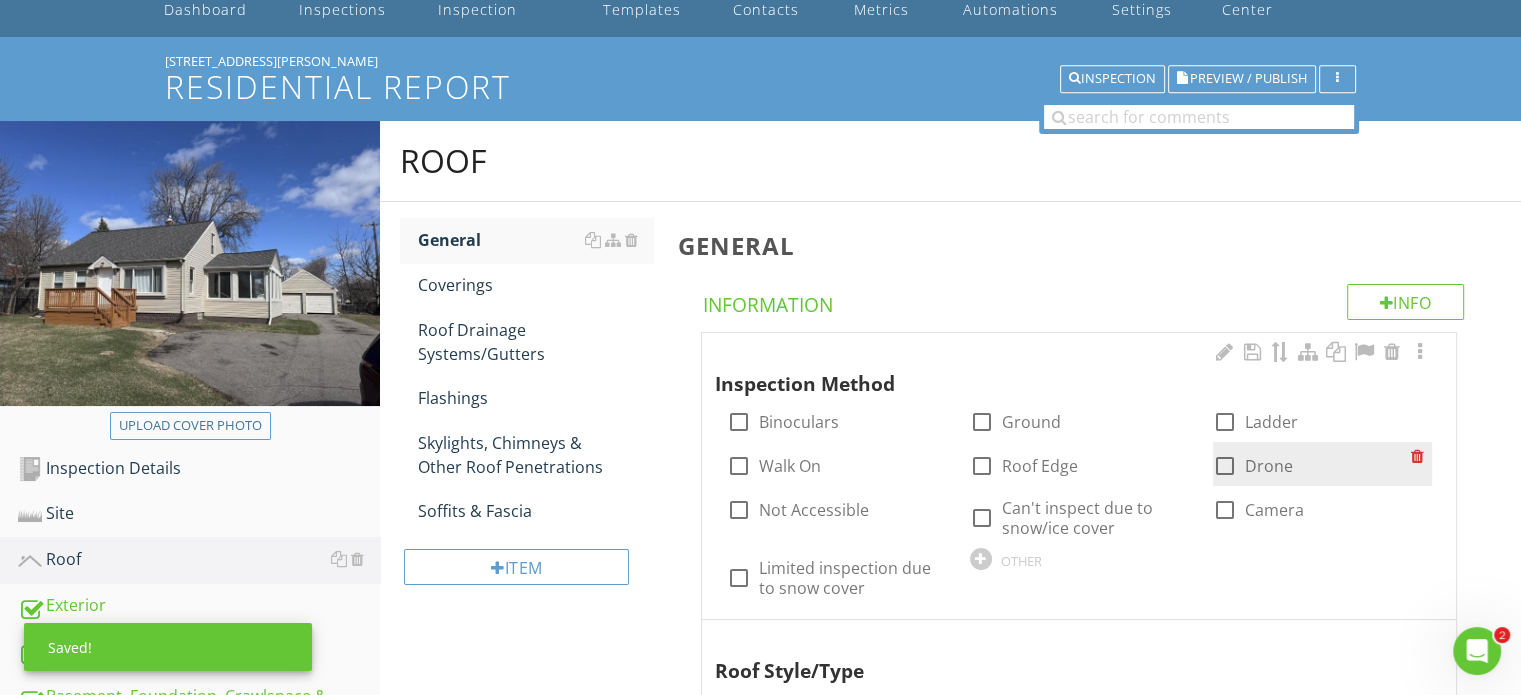 click at bounding box center [1225, 466] 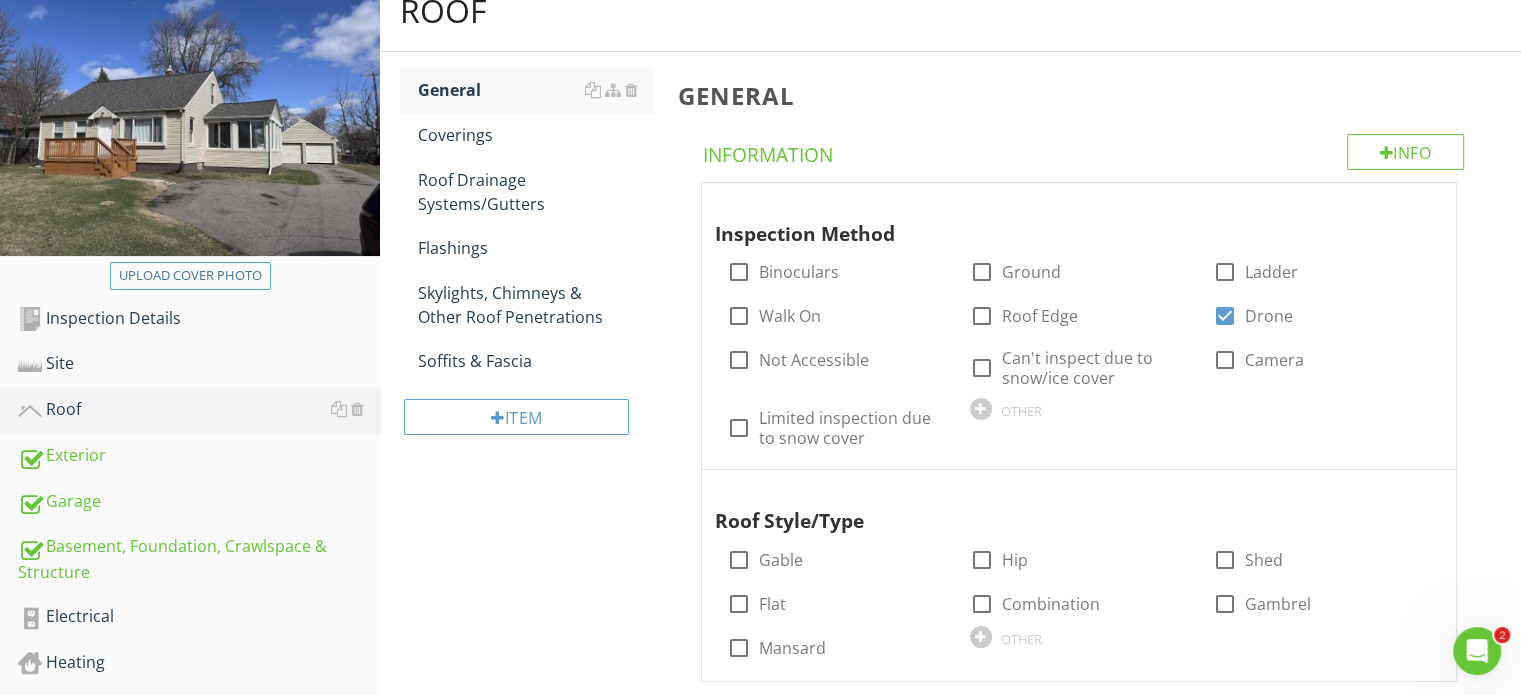 scroll, scrollTop: 300, scrollLeft: 0, axis: vertical 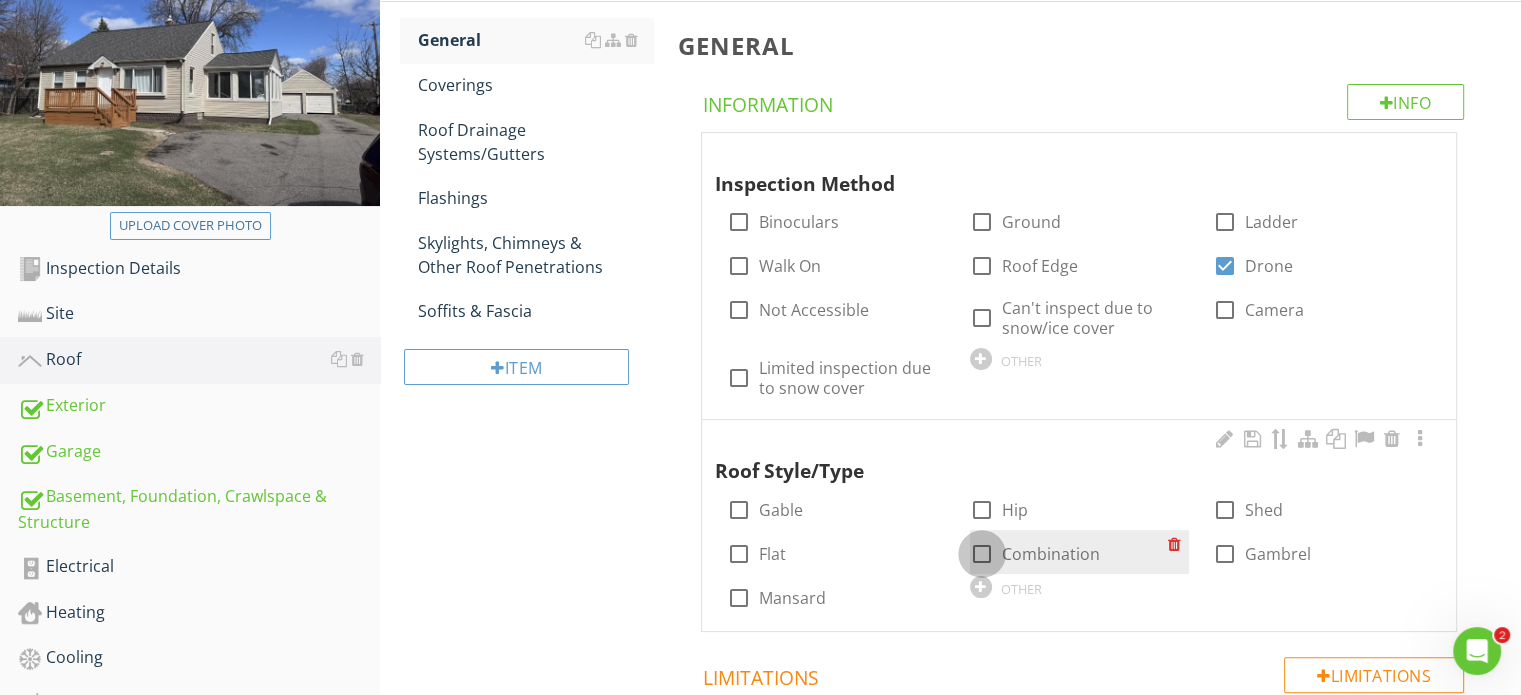 click at bounding box center (982, 554) 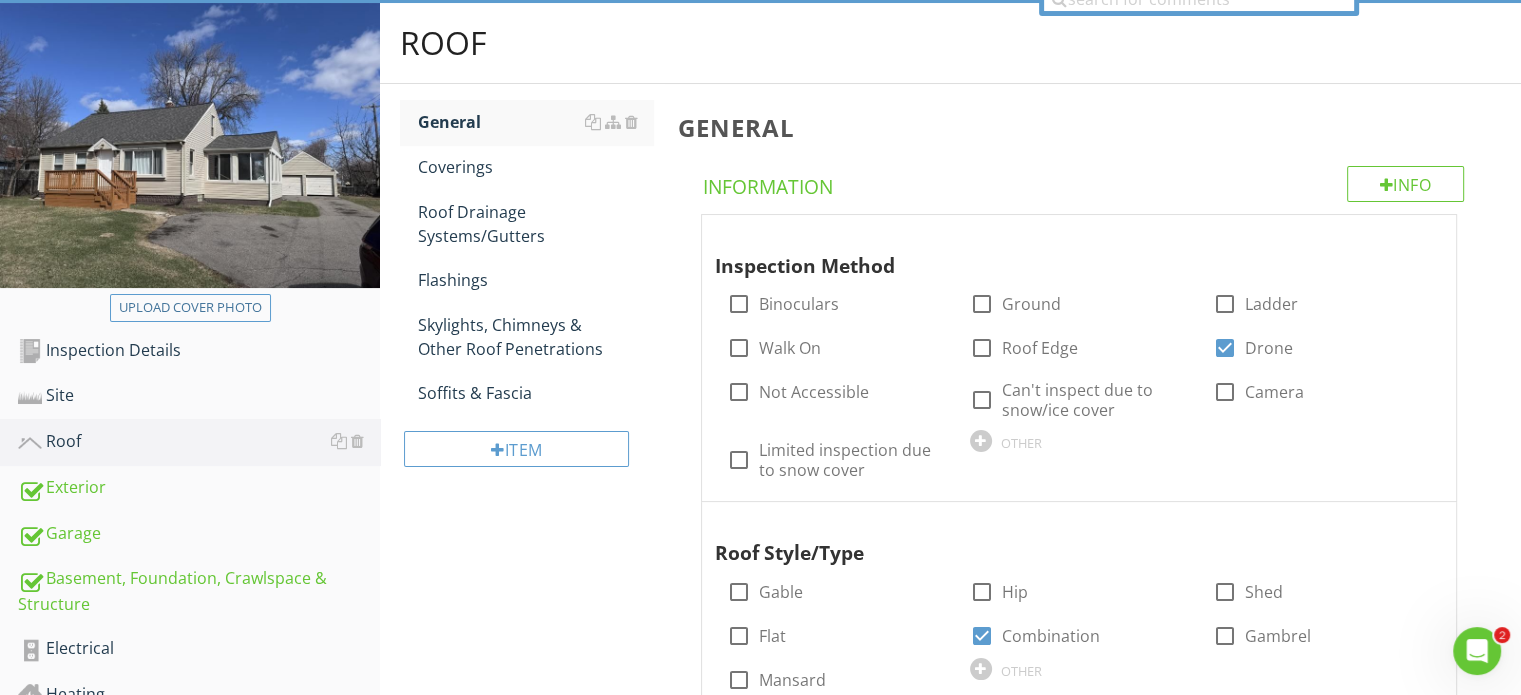 scroll, scrollTop: 100, scrollLeft: 0, axis: vertical 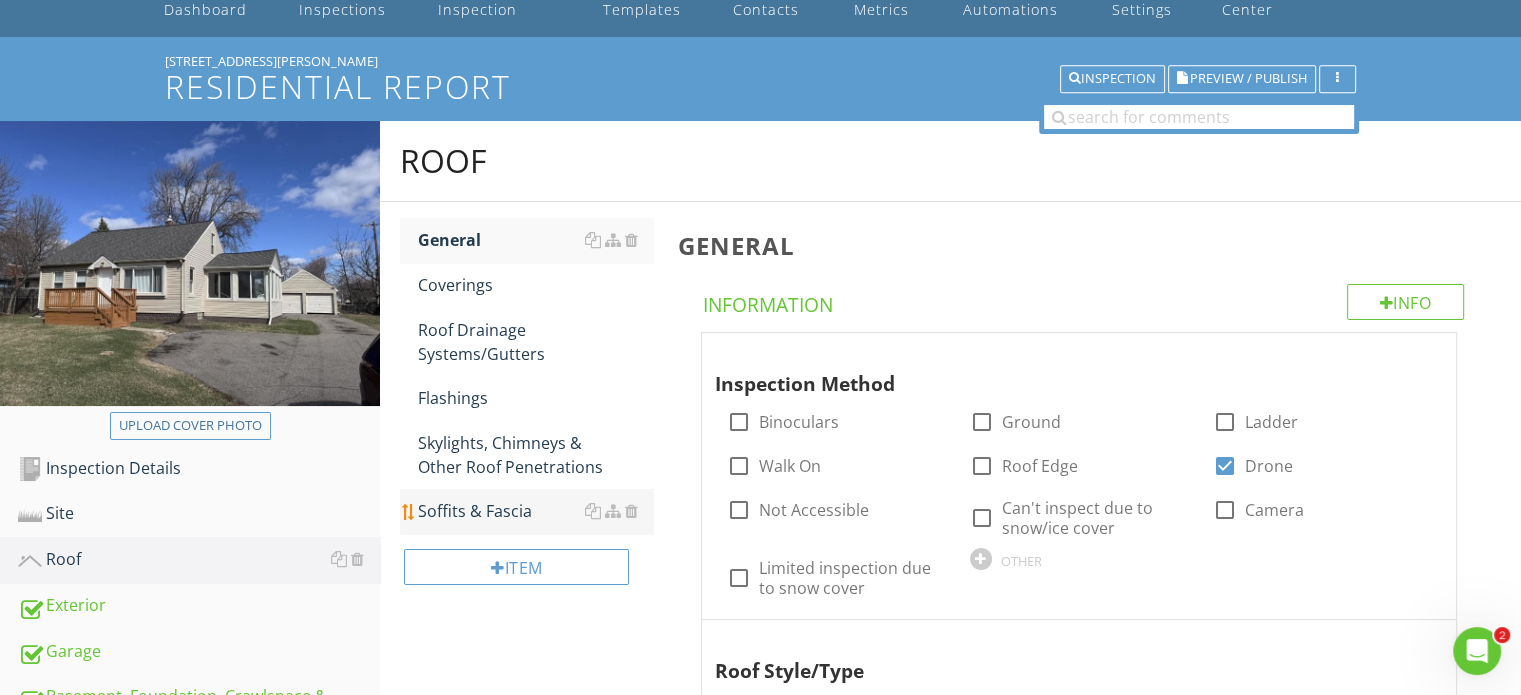 click on "Soffits & Fascia" at bounding box center [535, 511] 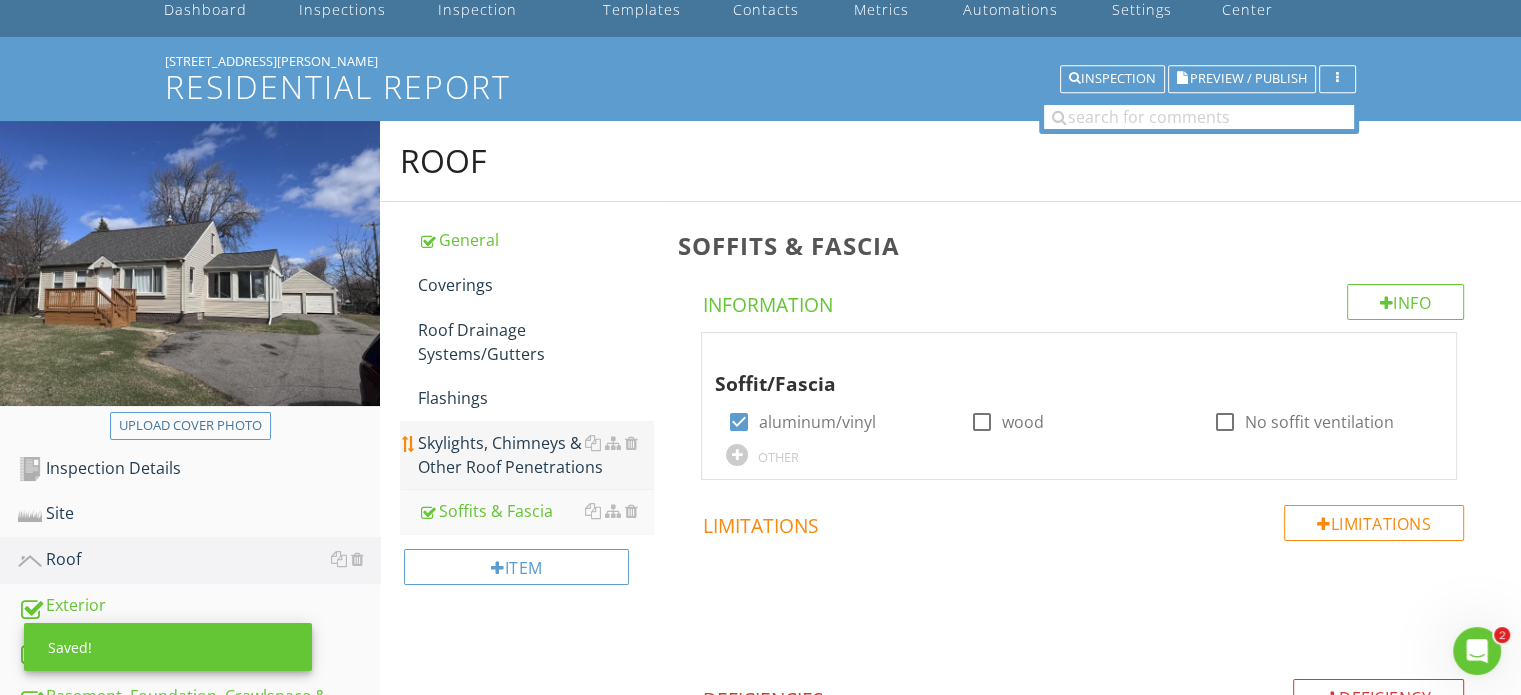 click on "Skylights, Chimneys & Other Roof Penetrations" at bounding box center (535, 455) 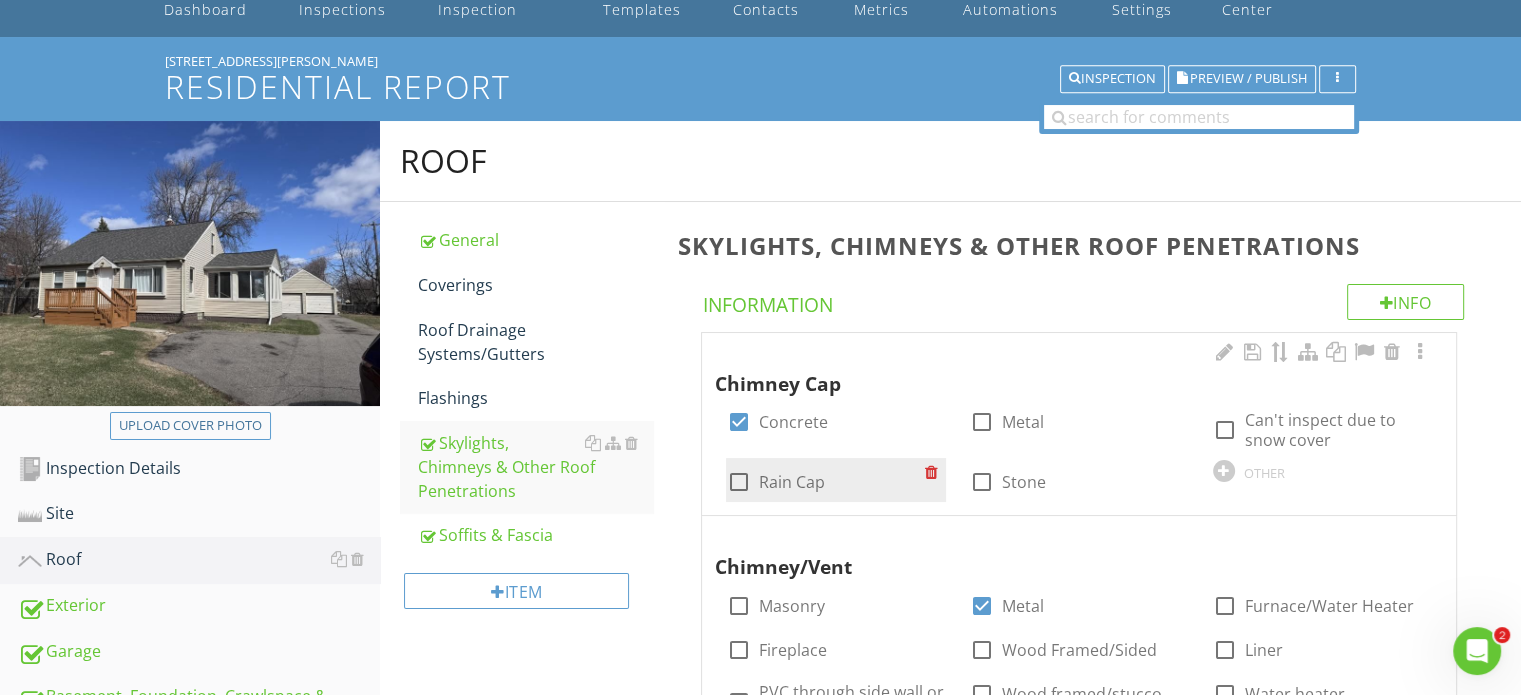 click at bounding box center [738, 482] 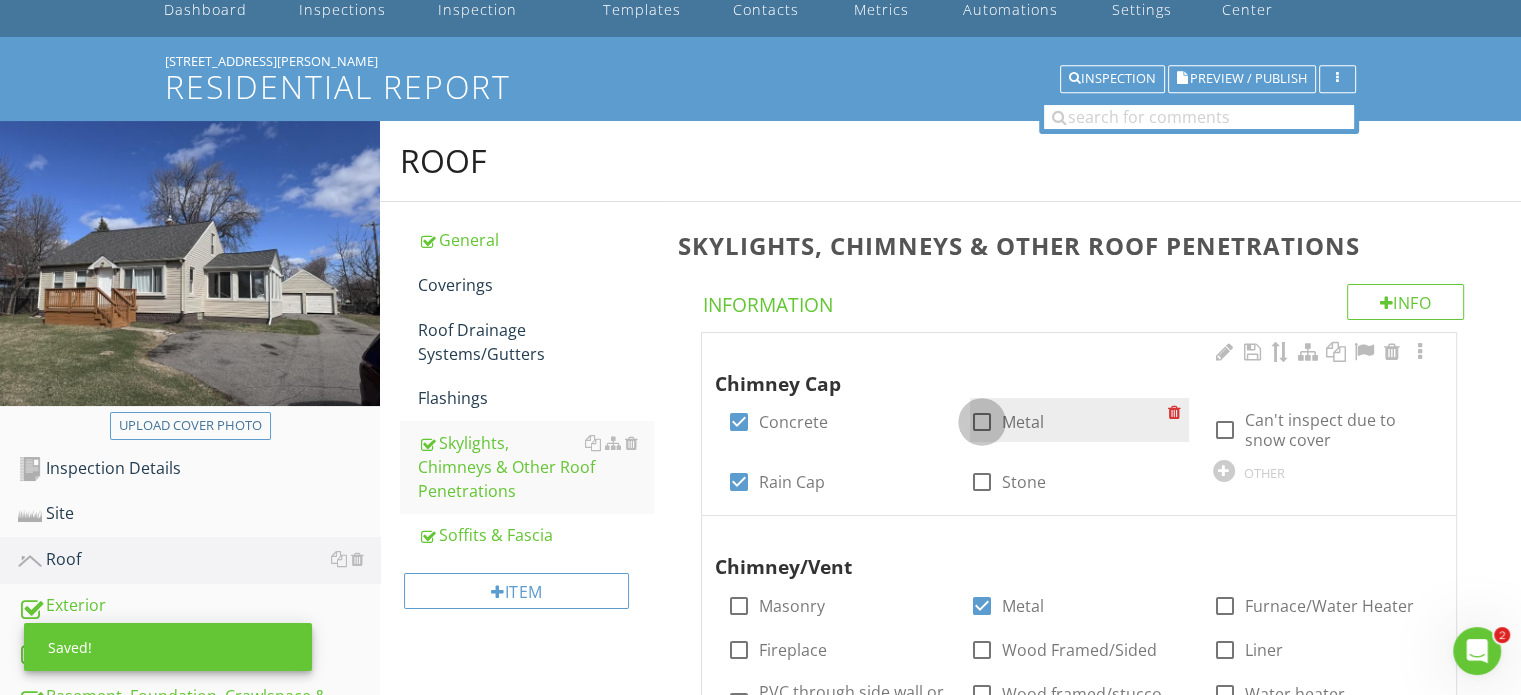 click at bounding box center [982, 422] 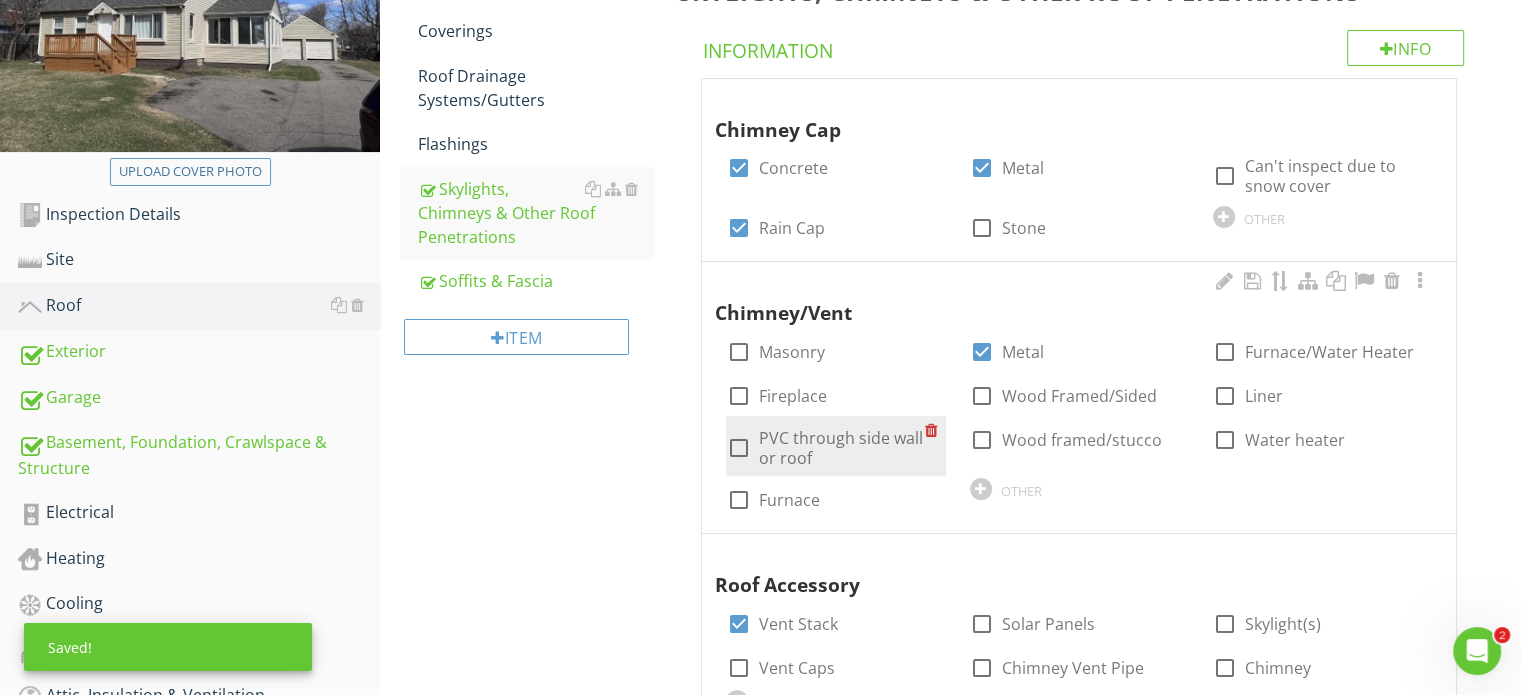 scroll, scrollTop: 400, scrollLeft: 0, axis: vertical 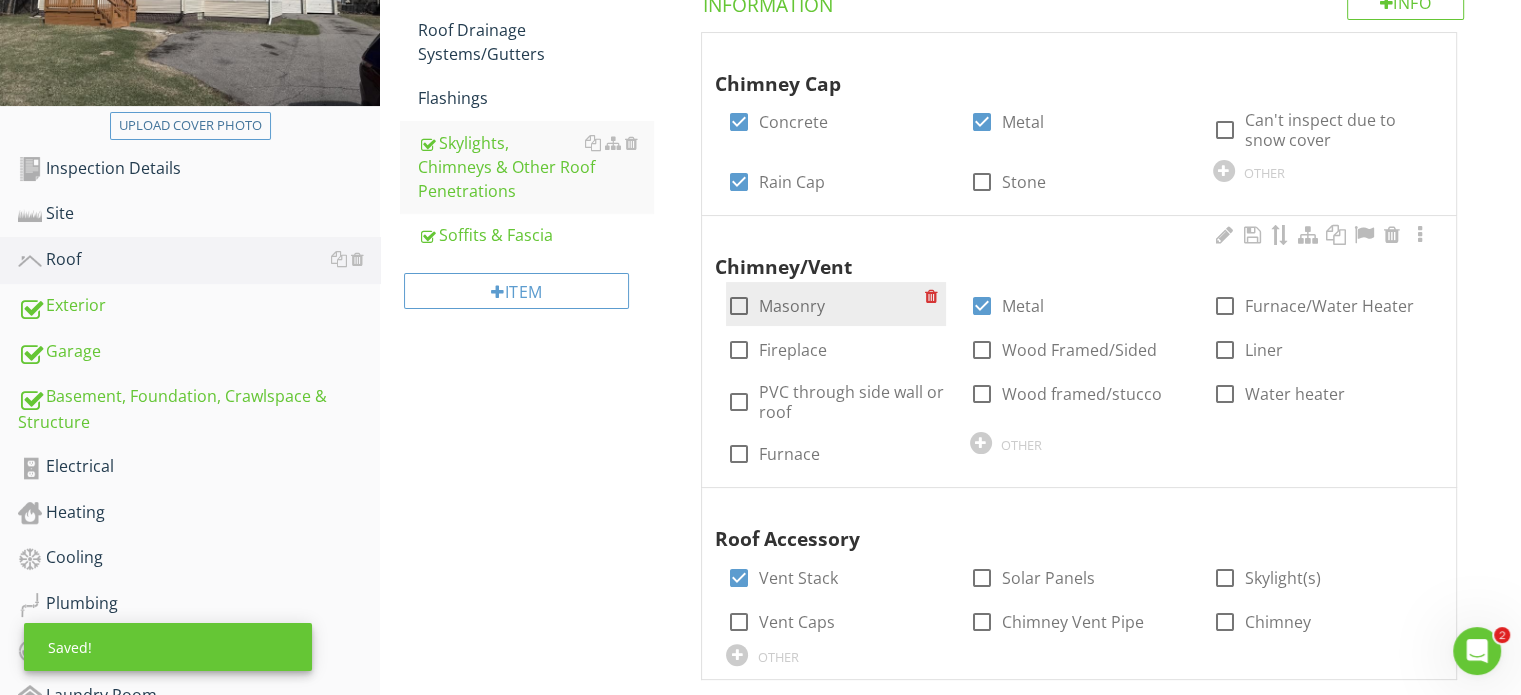 click at bounding box center [738, 306] 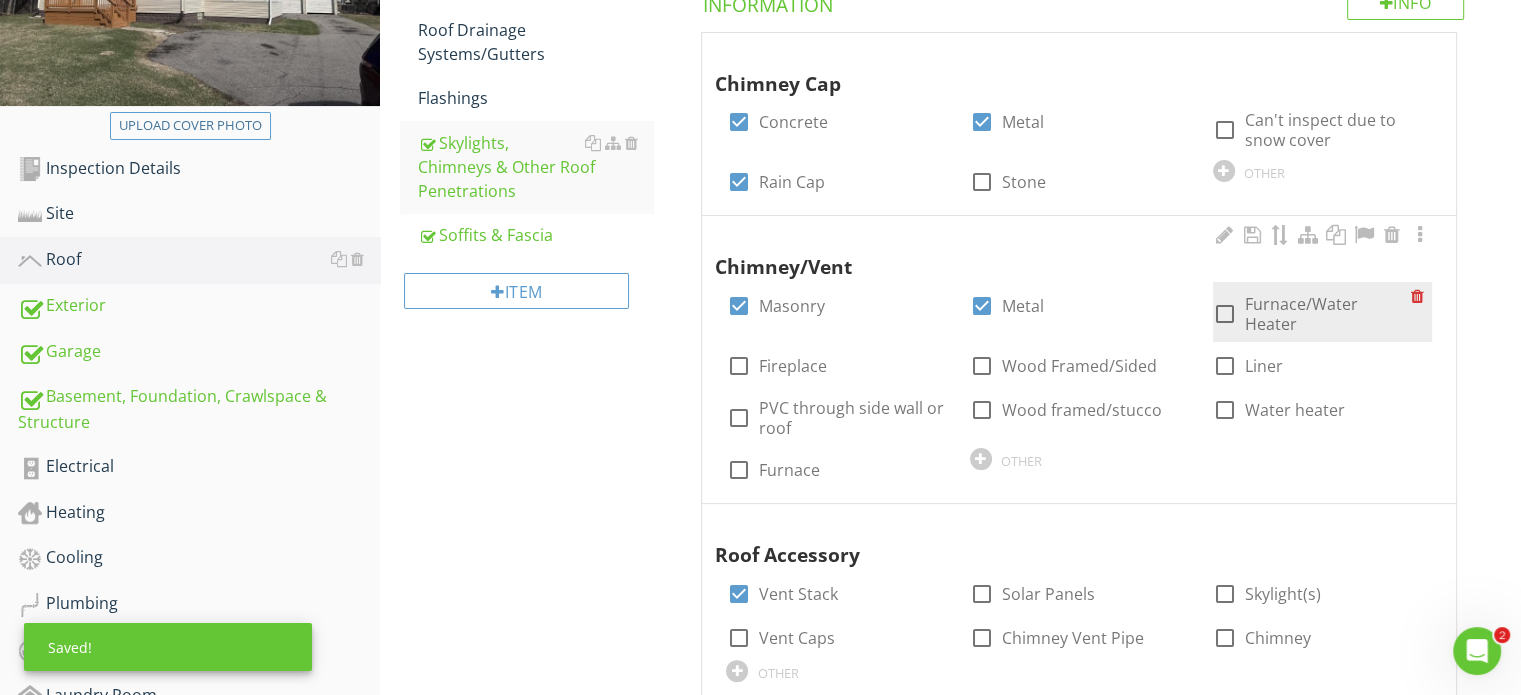 click at bounding box center [1225, 314] 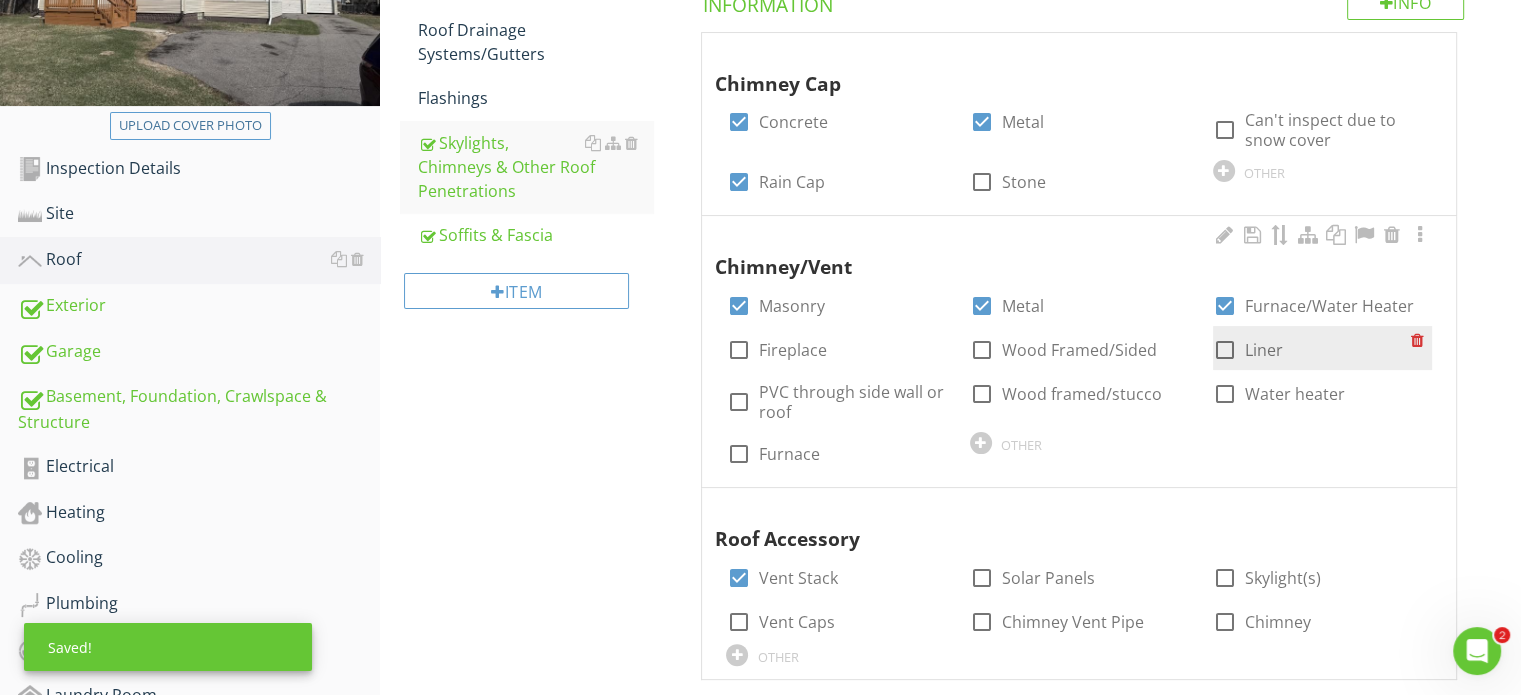 click at bounding box center [1225, 350] 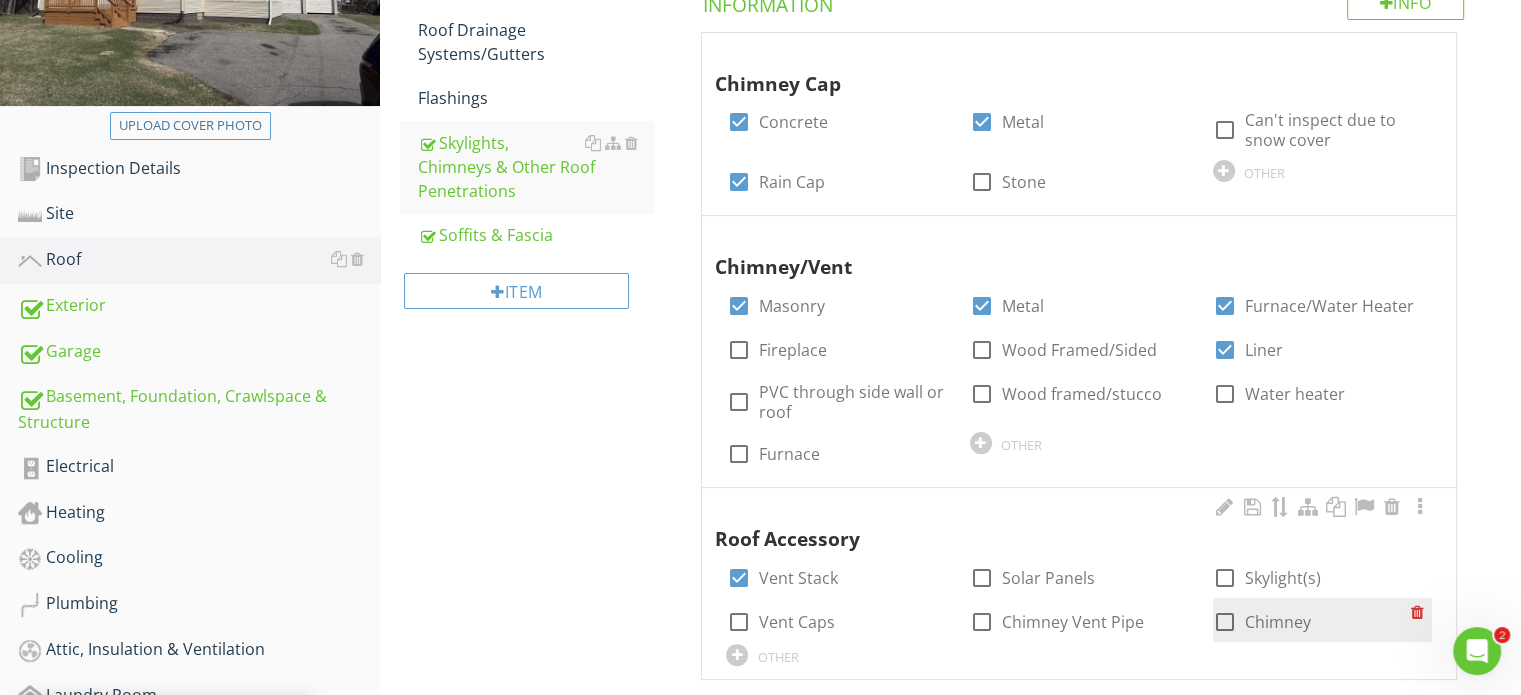 click at bounding box center (1225, 622) 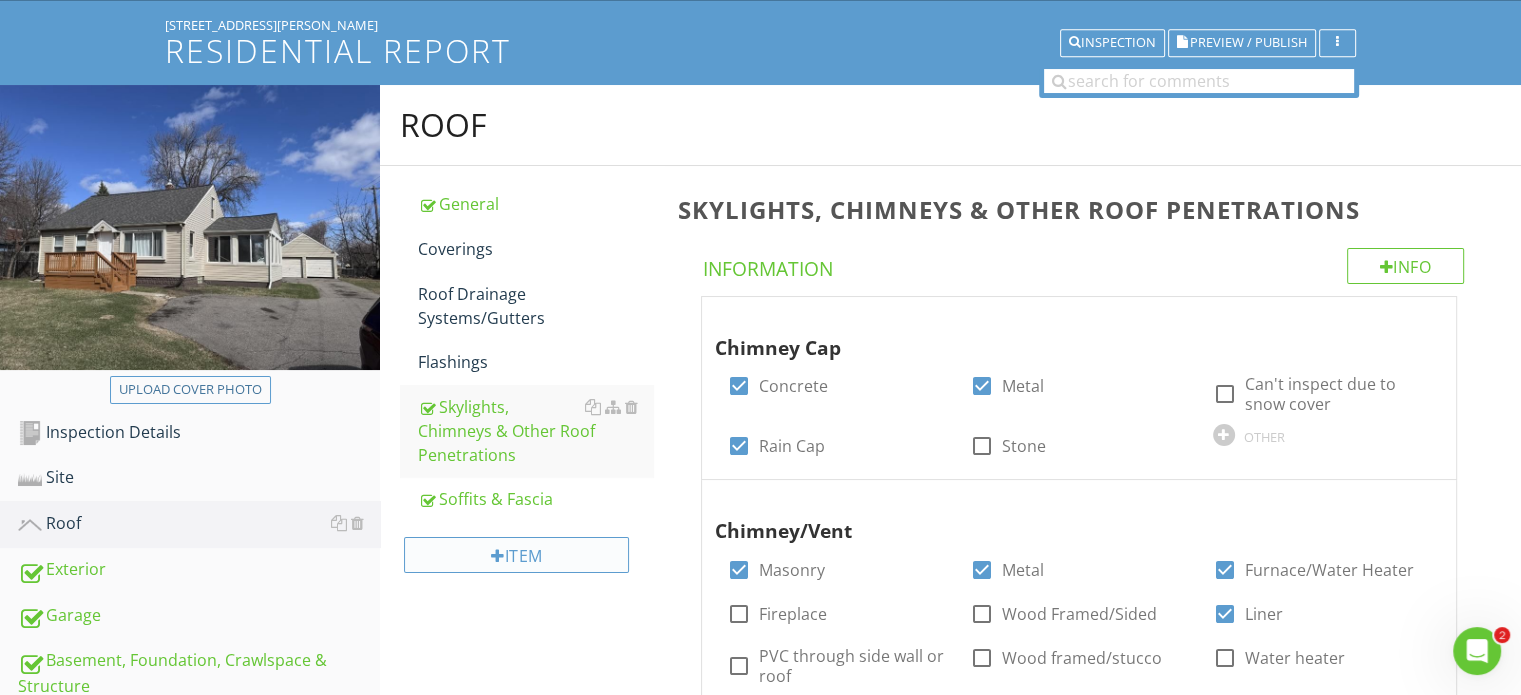scroll, scrollTop: 100, scrollLeft: 0, axis: vertical 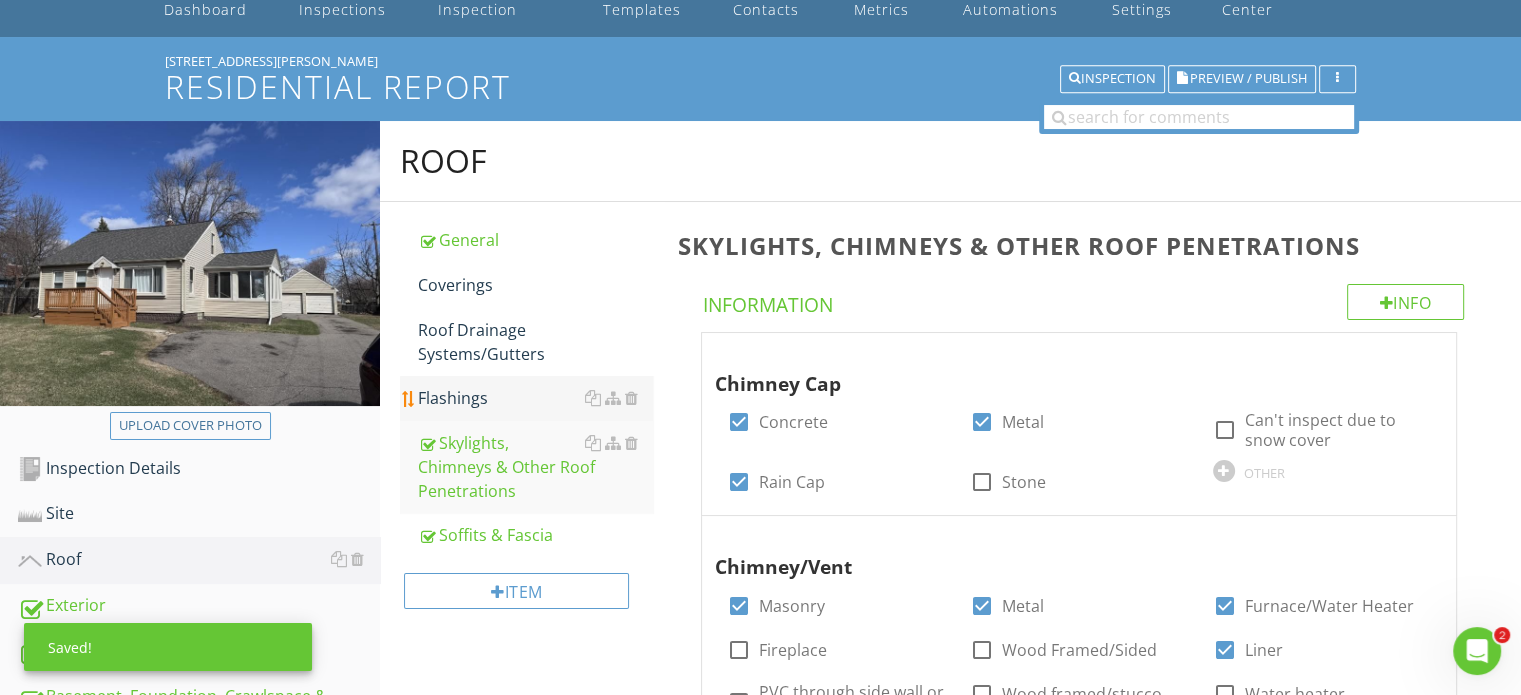 click on "Flashings" at bounding box center (535, 398) 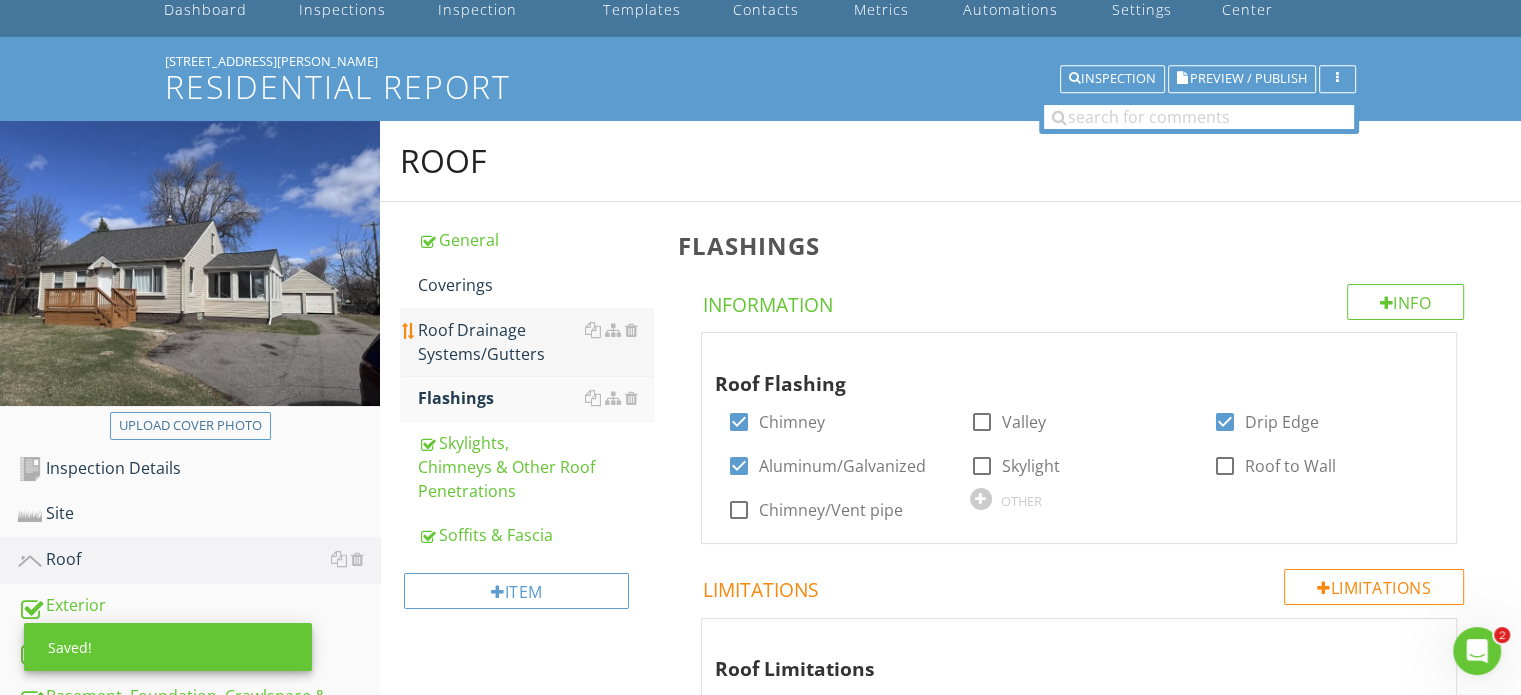 click on "Roof Drainage Systems/Gutters" at bounding box center [535, 342] 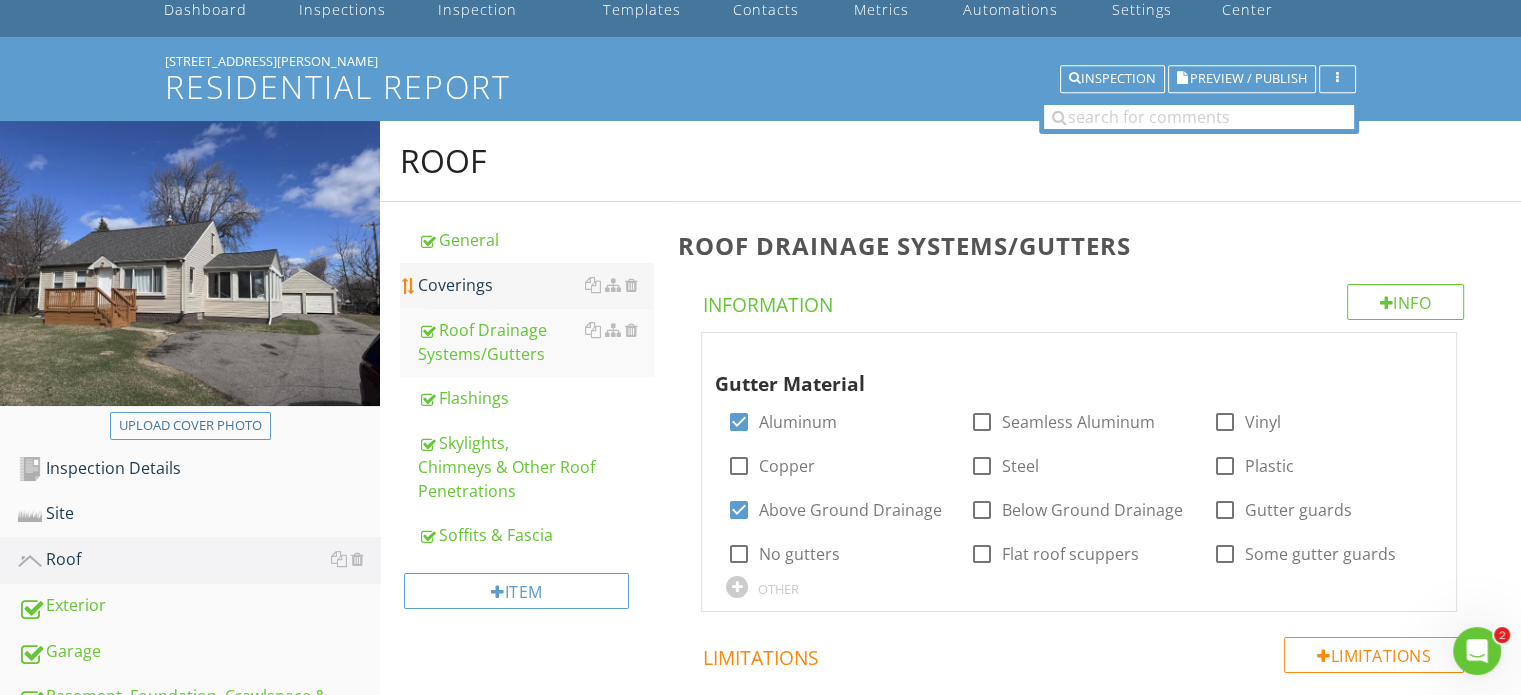 click on "Coverings" at bounding box center (535, 285) 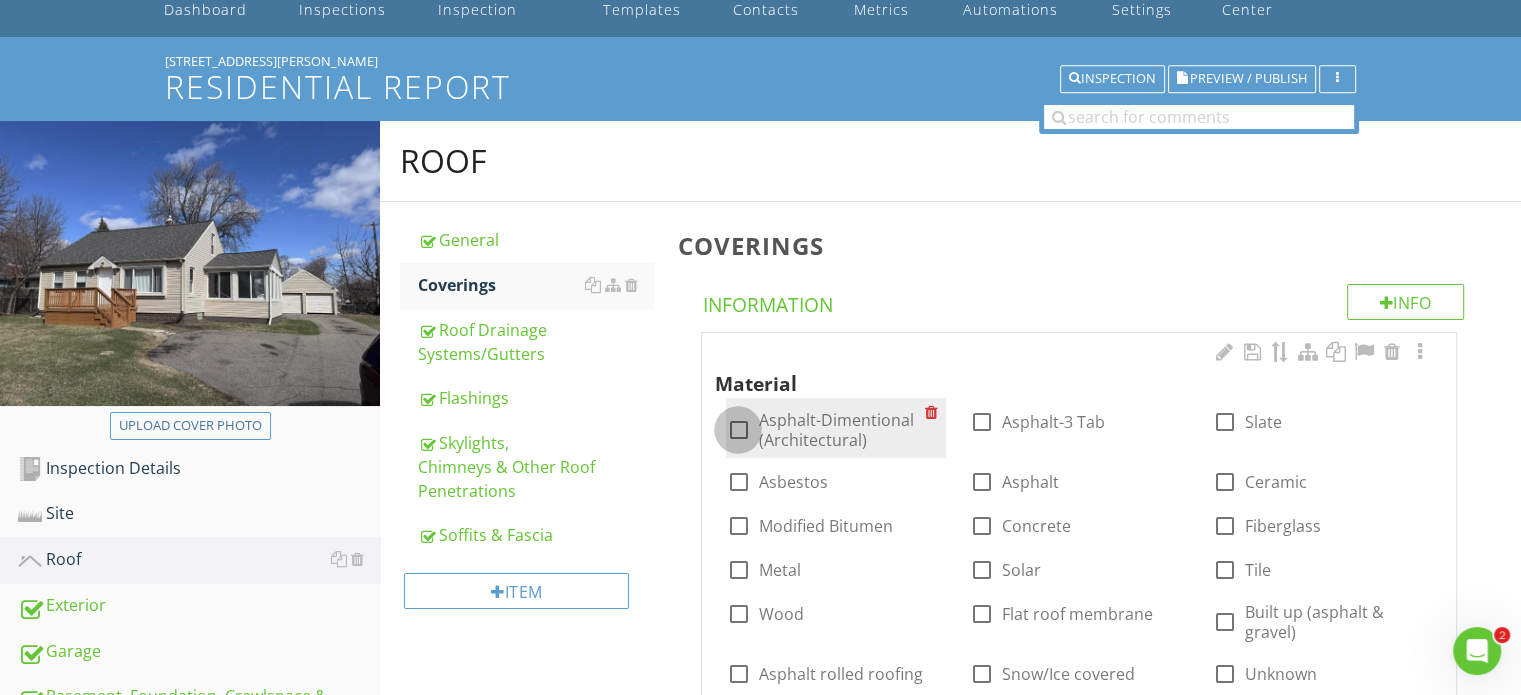 click at bounding box center (738, 430) 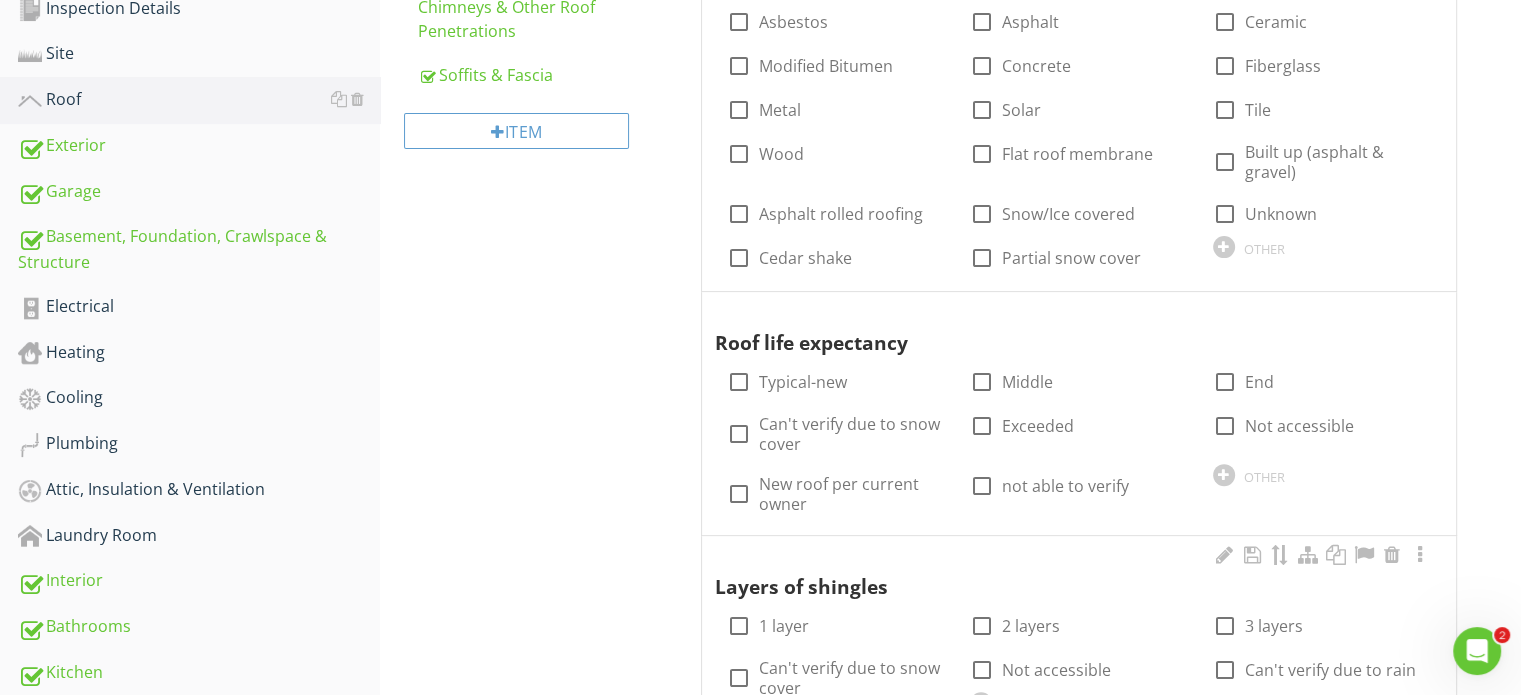 scroll, scrollTop: 600, scrollLeft: 0, axis: vertical 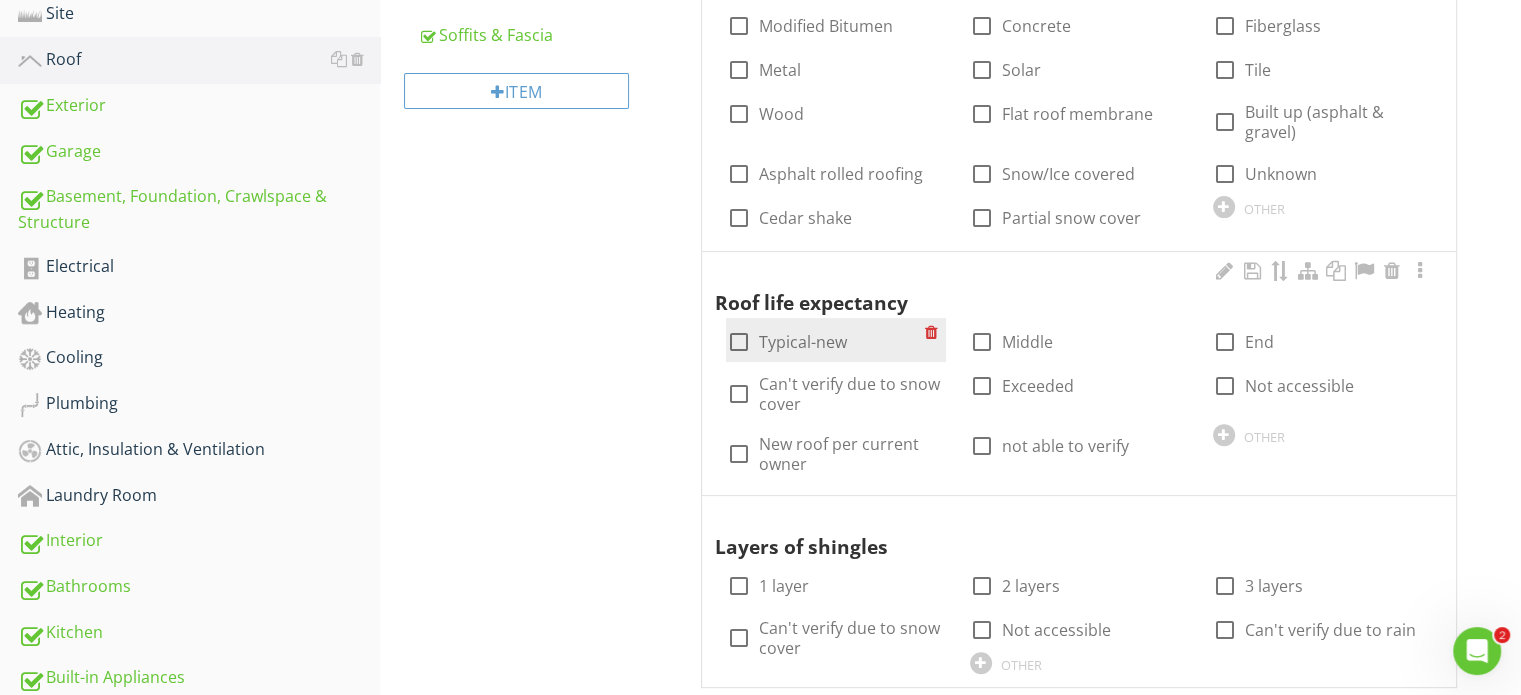 click at bounding box center [738, 342] 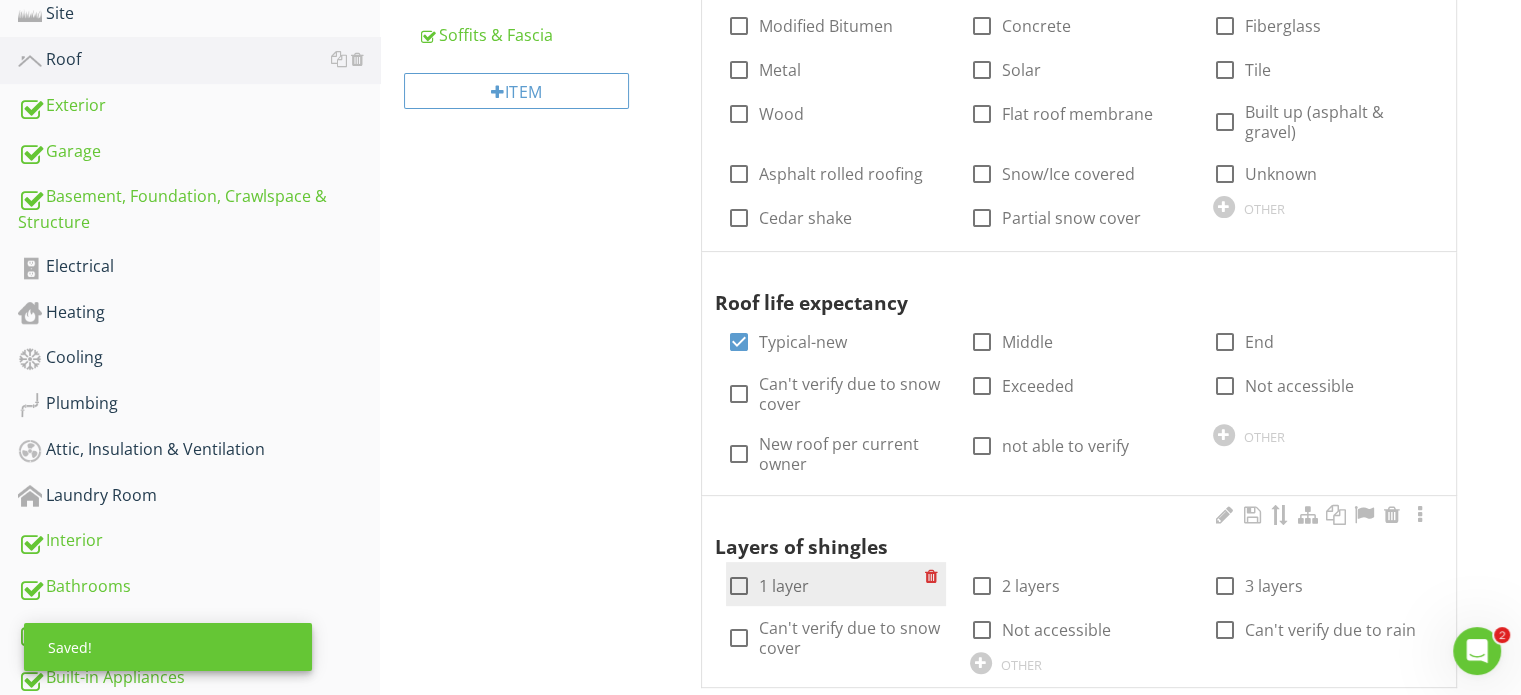 click at bounding box center (738, 586) 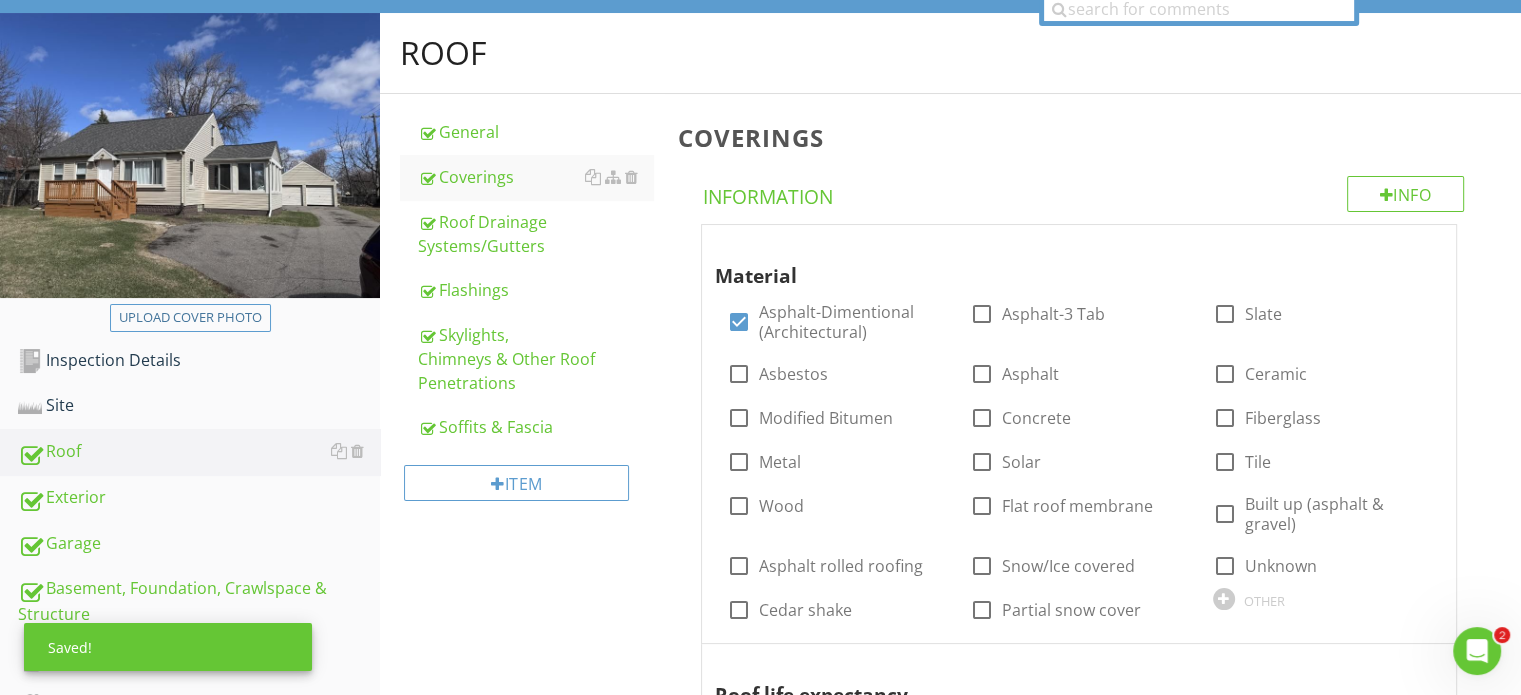 scroll, scrollTop: 200, scrollLeft: 0, axis: vertical 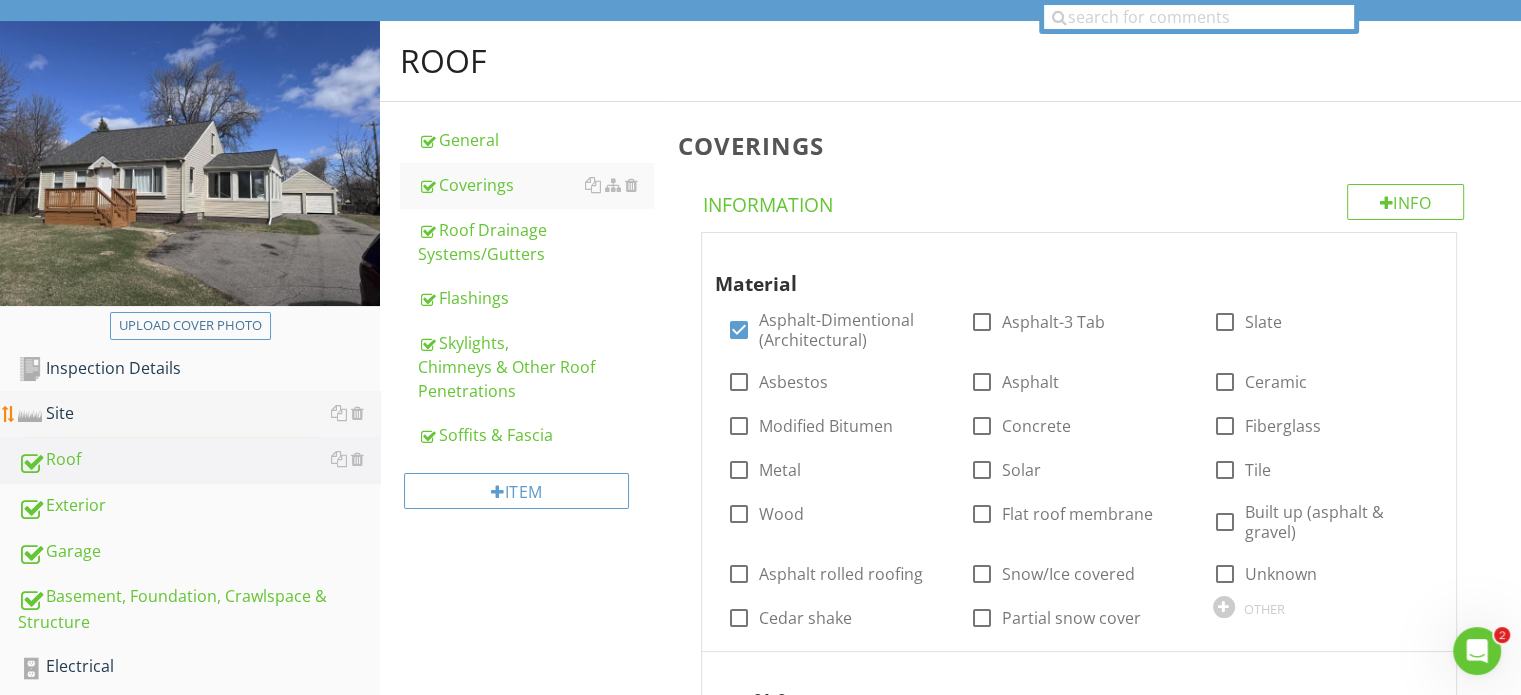 click on "Site" at bounding box center (199, 414) 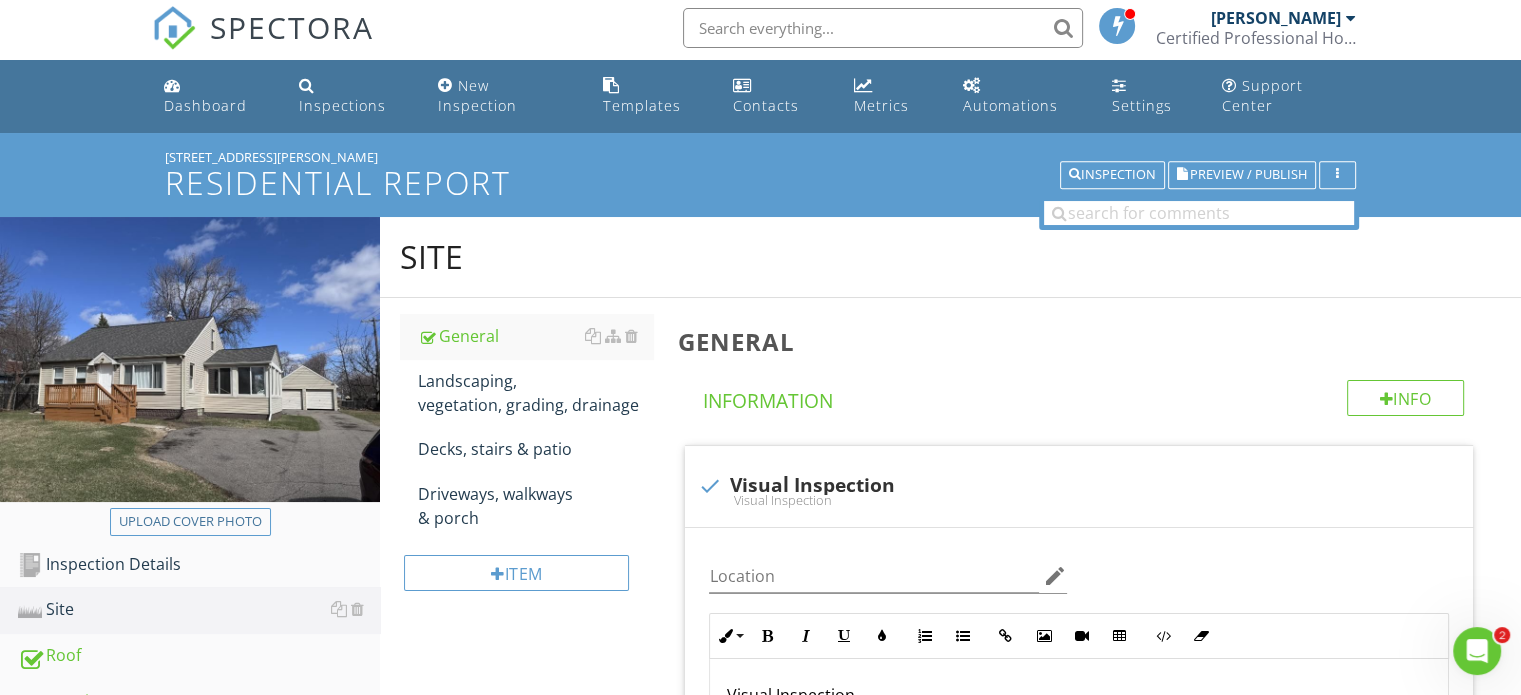 scroll, scrollTop: 0, scrollLeft: 0, axis: both 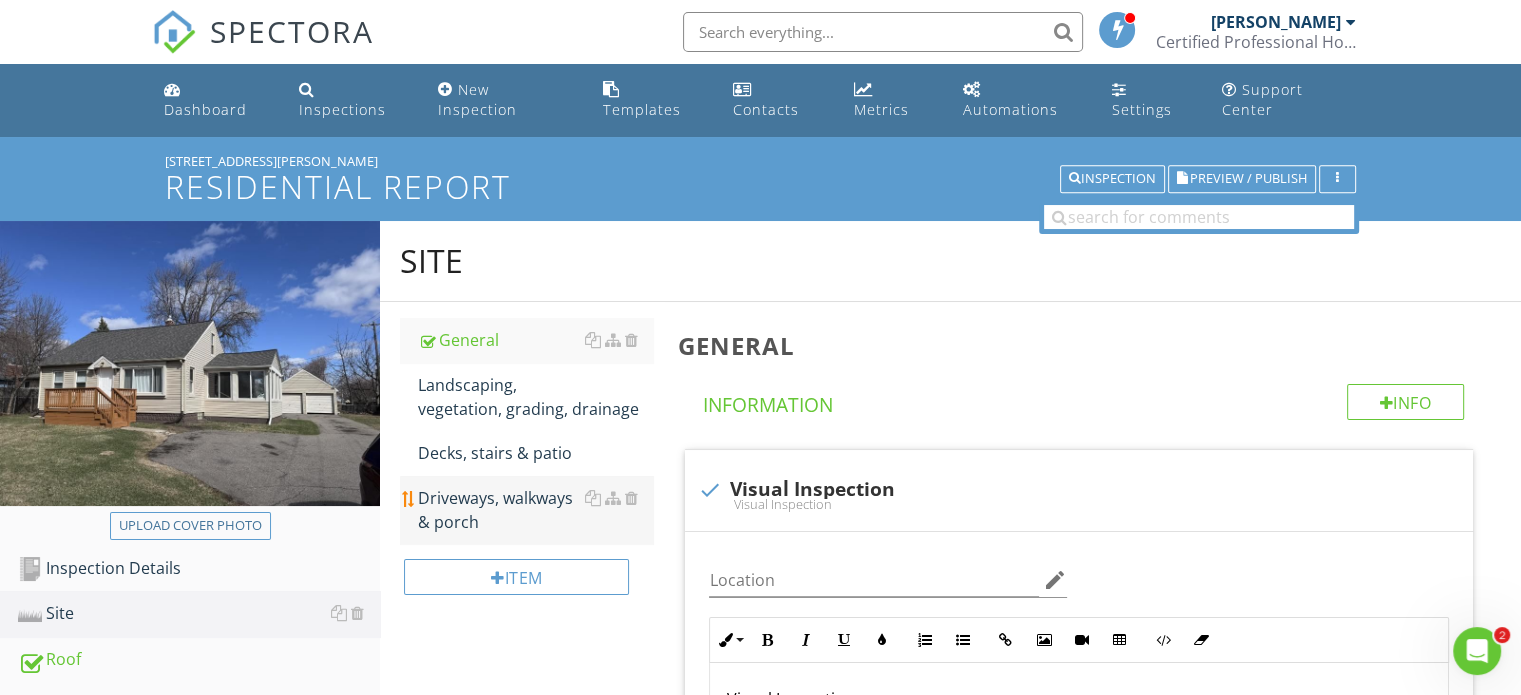 click on "Driveways, walkways & porch" at bounding box center [535, 510] 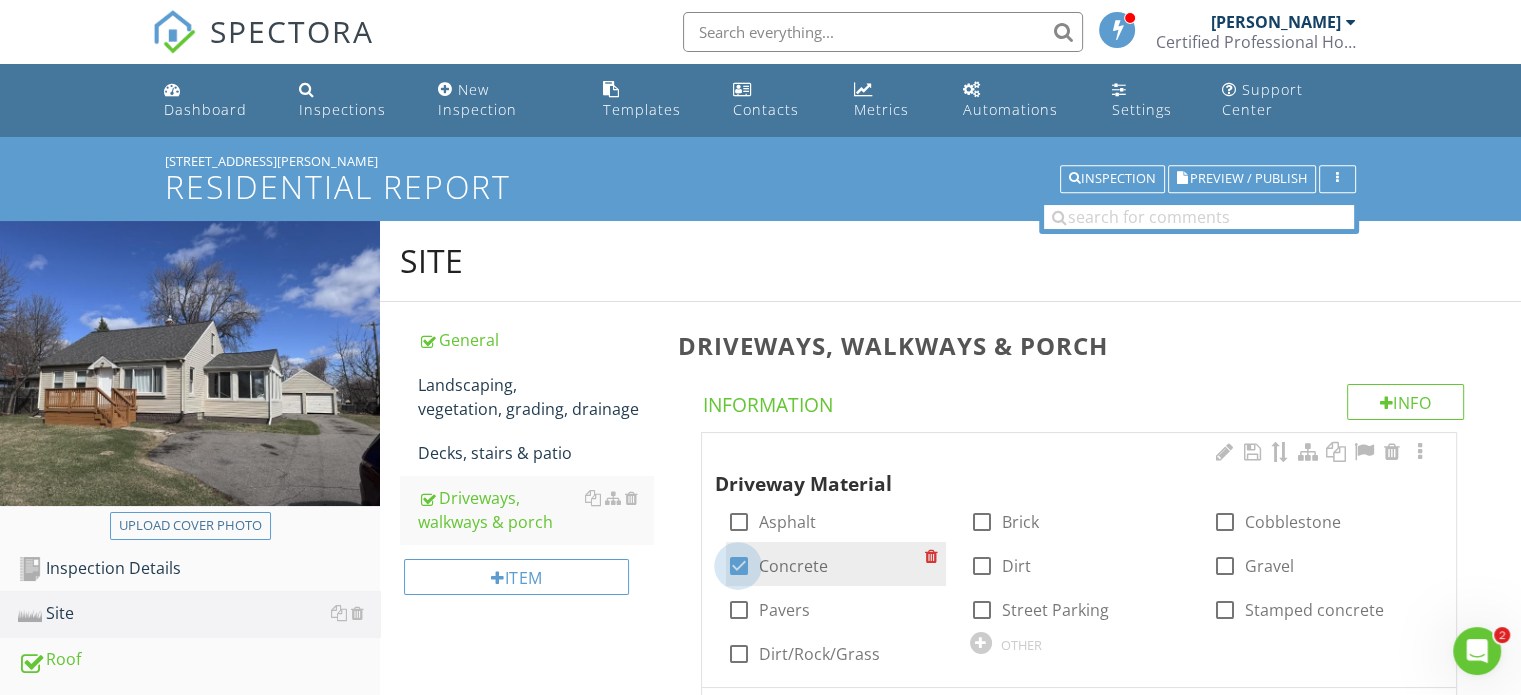 click at bounding box center [738, 566] 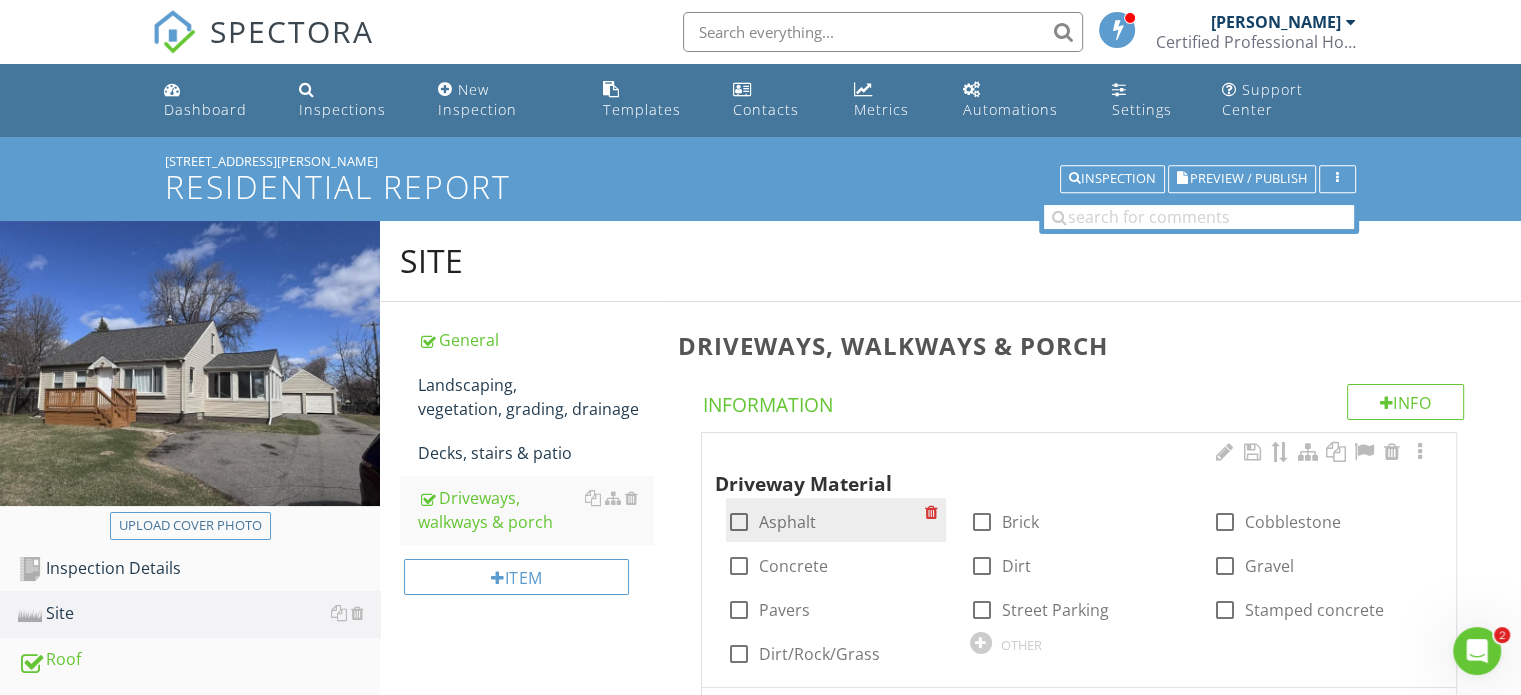 click at bounding box center [738, 522] 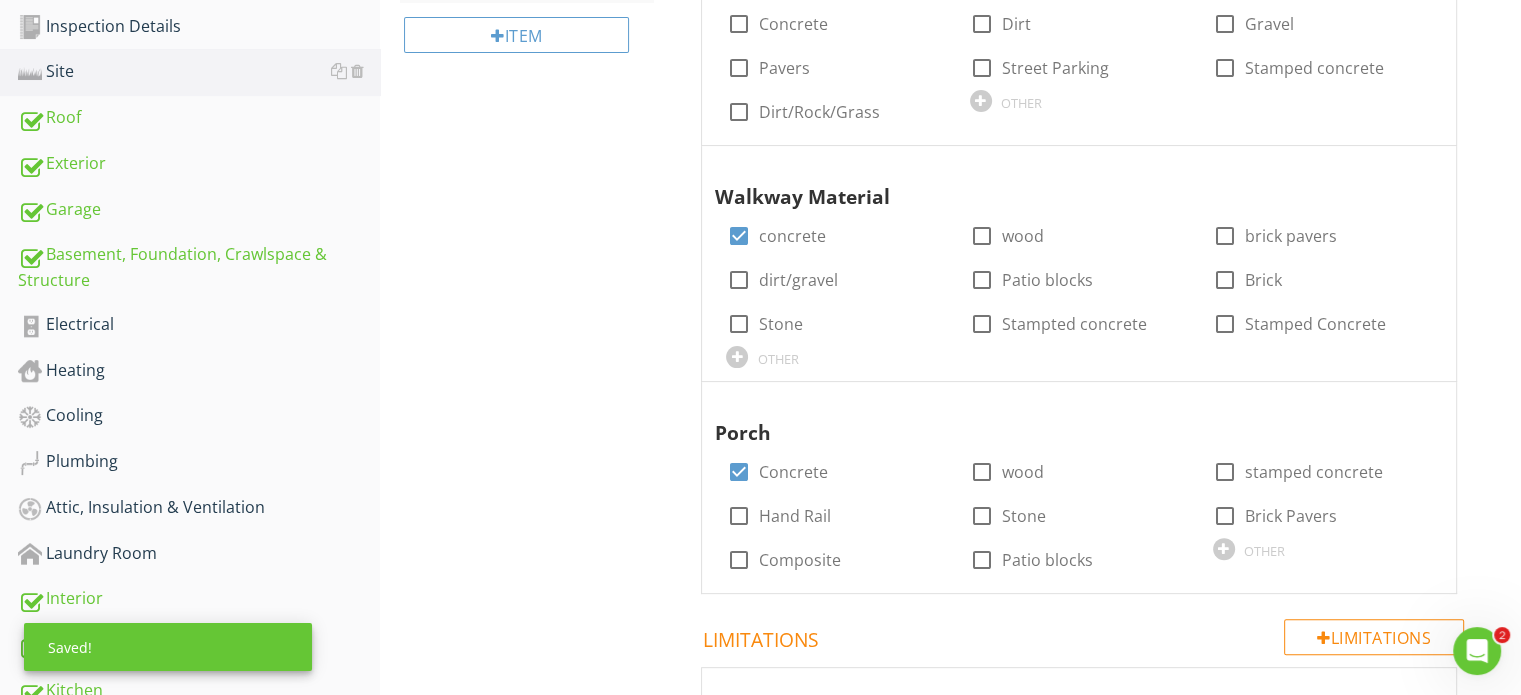scroll, scrollTop: 600, scrollLeft: 0, axis: vertical 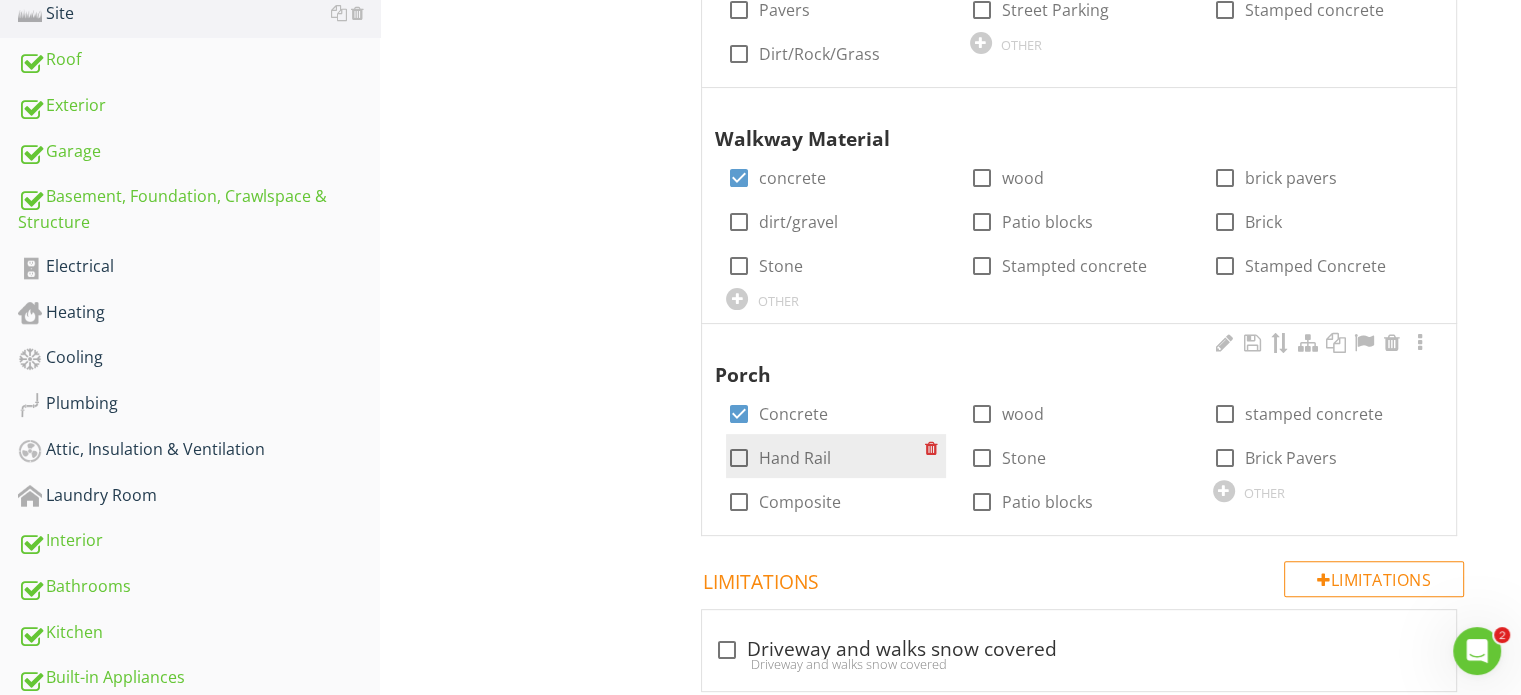 click at bounding box center (738, 458) 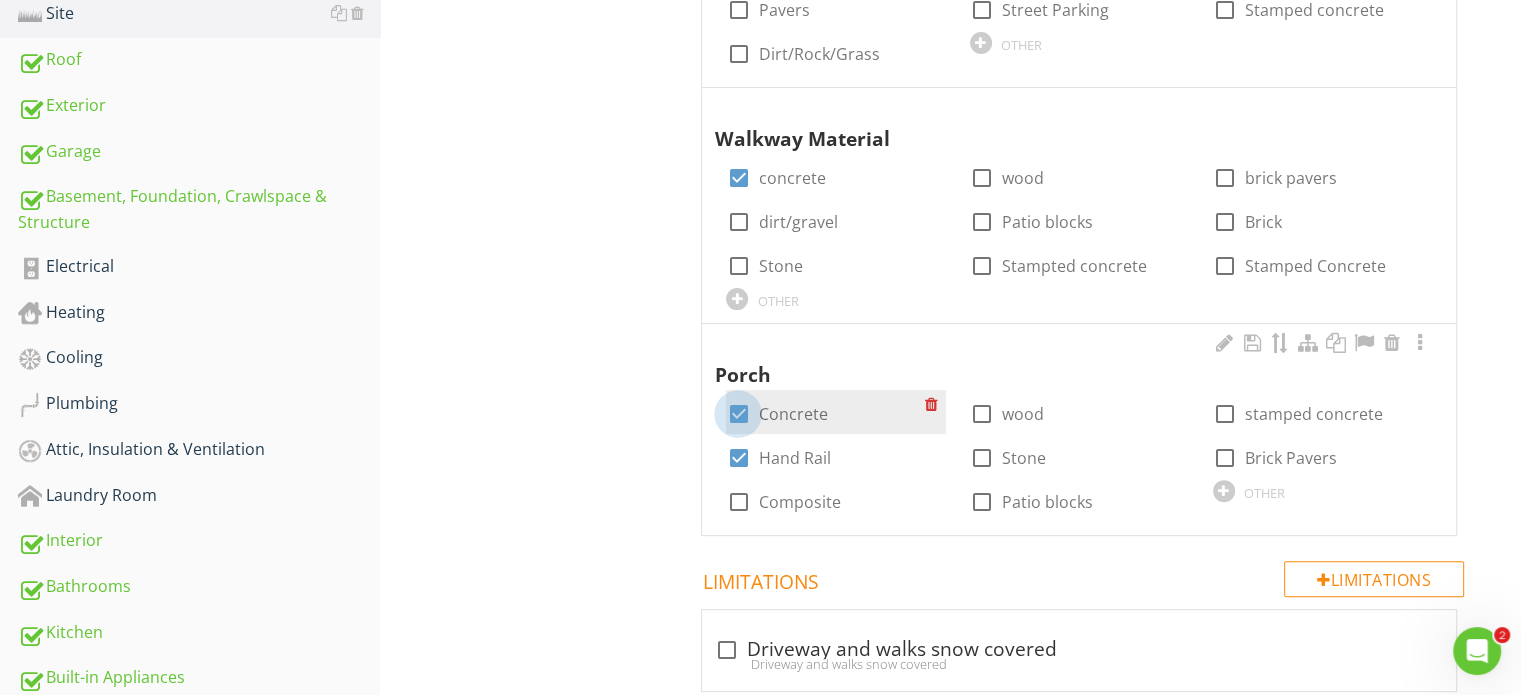 click at bounding box center (738, 414) 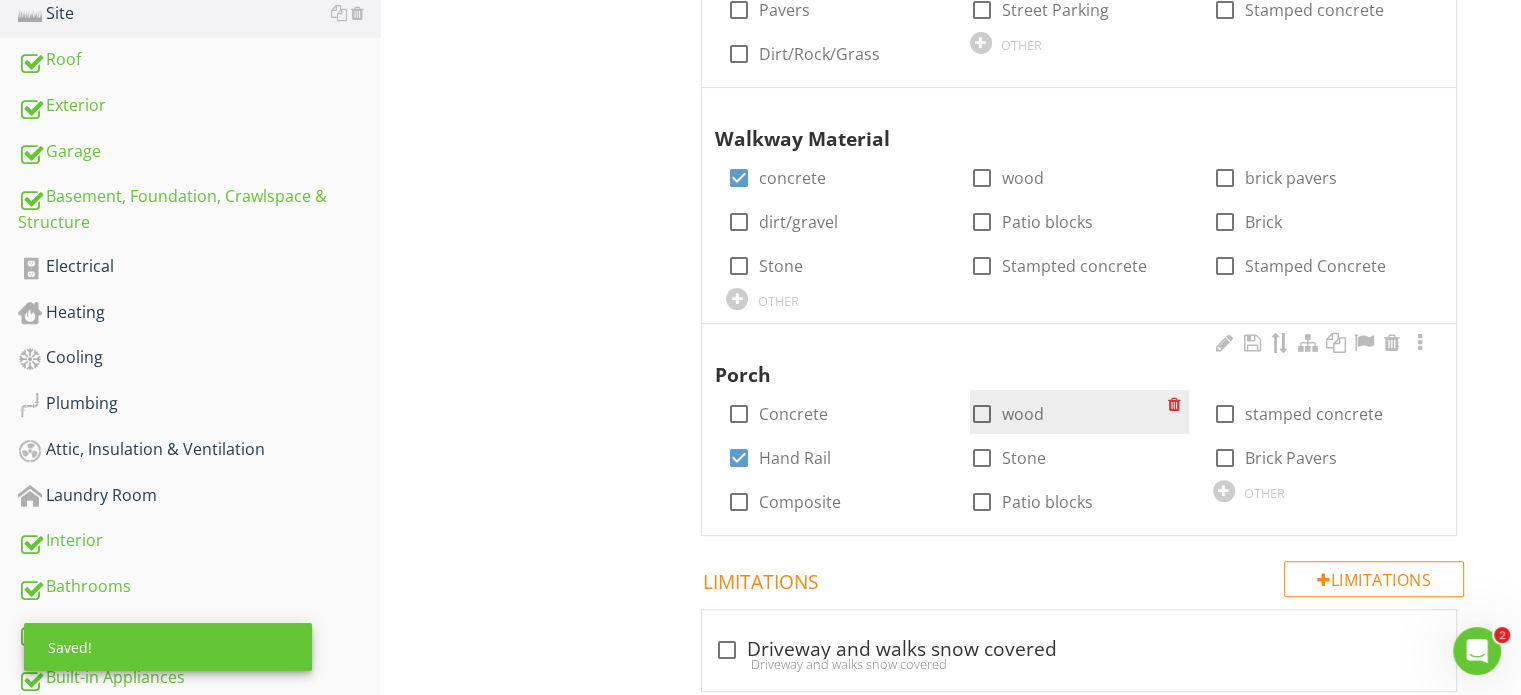 click at bounding box center [982, 414] 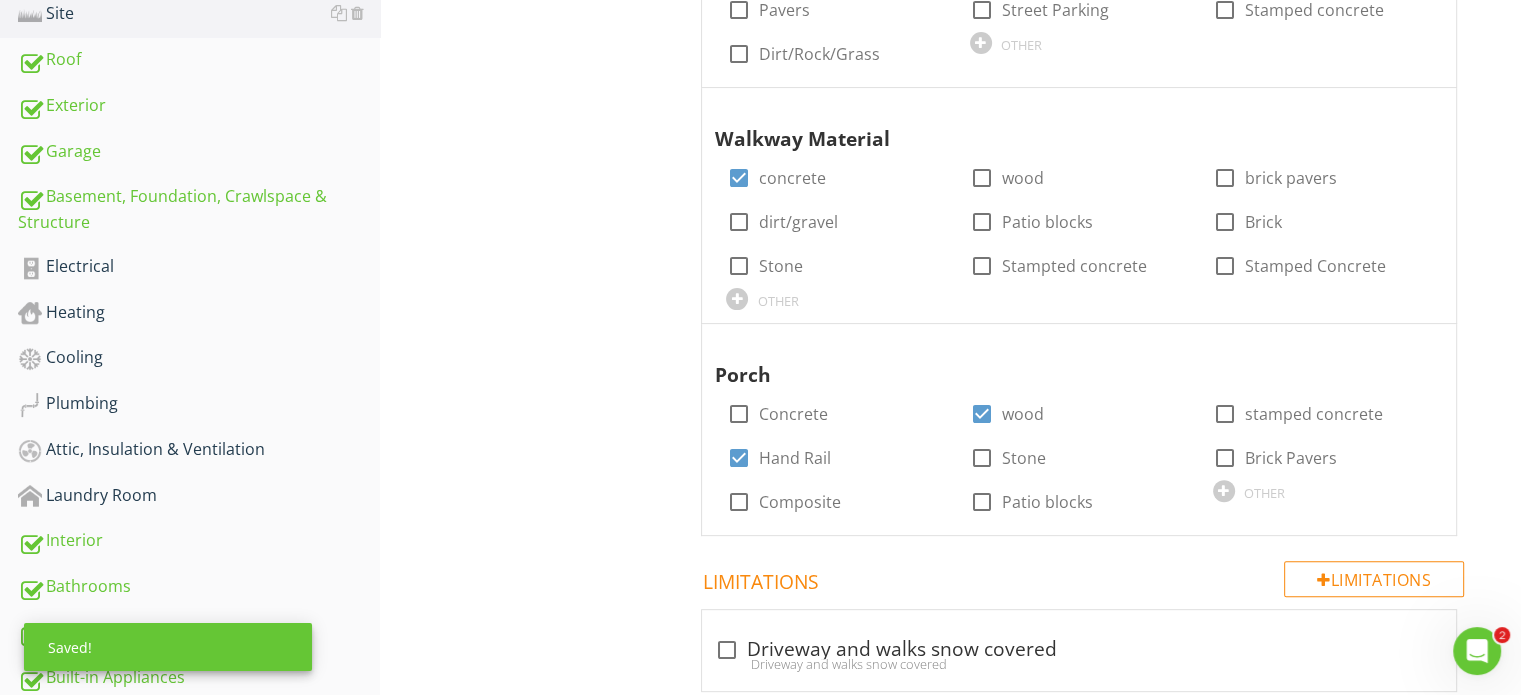 scroll, scrollTop: 100, scrollLeft: 0, axis: vertical 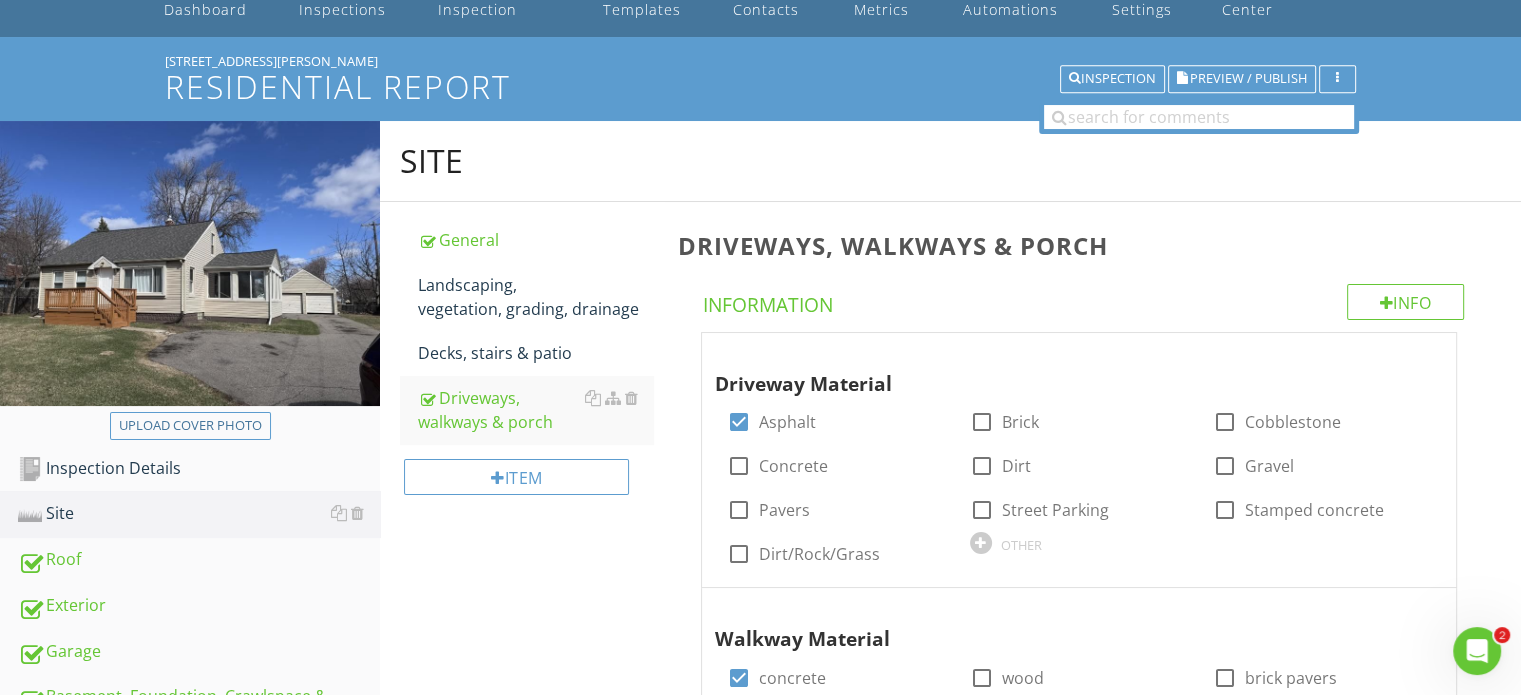 click on "Decks, stairs & patio" at bounding box center [535, 353] 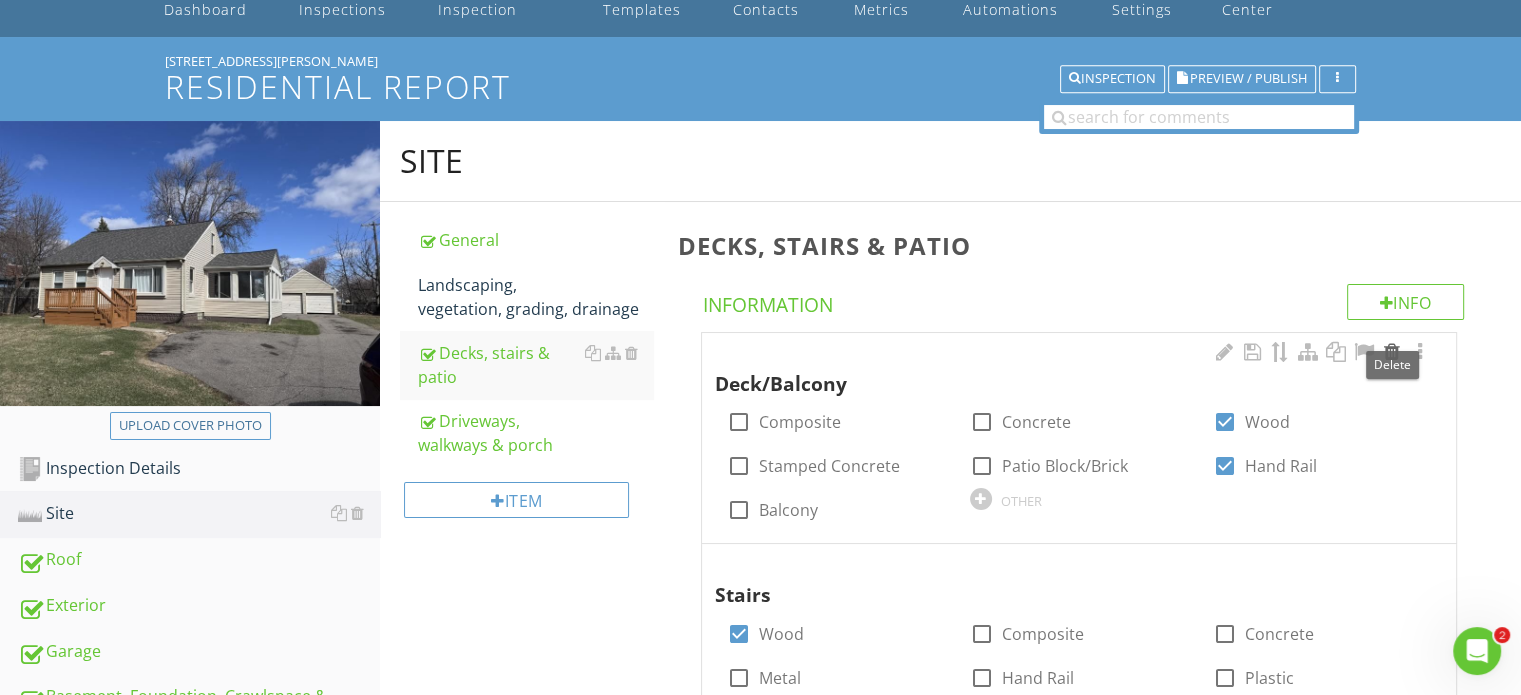 click at bounding box center (1392, 352) 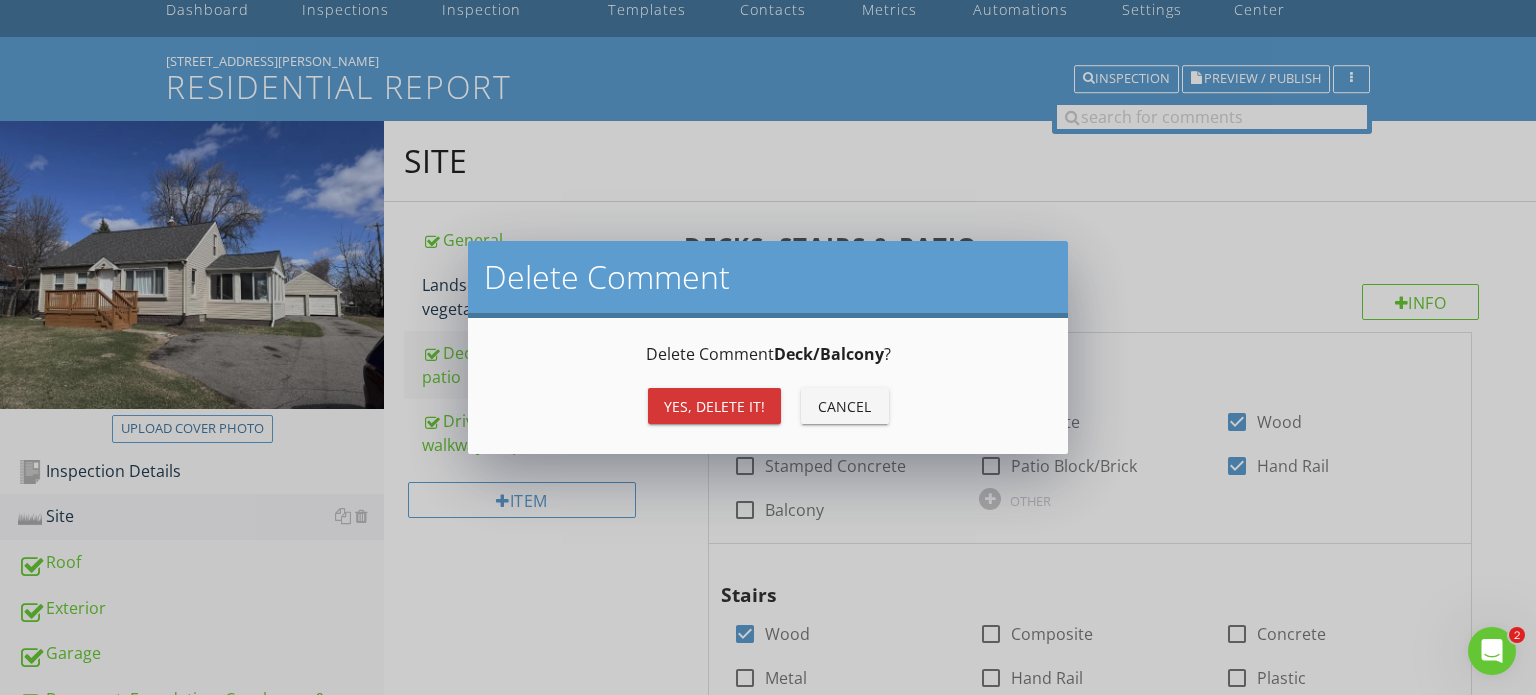 click on "Yes, Delete it!" at bounding box center (714, 406) 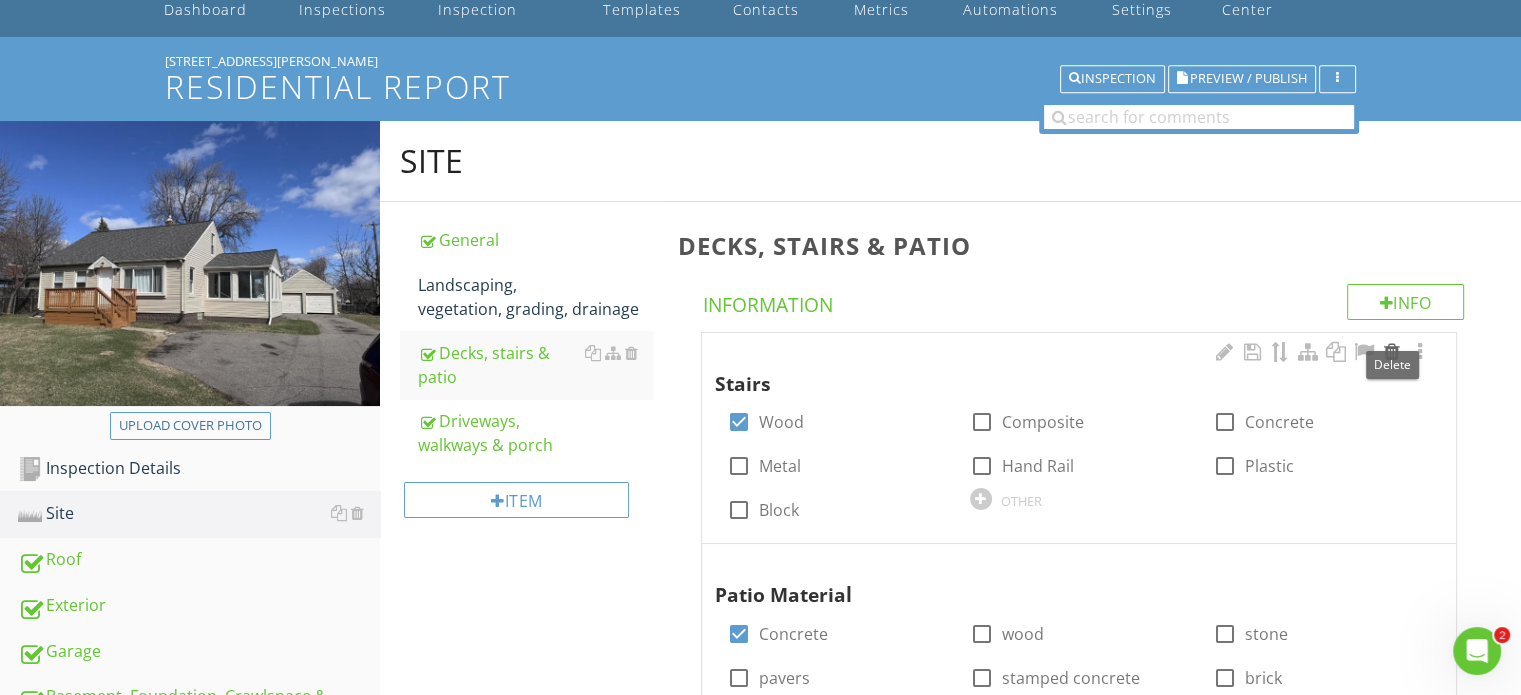 click at bounding box center (1392, 352) 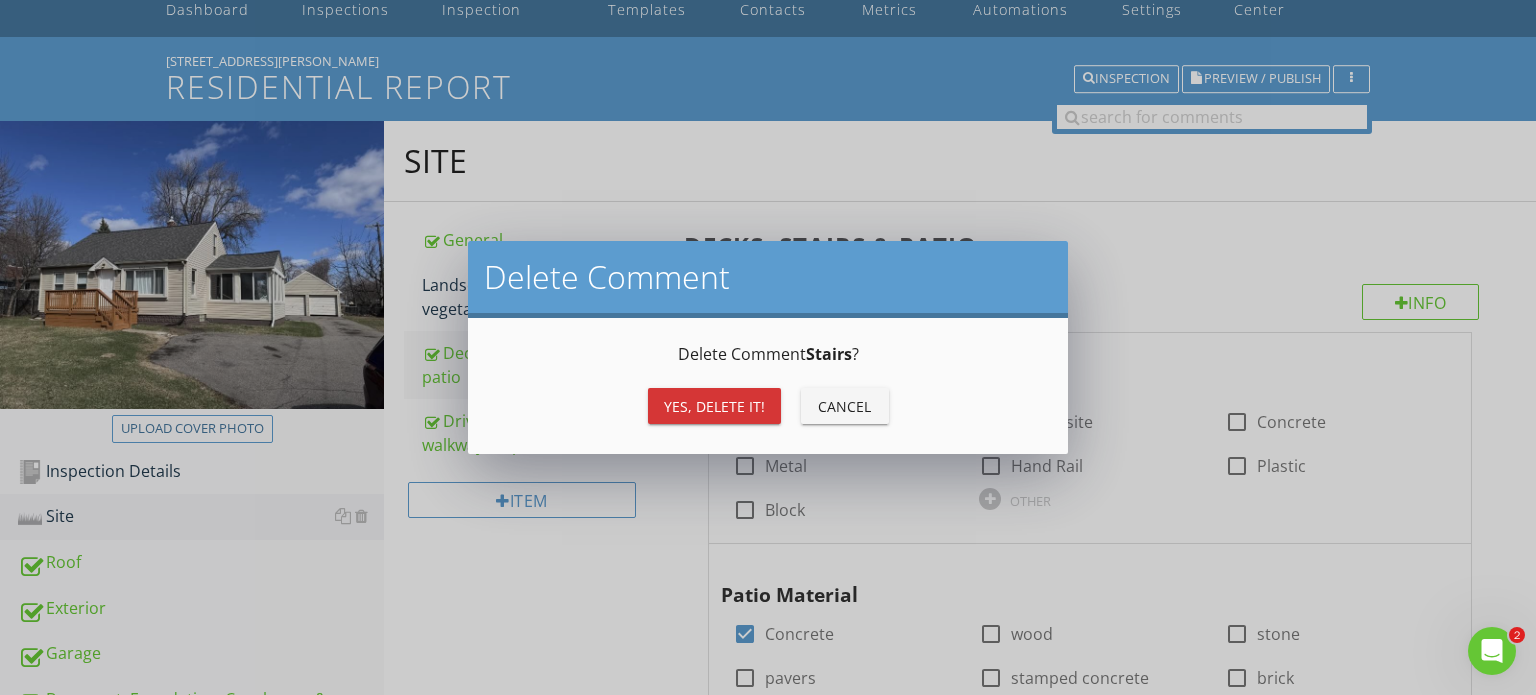 click on "Yes, Delete it!" at bounding box center [714, 406] 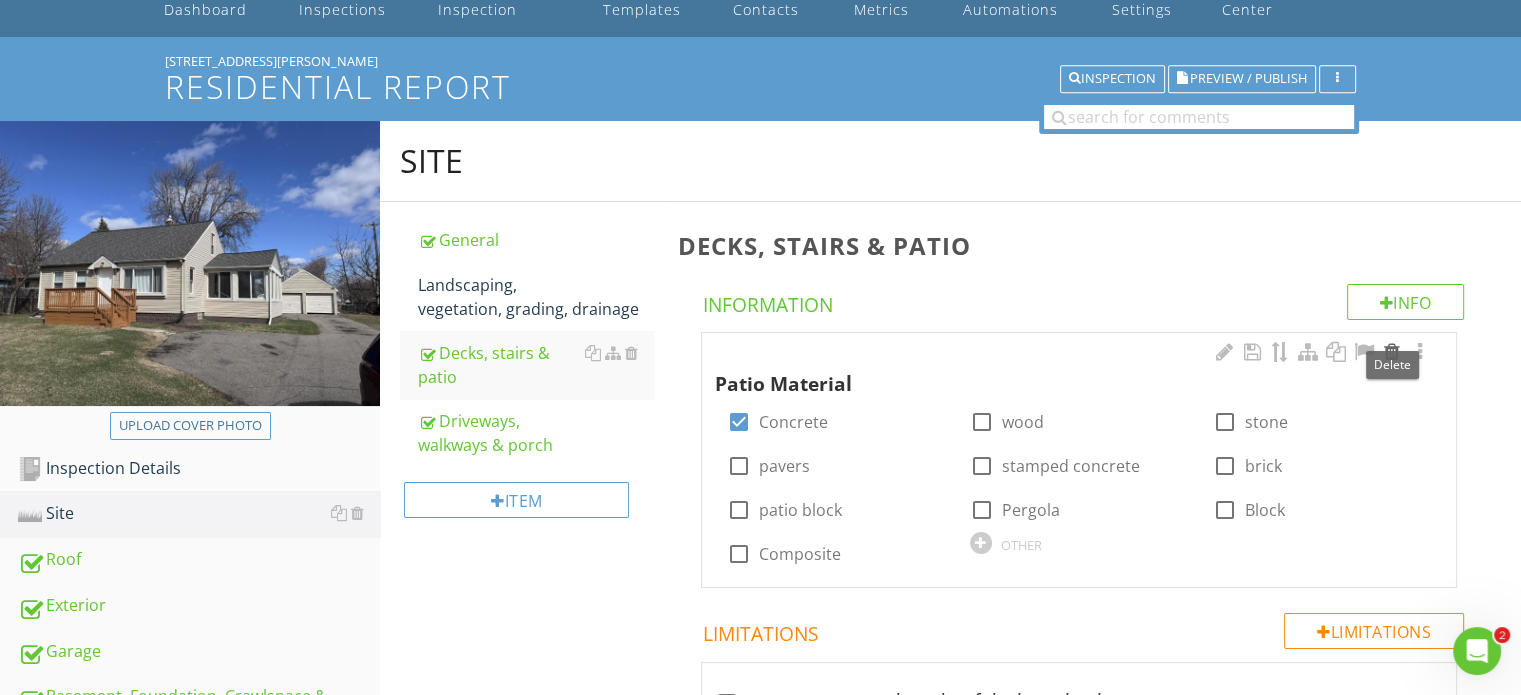 click at bounding box center (1392, 352) 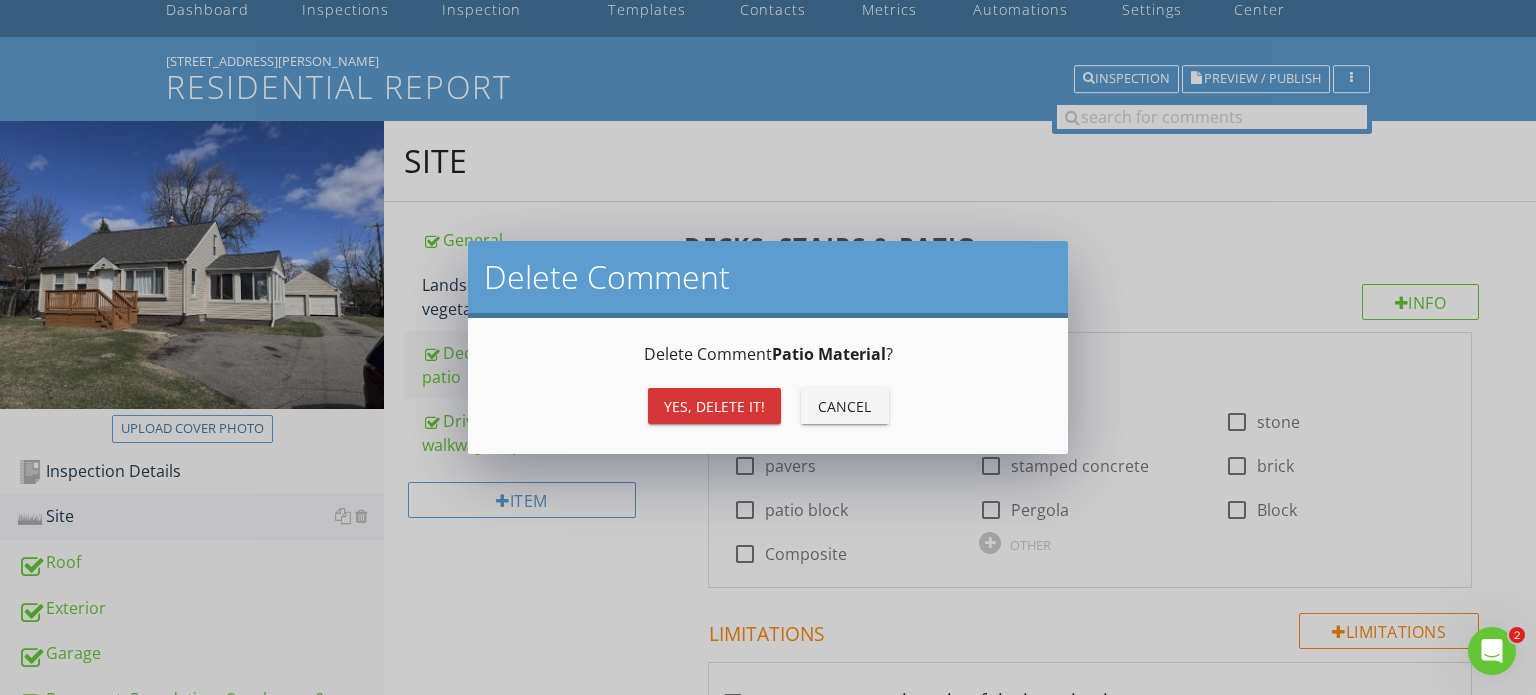 click on "Yes, Delete it!" at bounding box center [714, 406] 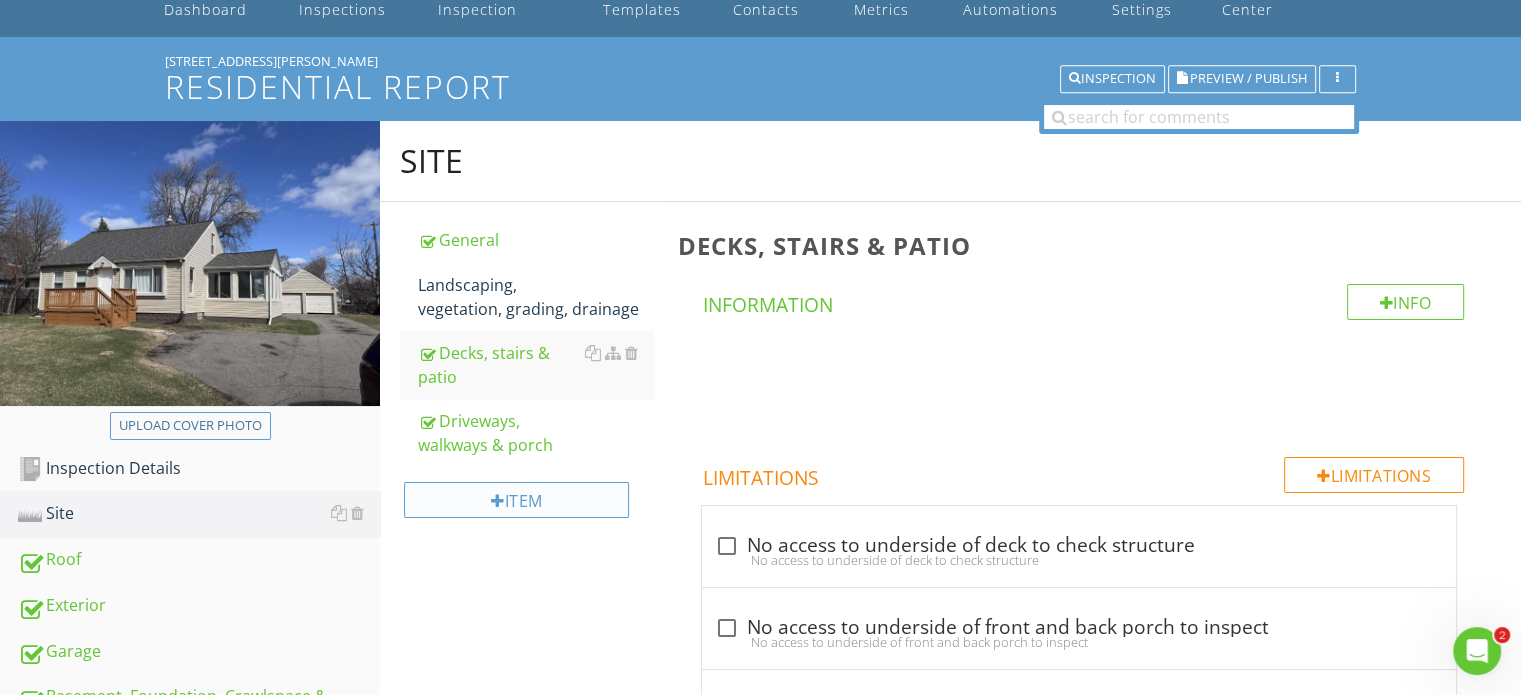 click on "Item" at bounding box center (516, 500) 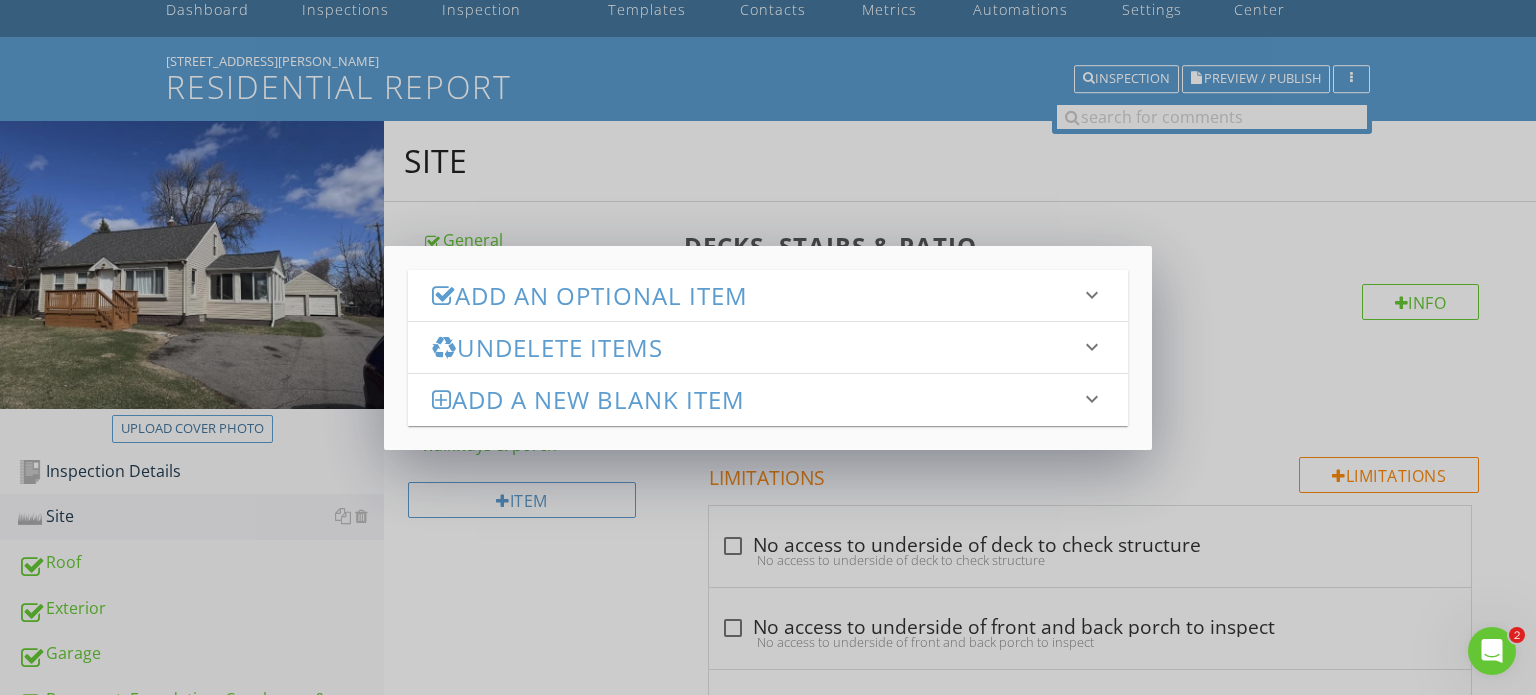click on "Undelete Items" at bounding box center [756, 347] 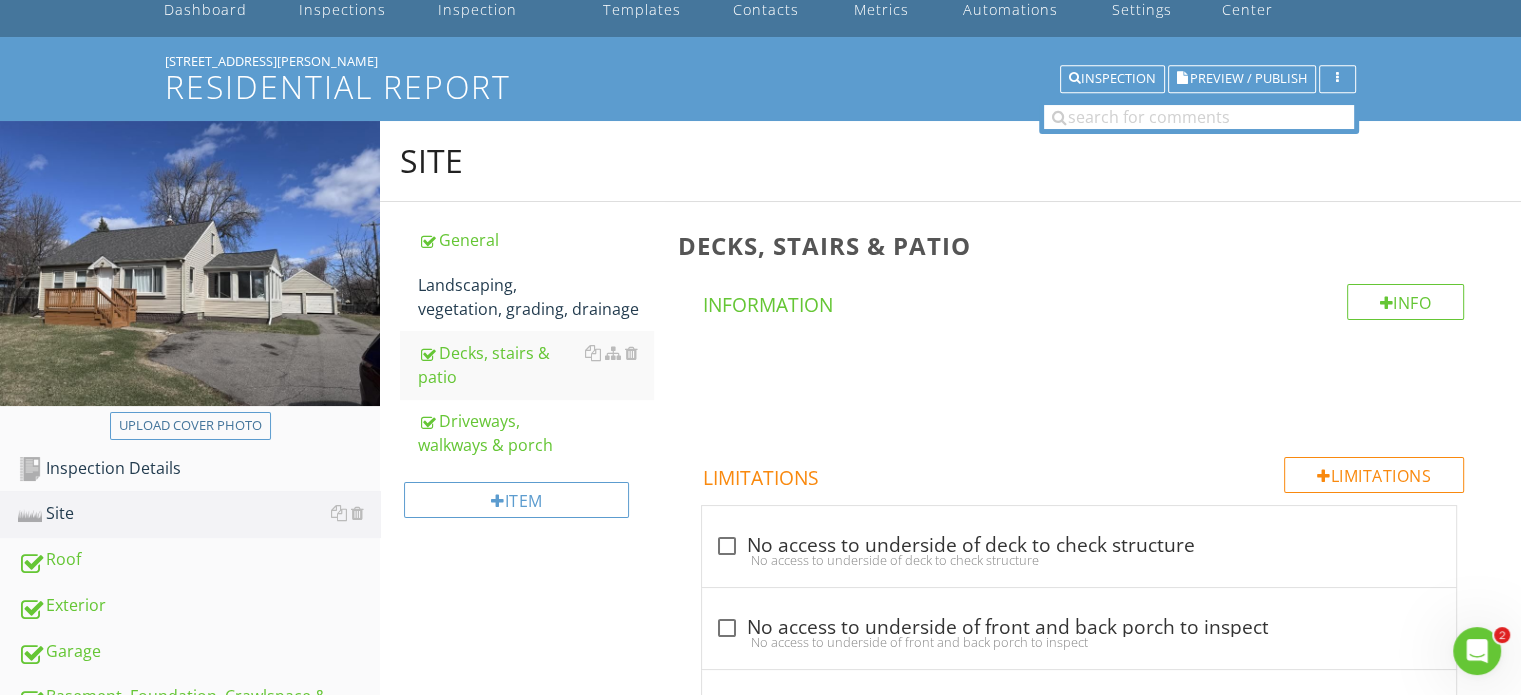click at bounding box center [760, 347] 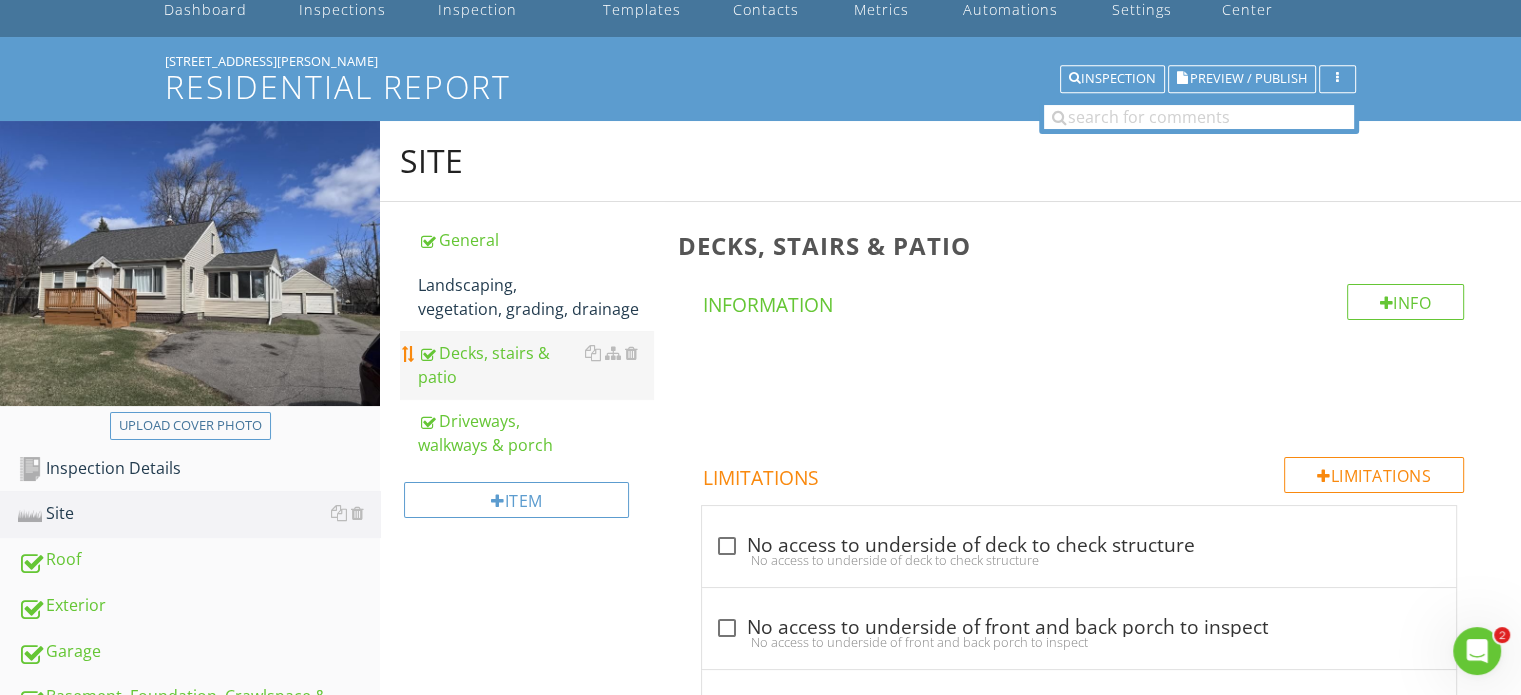 click on "Decks, stairs & patio" at bounding box center (535, 365) 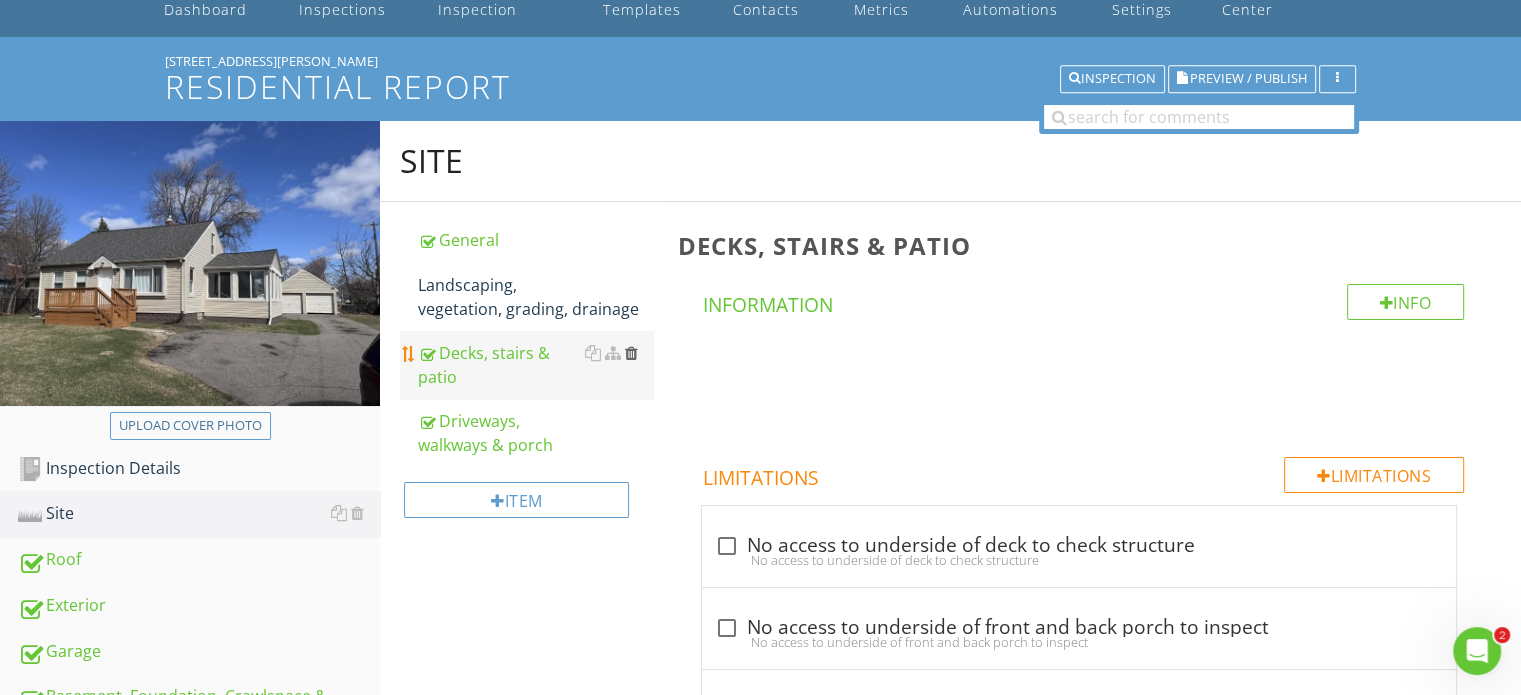 click at bounding box center [630, 353] 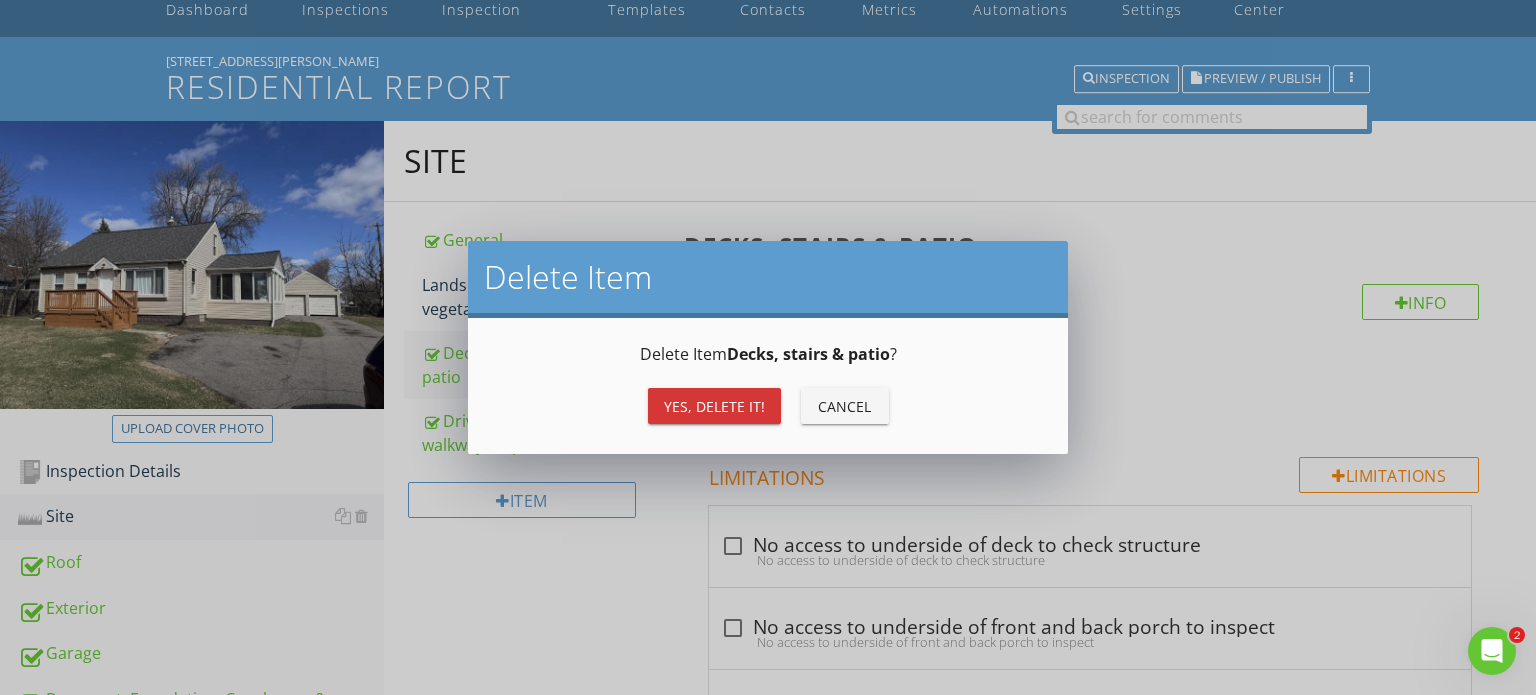 click on "Yes, Delete it!   Cancel" at bounding box center (768, 406) 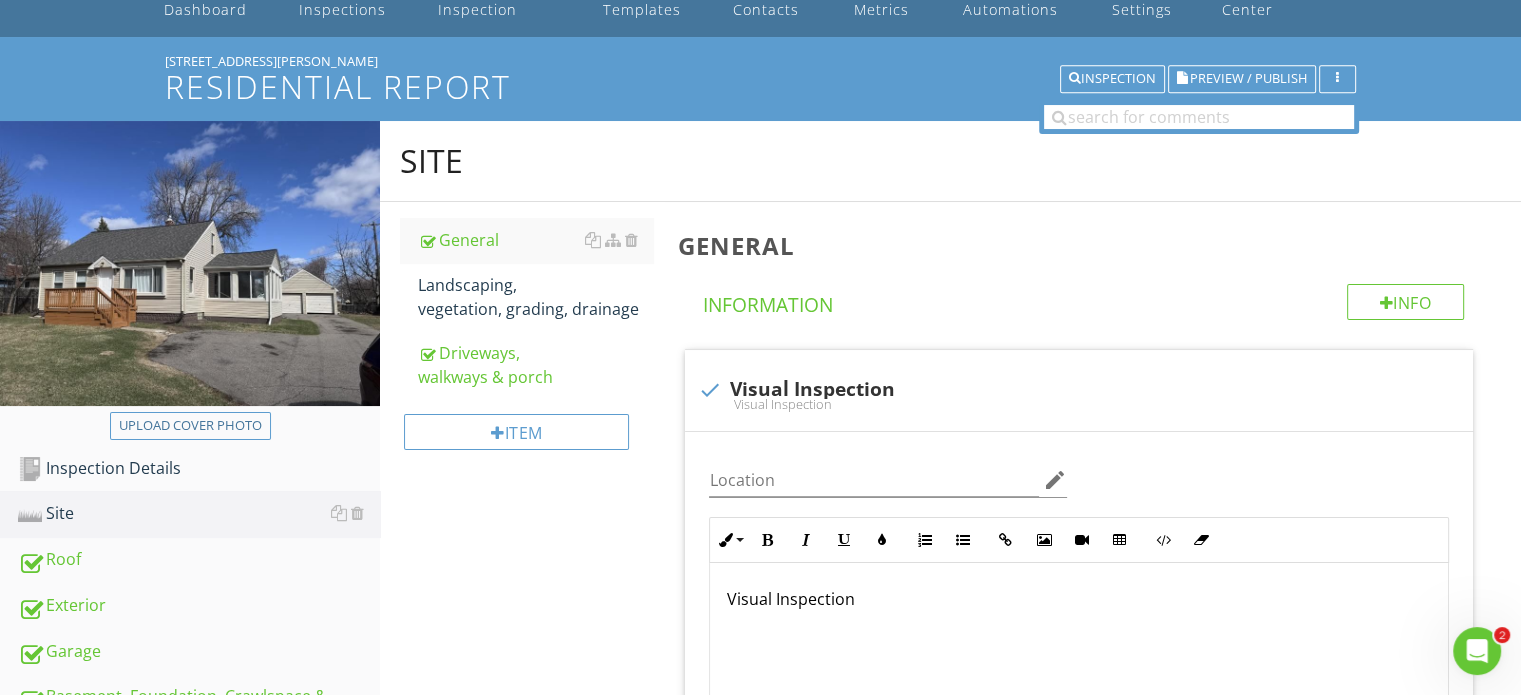 click on "Item" at bounding box center (526, 439) 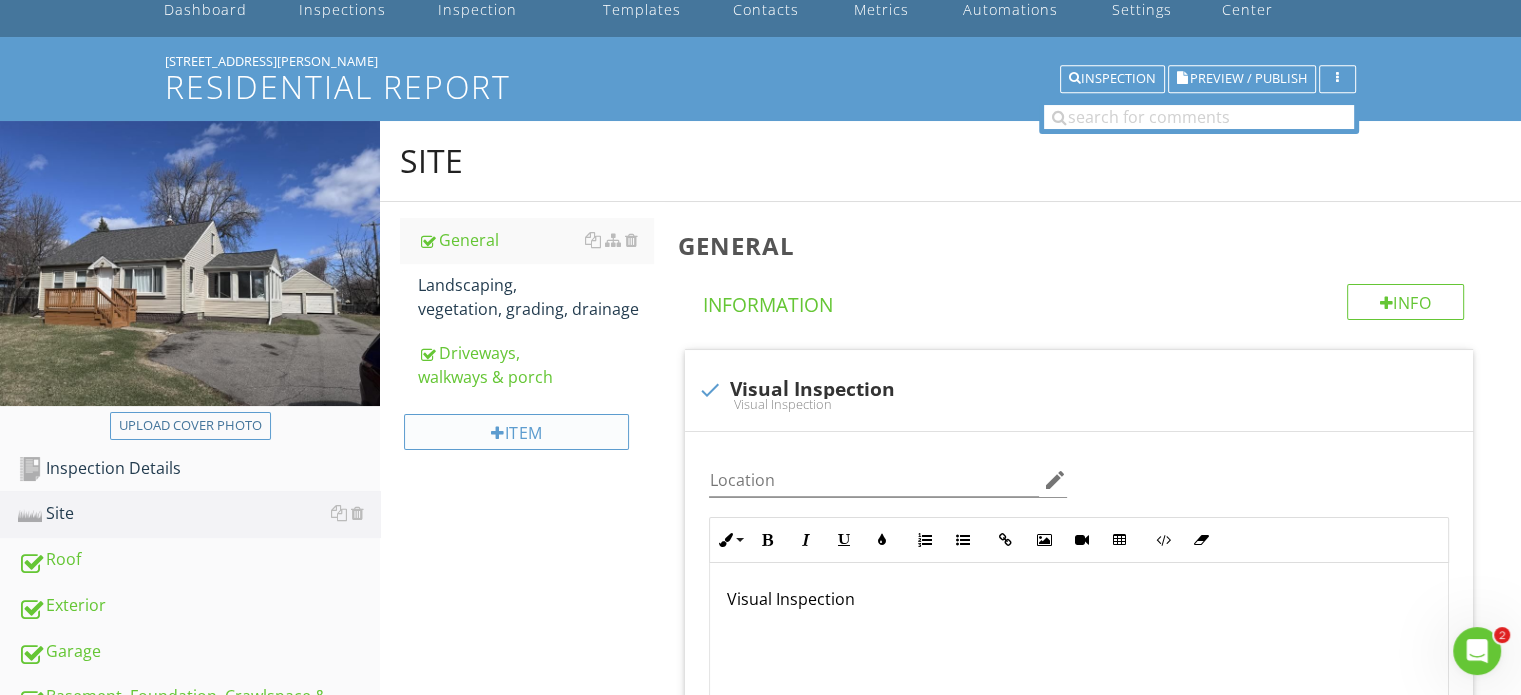 click on "Item" at bounding box center (516, 432) 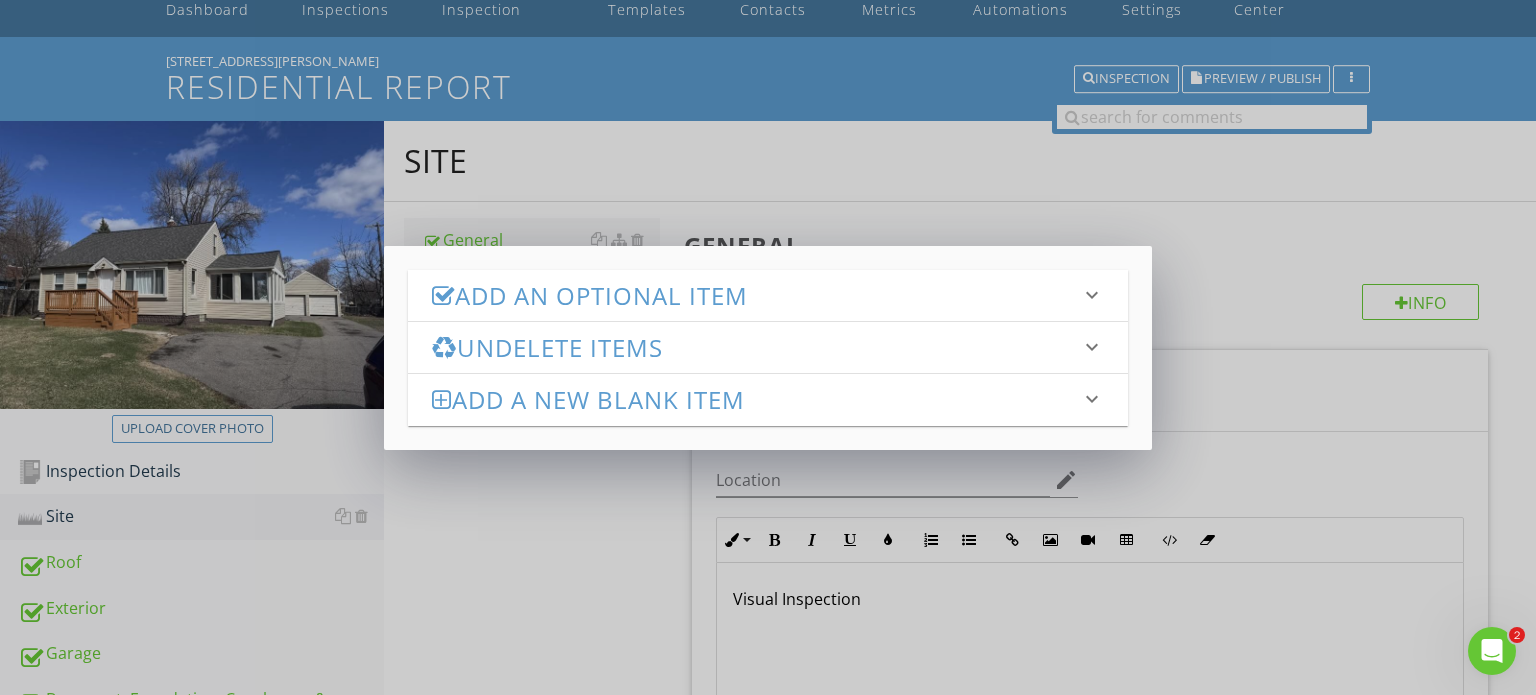 click on "Undelete Items" at bounding box center (756, 347) 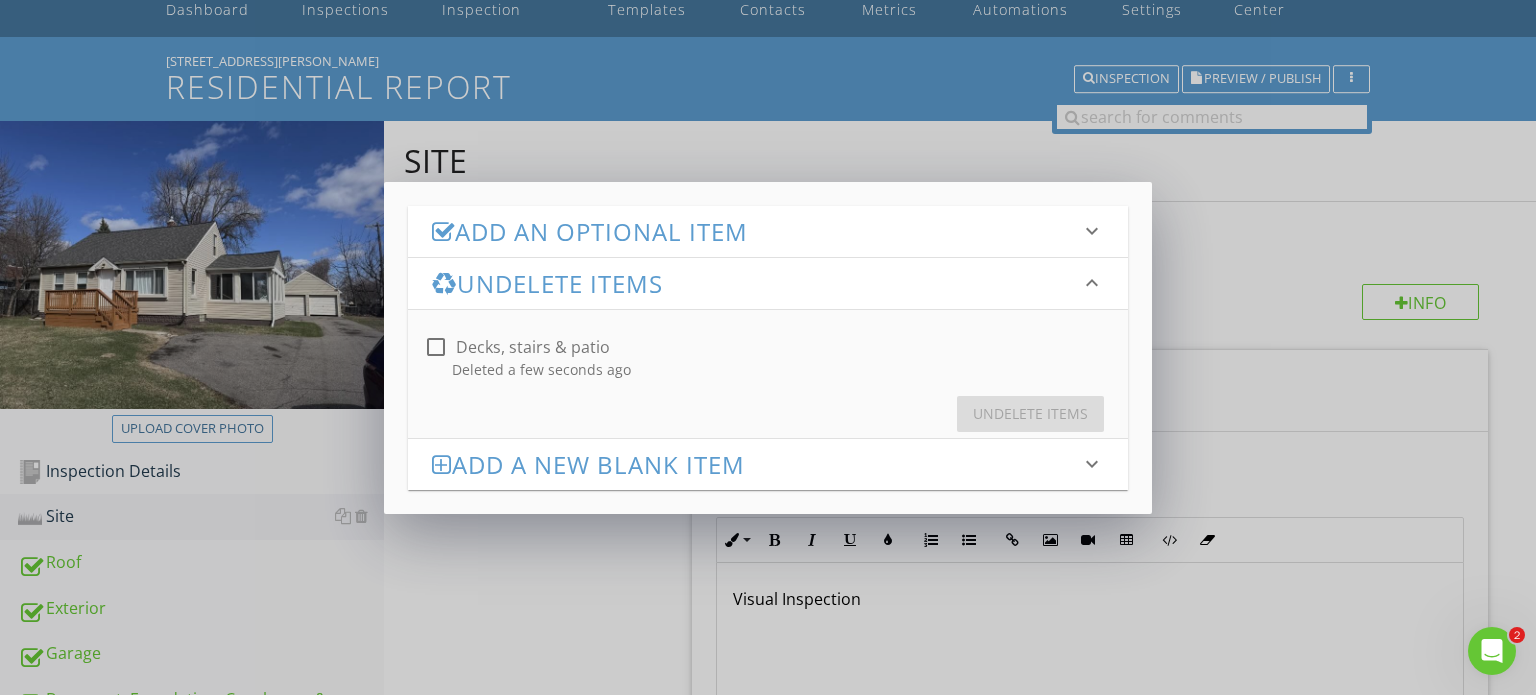 click on "Decks, stairs & patio" at bounding box center (533, 347) 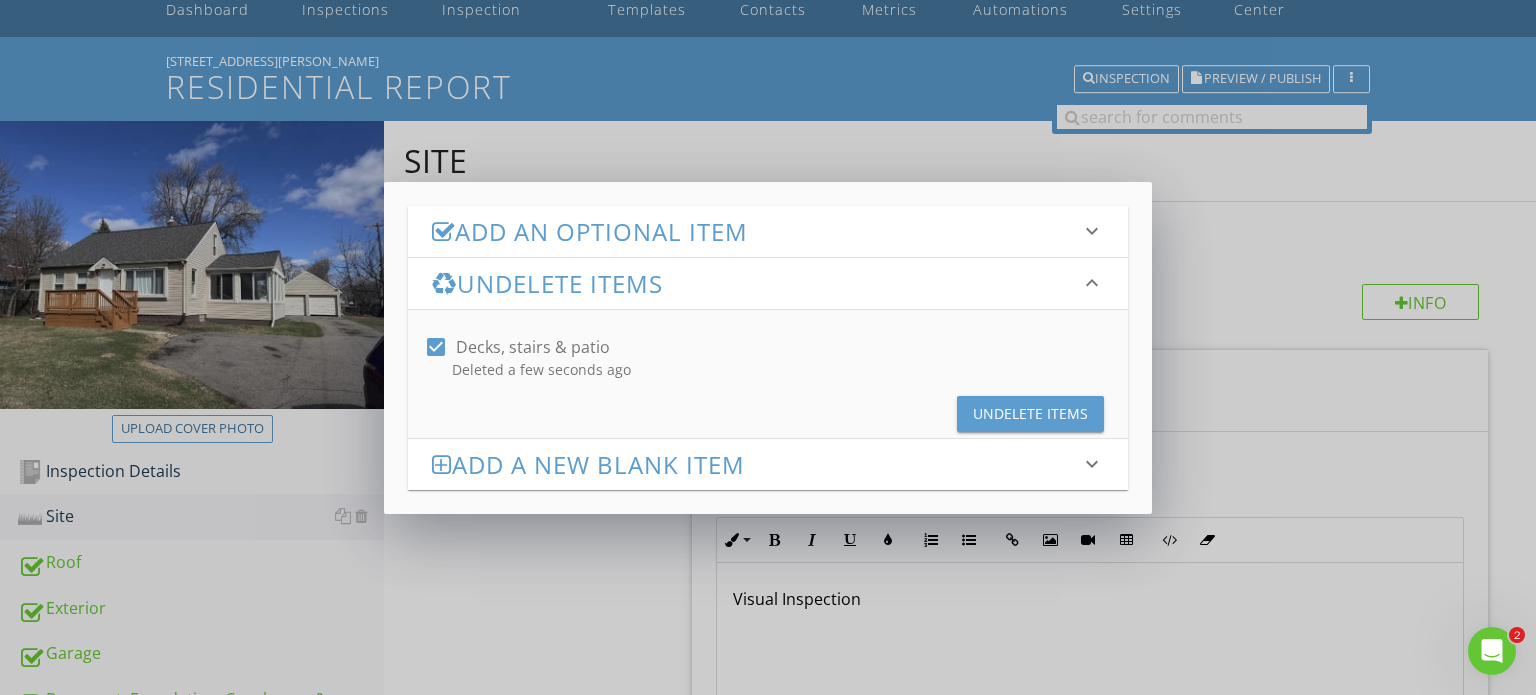 click on "Undelete Items" at bounding box center [1030, 413] 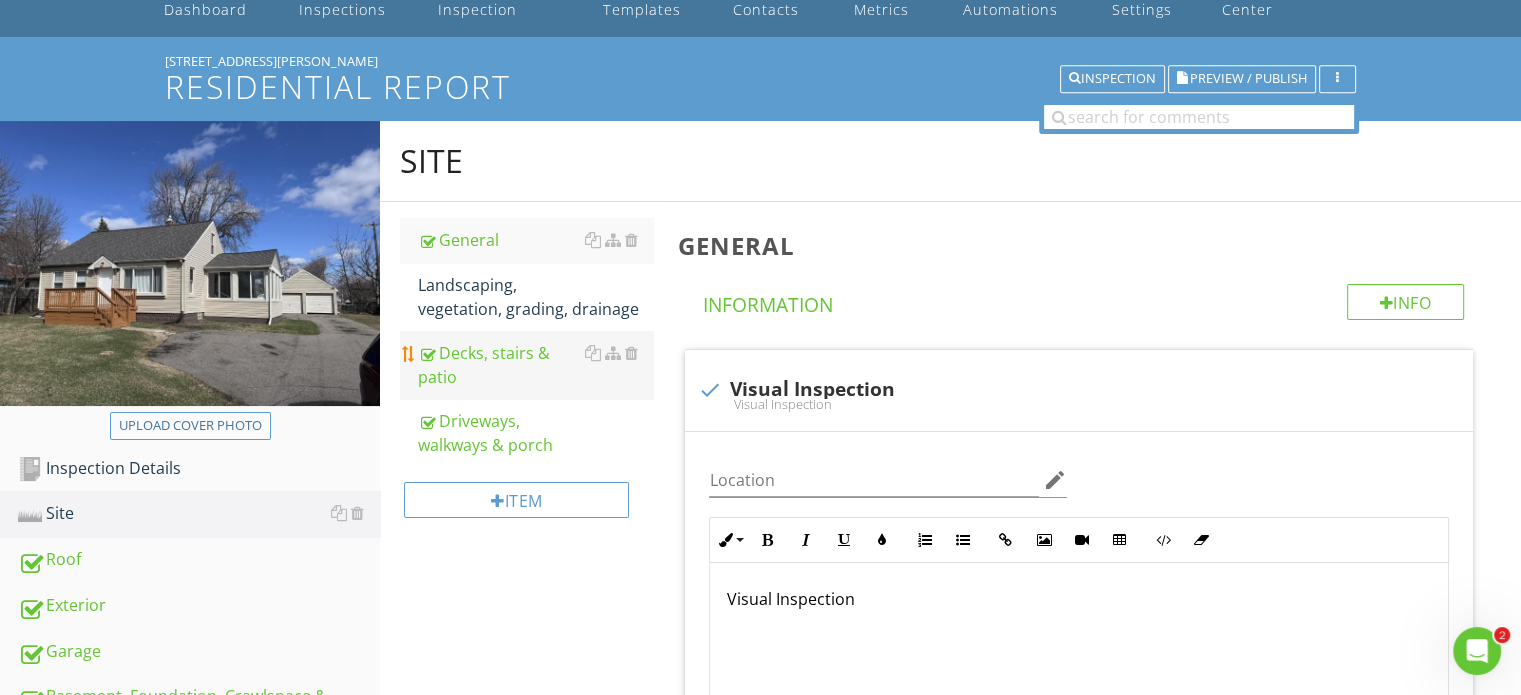 click on "Decks, stairs & patio" at bounding box center [535, 365] 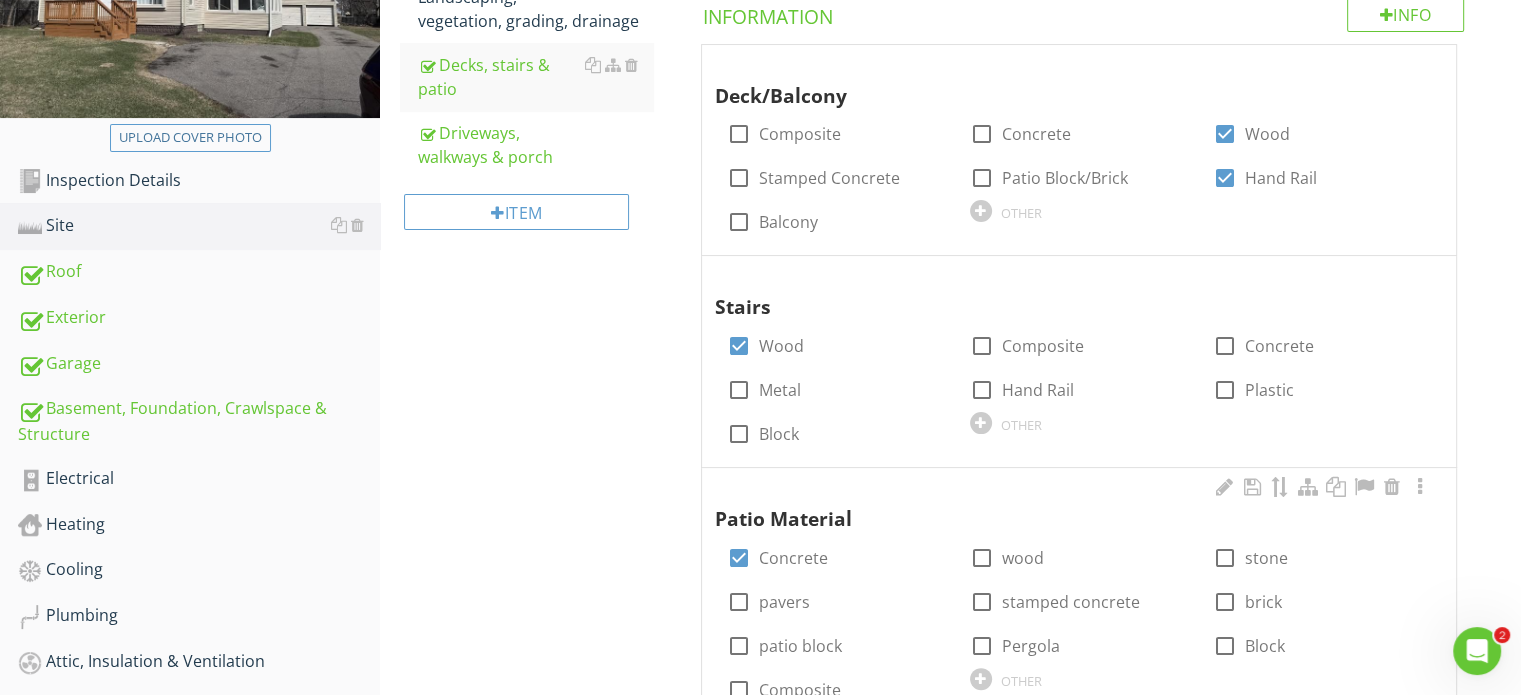 scroll, scrollTop: 400, scrollLeft: 0, axis: vertical 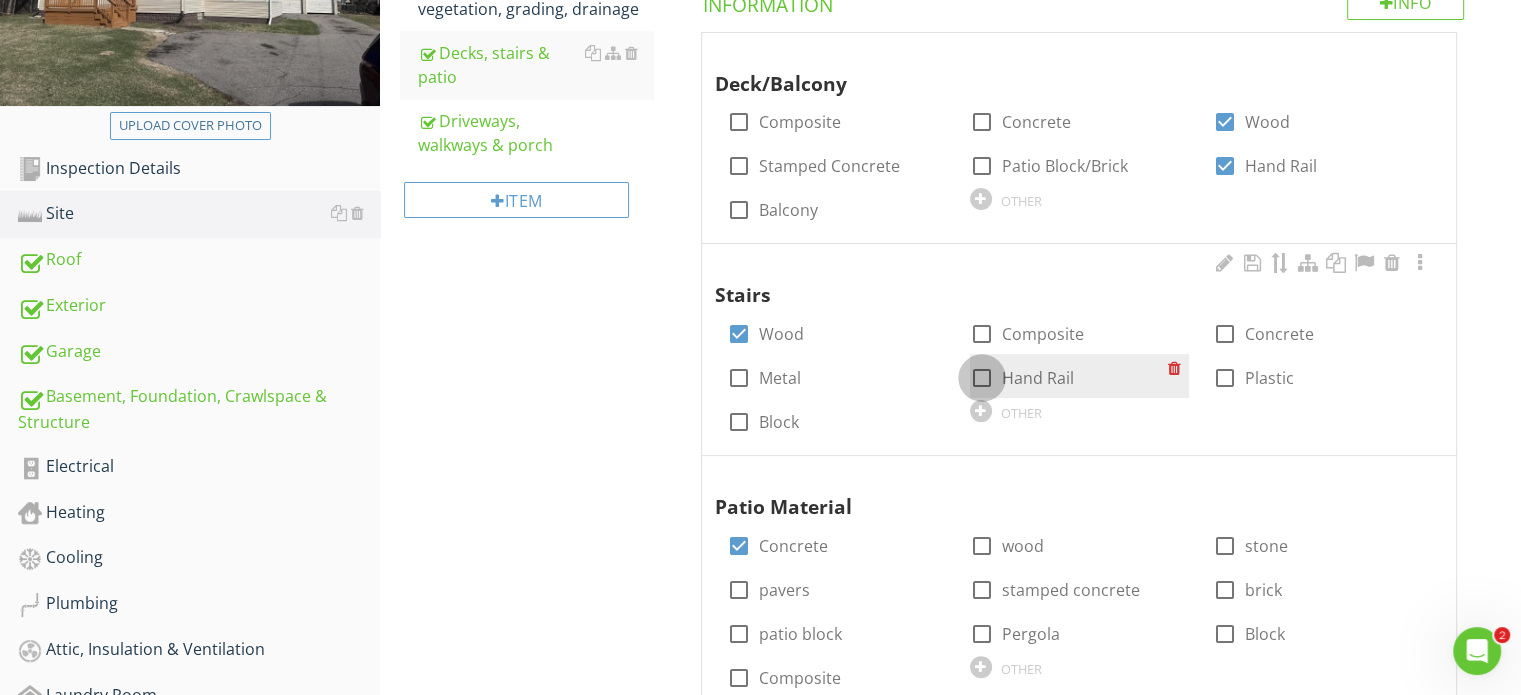 click at bounding box center [982, 378] 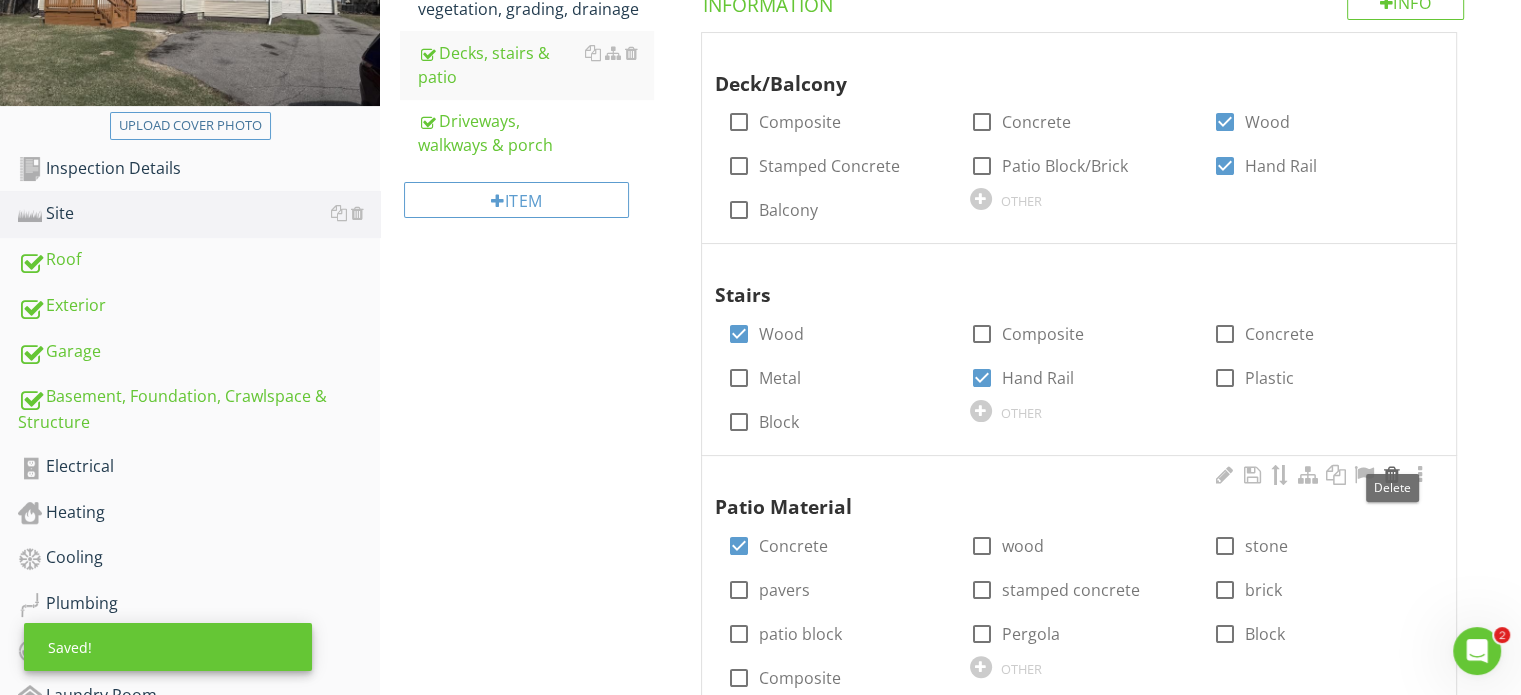 click at bounding box center (1392, 475) 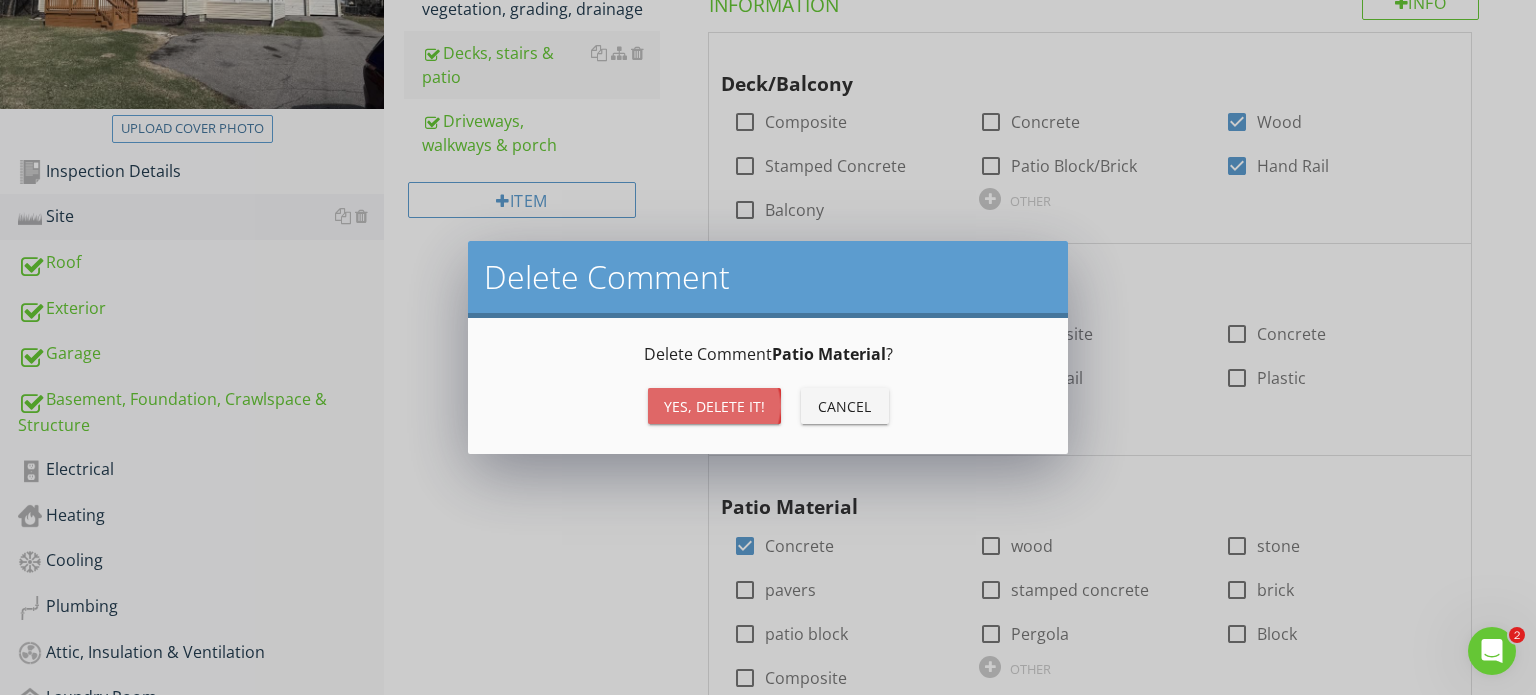 click on "Yes, Delete it!" at bounding box center [714, 406] 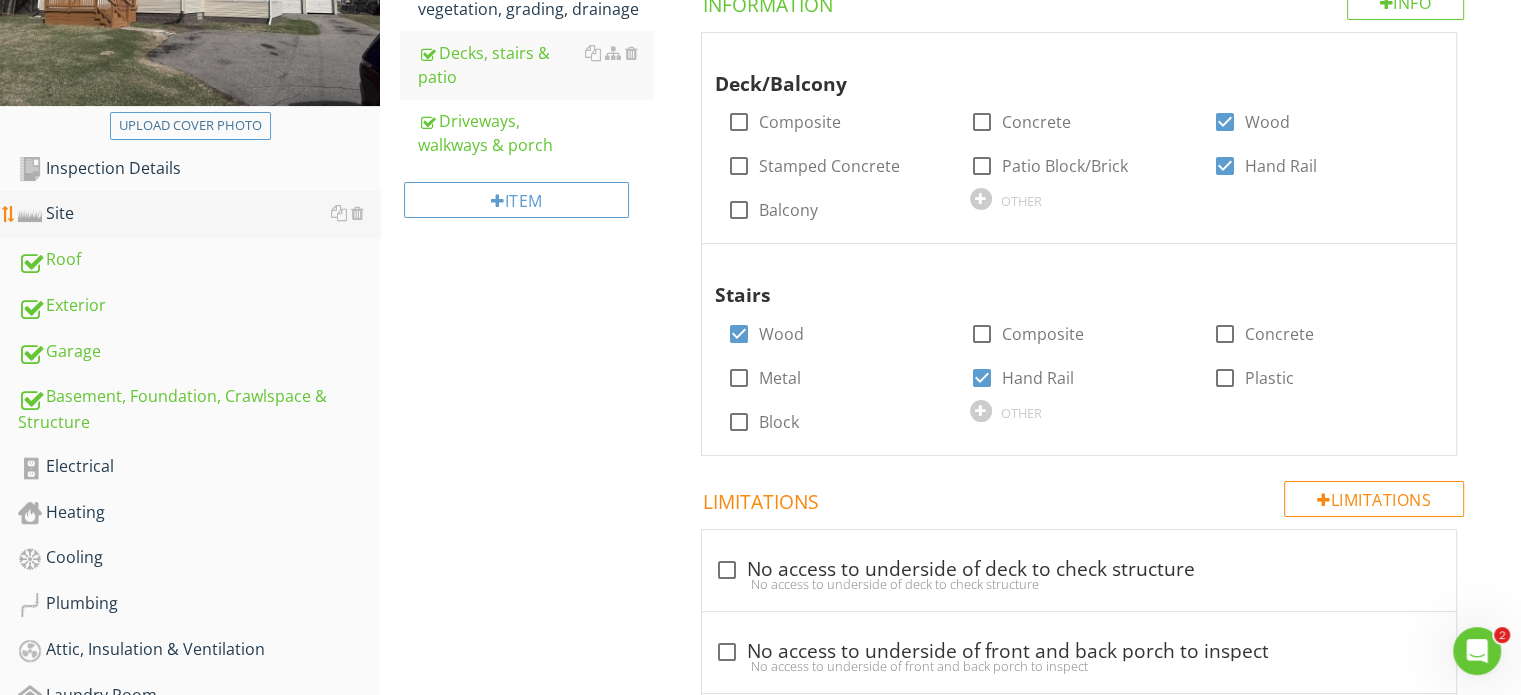 click on "Site" at bounding box center (199, 214) 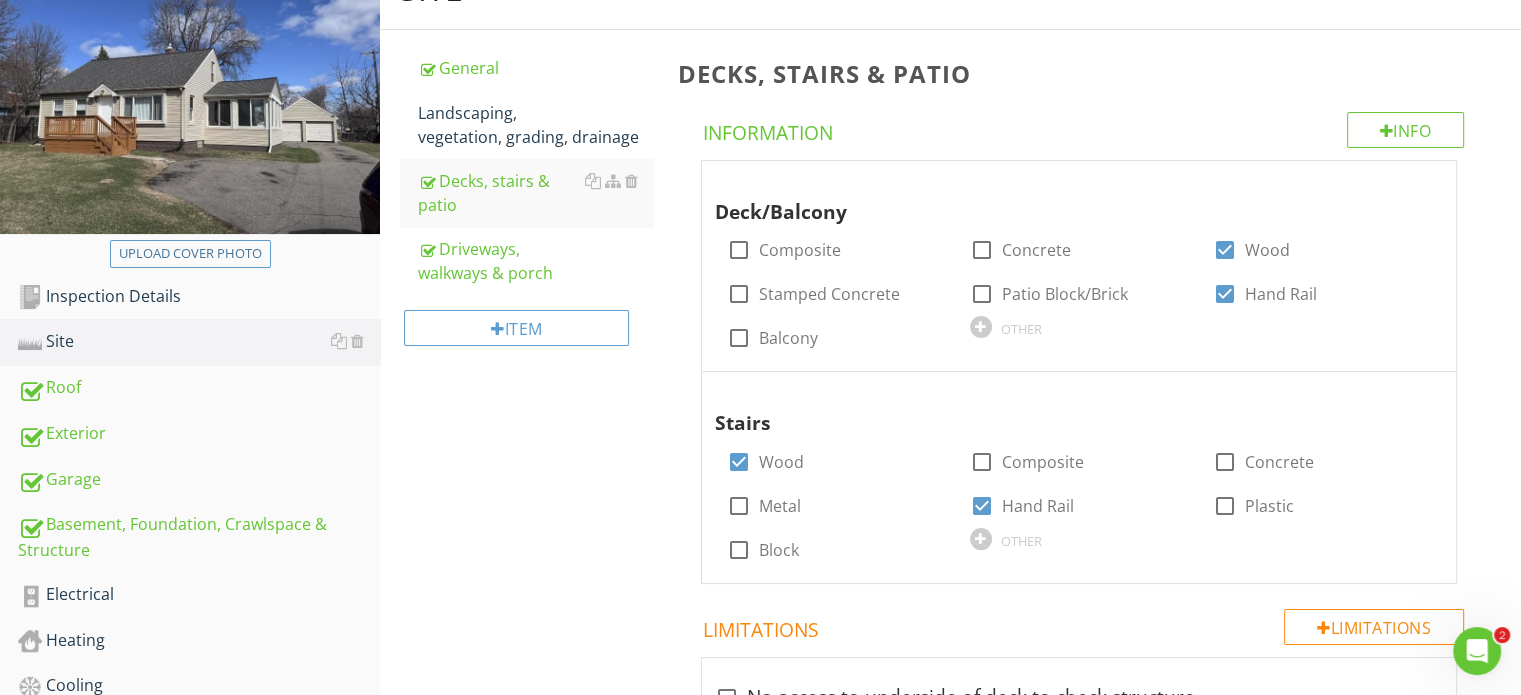 scroll, scrollTop: 100, scrollLeft: 0, axis: vertical 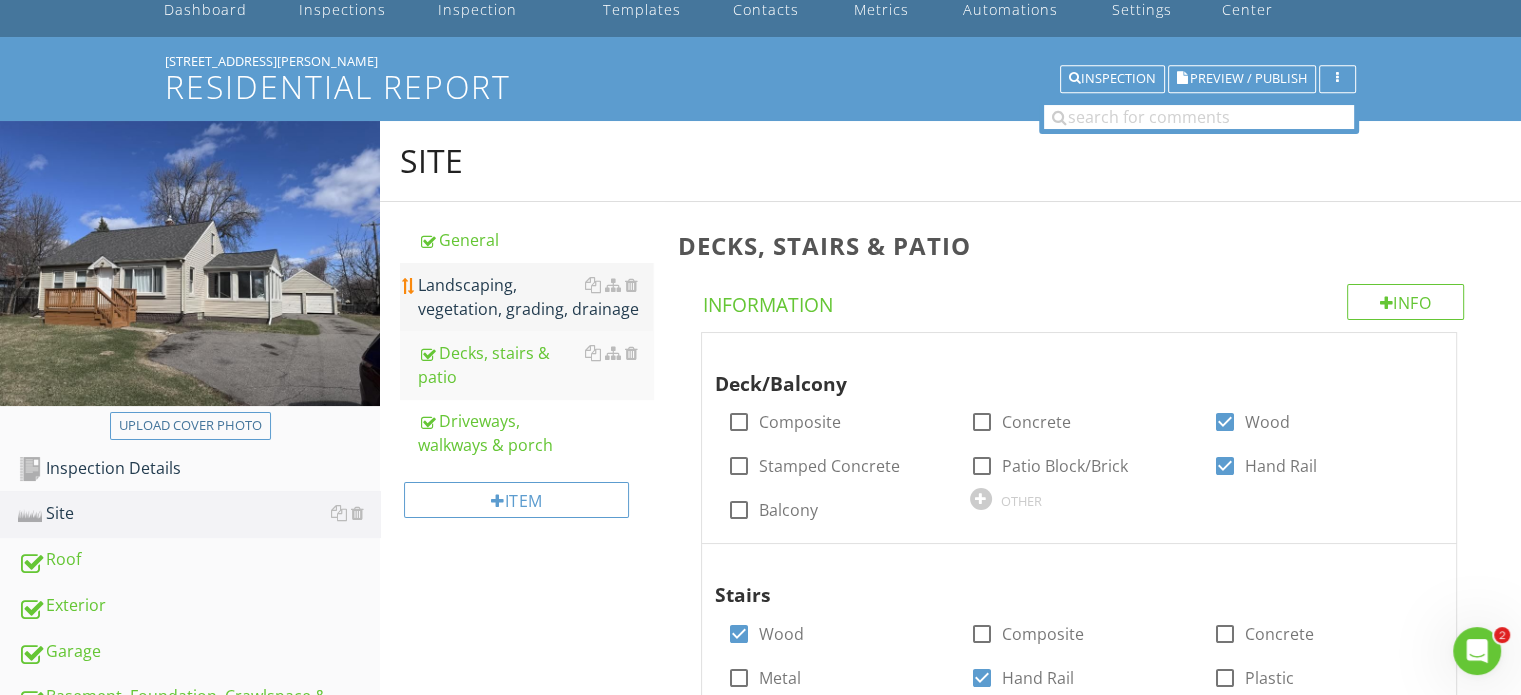 drag, startPoint x: 555, startPoint y: 429, endPoint x: 447, endPoint y: 271, distance: 191.38443 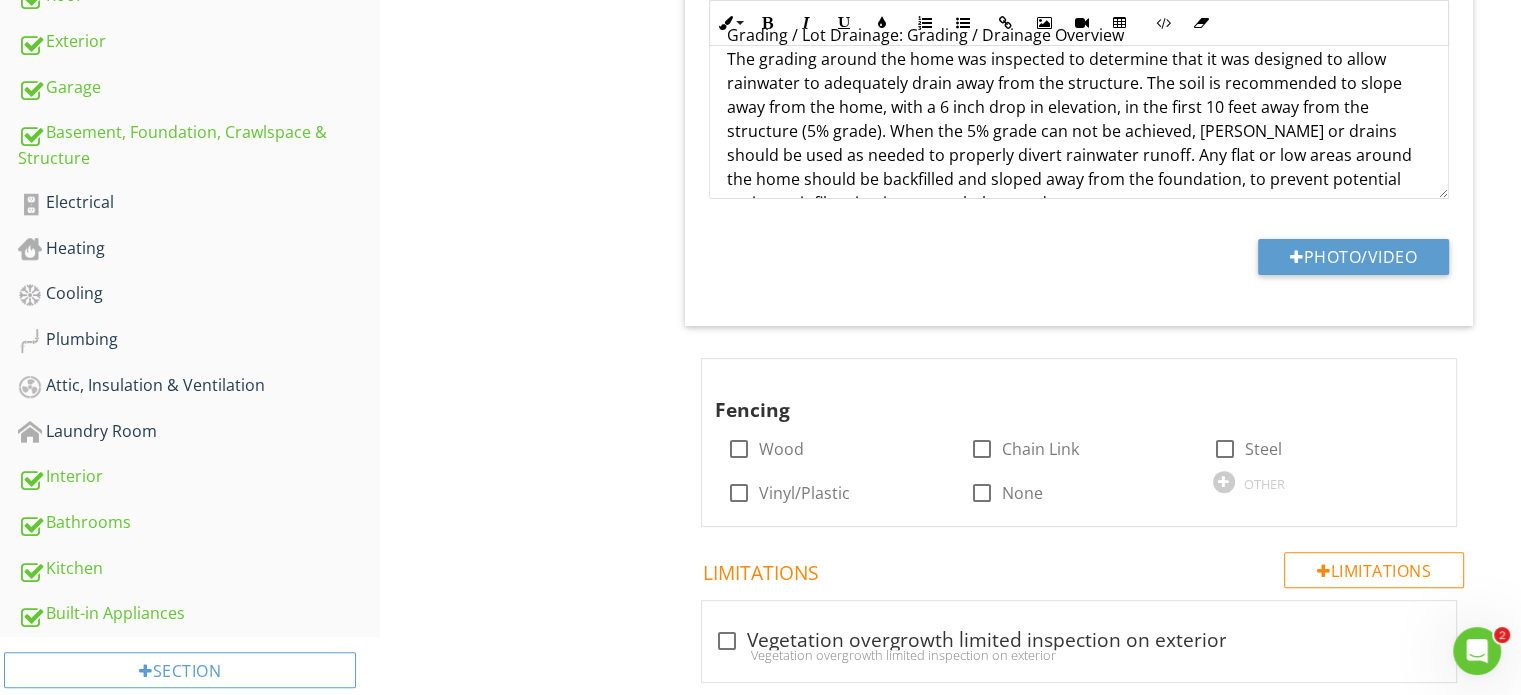 scroll, scrollTop: 700, scrollLeft: 0, axis: vertical 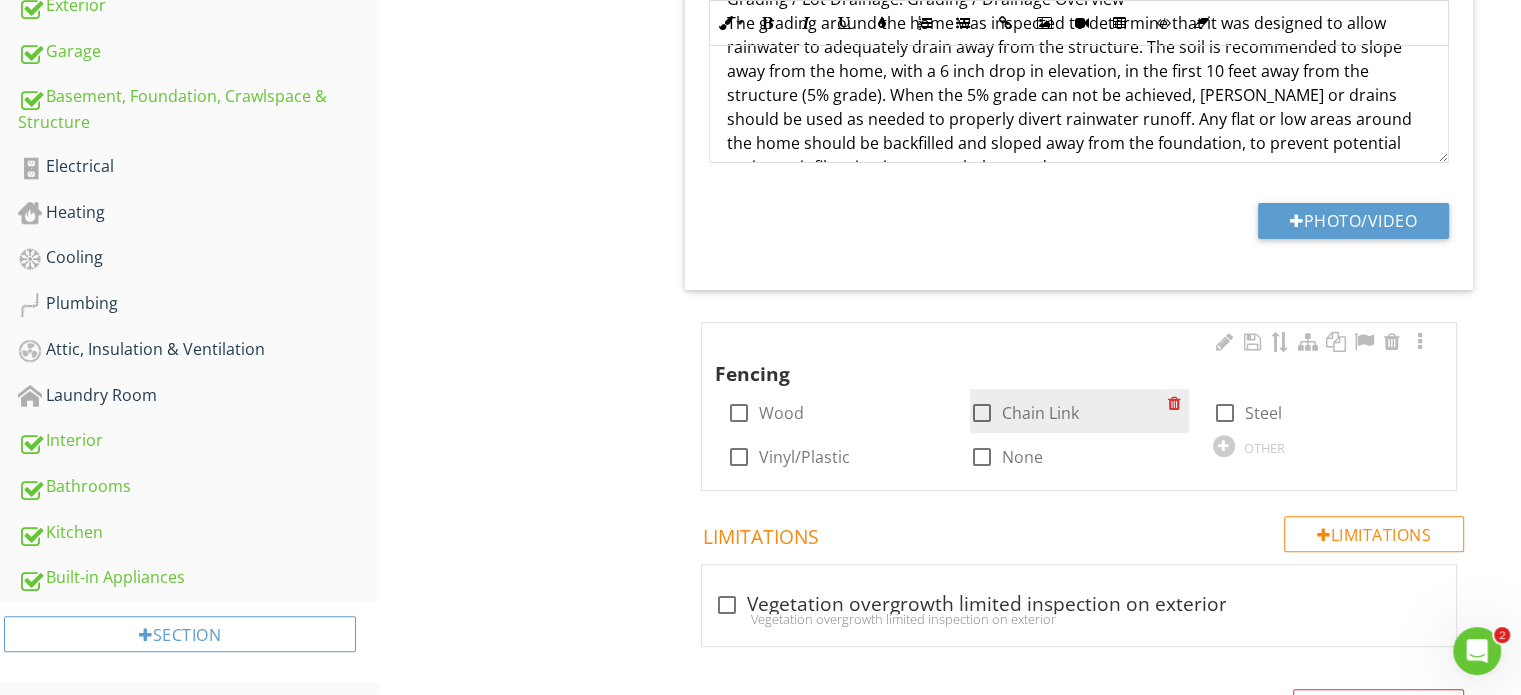 click at bounding box center (982, 413) 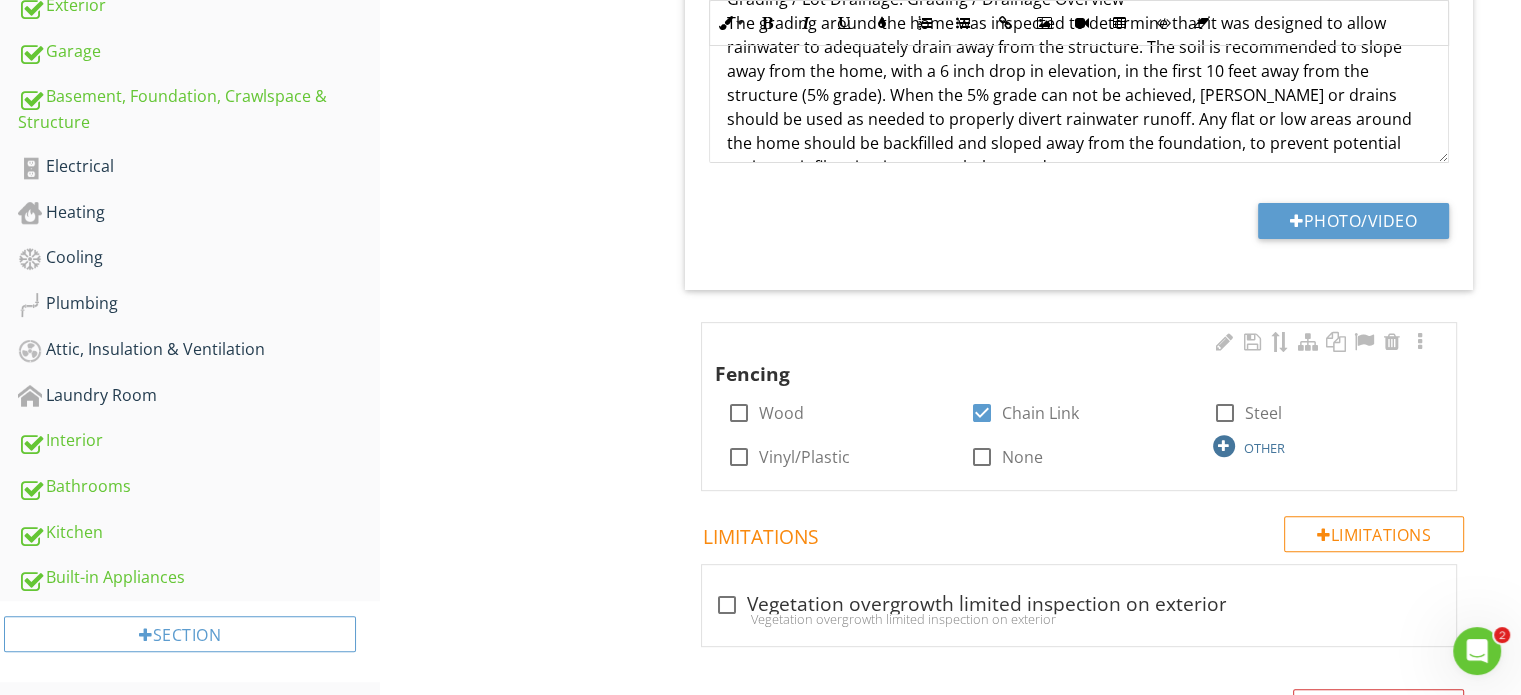 click at bounding box center [1224, 446] 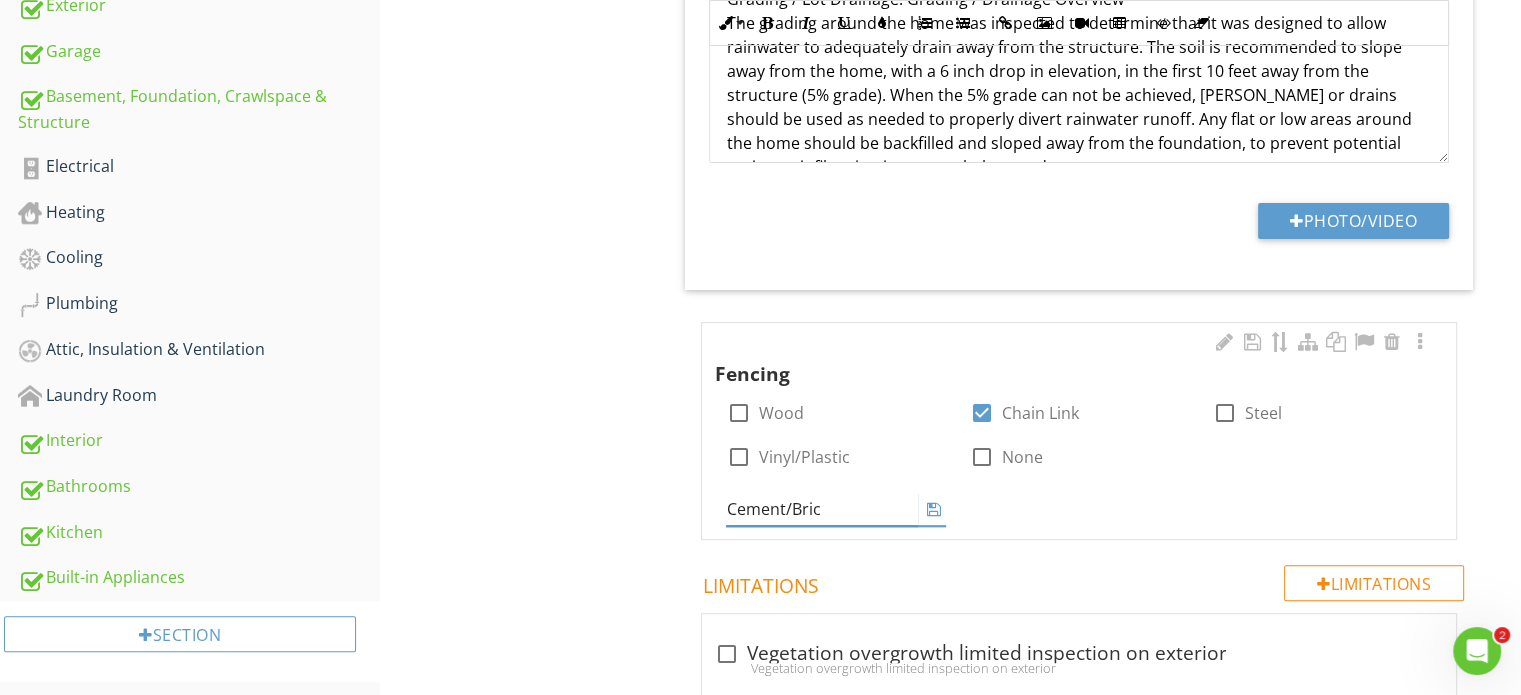 type on "Cement/Brick" 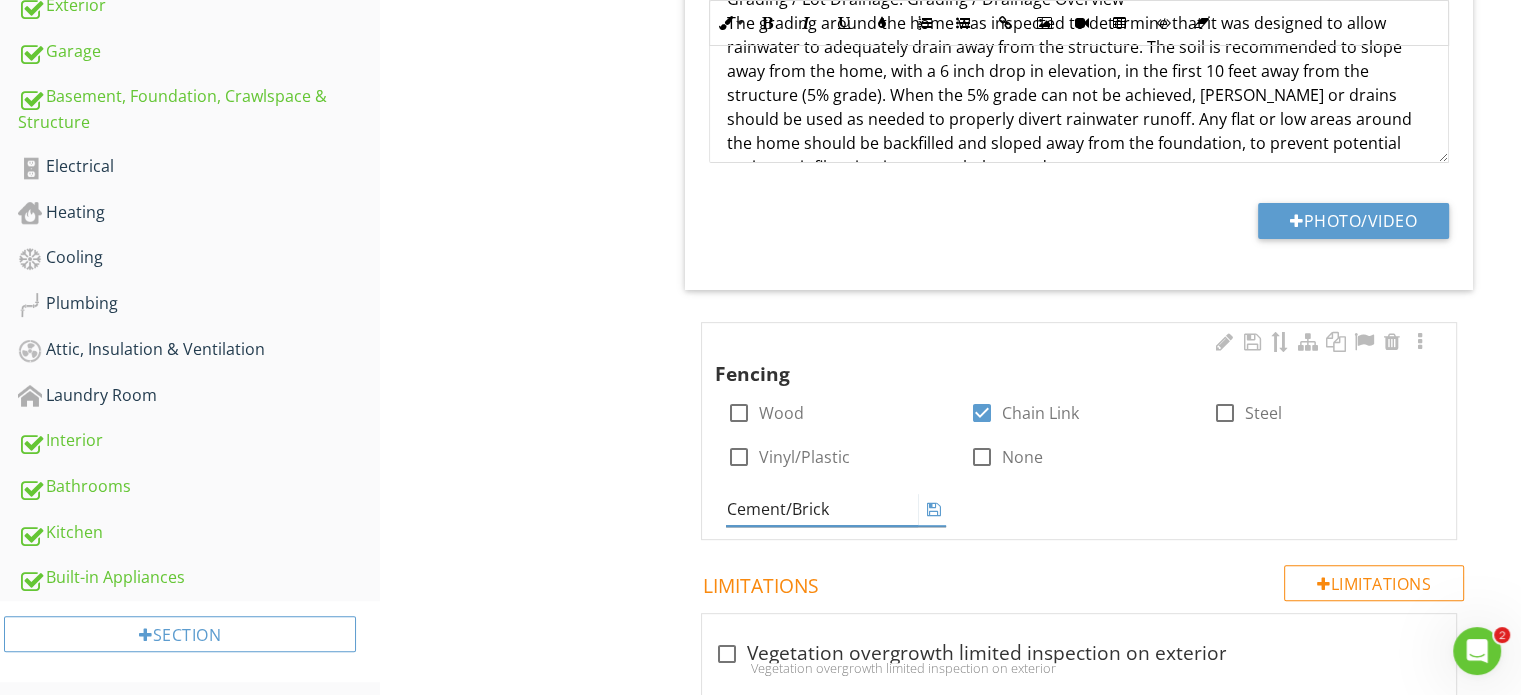 click at bounding box center (934, 509) 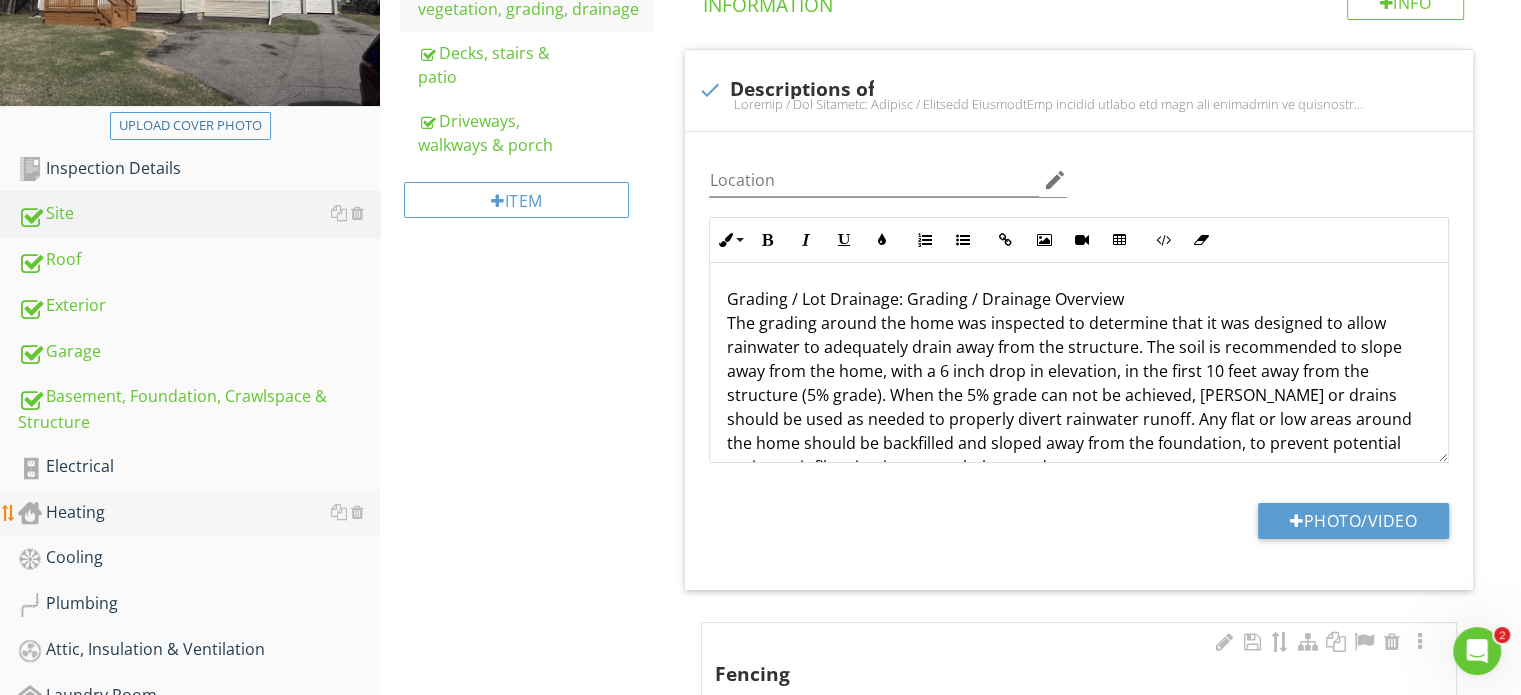 scroll, scrollTop: 400, scrollLeft: 0, axis: vertical 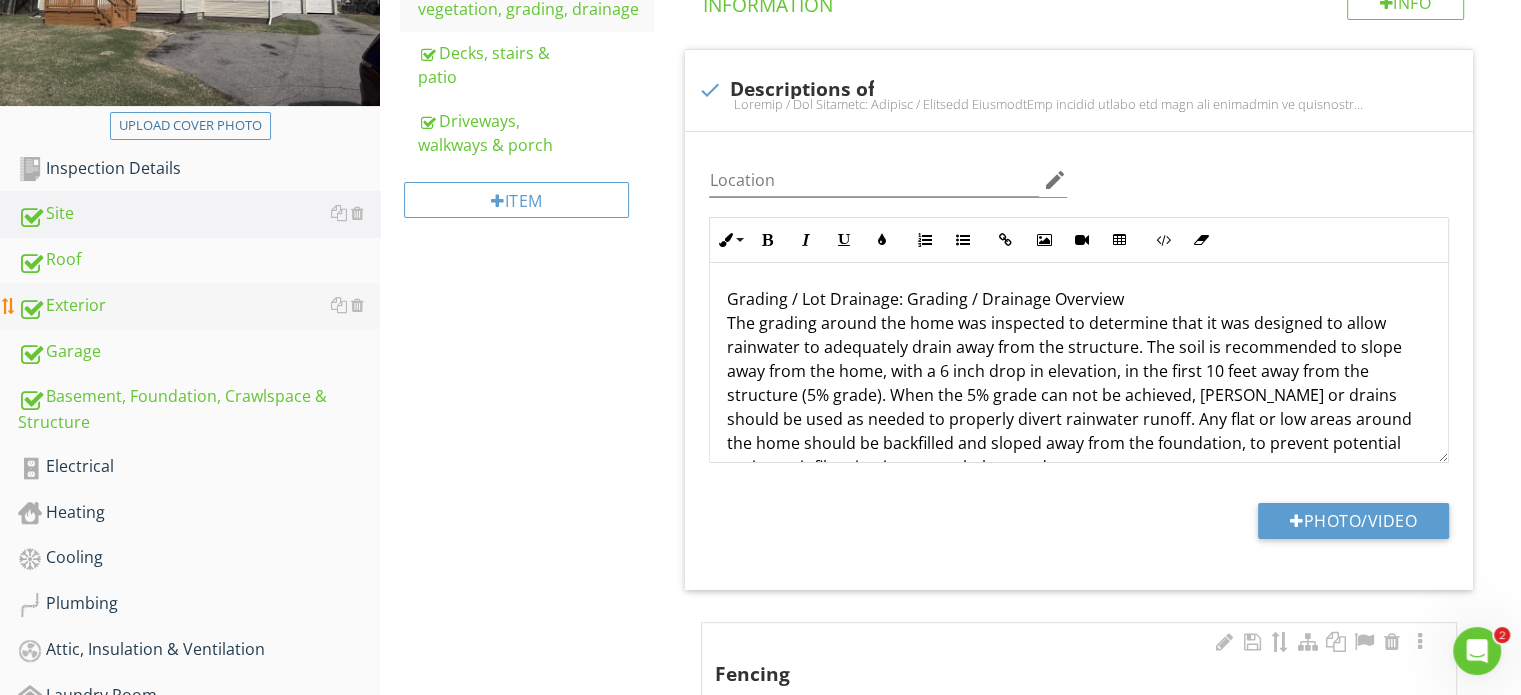 click on "Exterior" at bounding box center [199, 306] 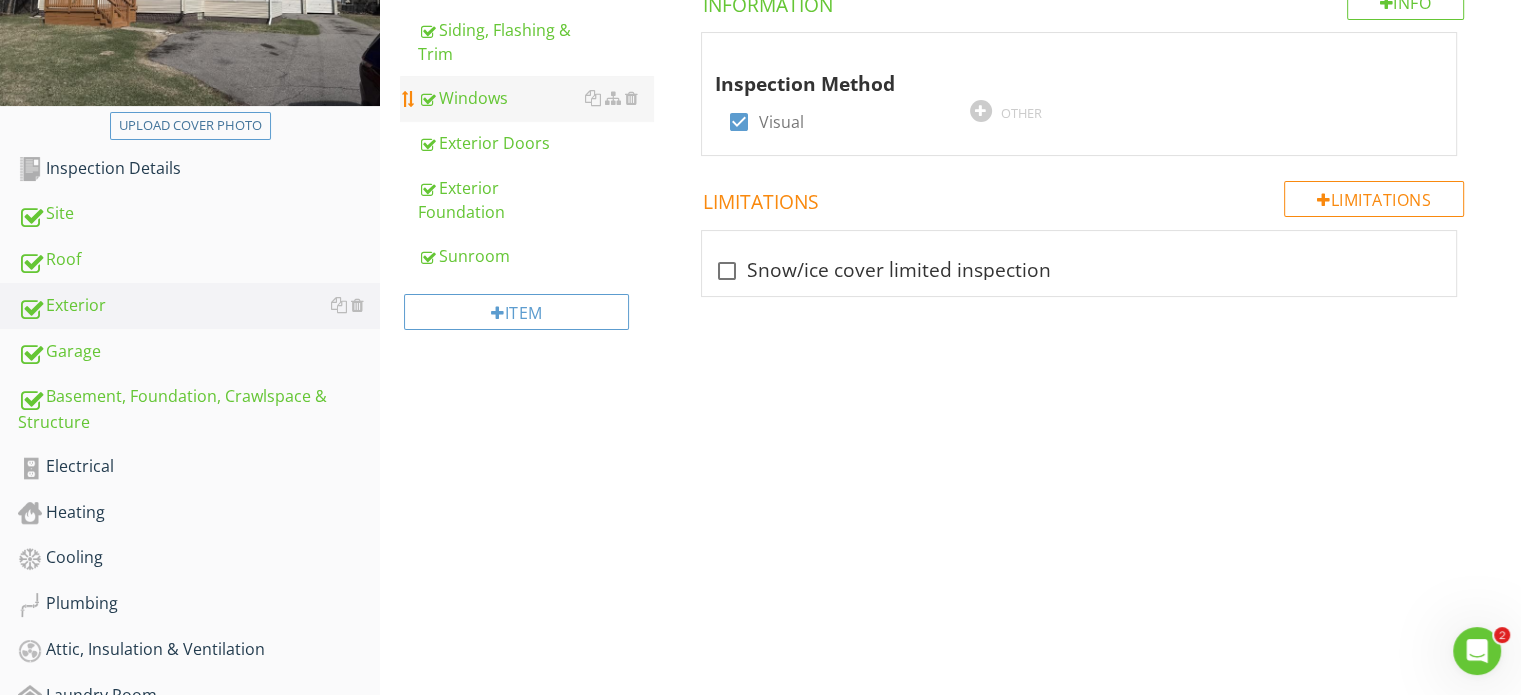 click on "Windows" at bounding box center (535, 98) 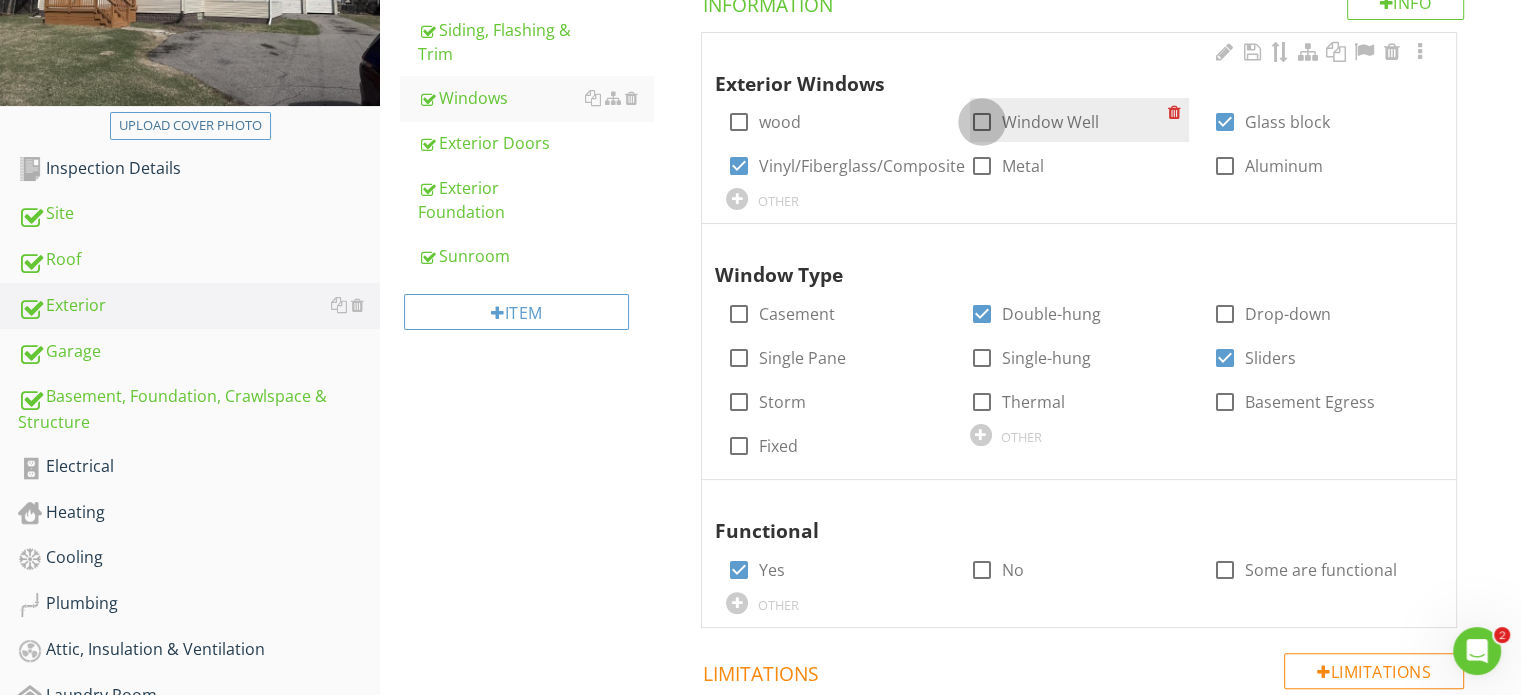 click at bounding box center (982, 122) 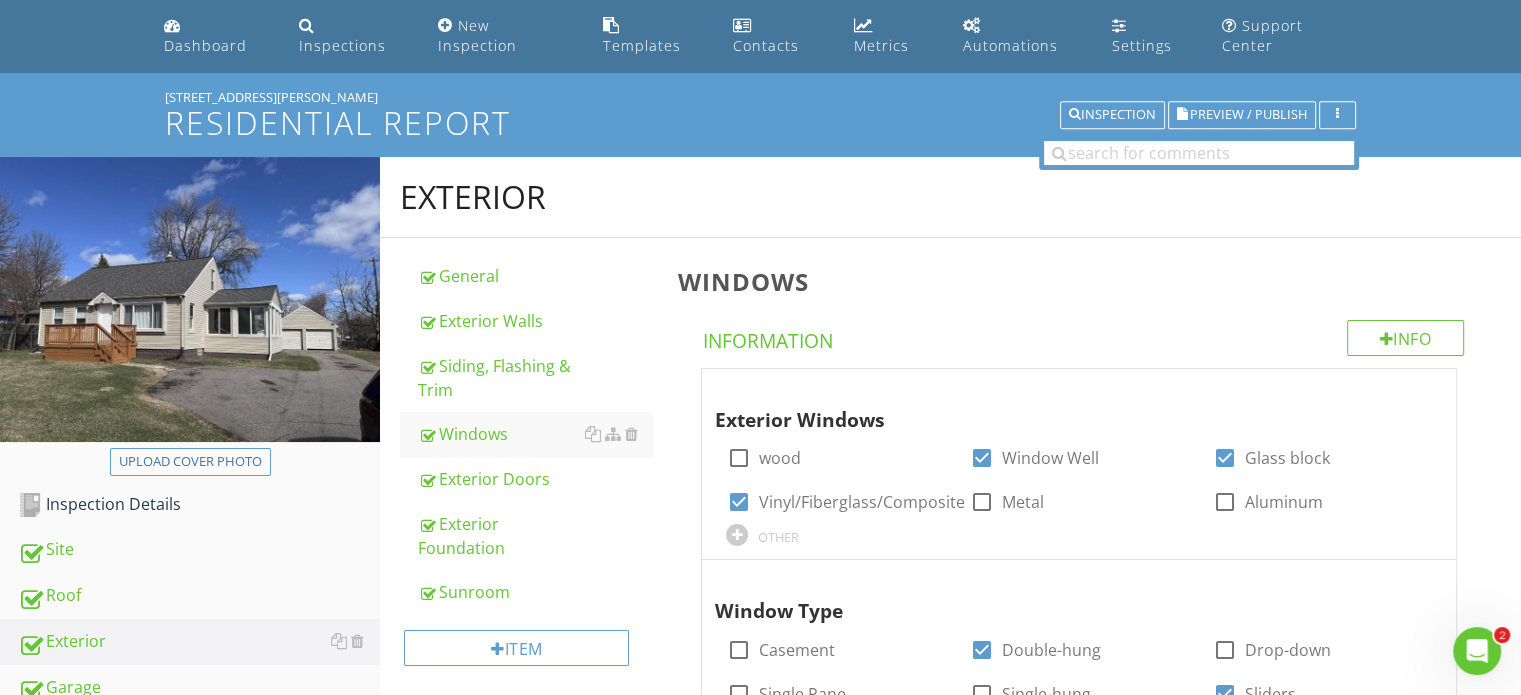 scroll, scrollTop: 0, scrollLeft: 0, axis: both 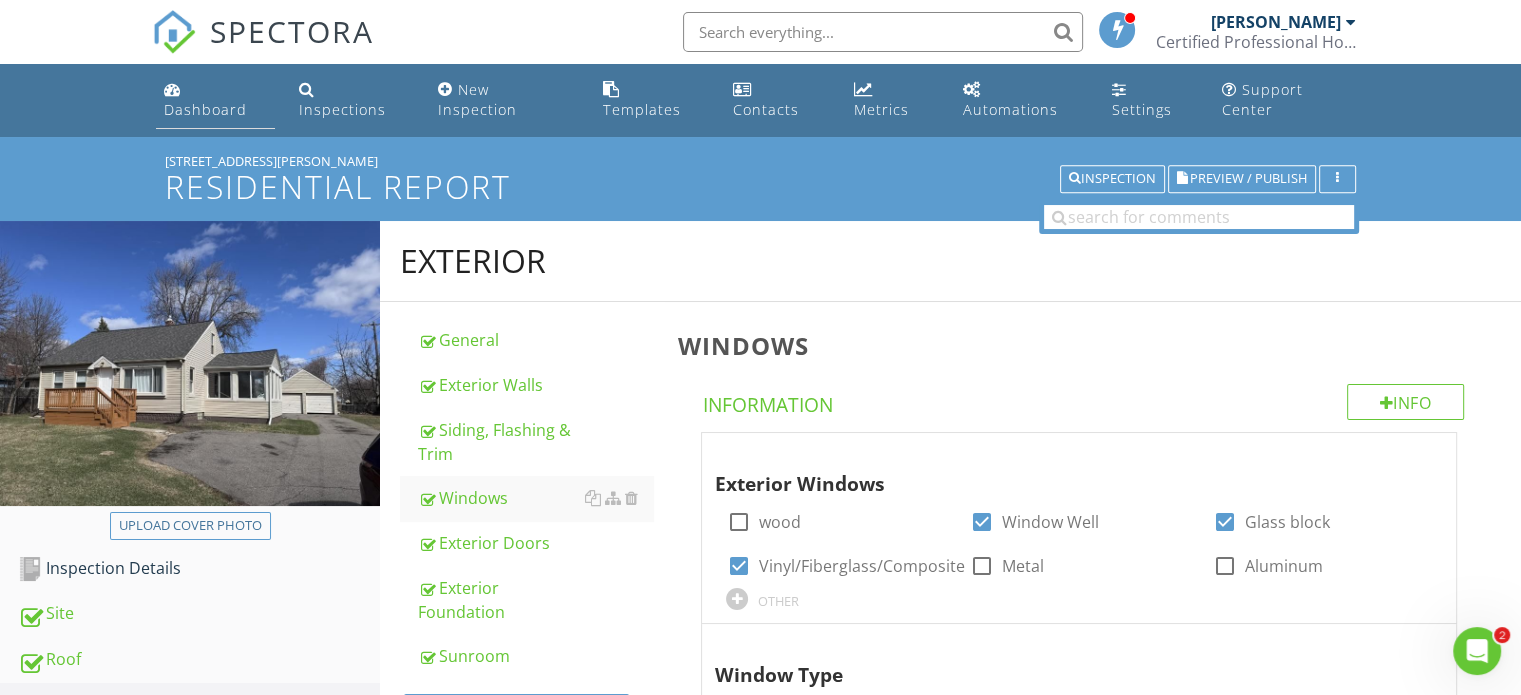 click on "Dashboard" at bounding box center (205, 109) 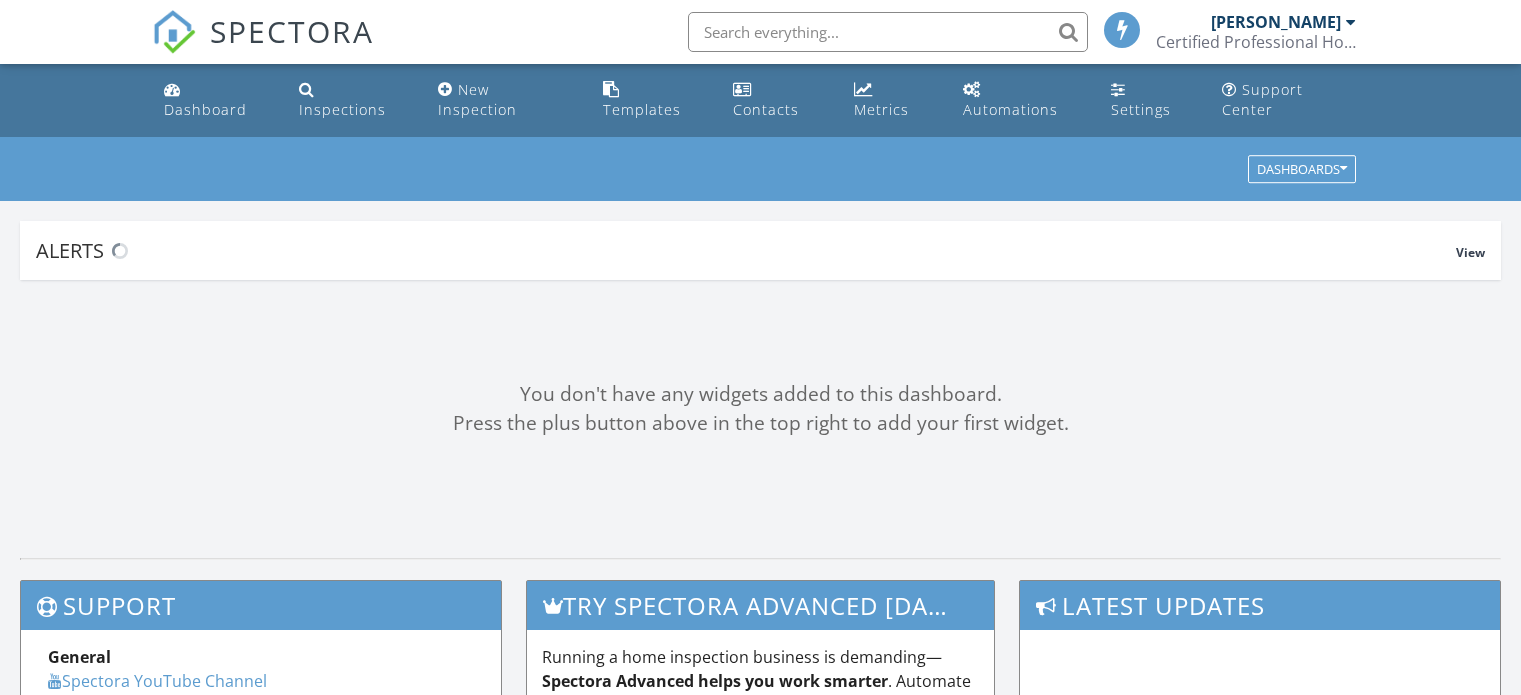 scroll, scrollTop: 0, scrollLeft: 0, axis: both 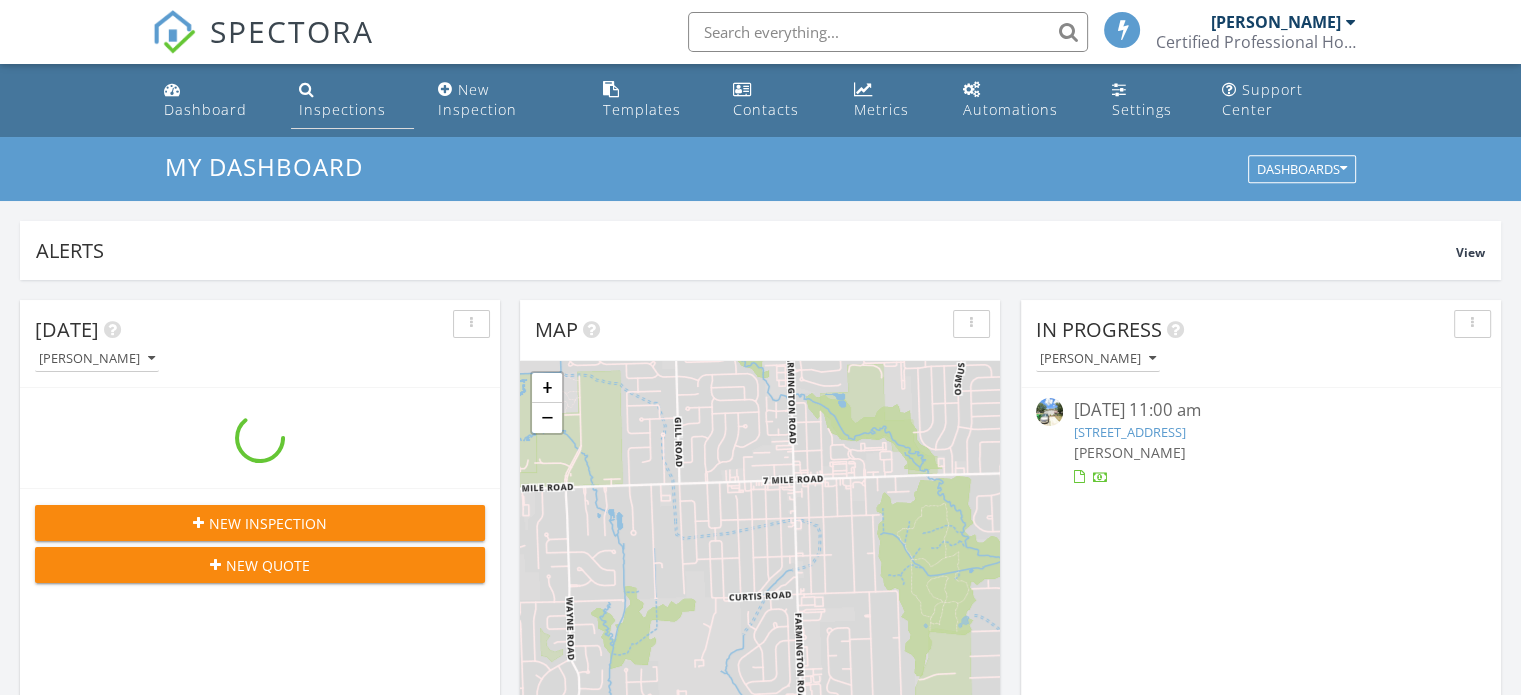 click on "Inspections" at bounding box center (342, 109) 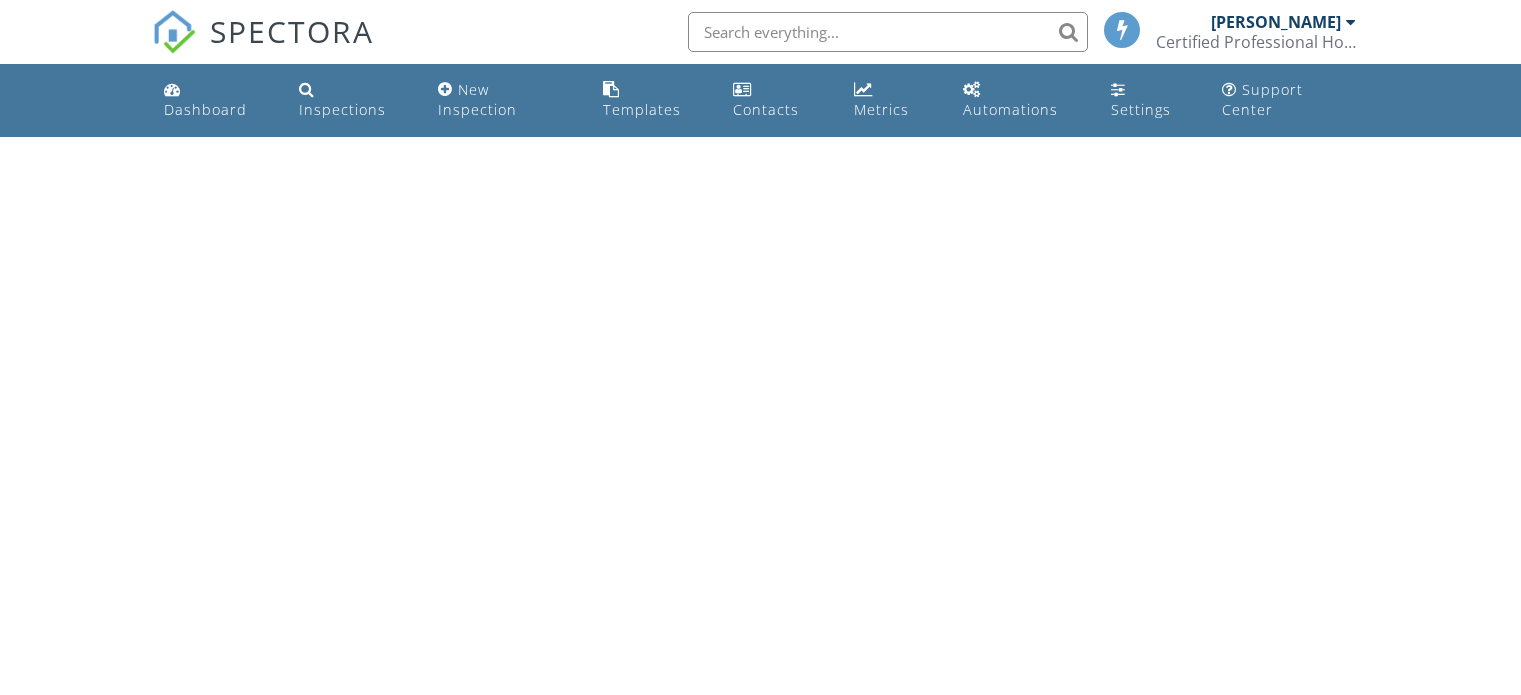 scroll, scrollTop: 0, scrollLeft: 0, axis: both 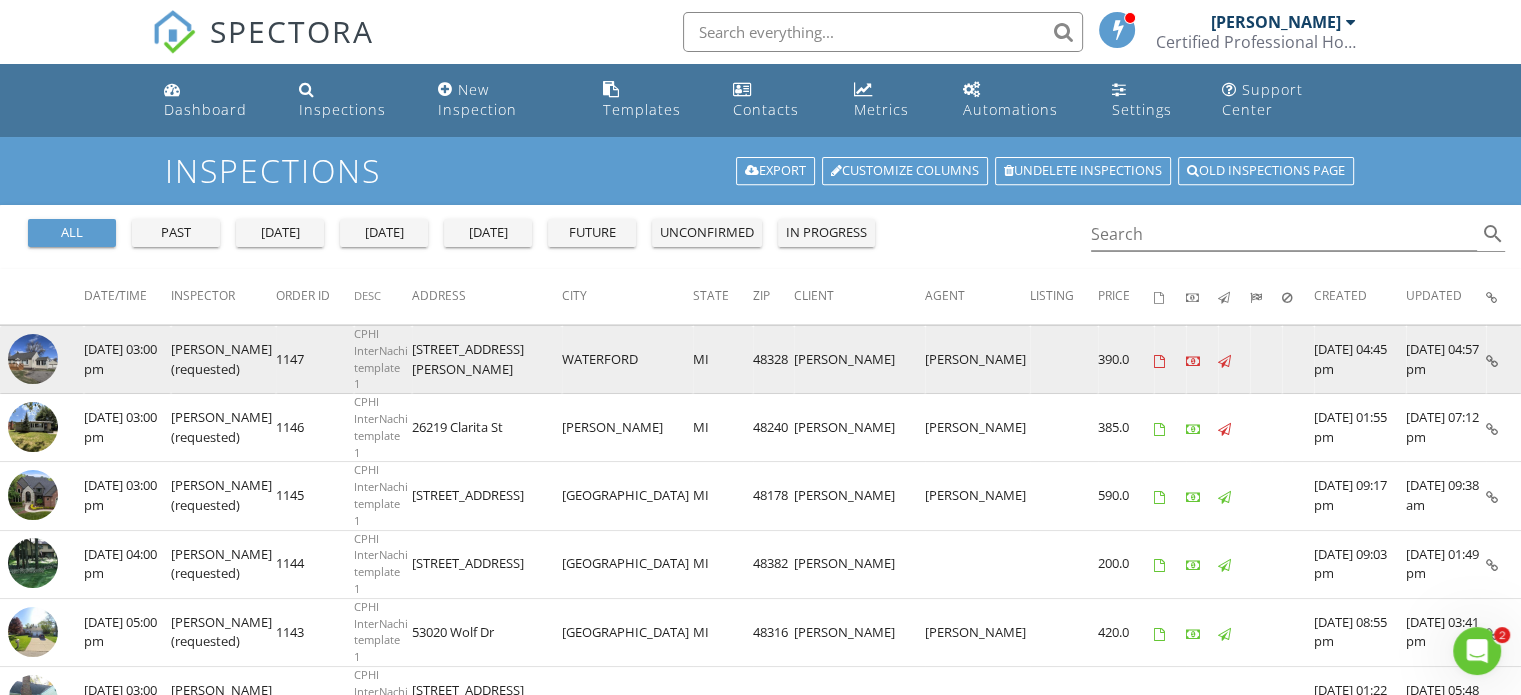 click at bounding box center [33, 359] 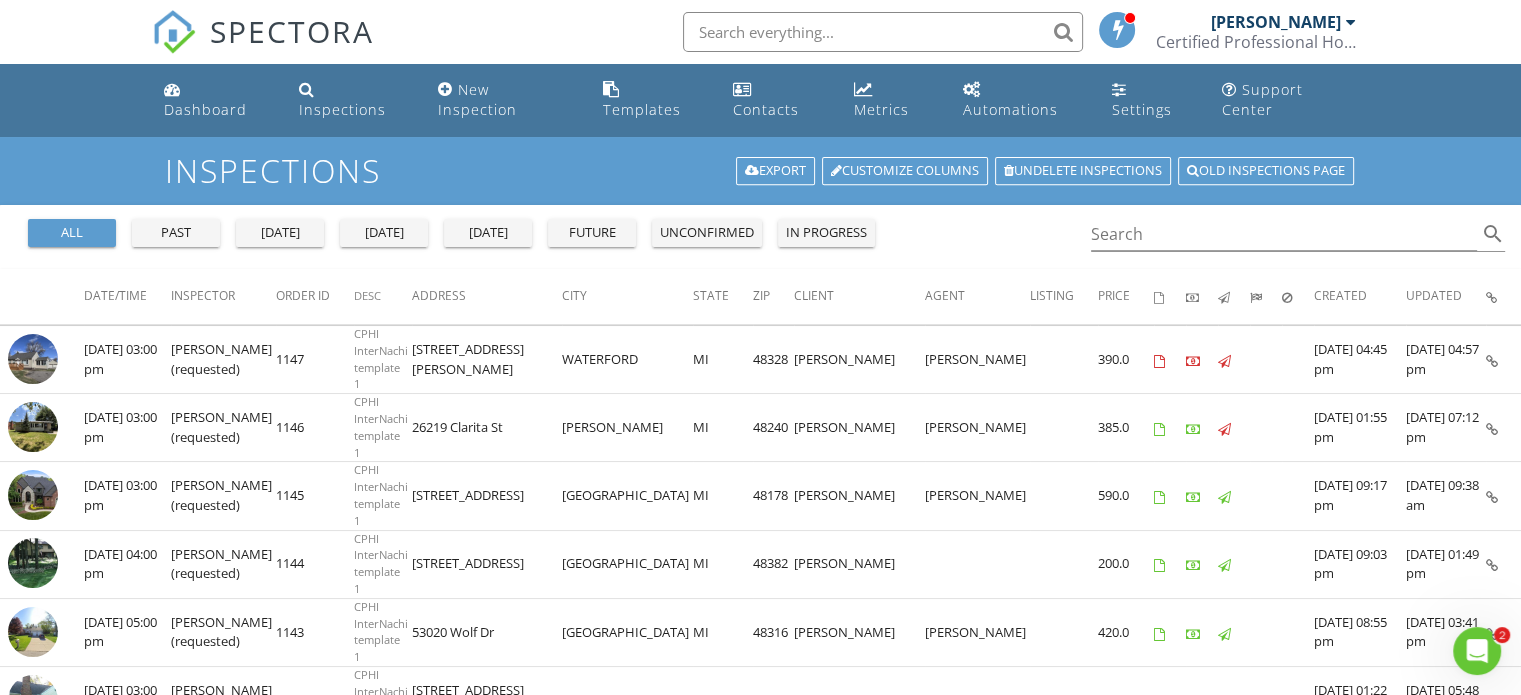 click at bounding box center [1351, 22] 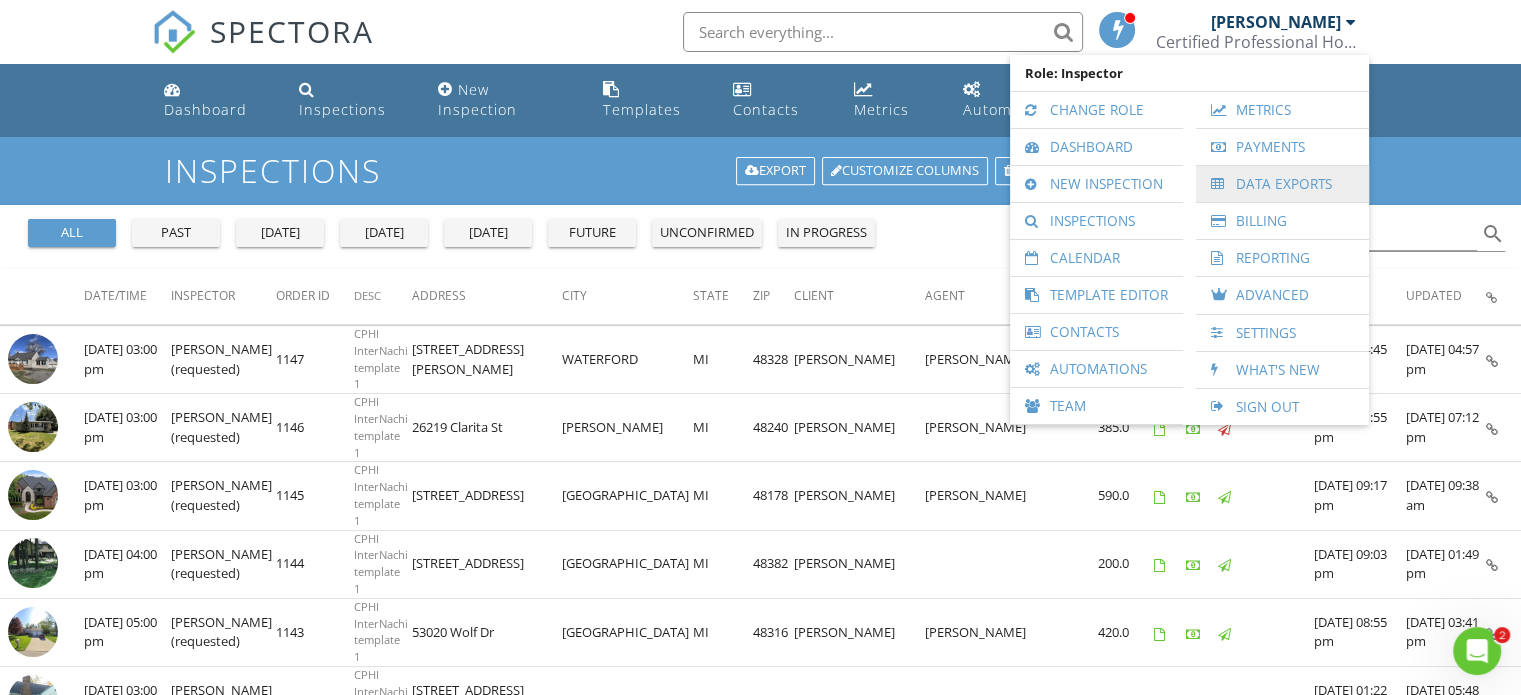 click on "Data Exports" at bounding box center (1282, 184) 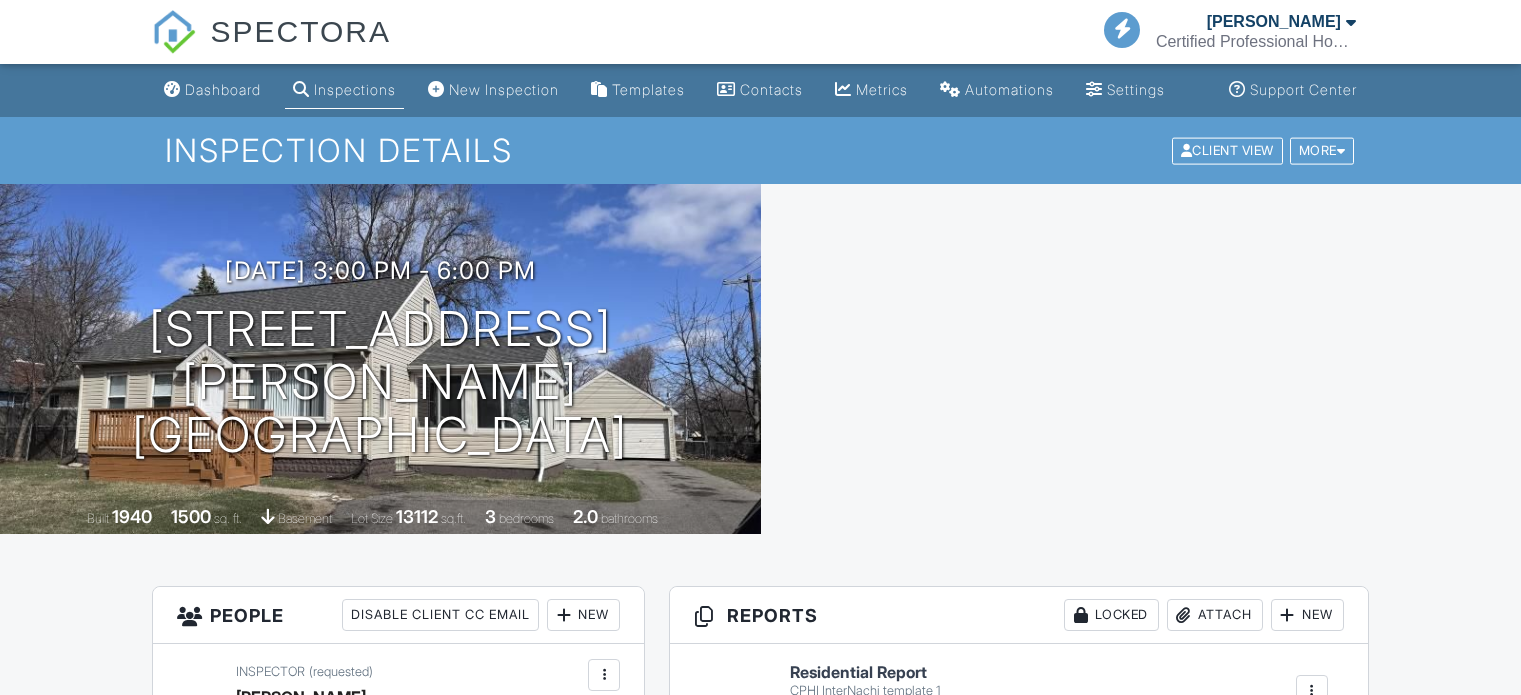 scroll, scrollTop: 400, scrollLeft: 0, axis: vertical 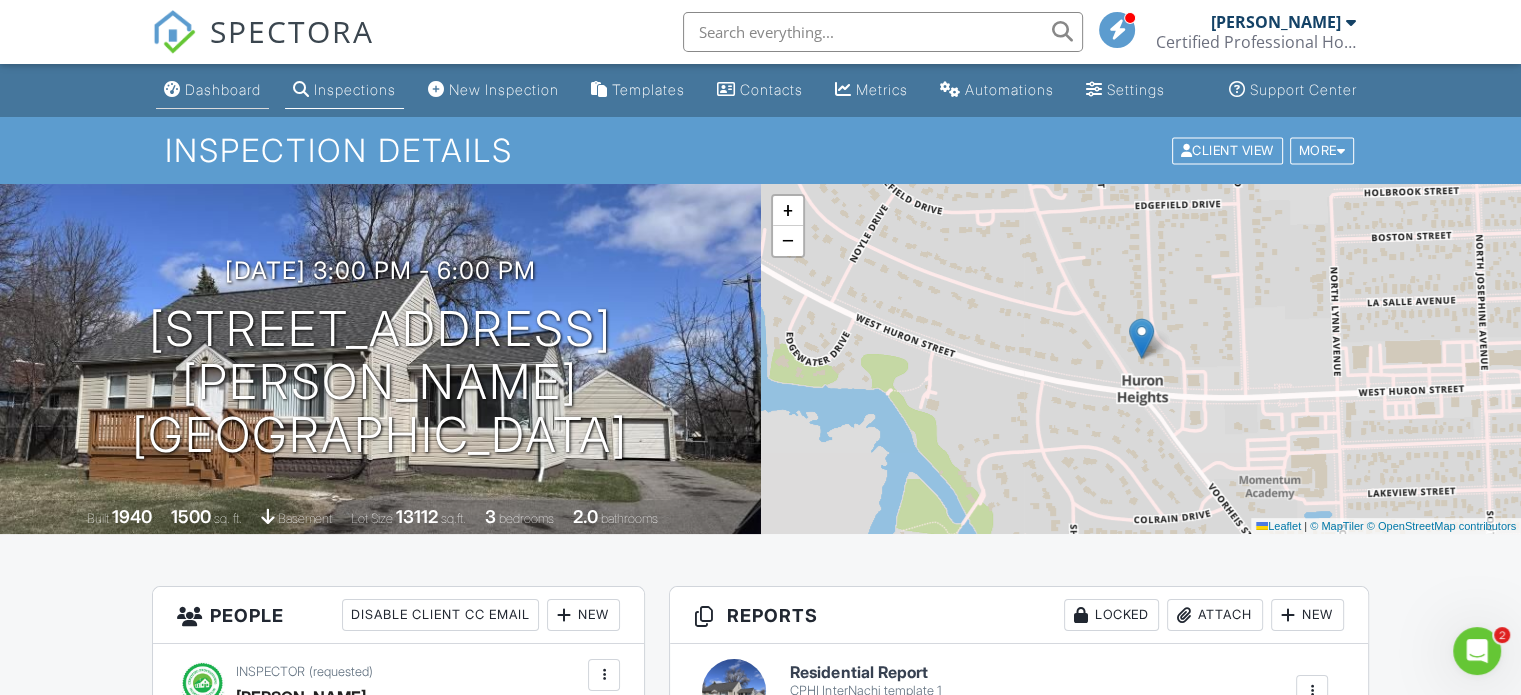 click at bounding box center [172, 89] 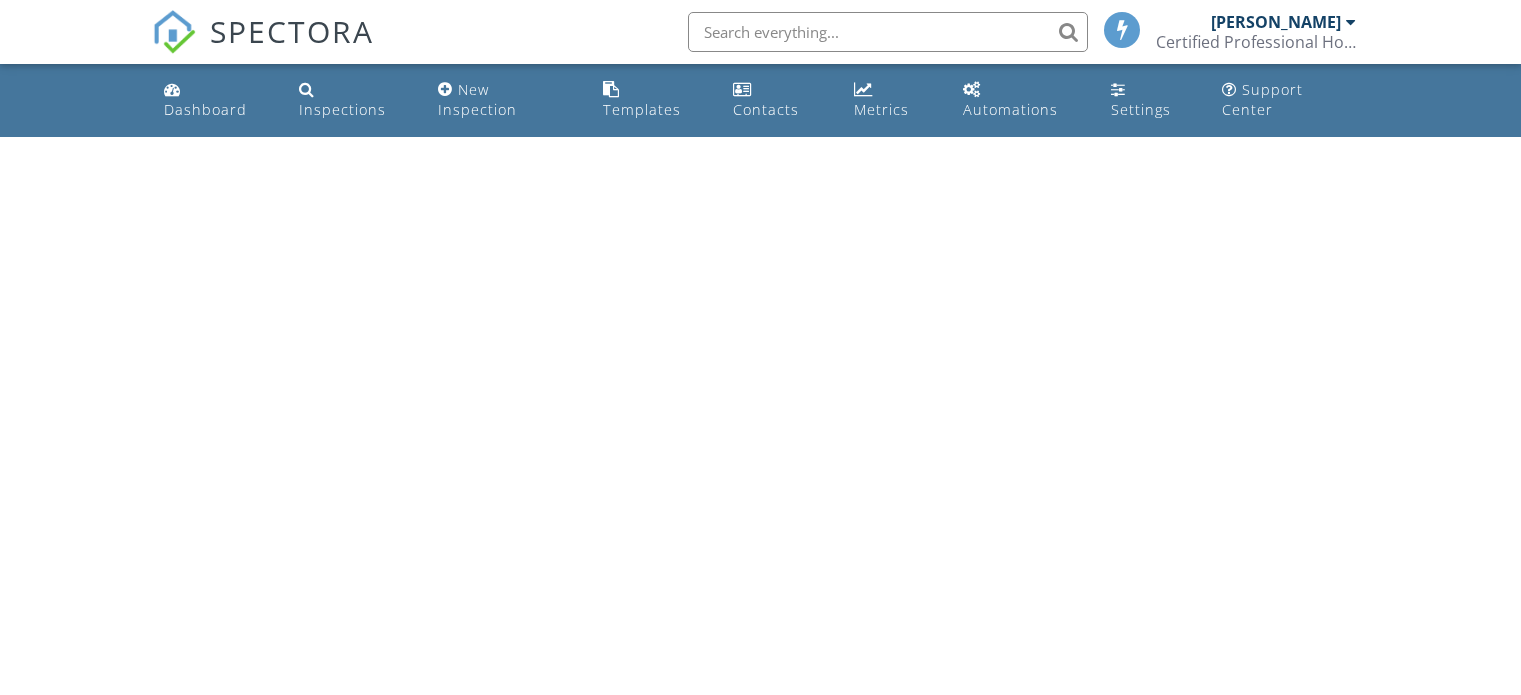 scroll, scrollTop: 0, scrollLeft: 0, axis: both 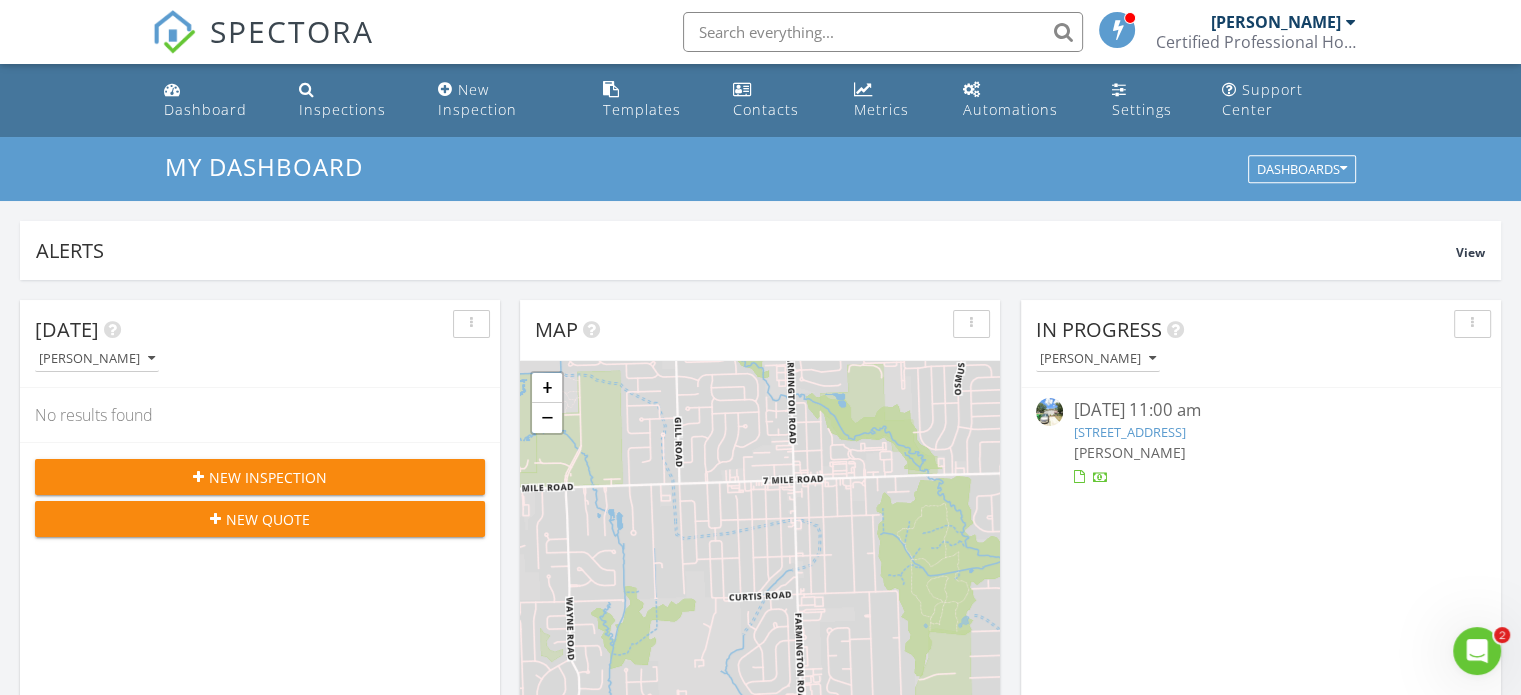 click on "[PERSON_NAME]" at bounding box center [1276, 22] 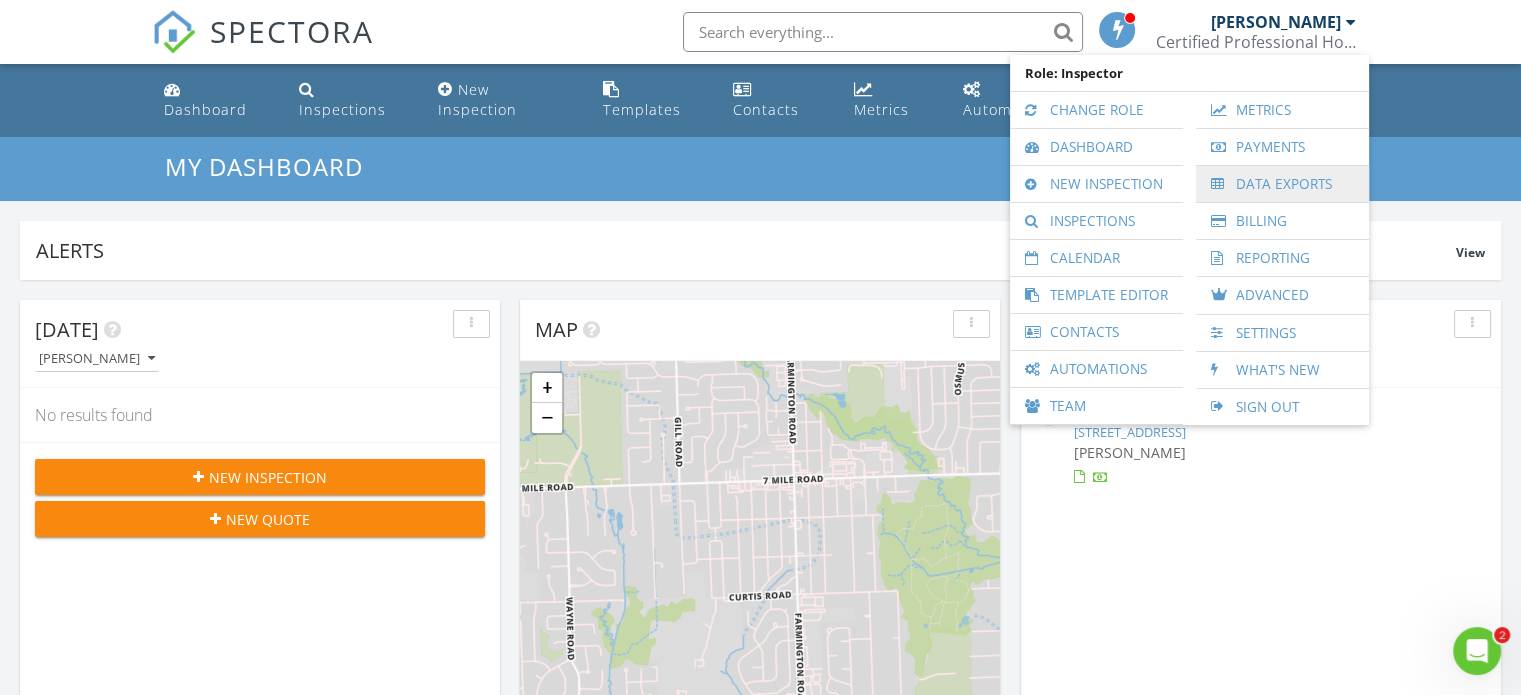 click on "Data Exports" at bounding box center [1282, 184] 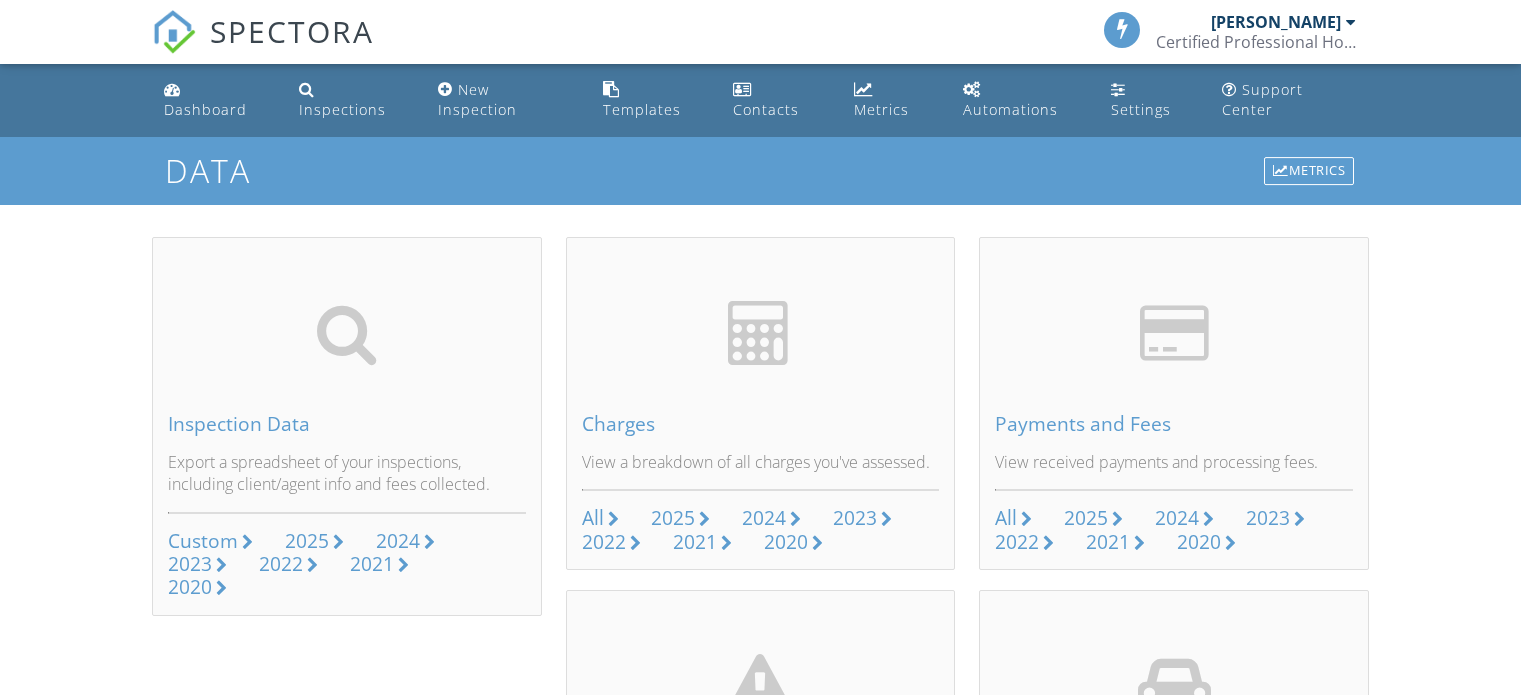scroll, scrollTop: 0, scrollLeft: 0, axis: both 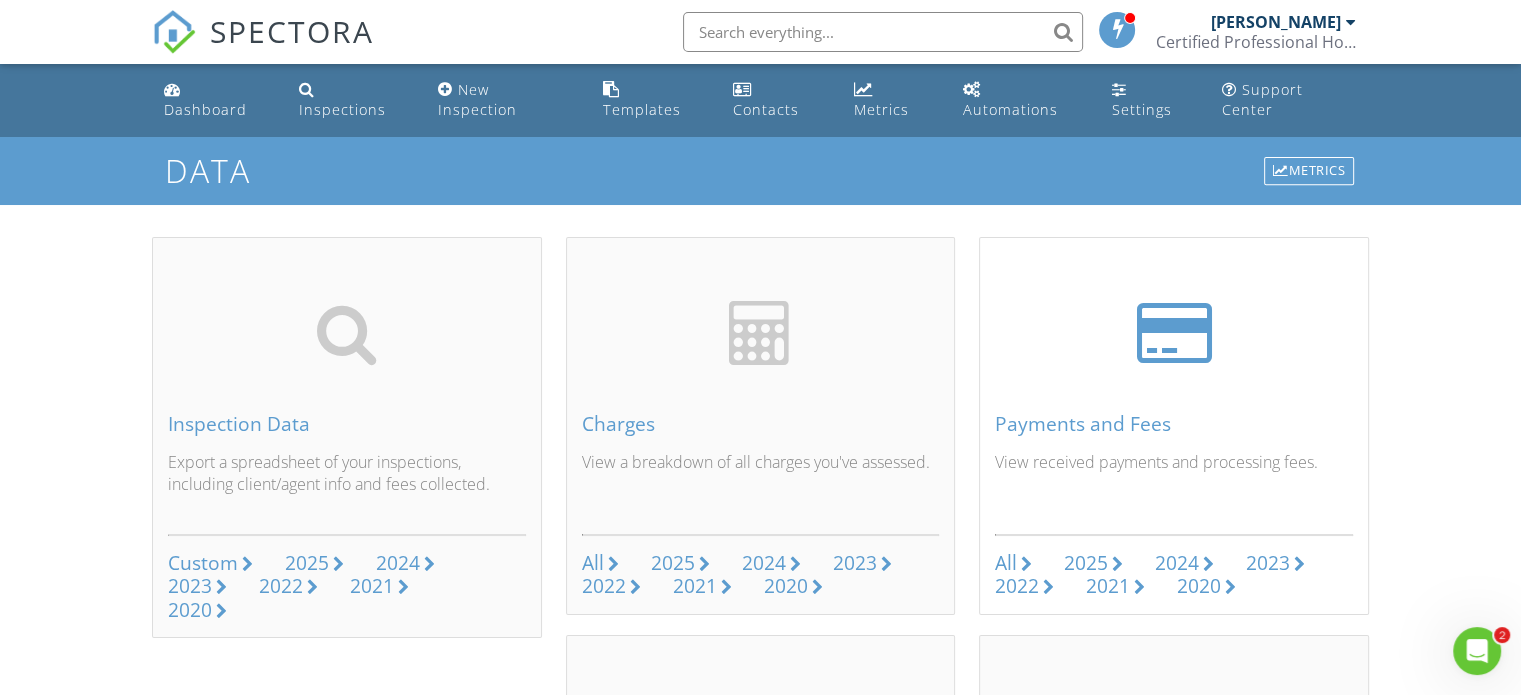 click on "Payments and Fees" at bounding box center (1174, 424) 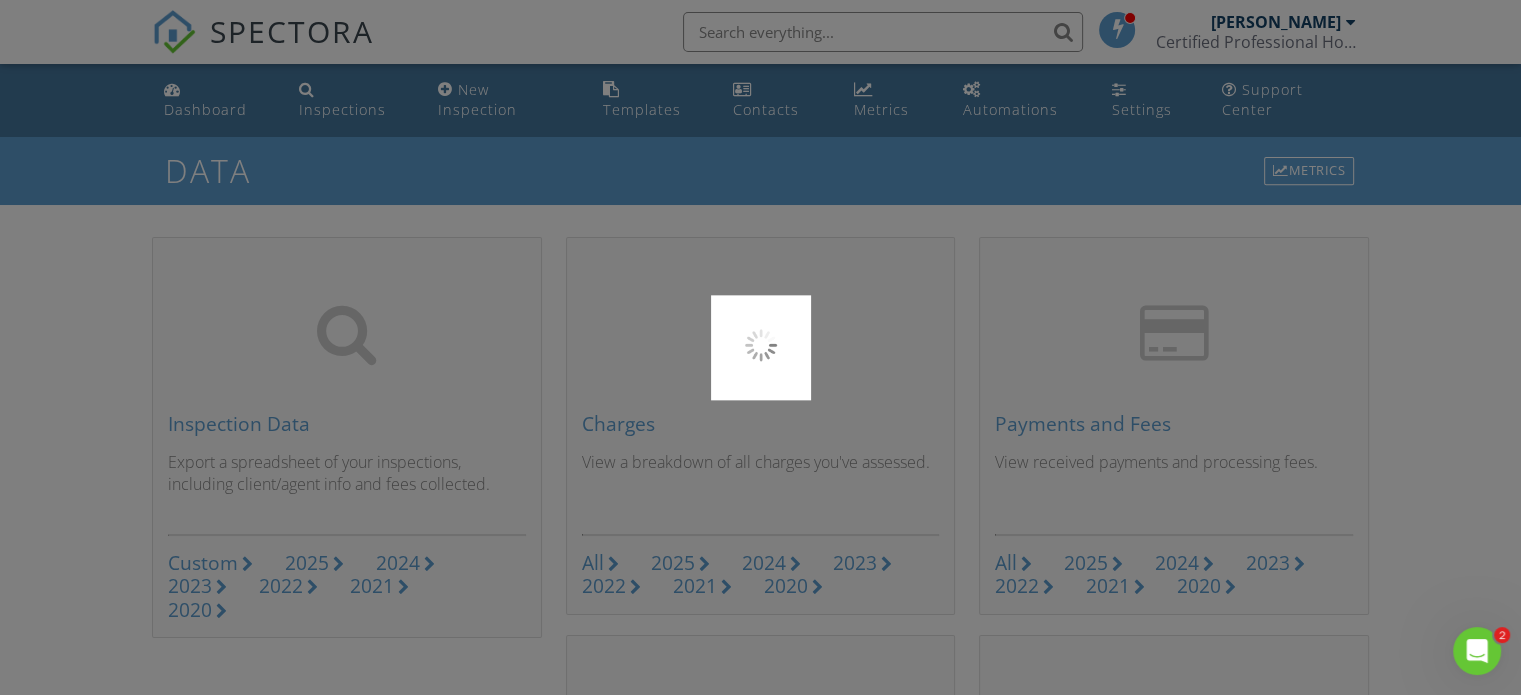 click at bounding box center [760, 347] 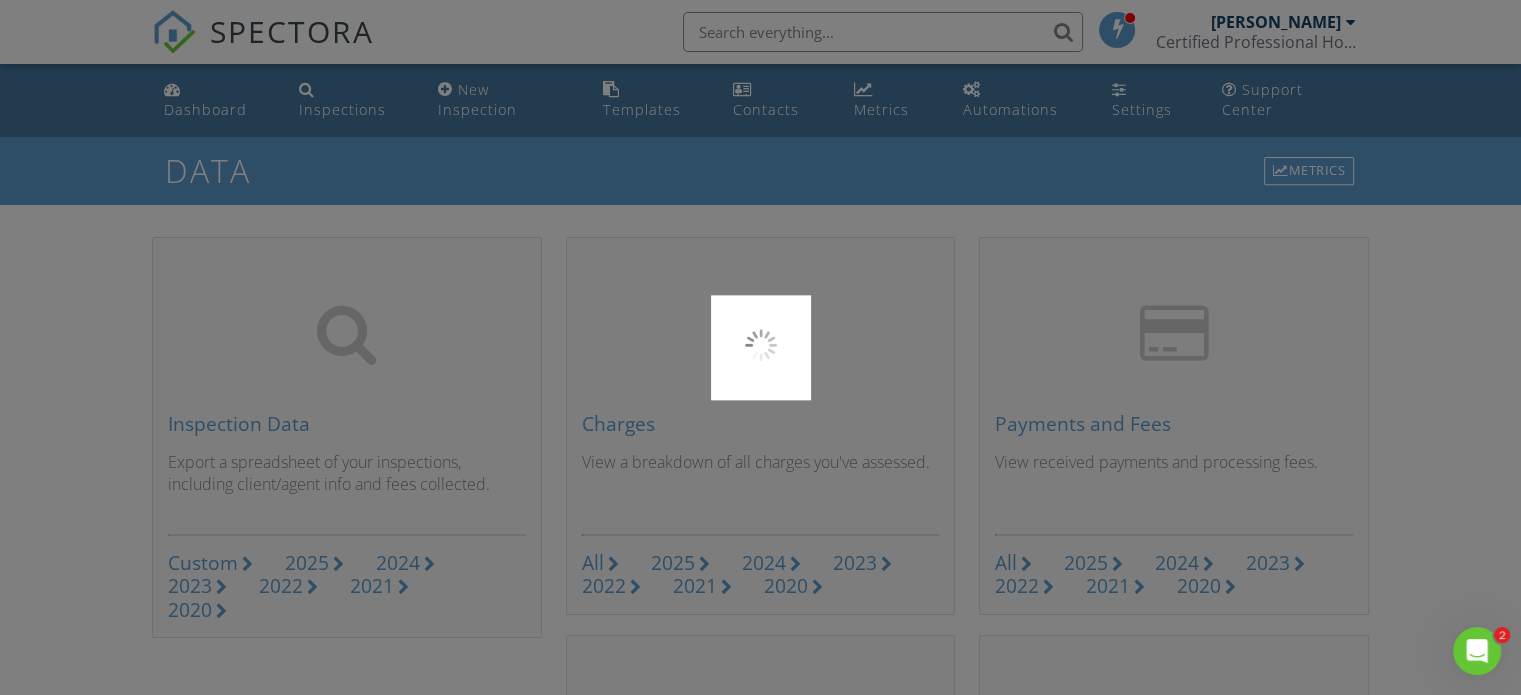 click at bounding box center [760, 347] 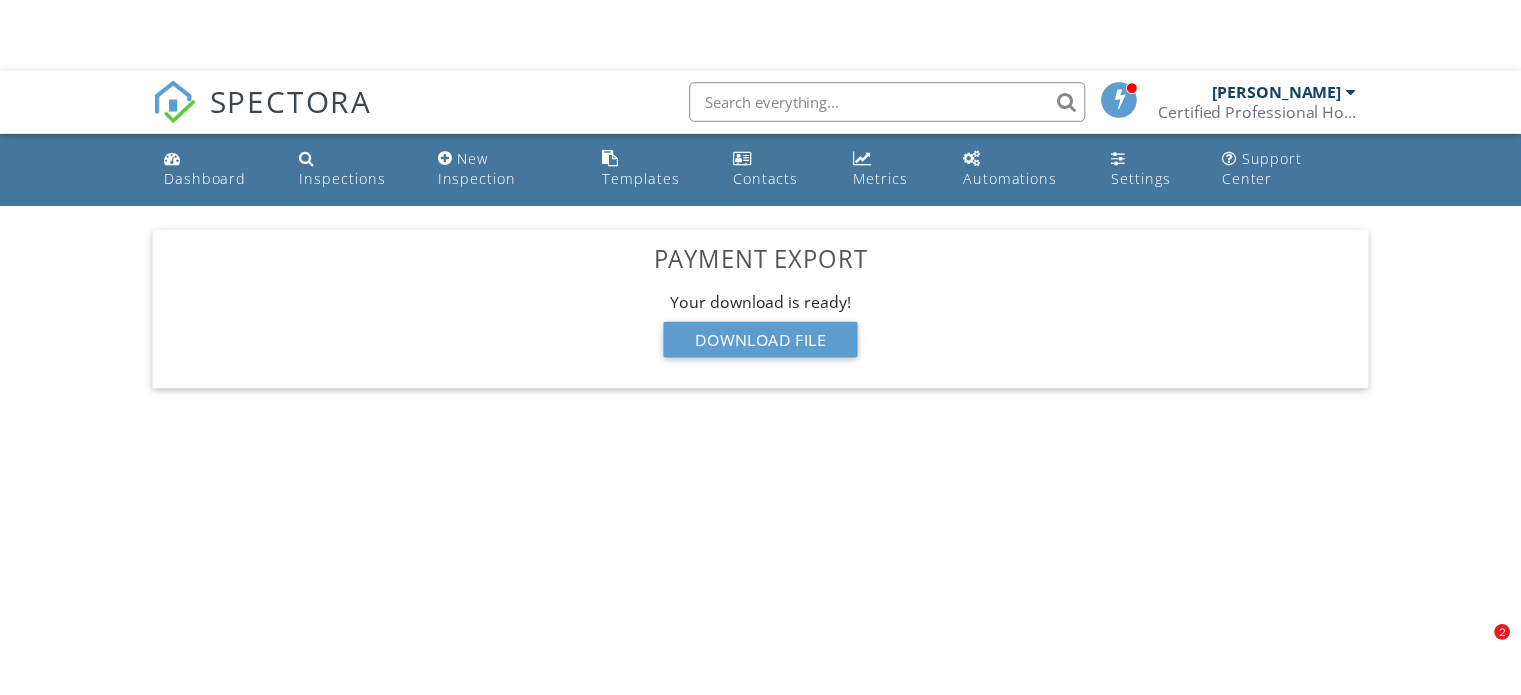 scroll, scrollTop: 0, scrollLeft: 0, axis: both 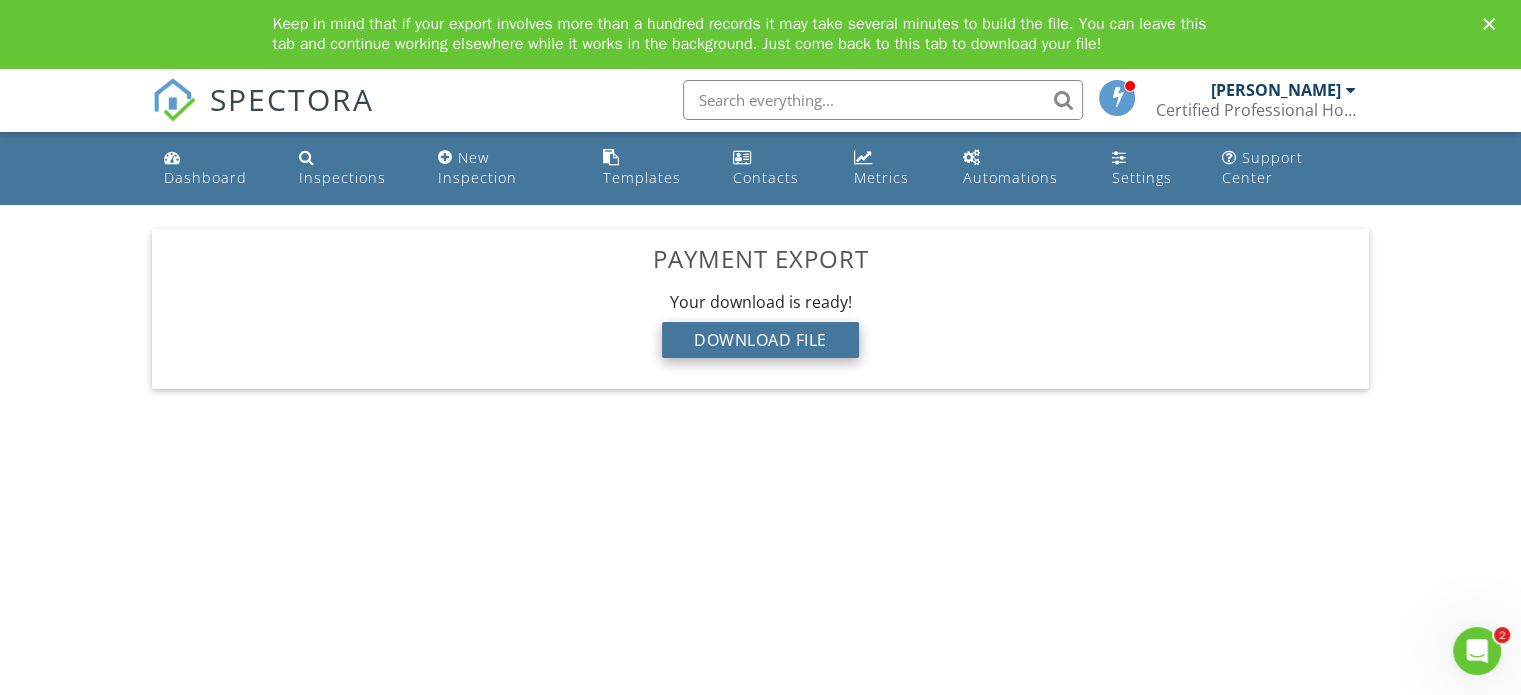 click on "Download File" at bounding box center (760, 340) 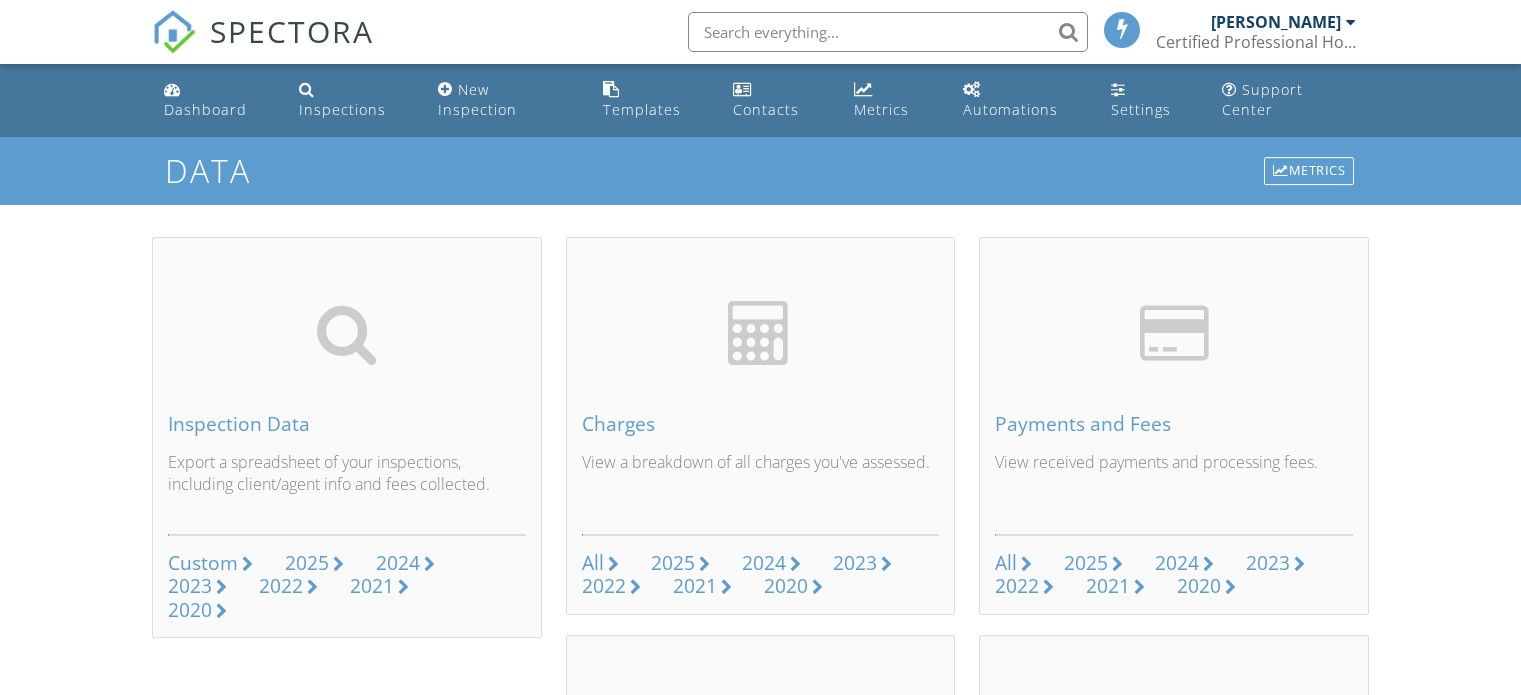 scroll, scrollTop: 0, scrollLeft: 0, axis: both 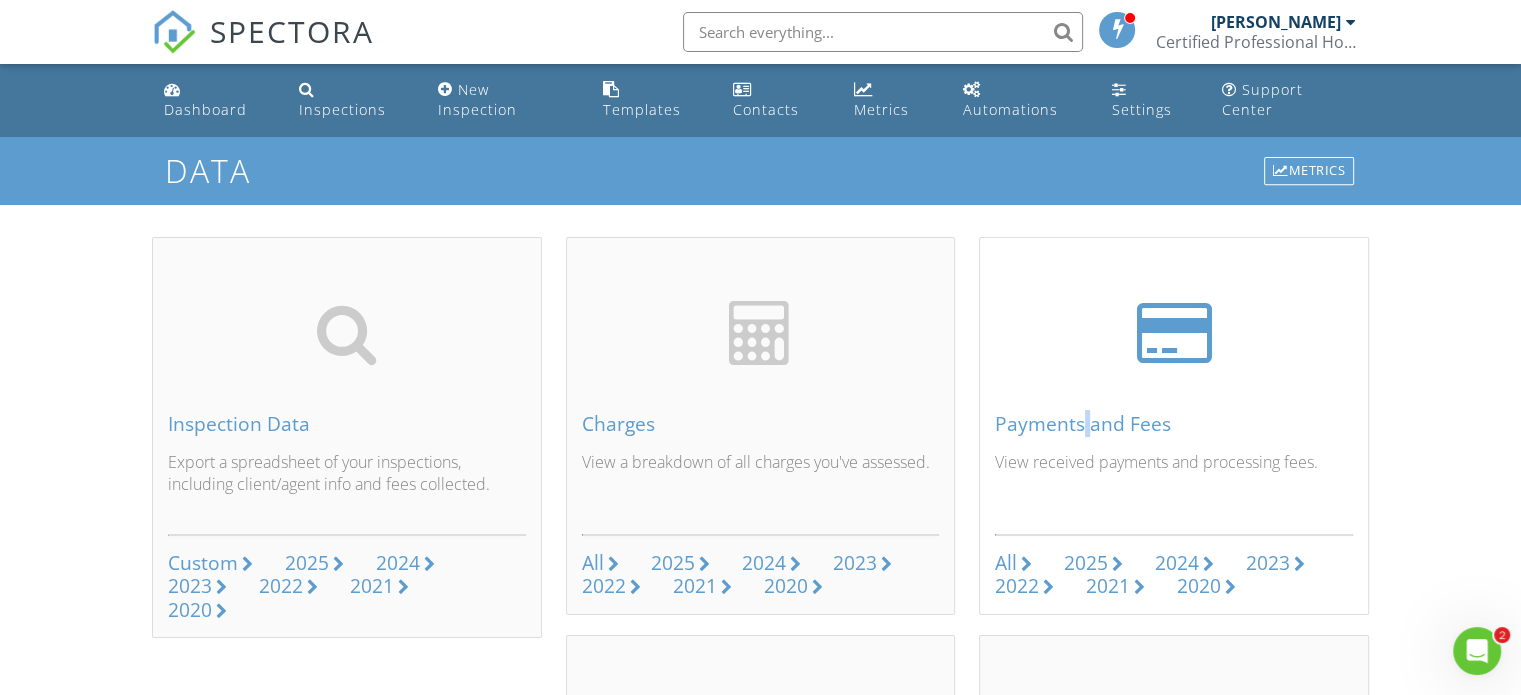 click on "Payments and Fees" at bounding box center [1174, 424] 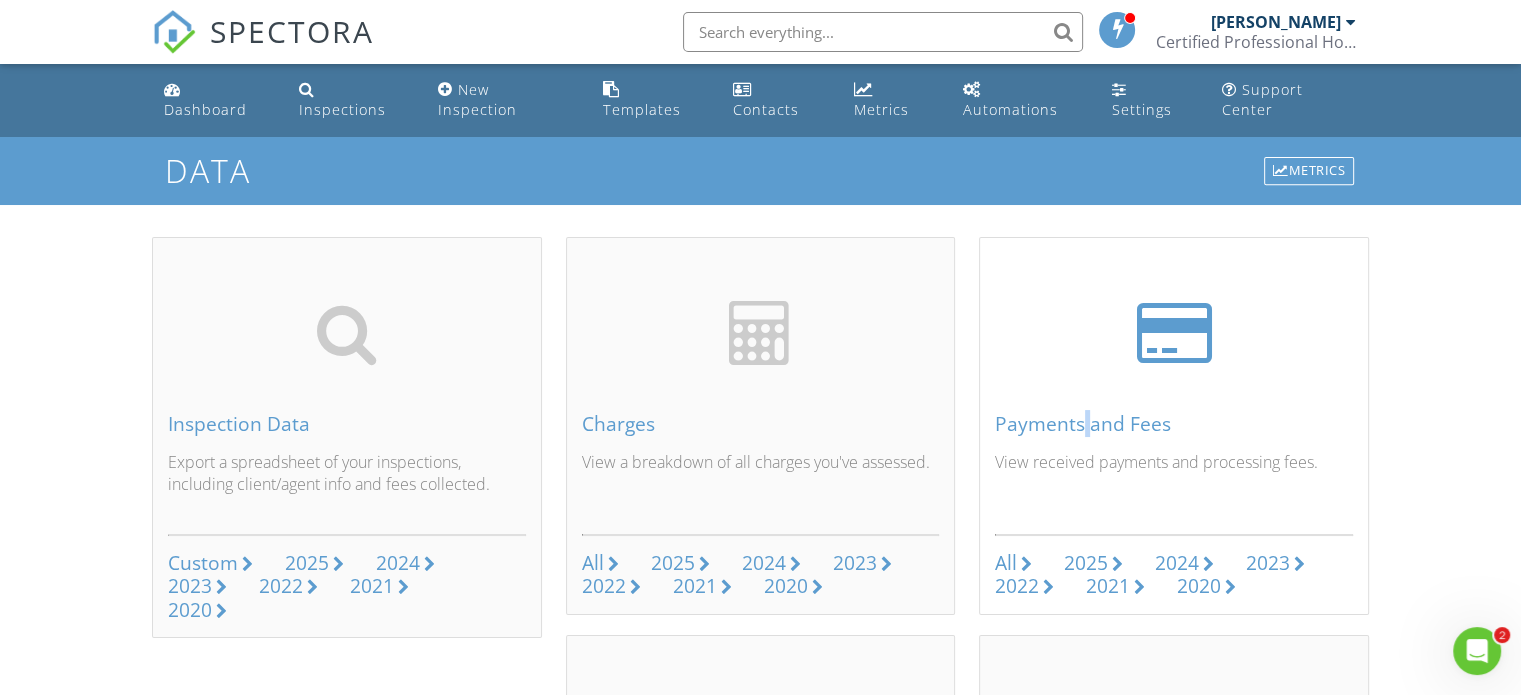 click on "2023" at bounding box center (1268, 562) 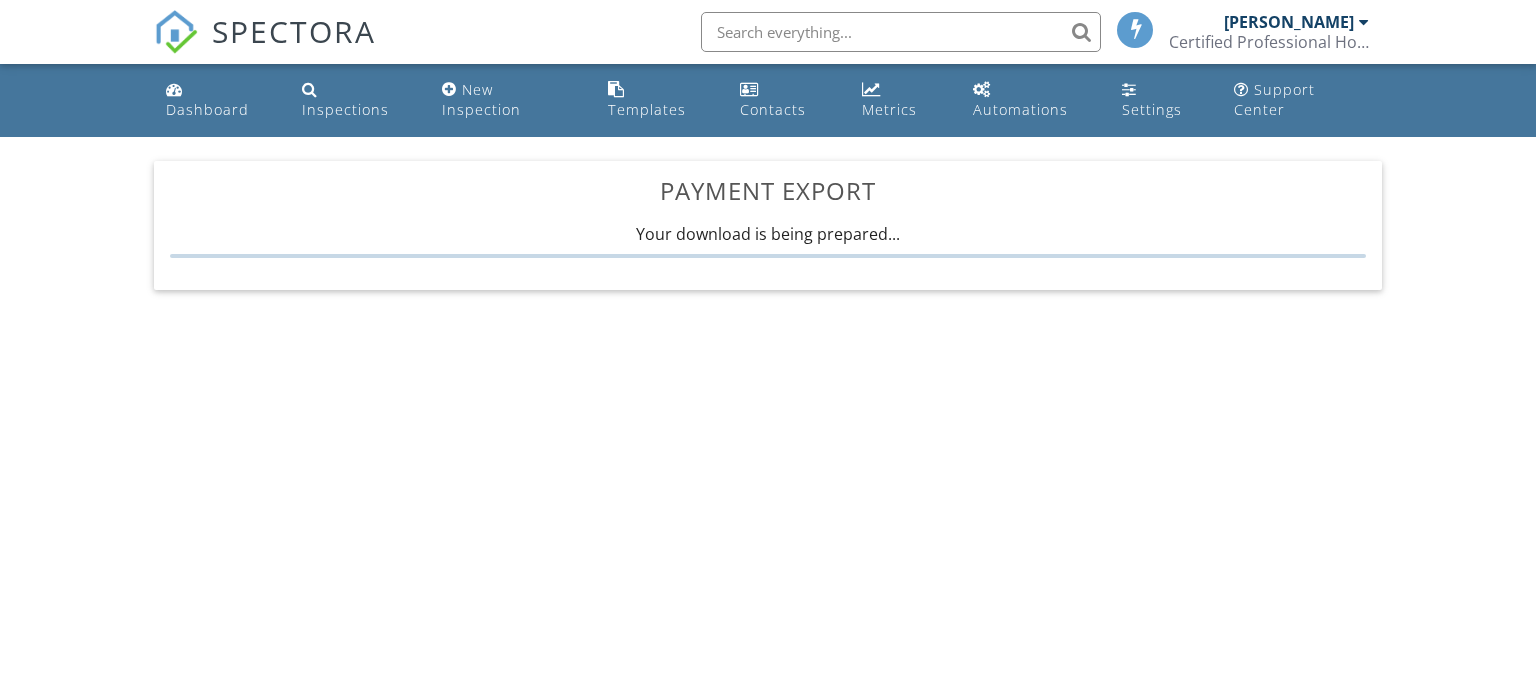 scroll, scrollTop: 0, scrollLeft: 0, axis: both 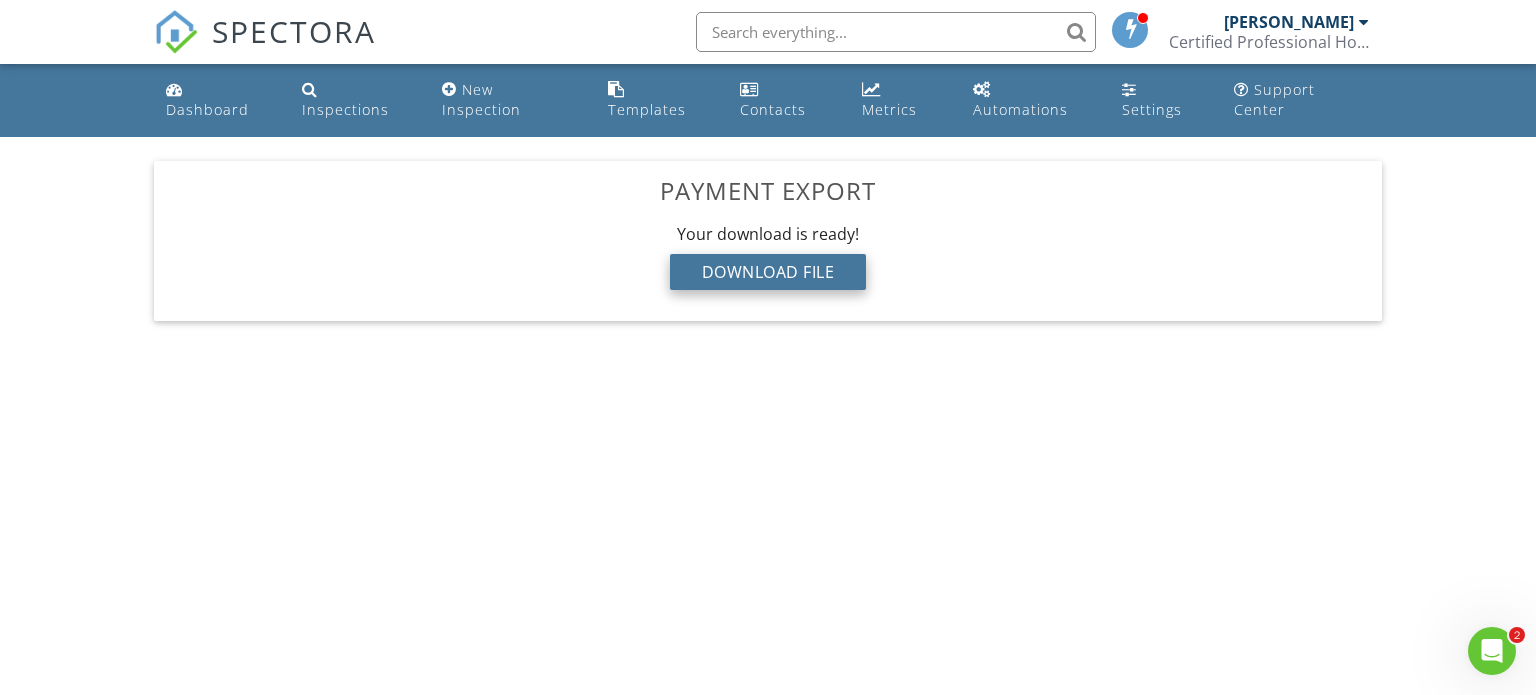 click on "Download File" at bounding box center [768, 272] 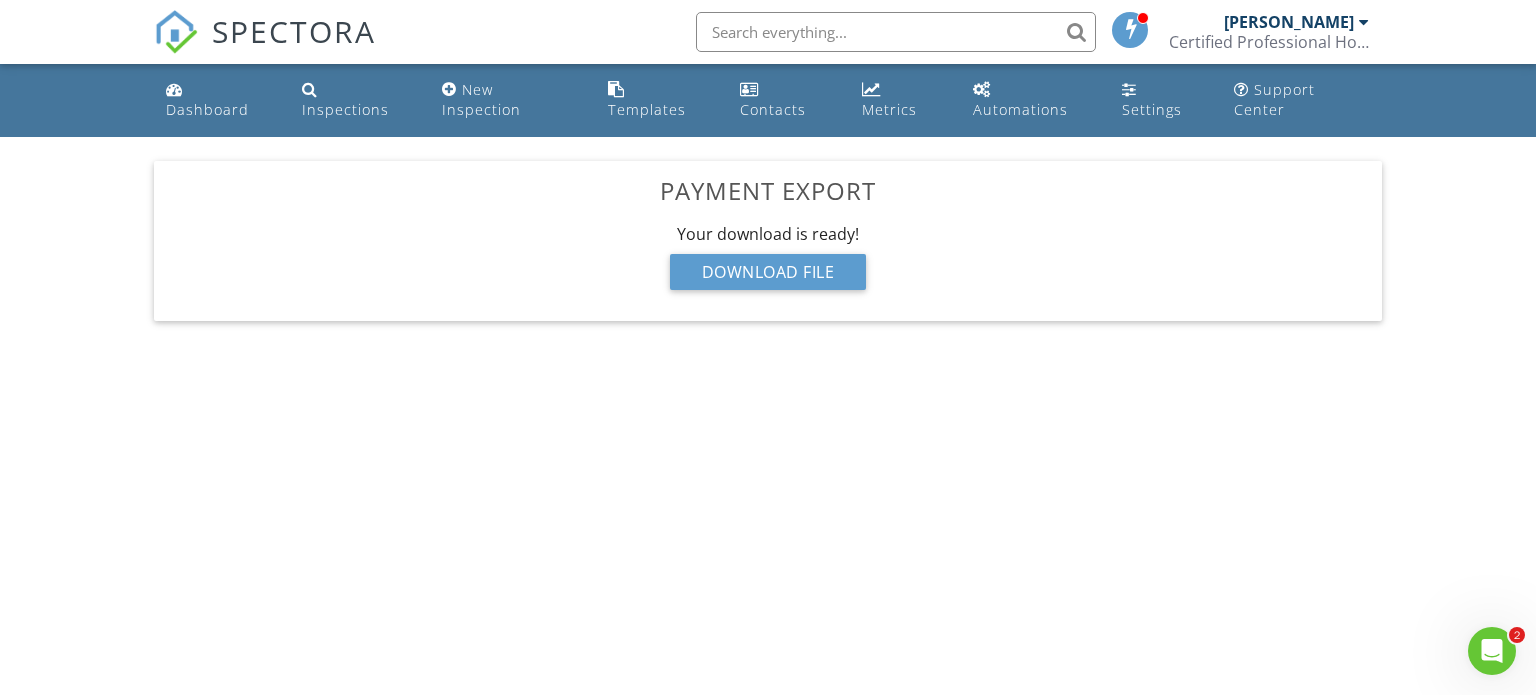 click on "SPECTORA
[PERSON_NAME]
Certified Professional Home Inspection
Role:
Inspector
Change Role
Dashboard
New Inspection
Inspections
Calendar
Template Editor
Contacts
Automations
Team
Metrics
Payments
Data Exports
Billing
Reporting
Advanced
Settings
What's New
Sign Out
Change Active Role
Your account has more than one possible role. Please choose how you'd like to view the site:
Company/Agency
City
Role
Dashboard
Inspections
New Inspection
Templates
Contacts
Metrics
Automations
Settings
Support Center
Payment Export
Your download is being prepared...
You can safely close this window." at bounding box center (768, 340) 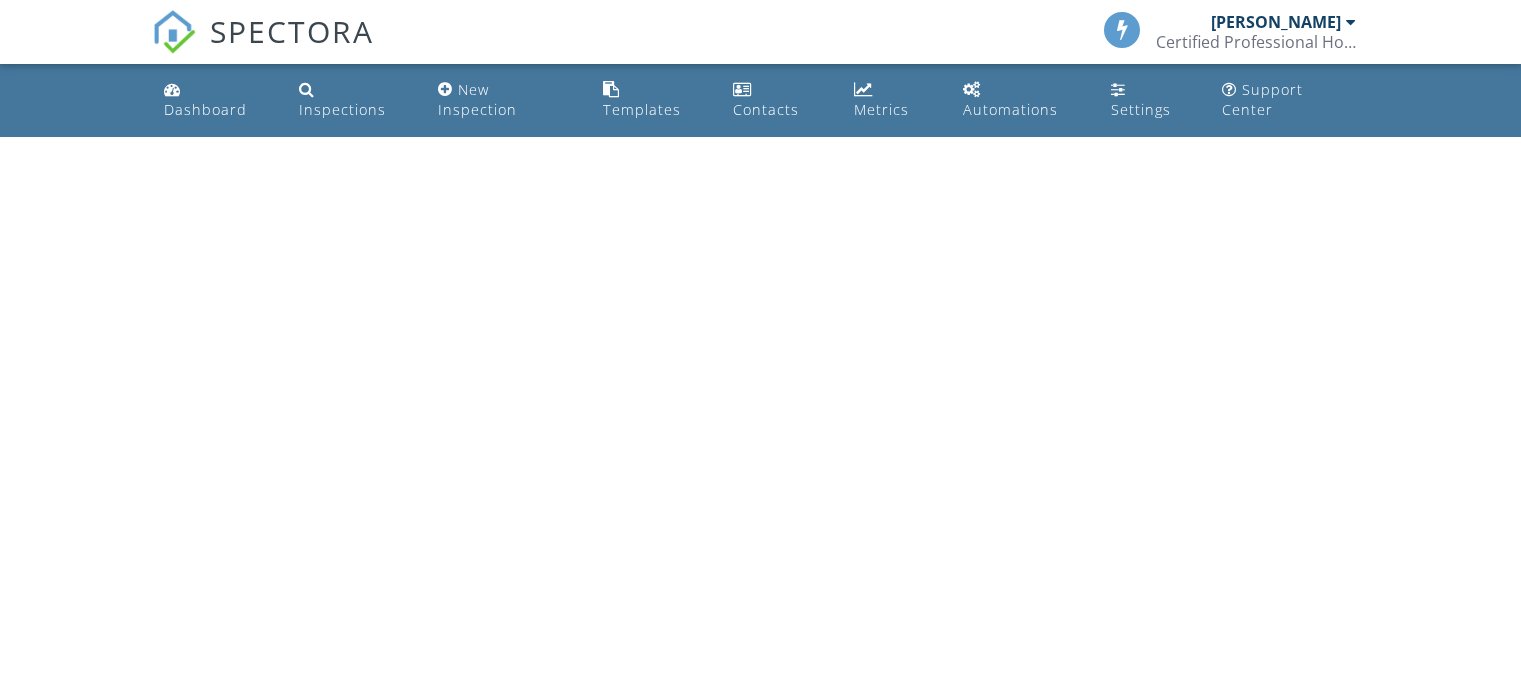 scroll, scrollTop: 0, scrollLeft: 0, axis: both 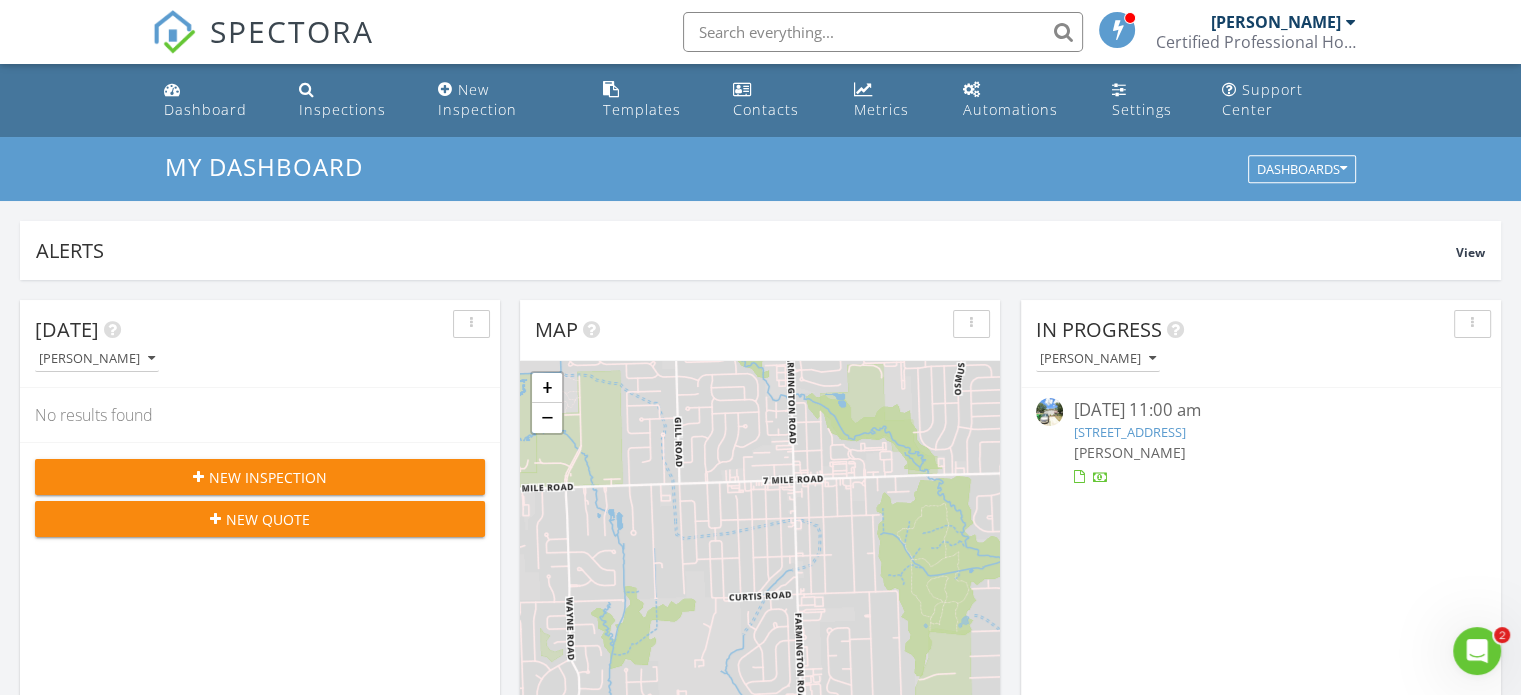 click on "[PERSON_NAME]" at bounding box center (1276, 22) 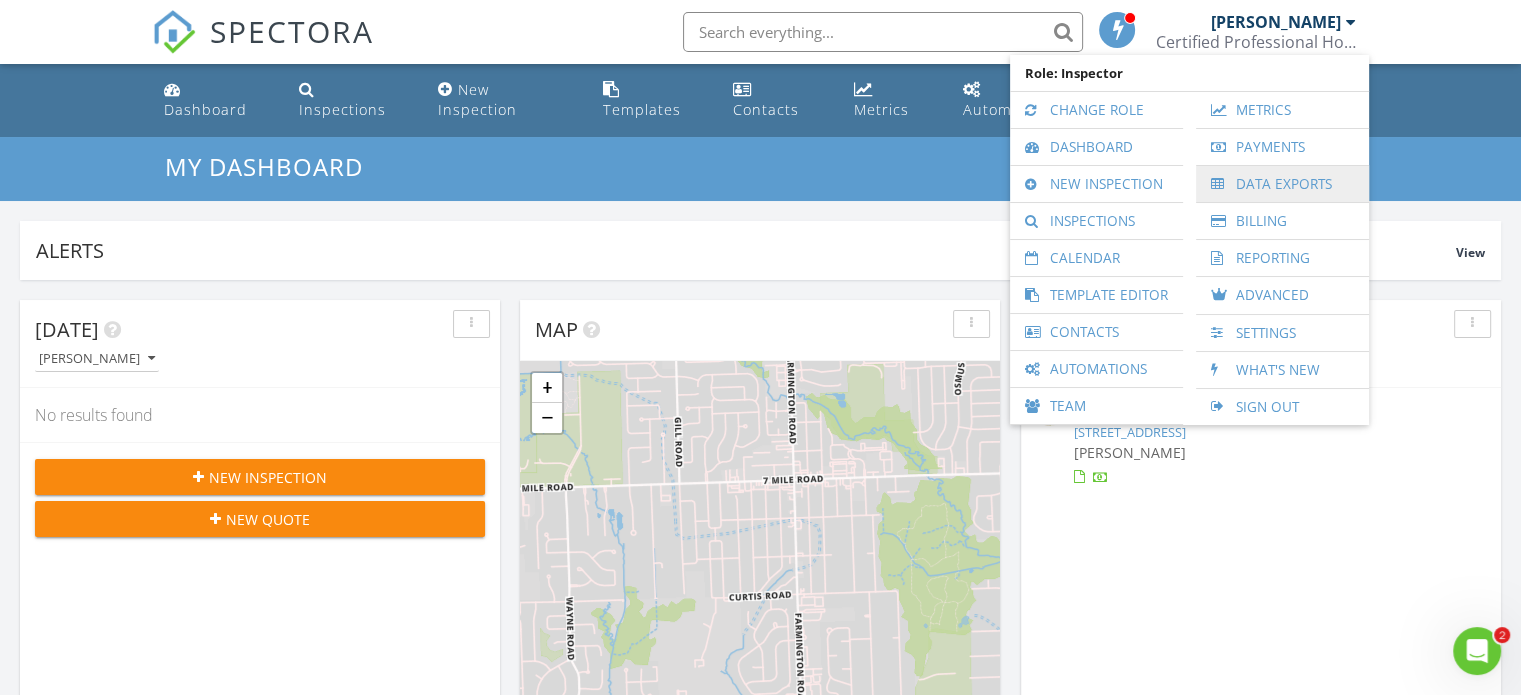 click on "Data Exports" at bounding box center [1282, 184] 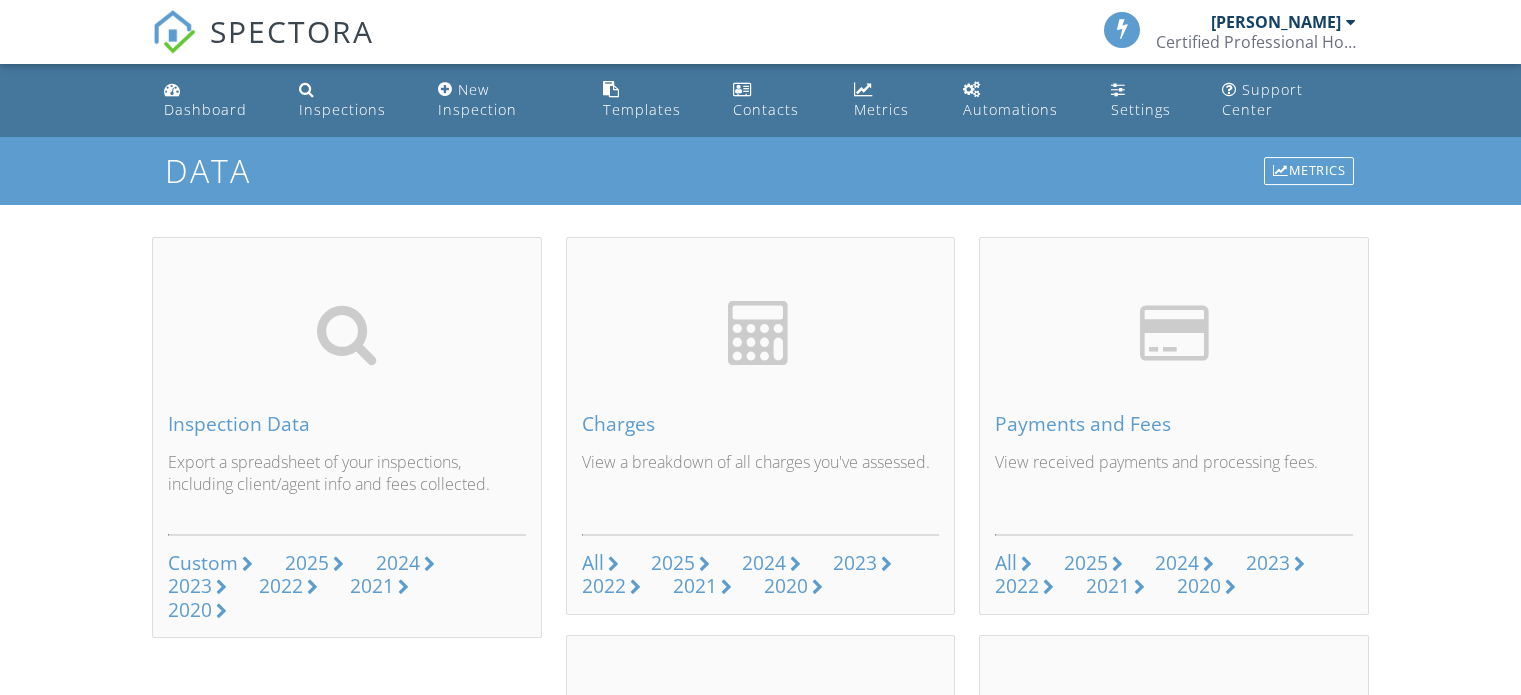 scroll, scrollTop: 0, scrollLeft: 0, axis: both 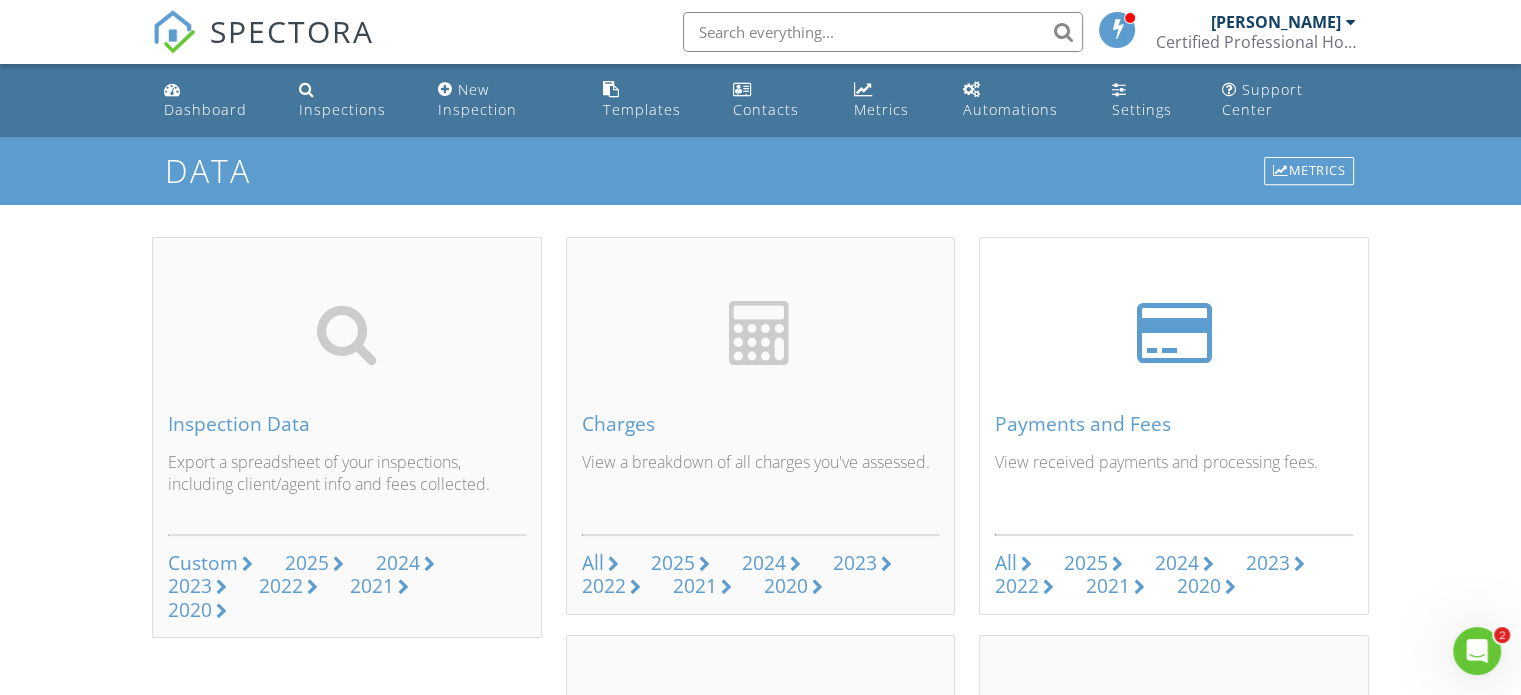 click on "2024" at bounding box center (1177, 562) 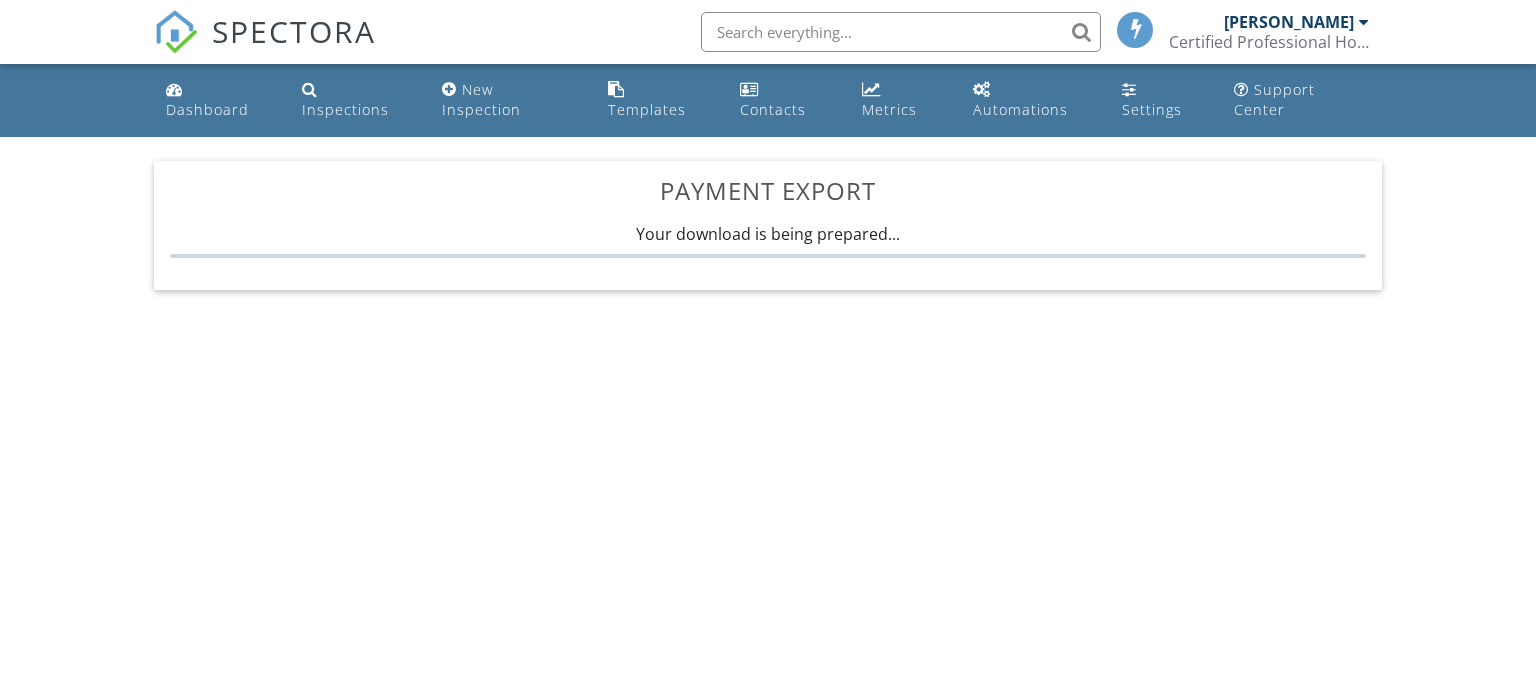 scroll, scrollTop: 0, scrollLeft: 0, axis: both 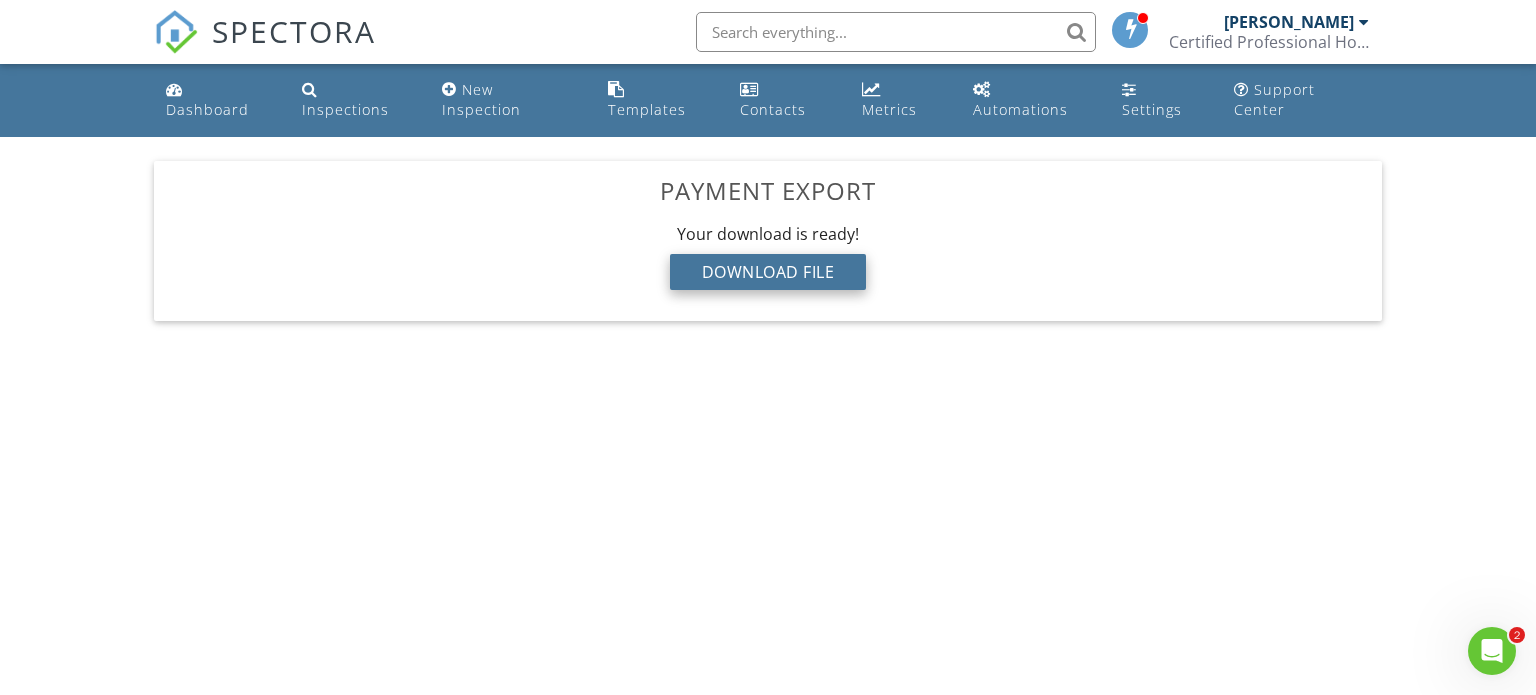 click on "Download File" at bounding box center [768, 272] 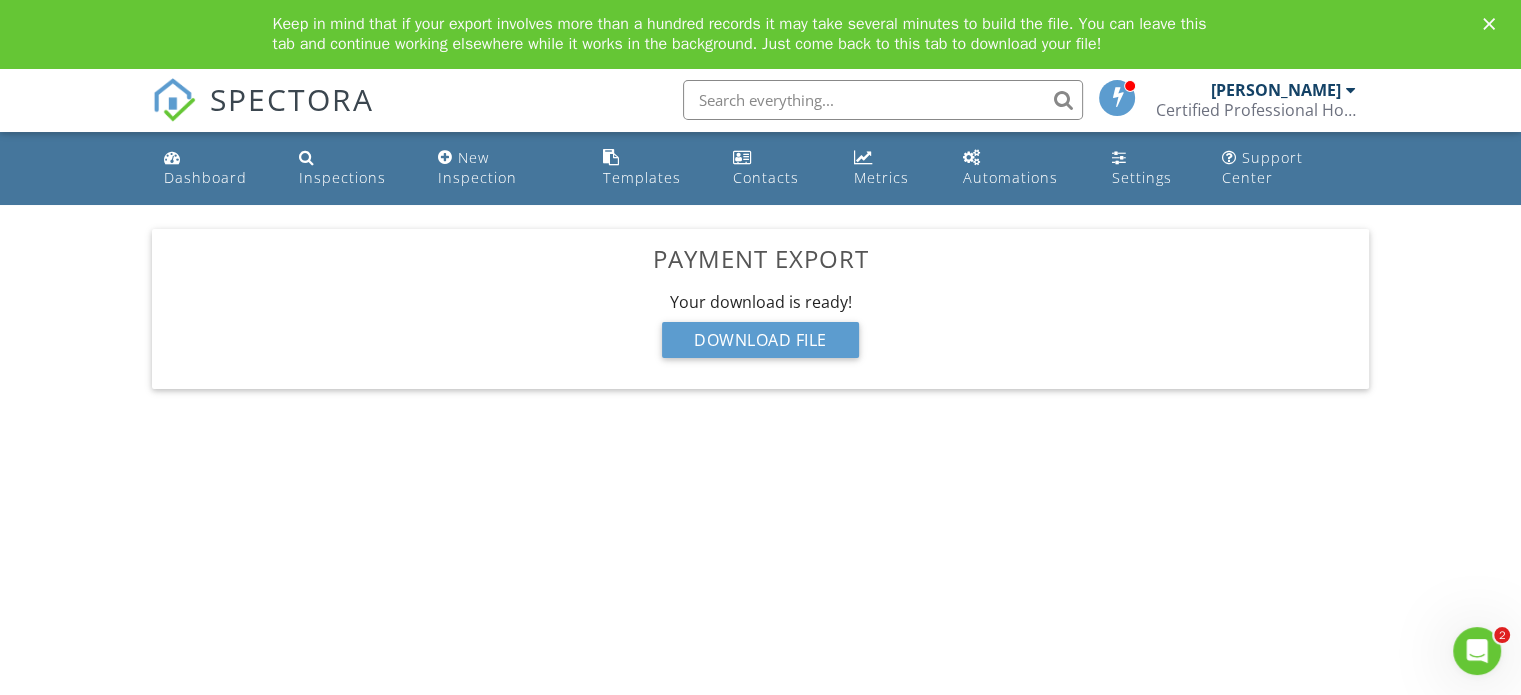 scroll, scrollTop: 0, scrollLeft: 0, axis: both 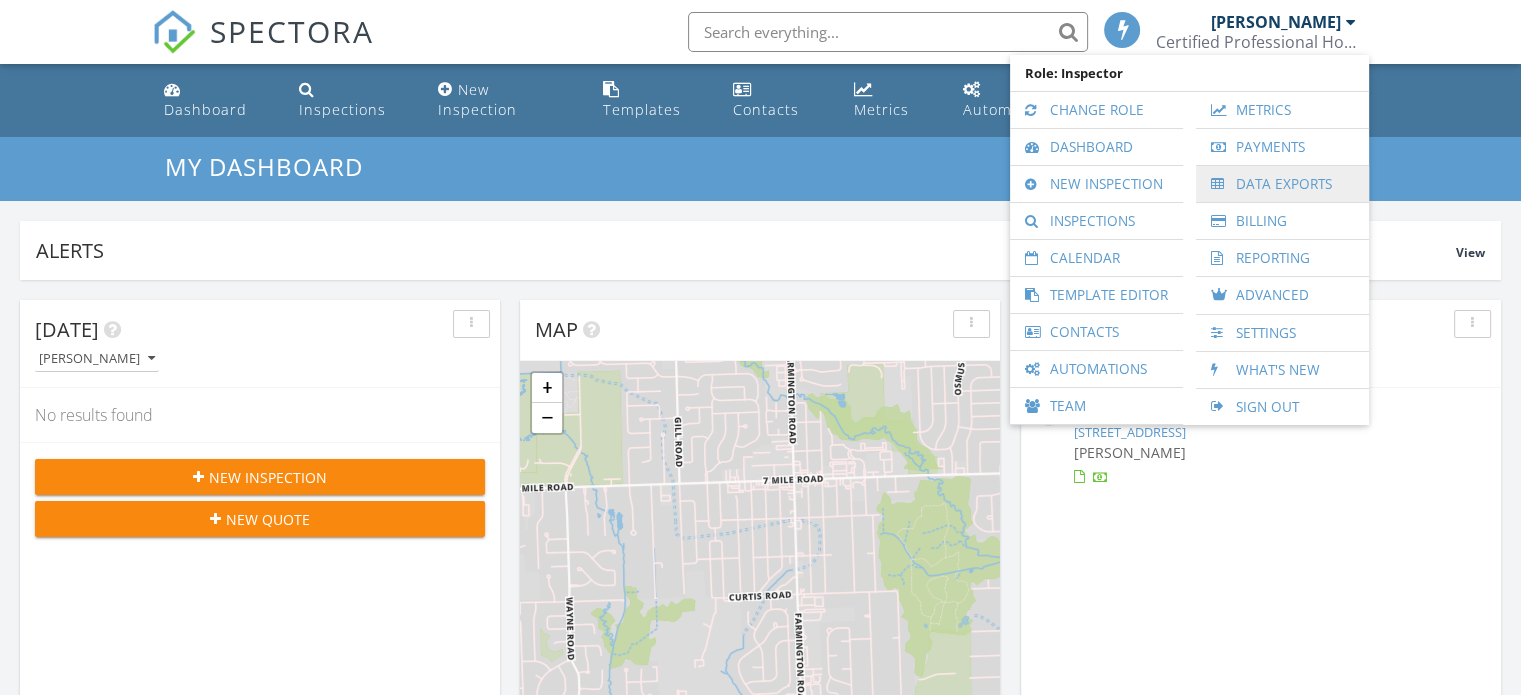 click on "Data Exports" at bounding box center [1282, 184] 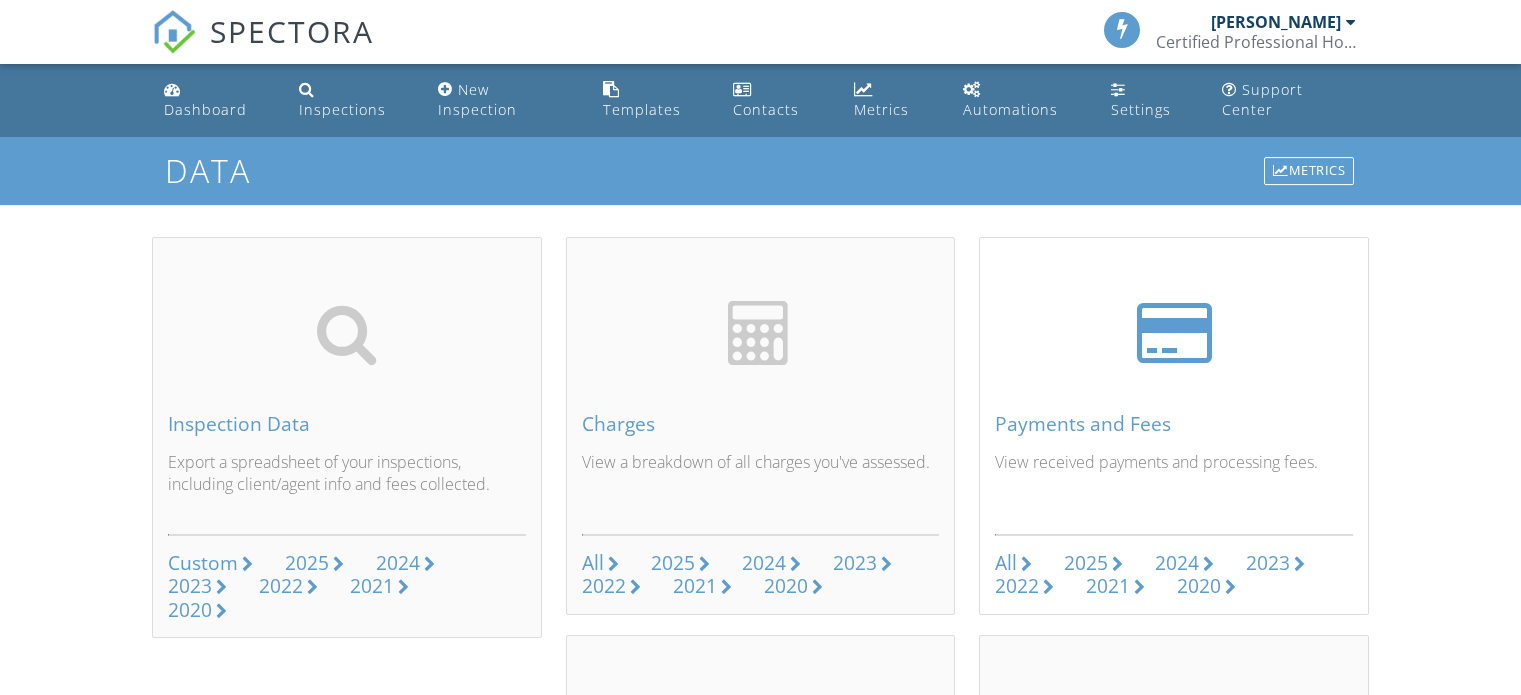 scroll, scrollTop: 0, scrollLeft: 0, axis: both 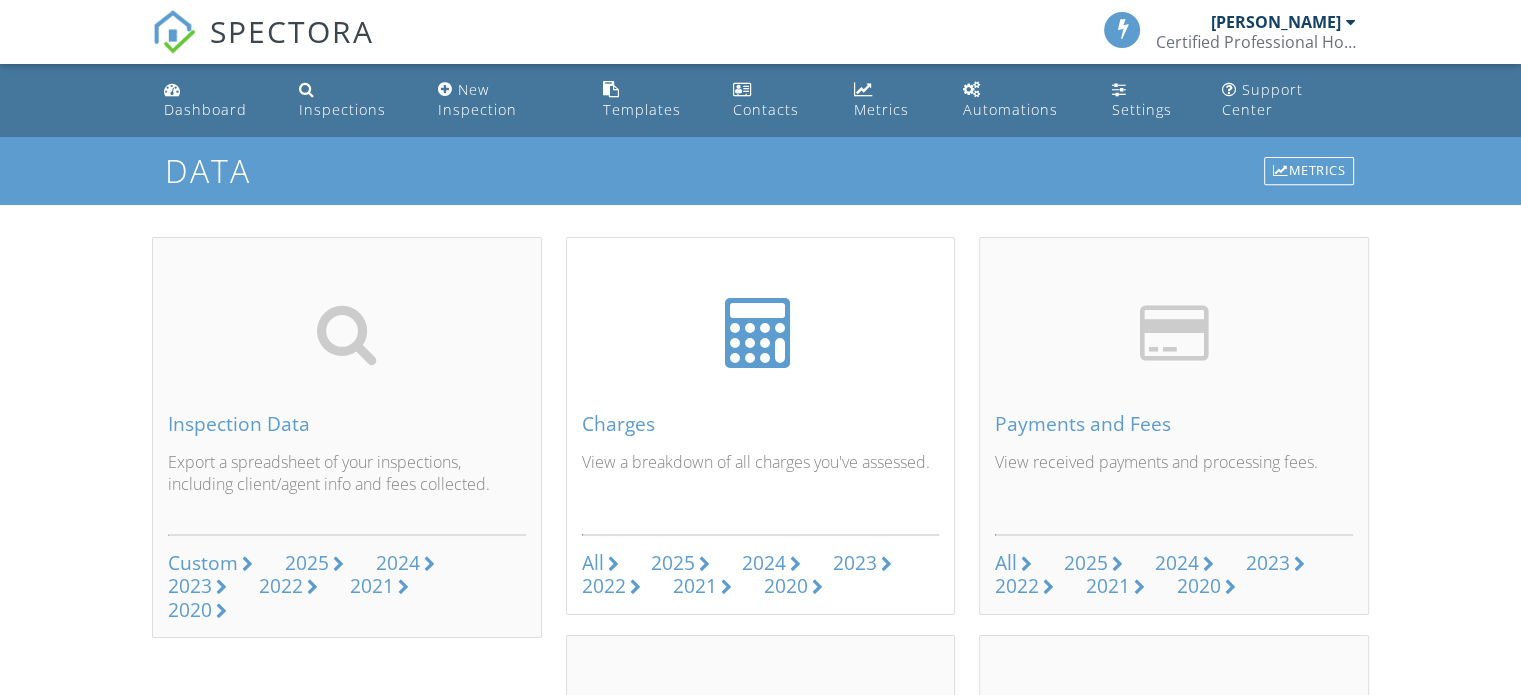 click on "2025" at bounding box center (673, 562) 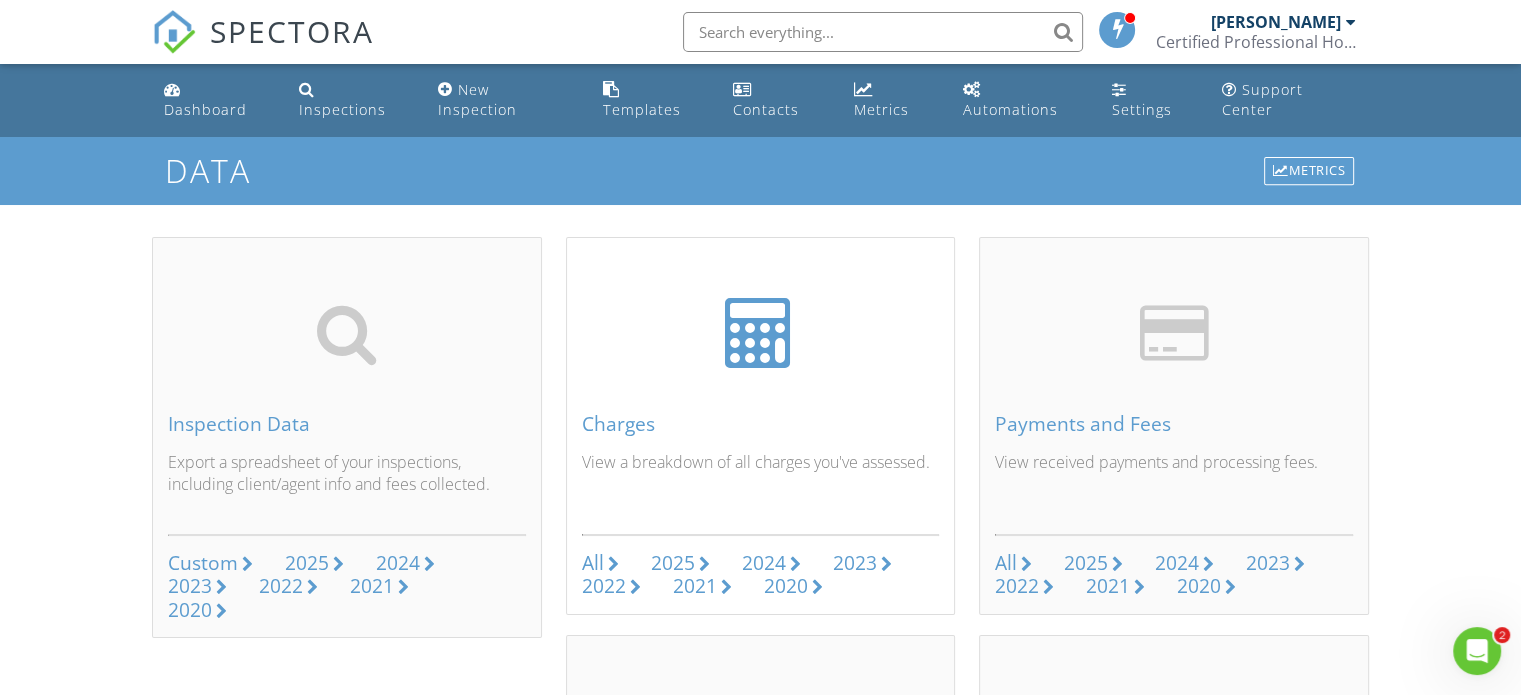 scroll, scrollTop: 0, scrollLeft: 0, axis: both 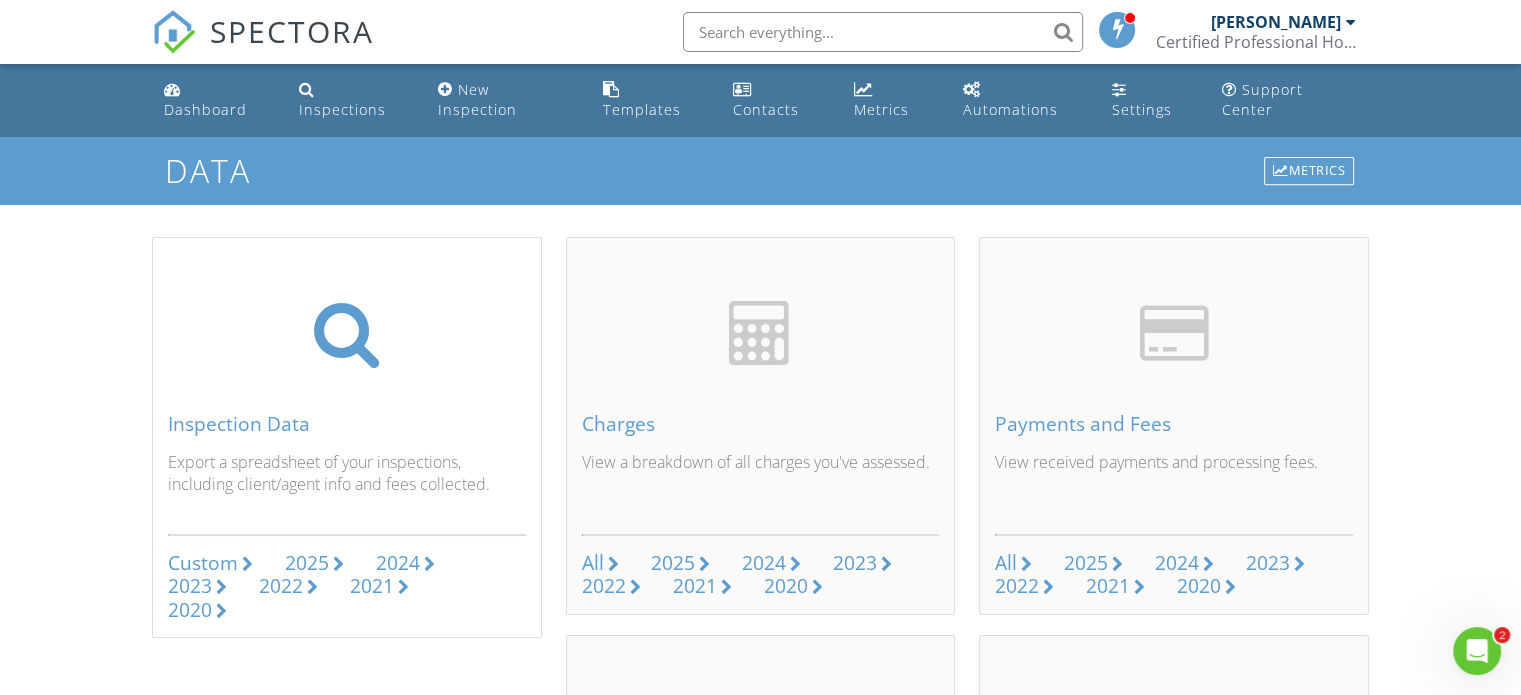 click on "2024" at bounding box center [398, 562] 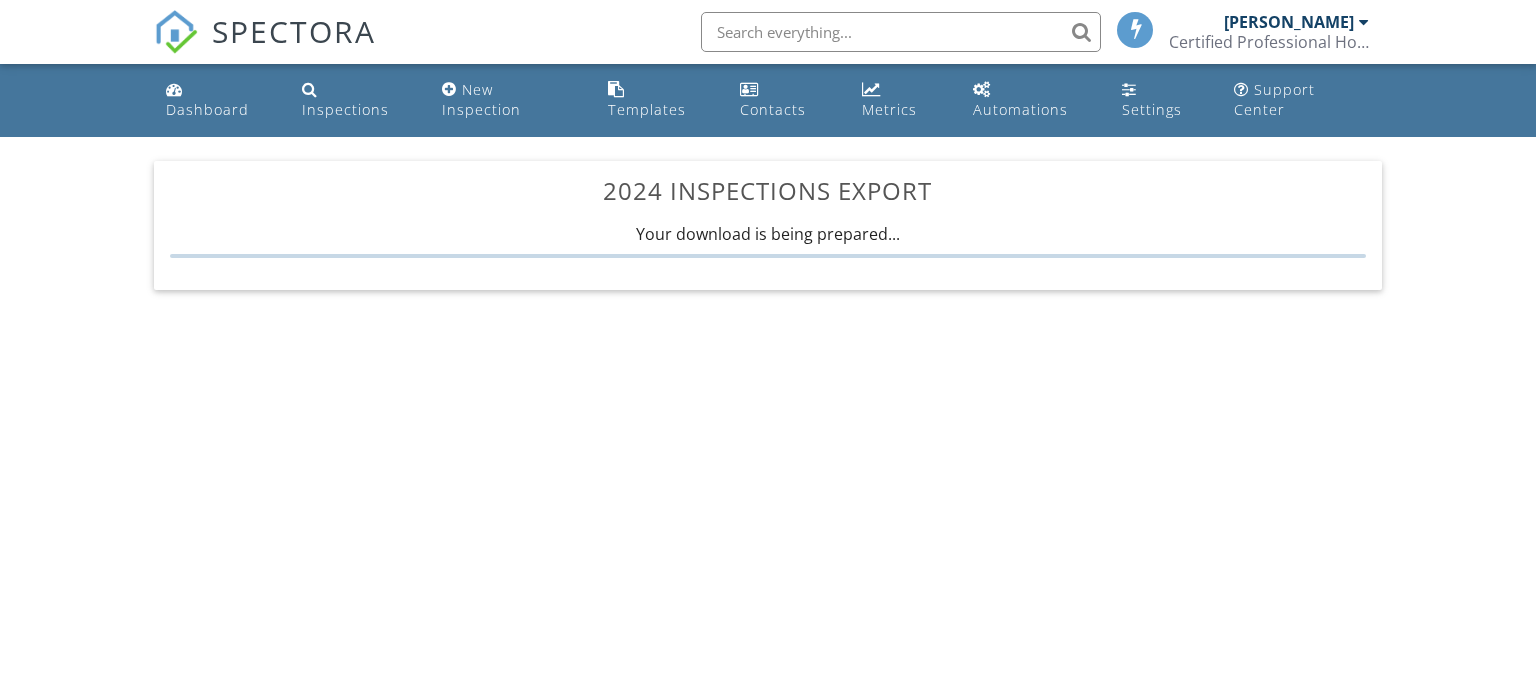 scroll, scrollTop: 0, scrollLeft: 0, axis: both 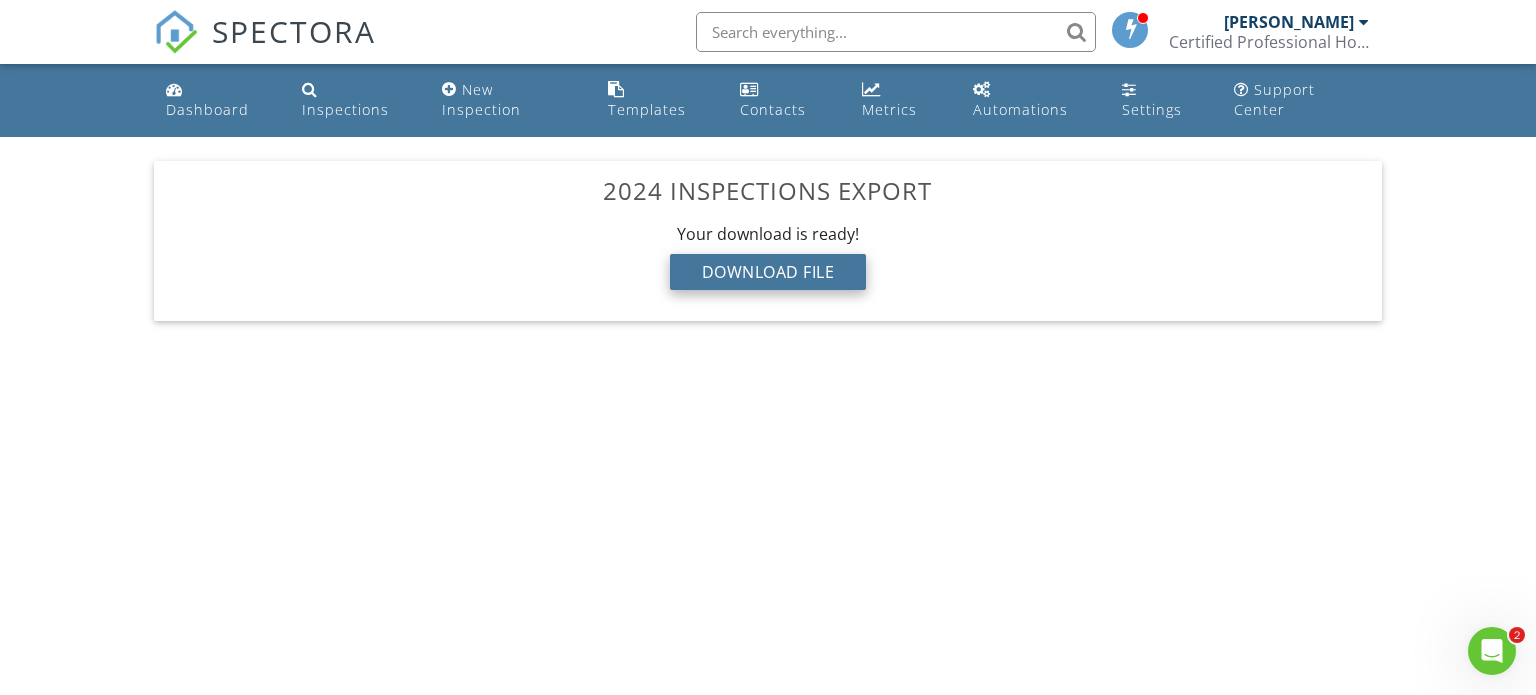 click on "Download File" at bounding box center [768, 272] 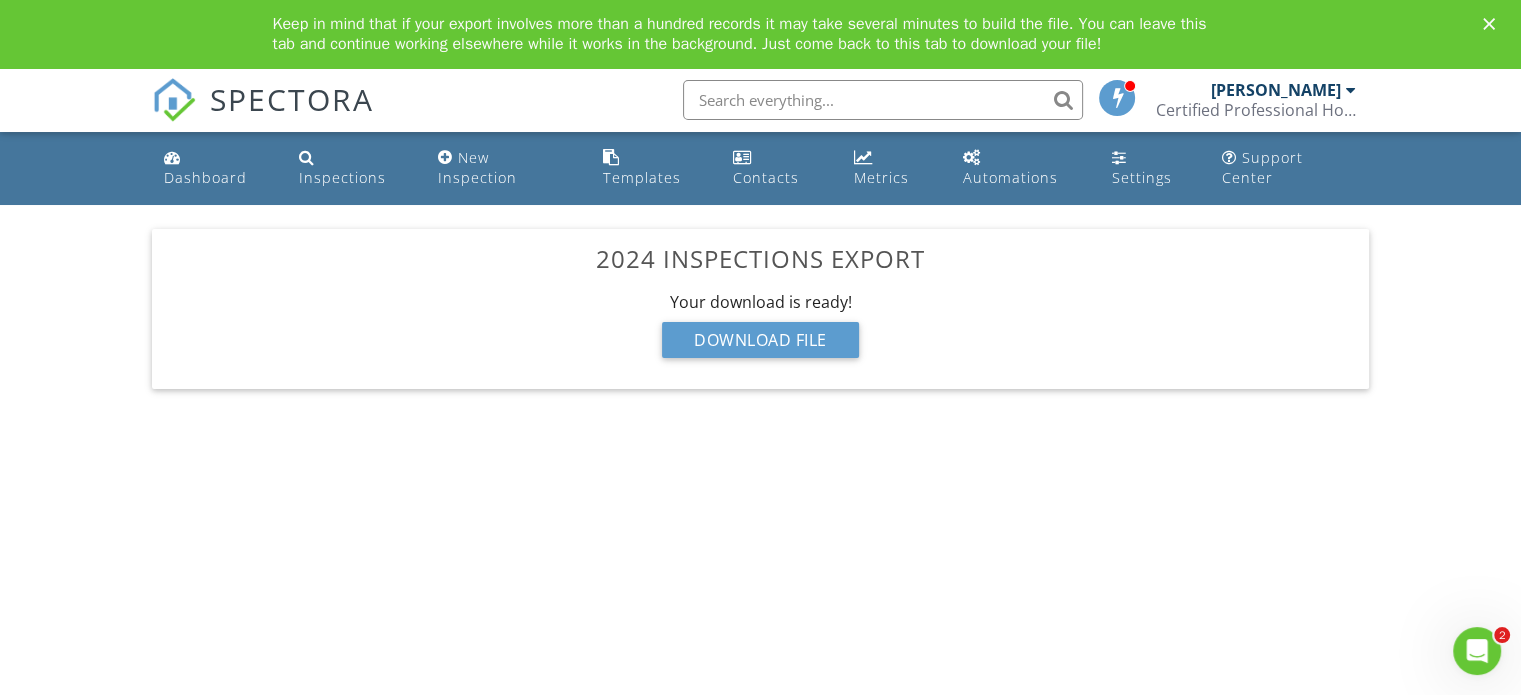 scroll, scrollTop: 0, scrollLeft: 0, axis: both 